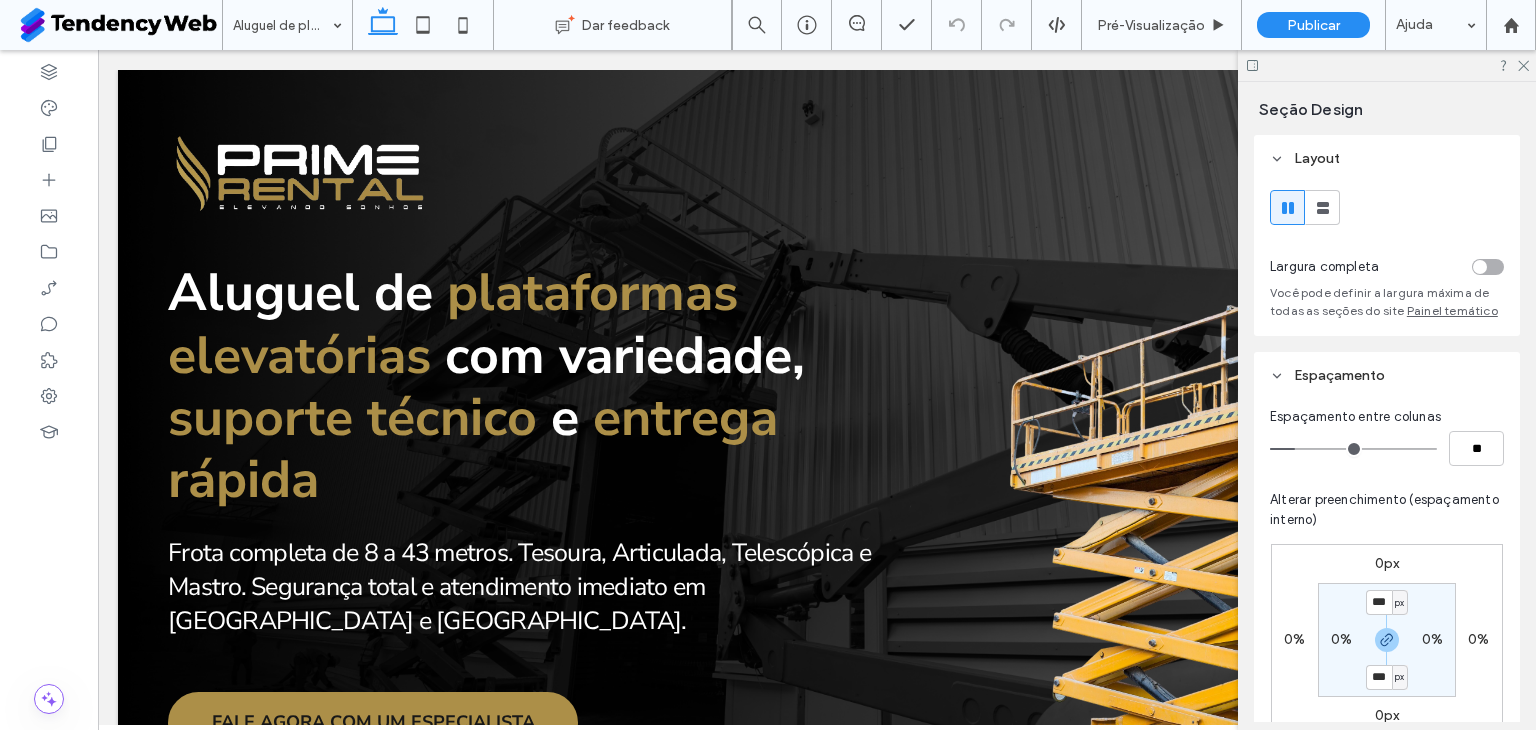 scroll, scrollTop: 0, scrollLeft: 0, axis: both 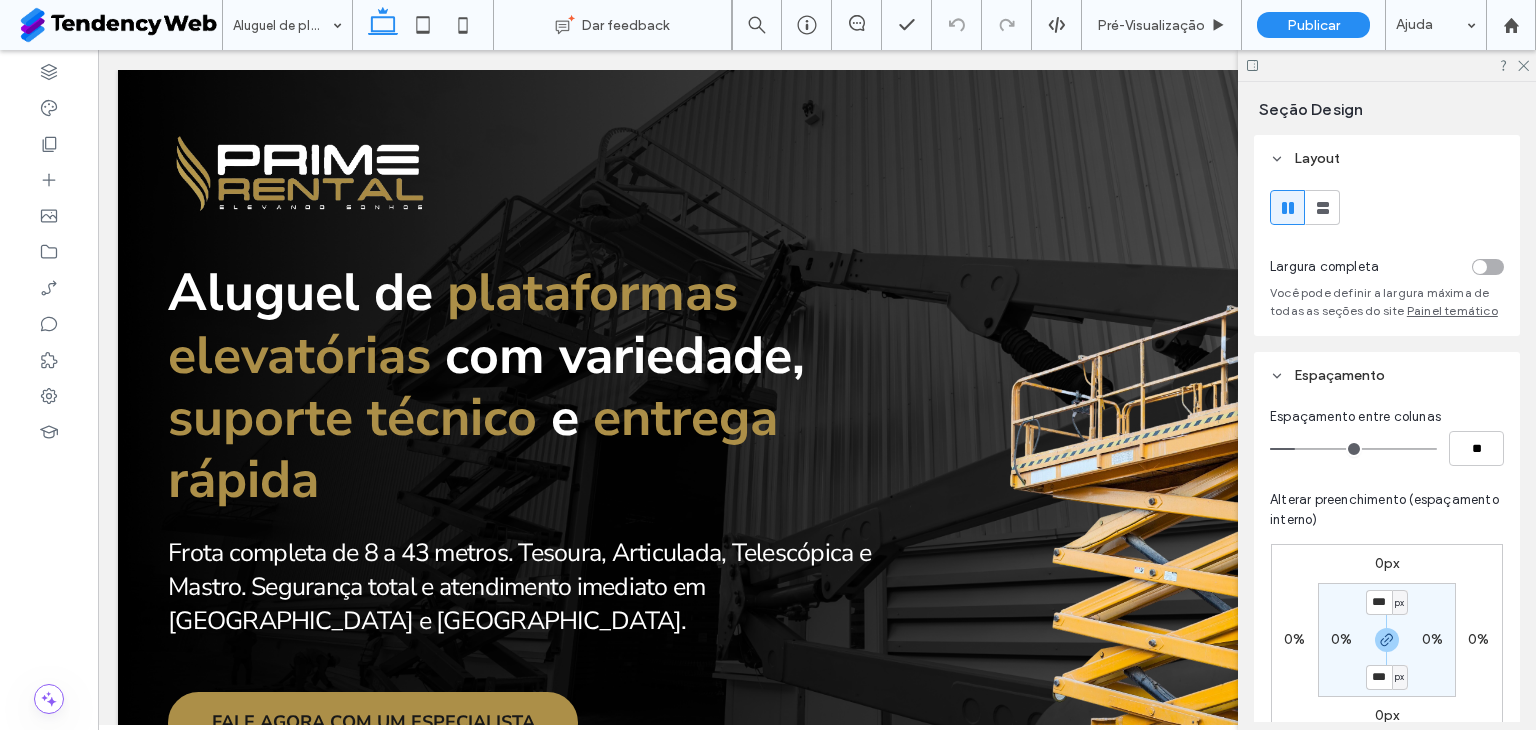 click 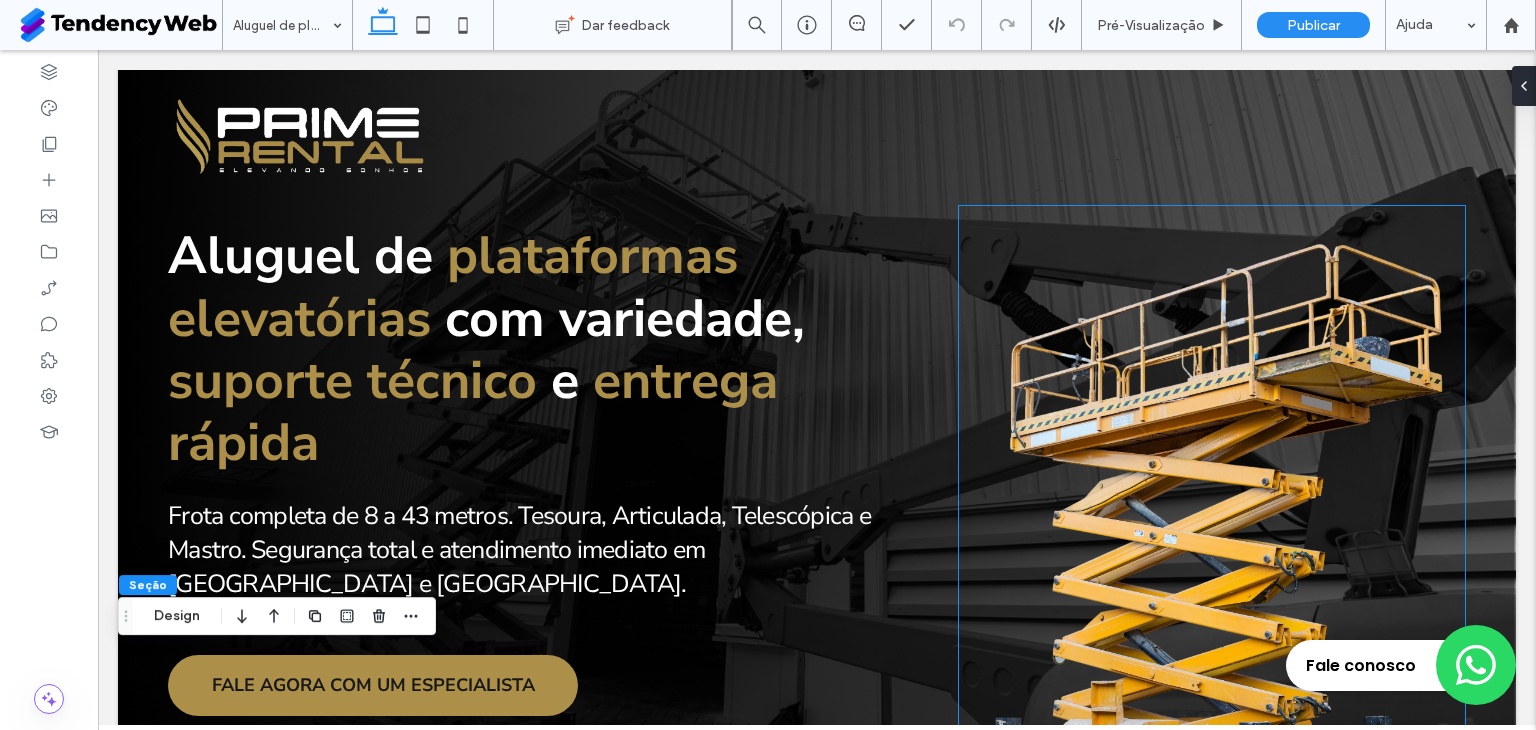 scroll, scrollTop: 0, scrollLeft: 0, axis: both 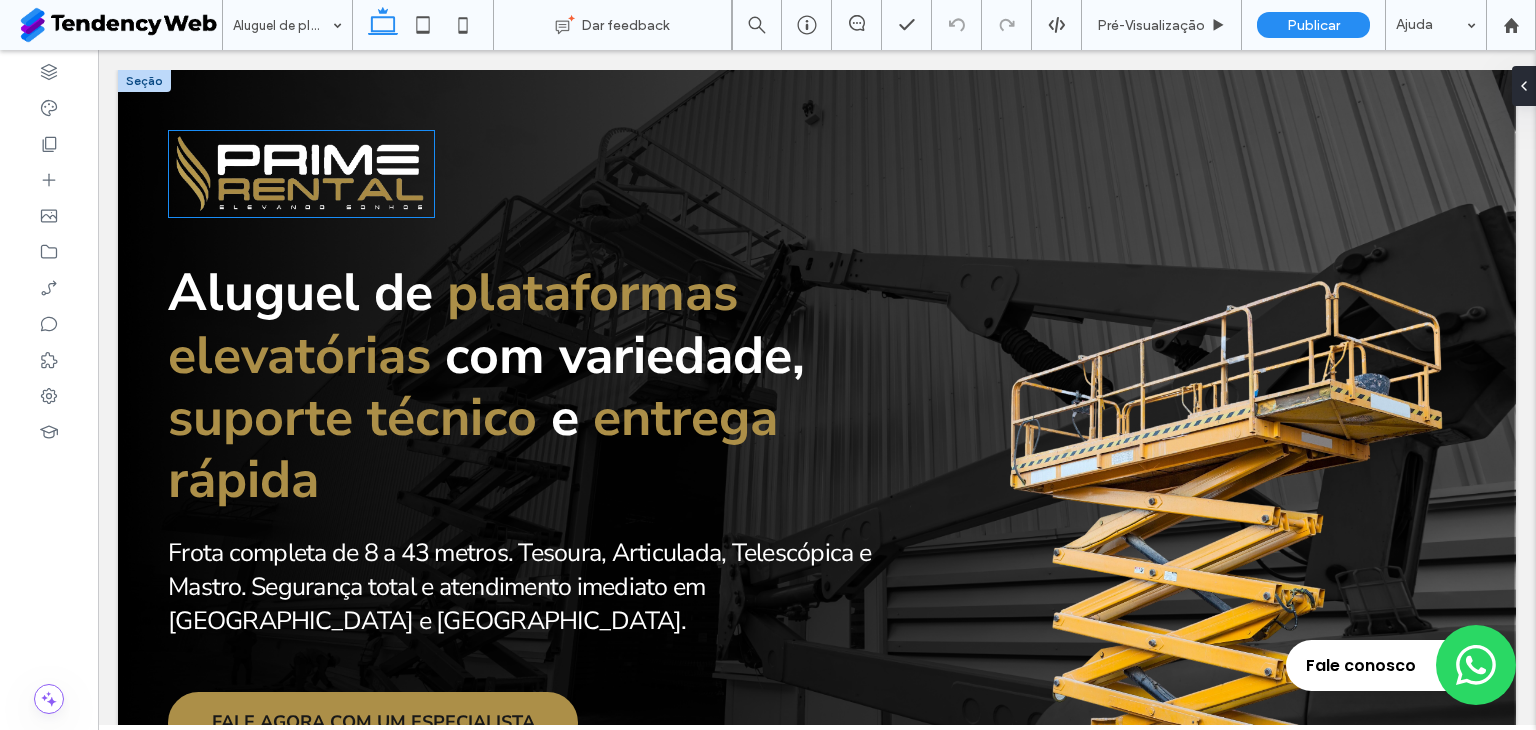 click at bounding box center (301, 174) 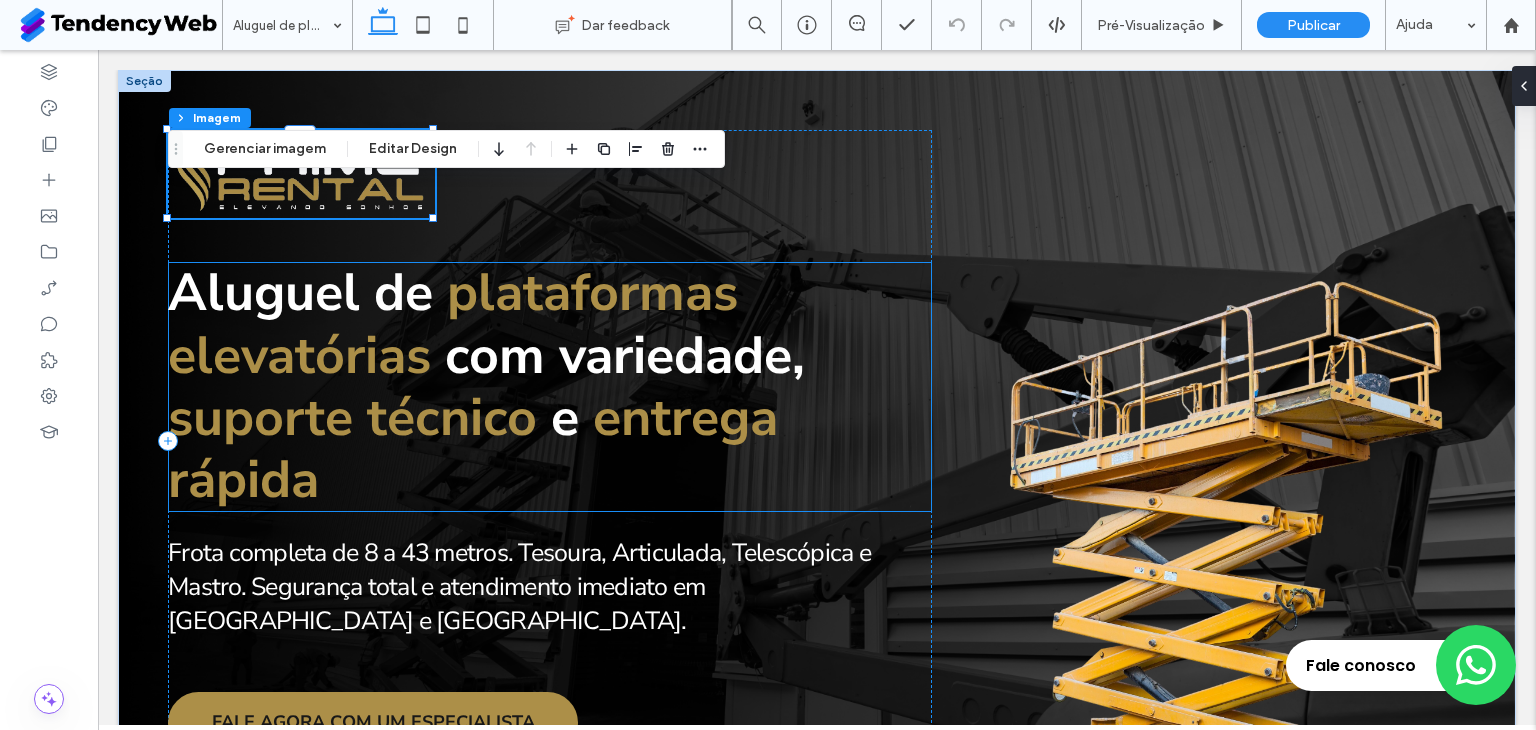 click on "plataformas elevatórias" at bounding box center [453, 323] 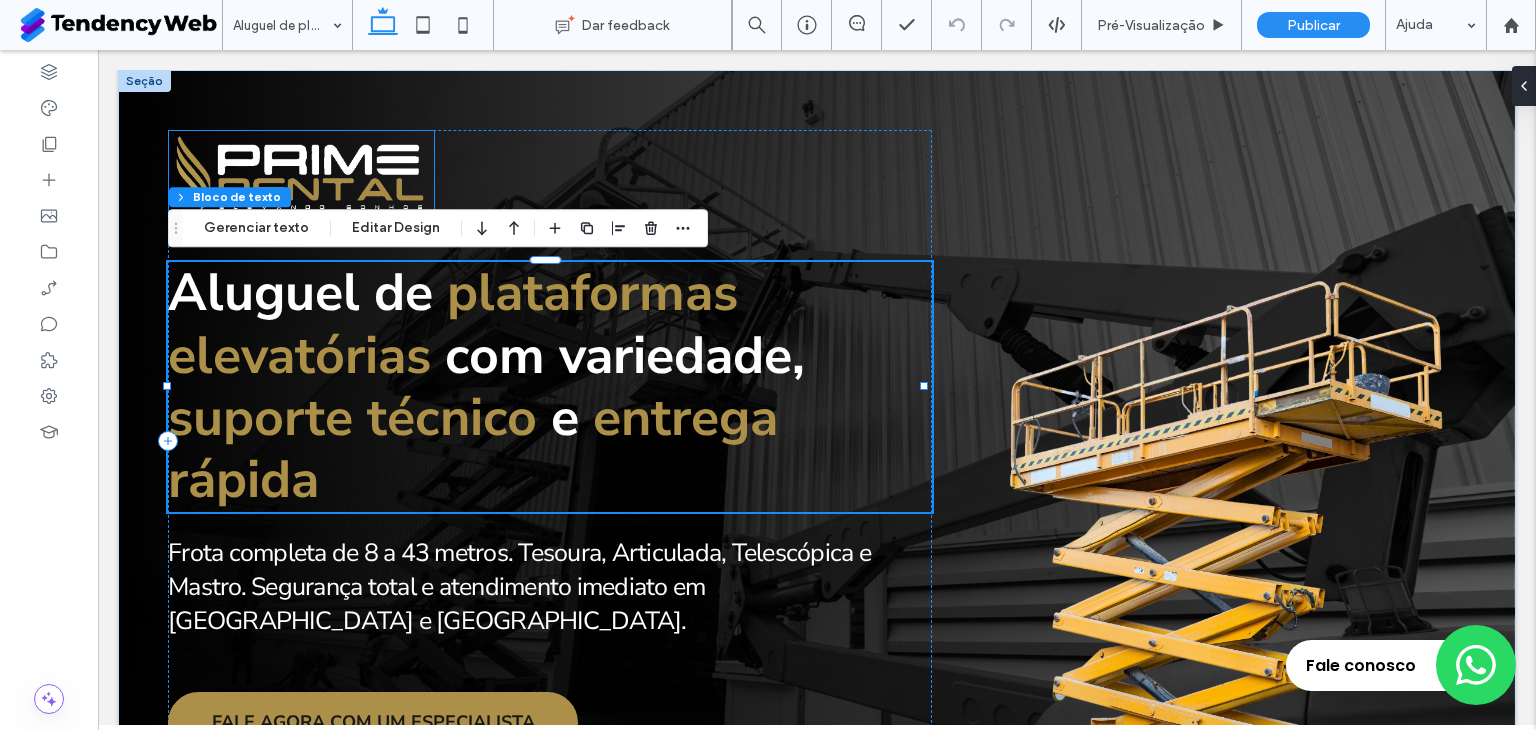 click at bounding box center [301, 174] 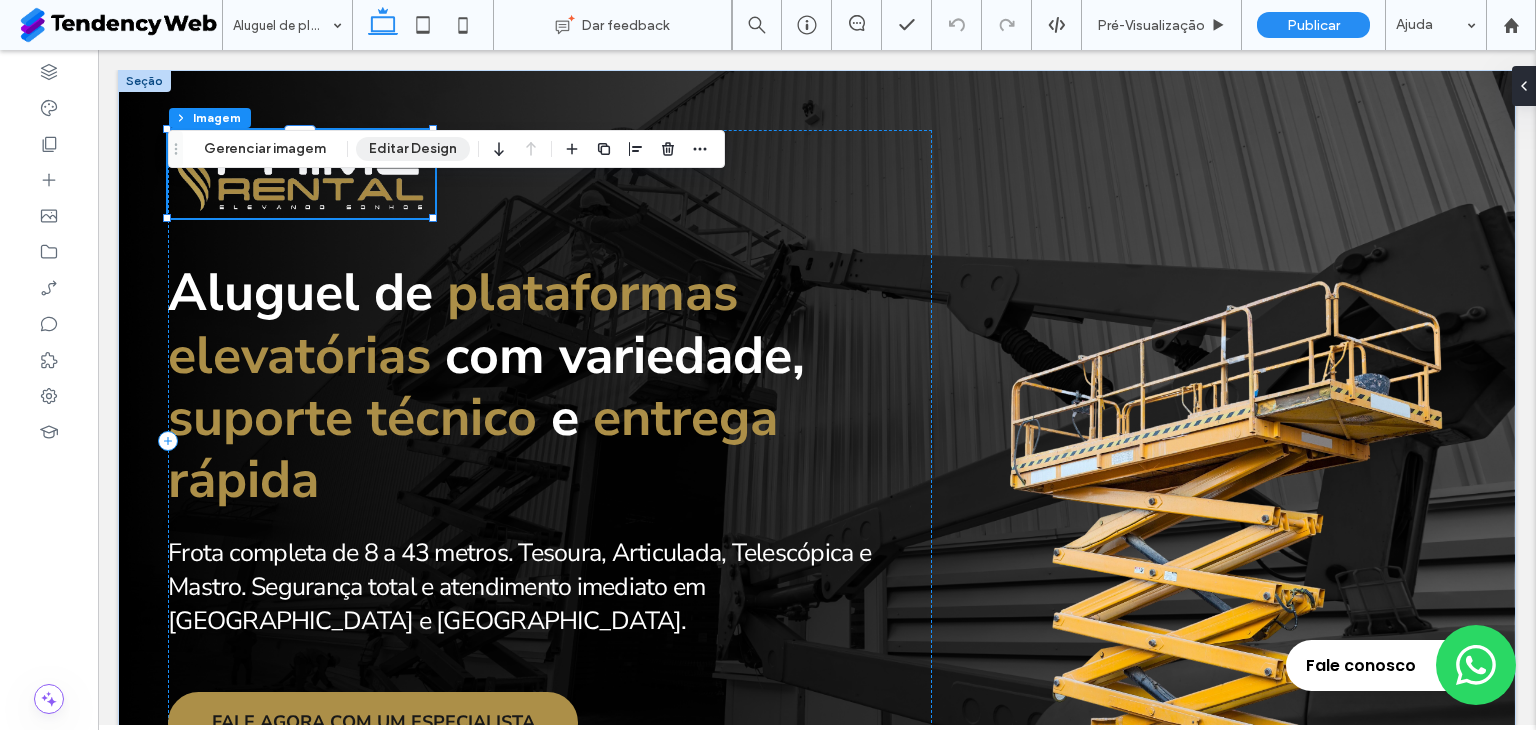 click on "Editar Design" at bounding box center [413, 149] 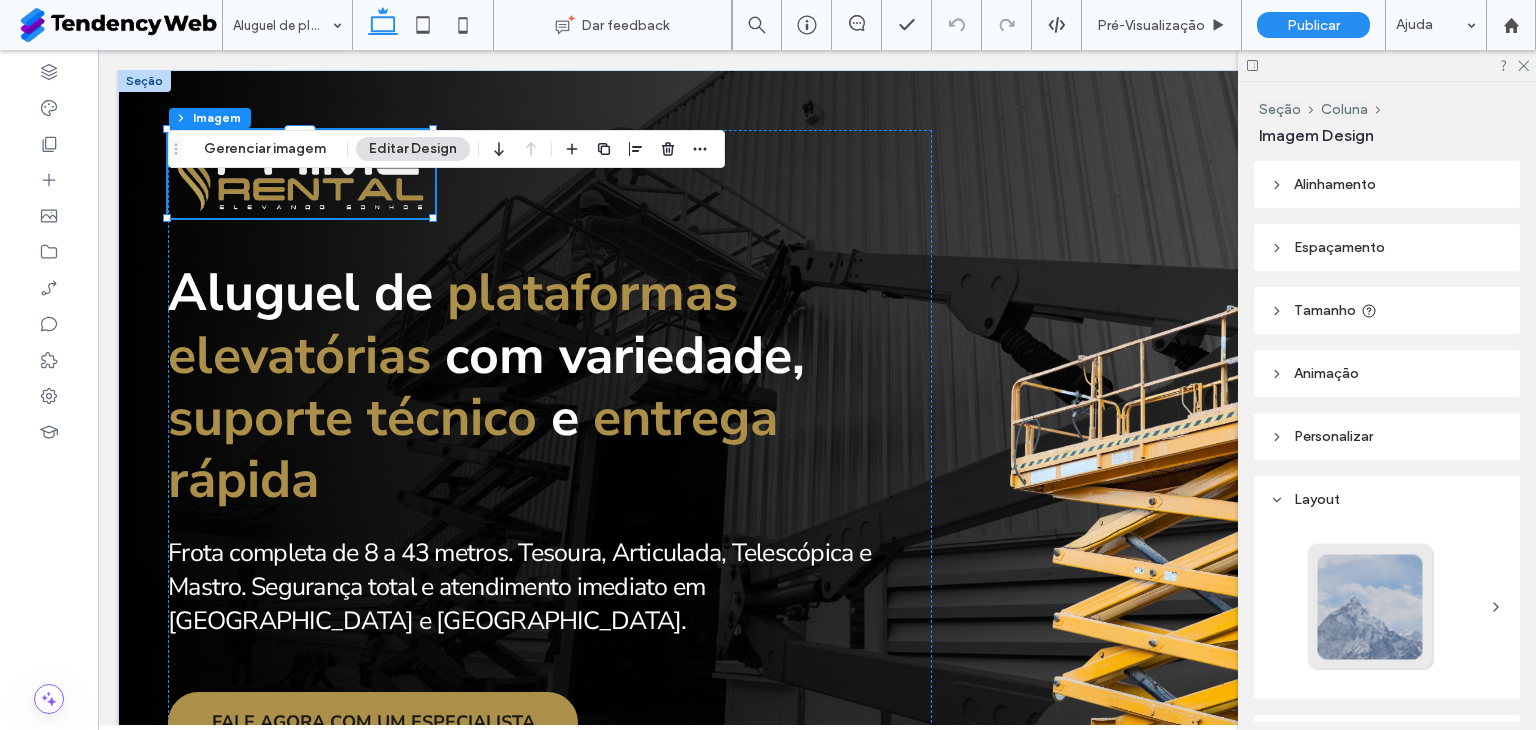 click on "Alinhamento" at bounding box center [1335, 184] 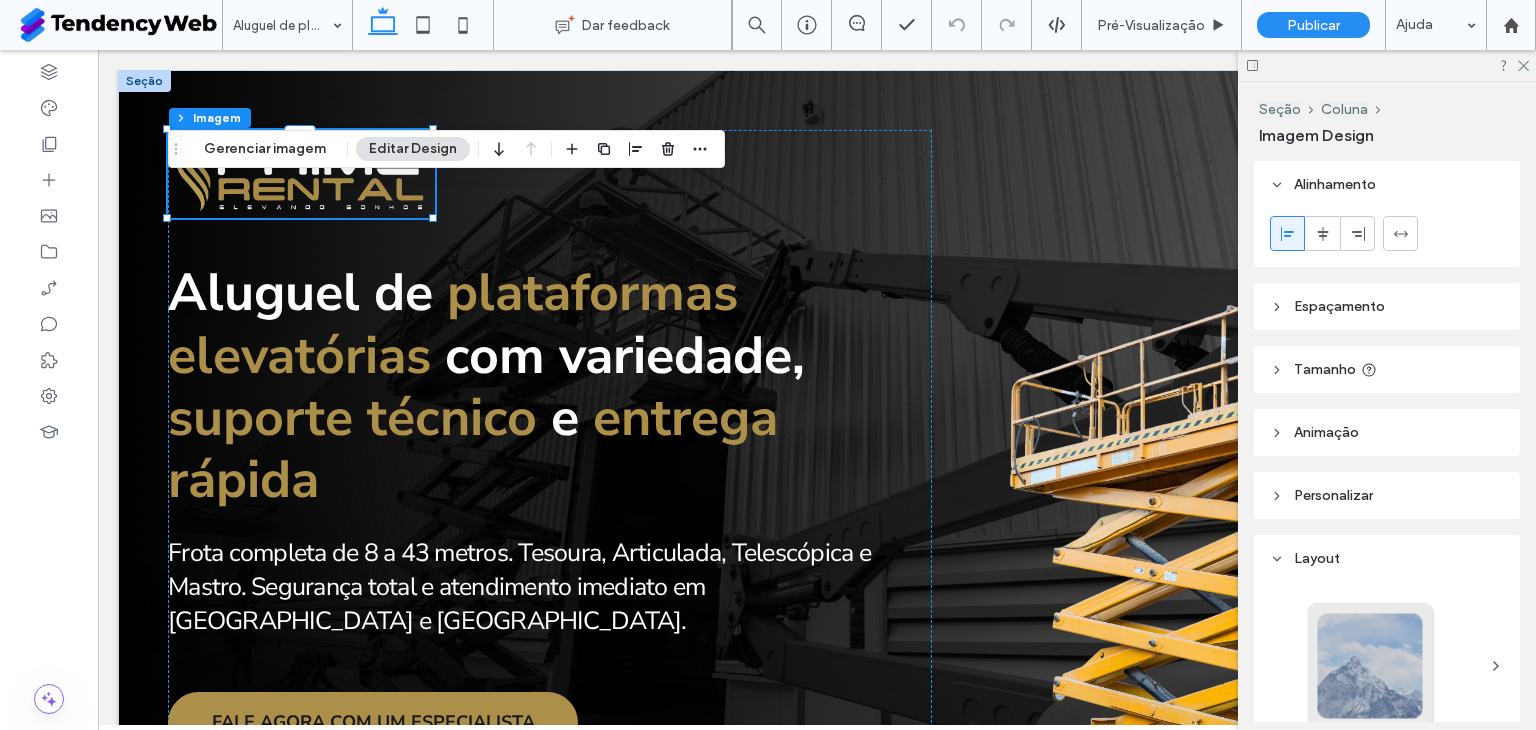 click on "Alinhamento" at bounding box center (1335, 184) 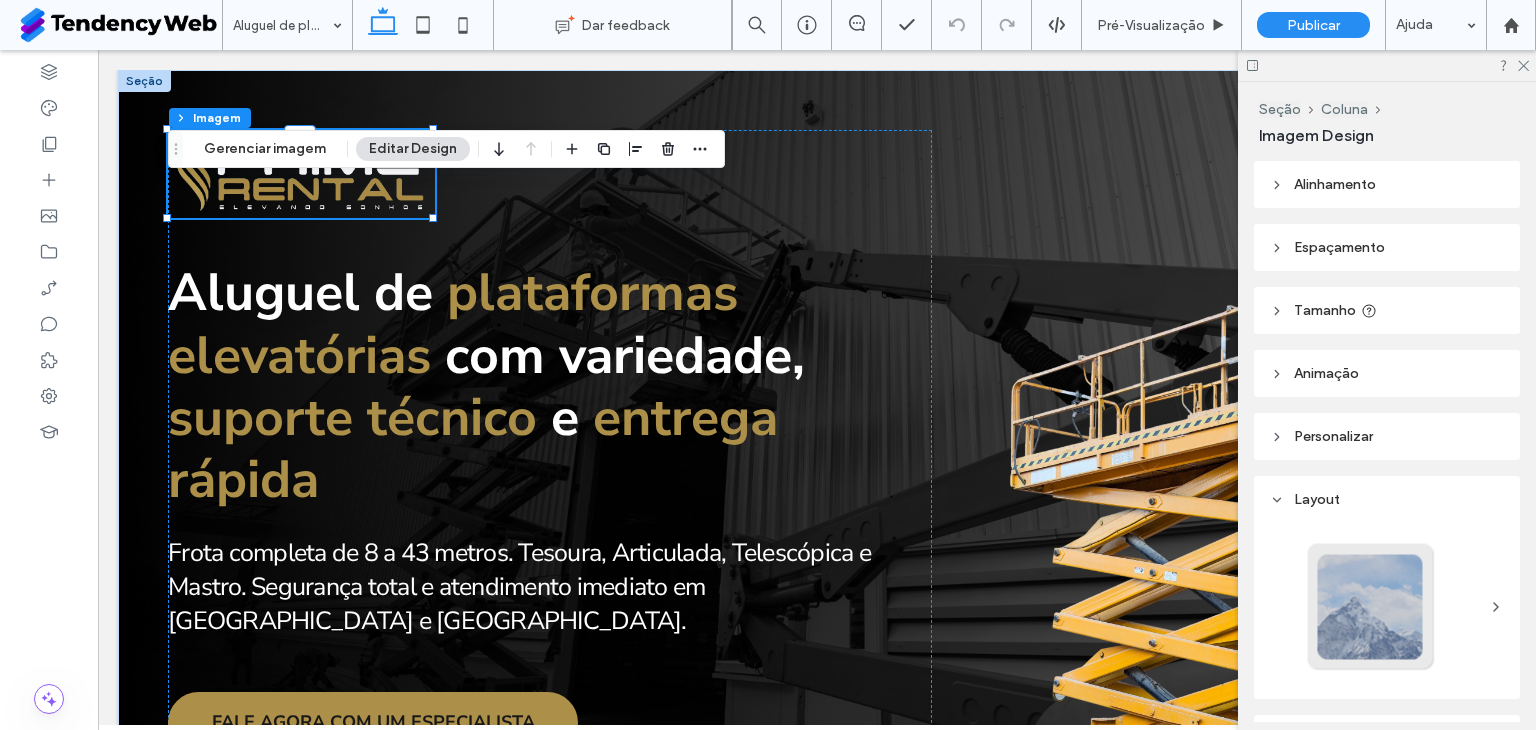 click on "Tamanho" at bounding box center (1325, 310) 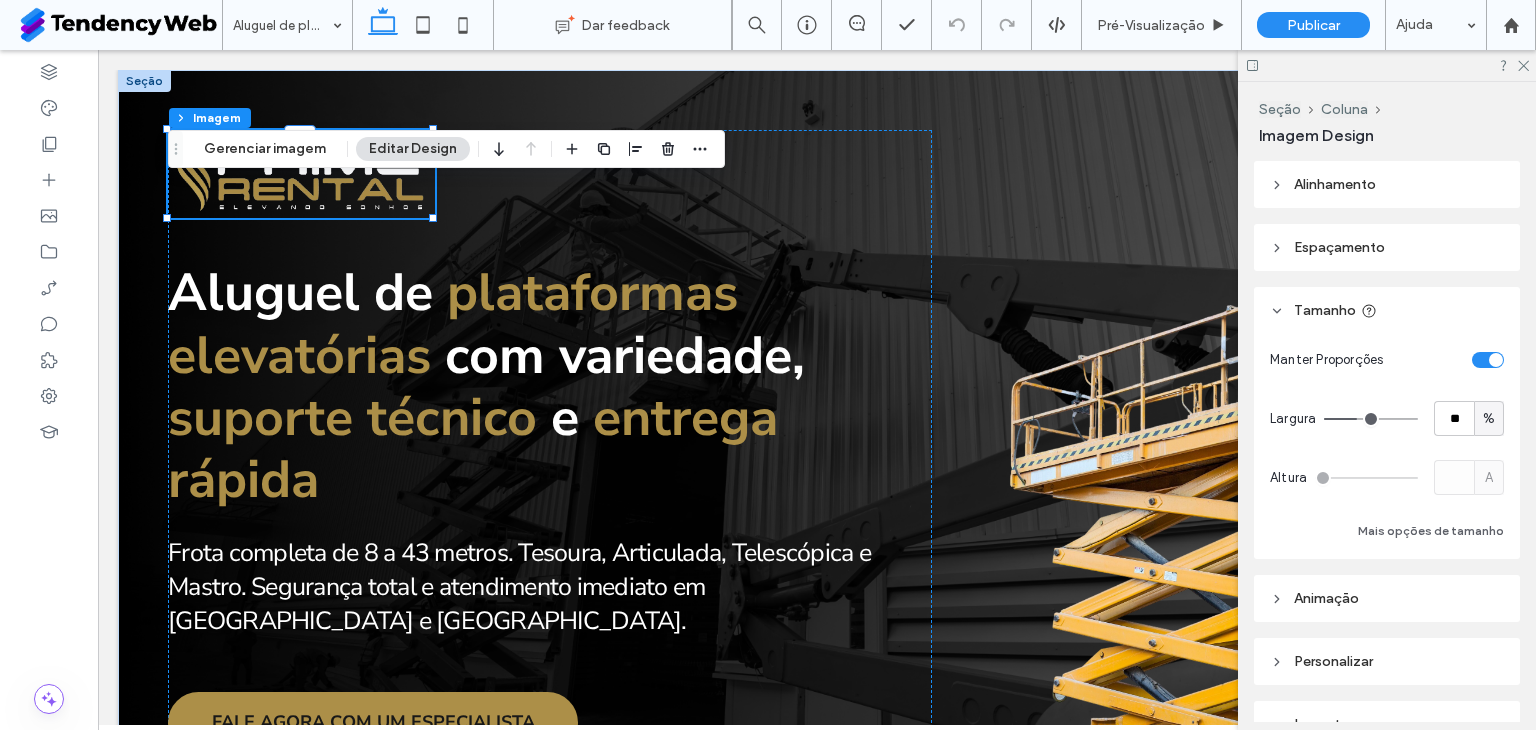 click on "%" at bounding box center (1489, 419) 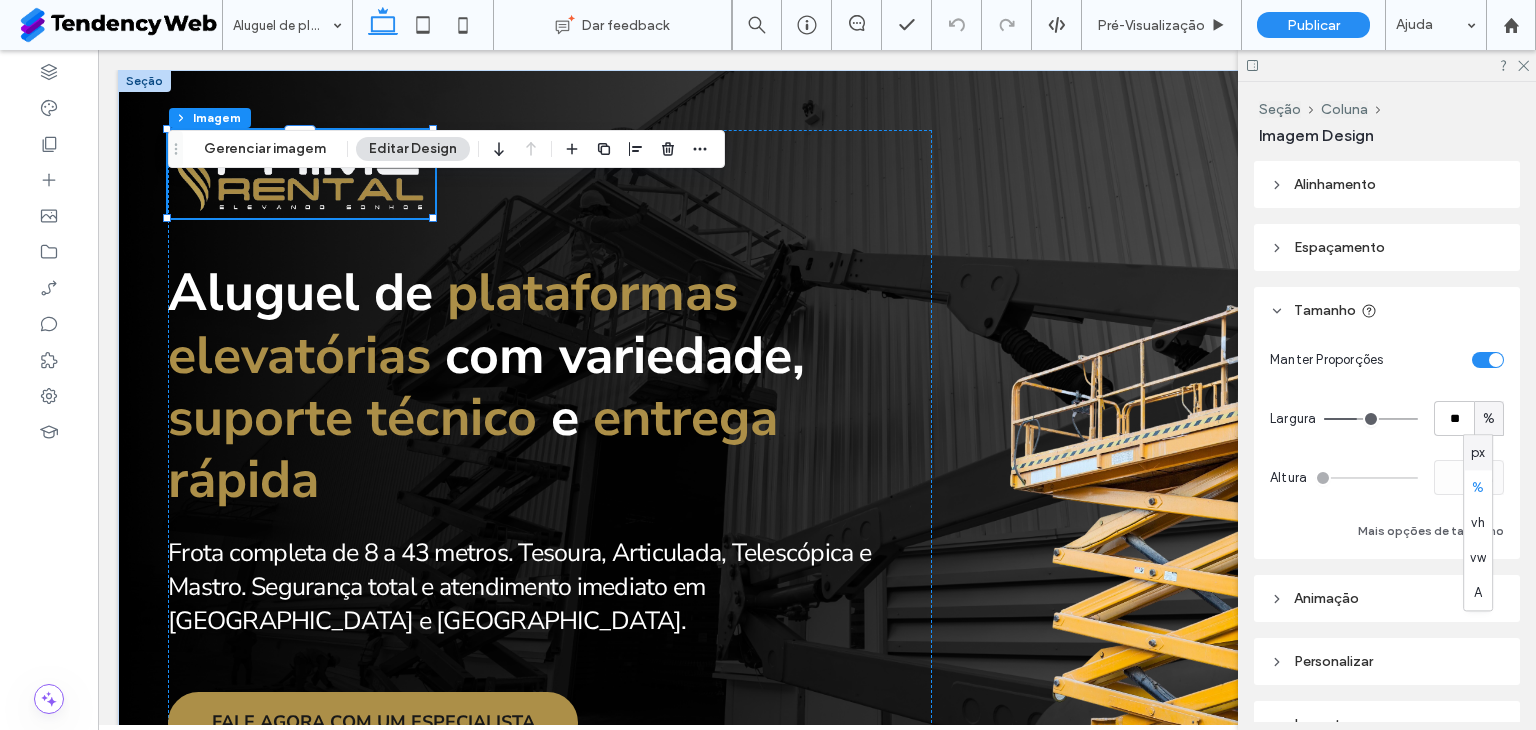 click on "px" at bounding box center [1478, 453] 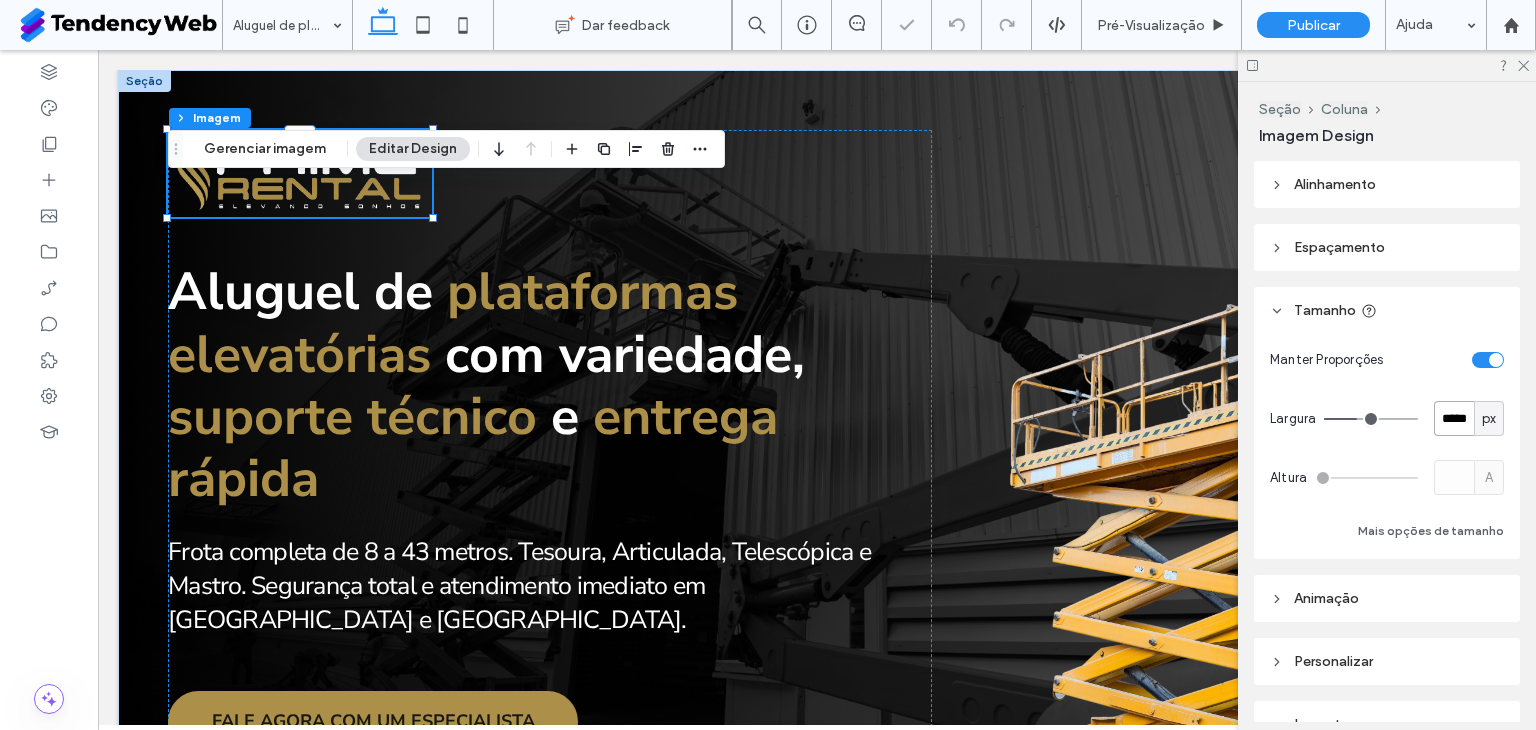 click on "*****" at bounding box center (1454, 418) 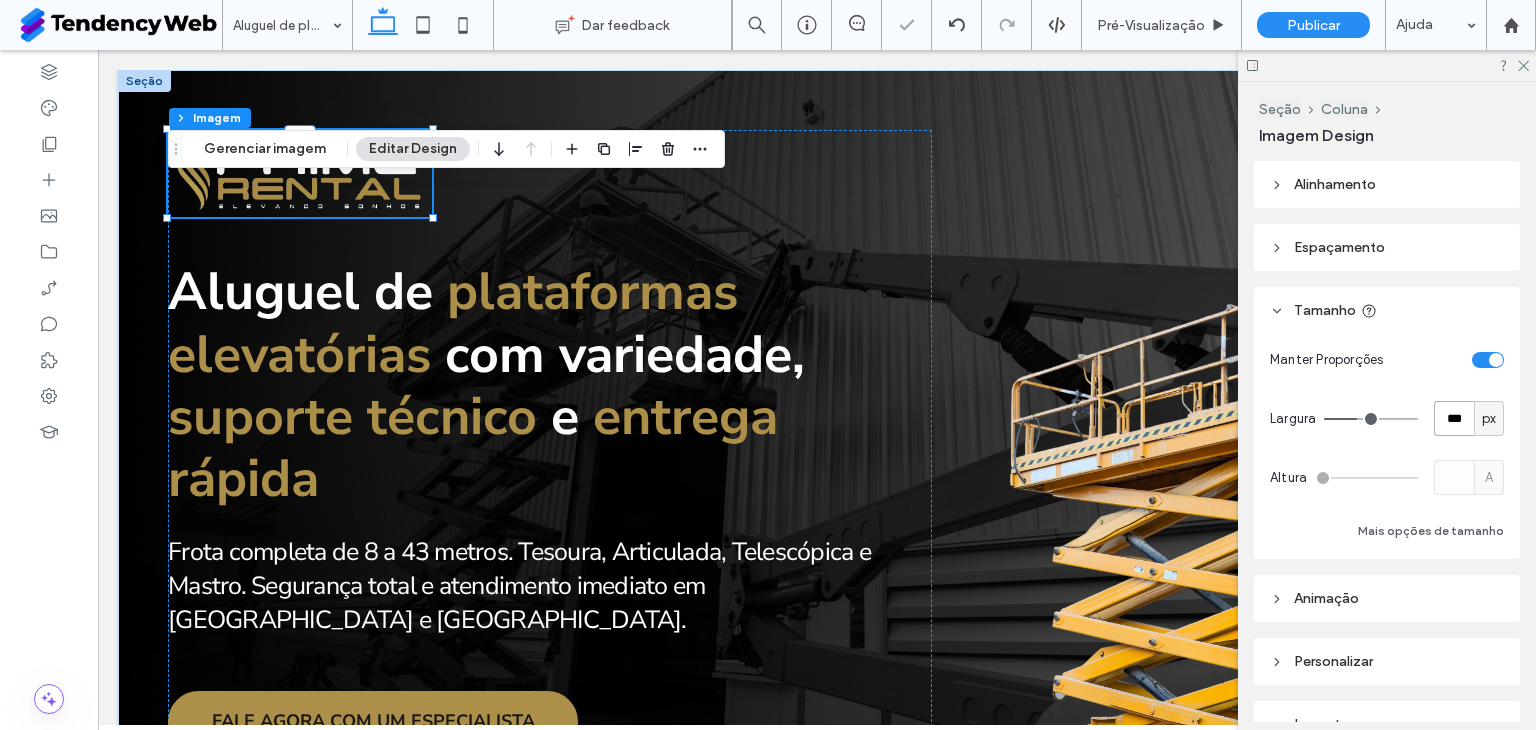 type on "***" 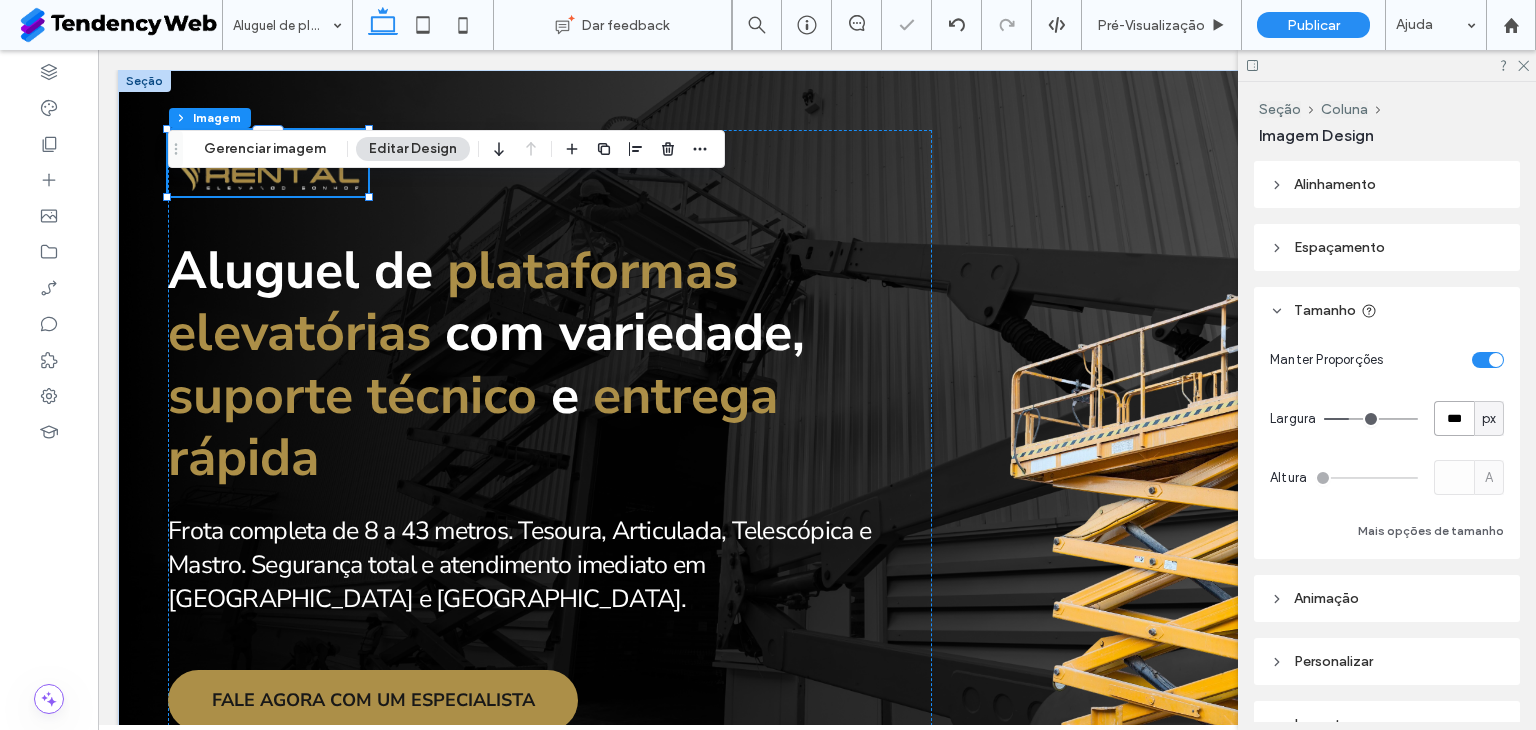 click on "***" at bounding box center [1454, 418] 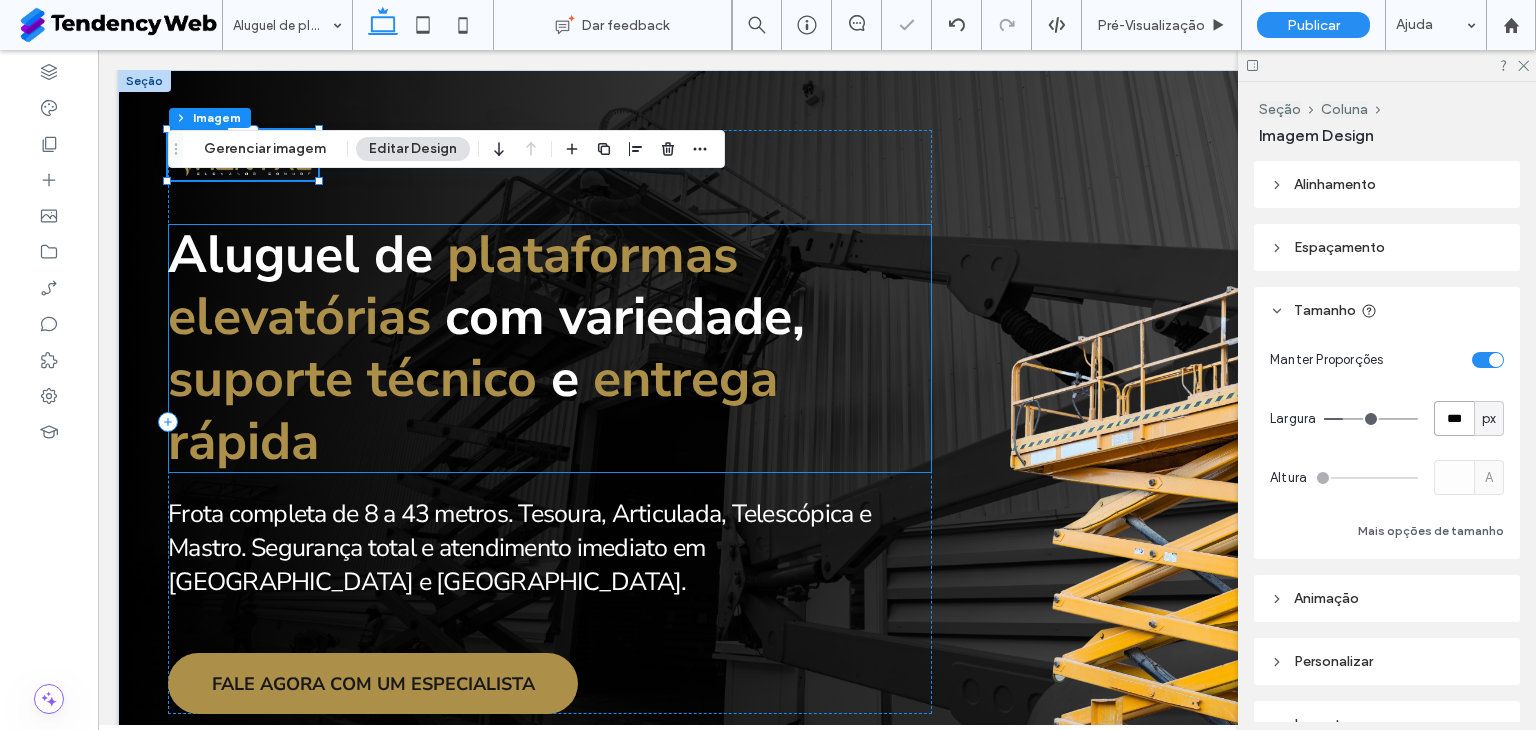 click on "Aluguel de
plataformas elevatórias
com variedade,
suporte técnico
e
entrega rápida" at bounding box center (550, 349) 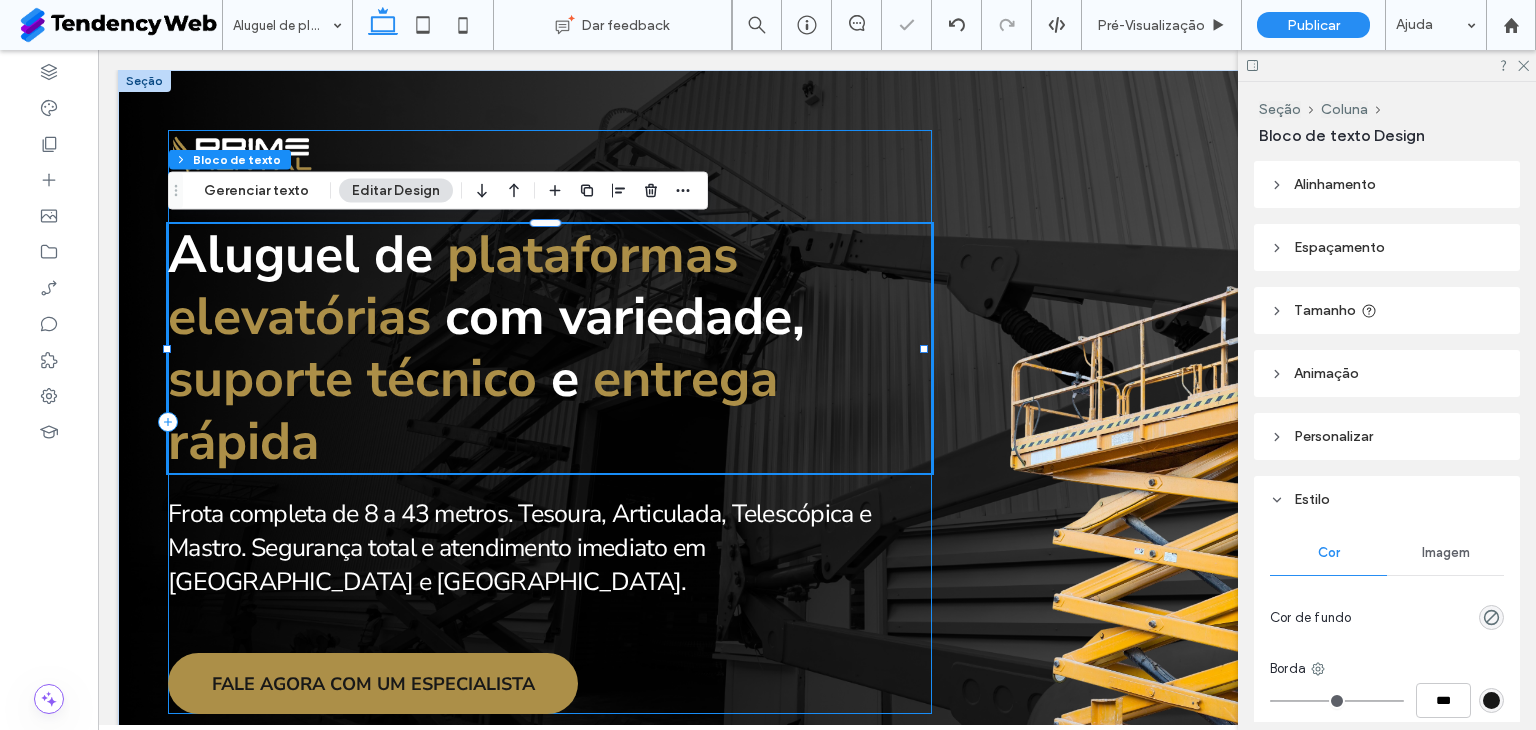 click on "Aluguel de
plataformas elevatórias
com variedade,
suporte técnico
e
entrega rápida
Frota completa de 8 a 43 metros. Tesoura, Articulada, Telescópica e Mastro. Segurança total e atendimento imediato em São Paulo e Minas Gerais.
FALE AGORA COM UM ESPECIALISTA" at bounding box center [550, 422] 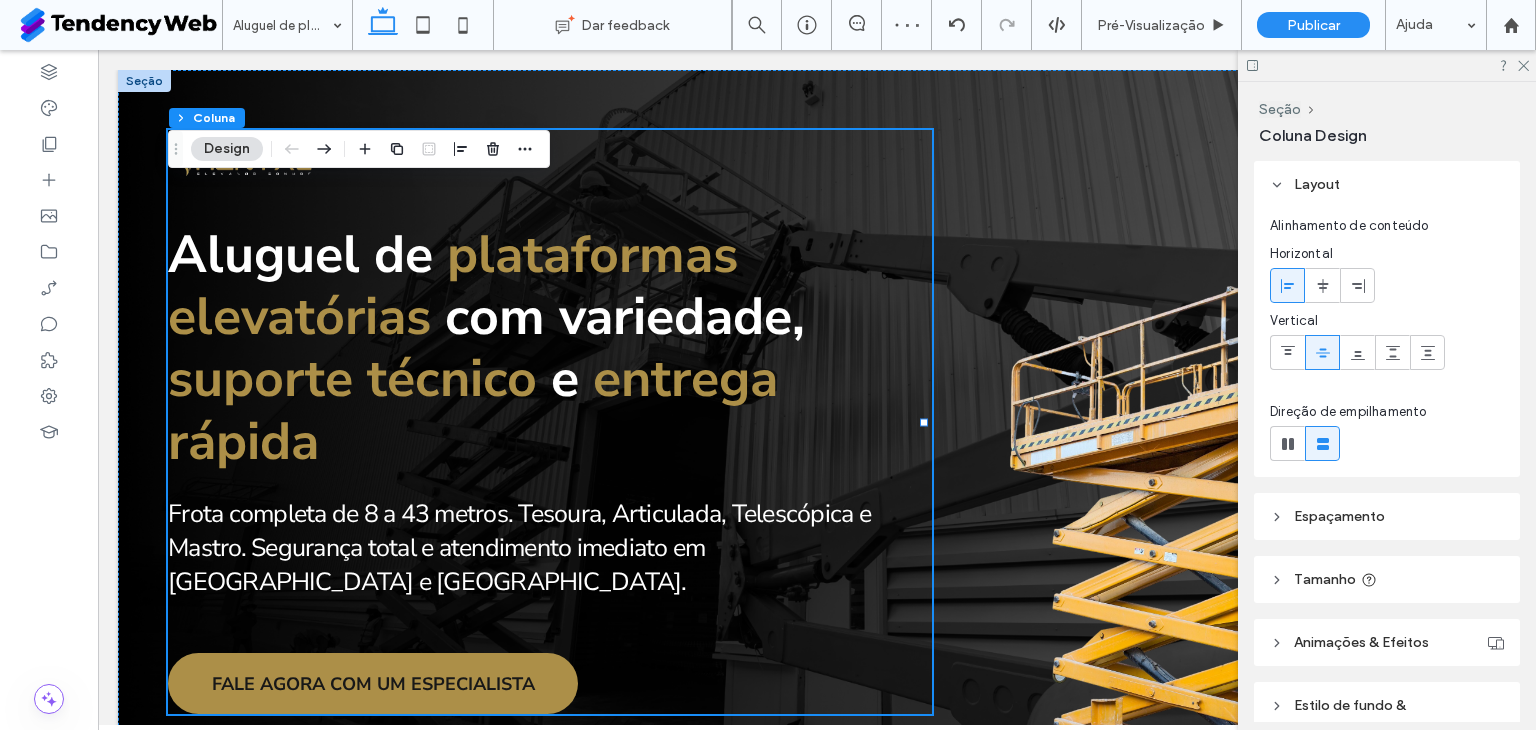 click at bounding box center [1387, 65] 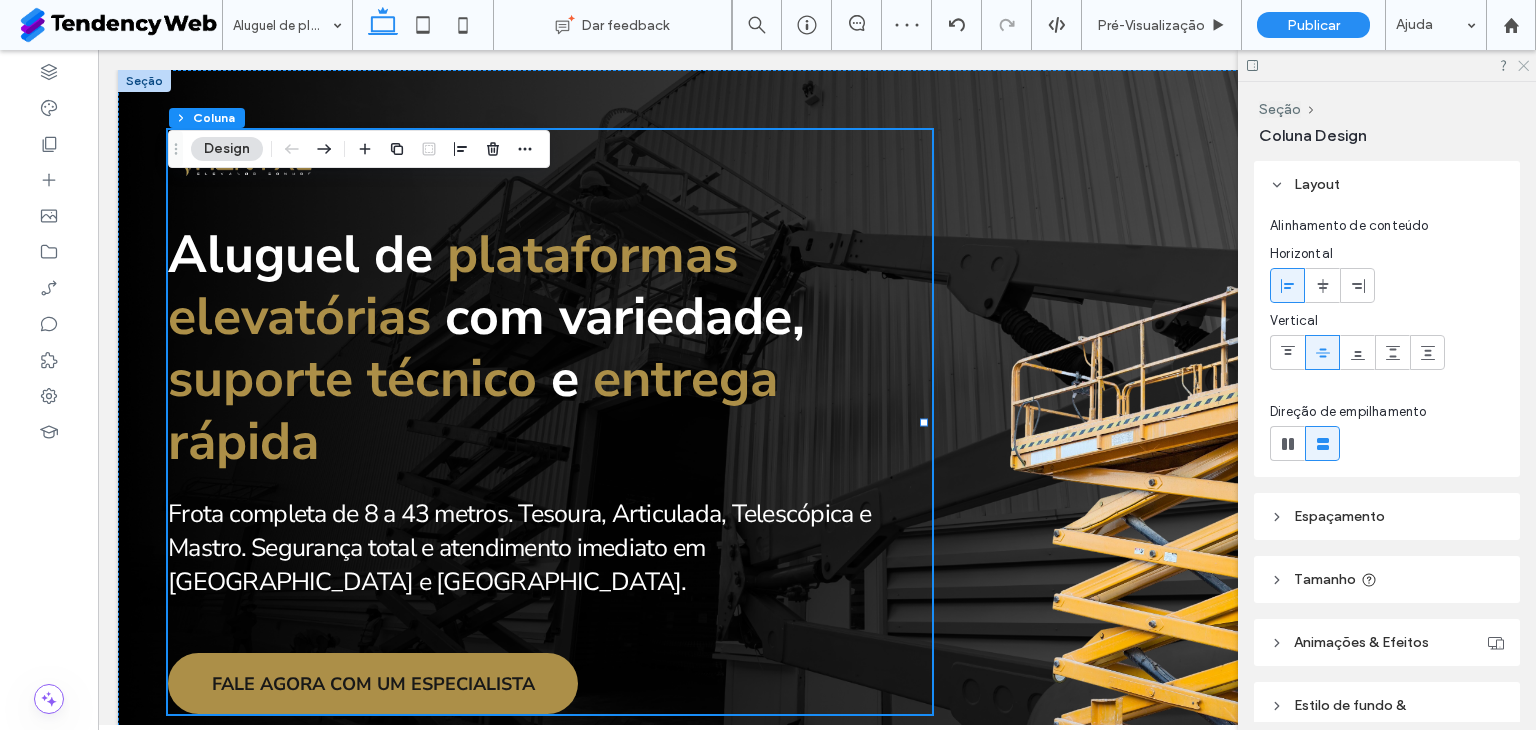 click 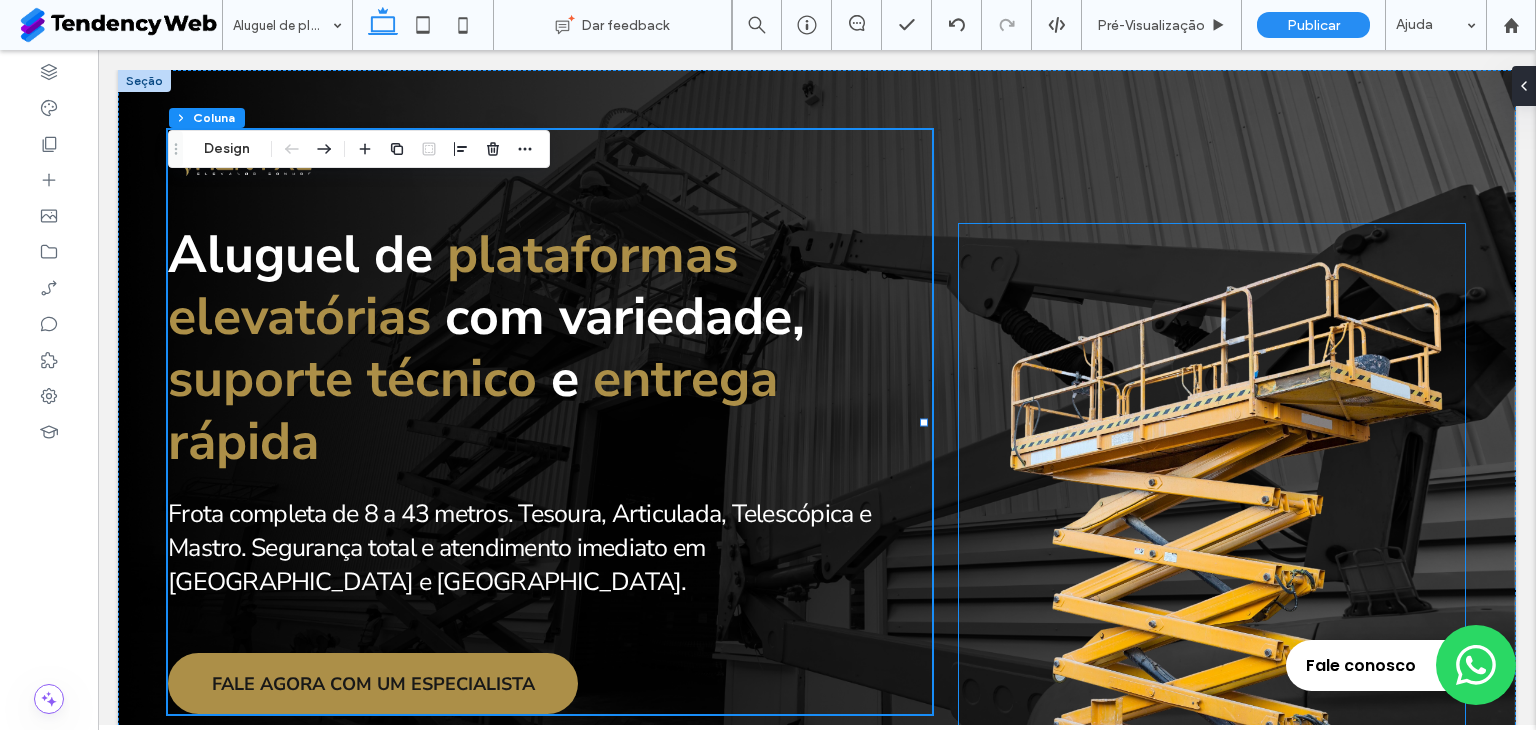 click at bounding box center [1212, 570] 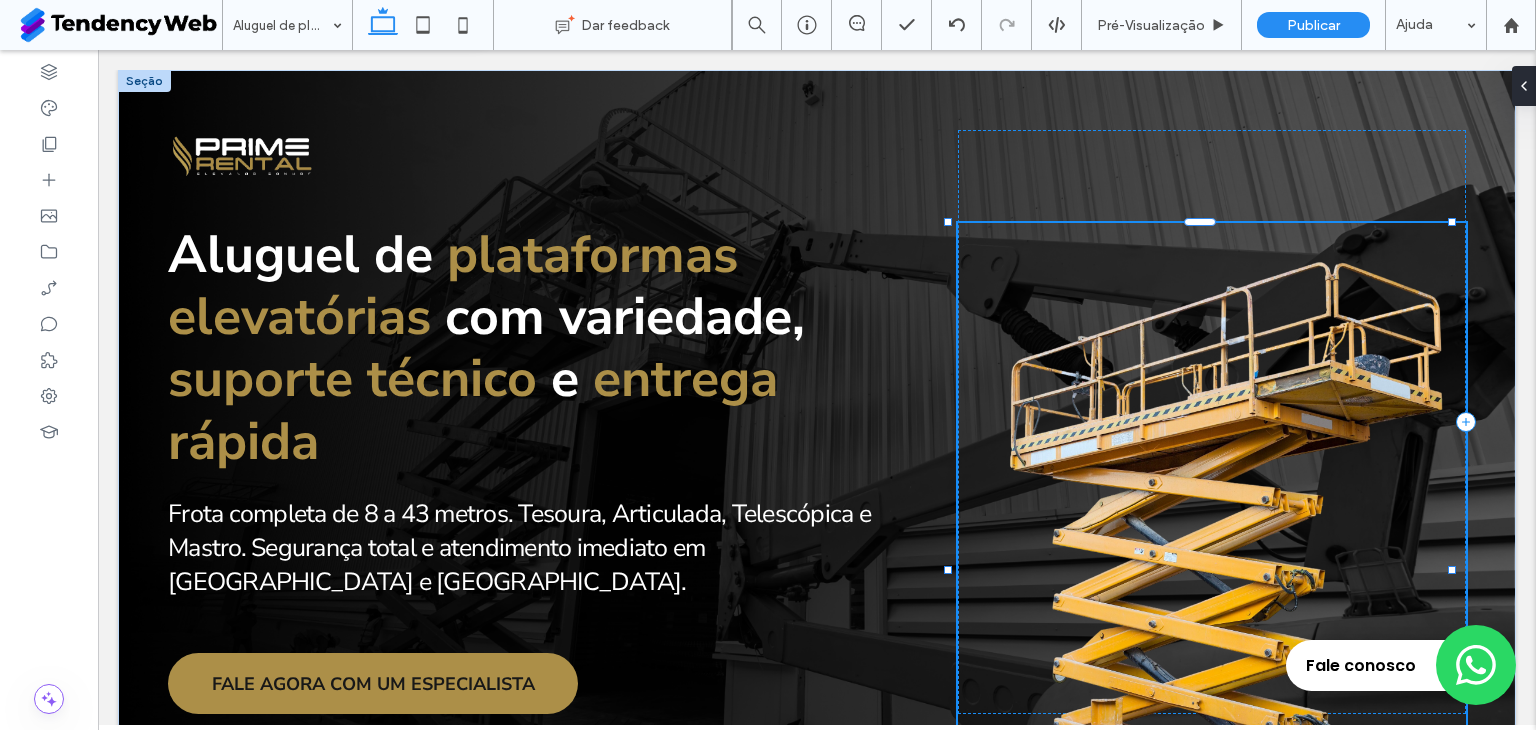 type on "**" 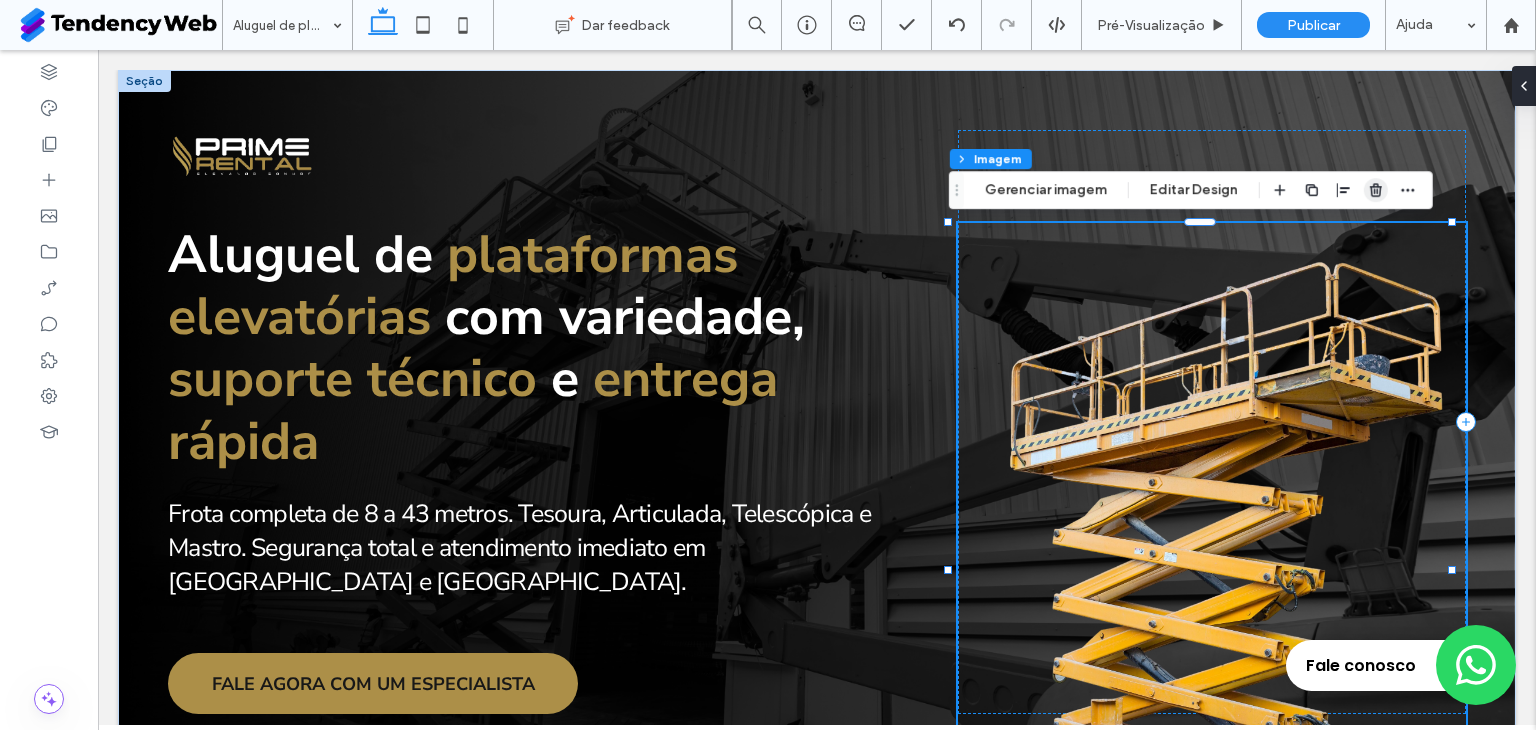 click 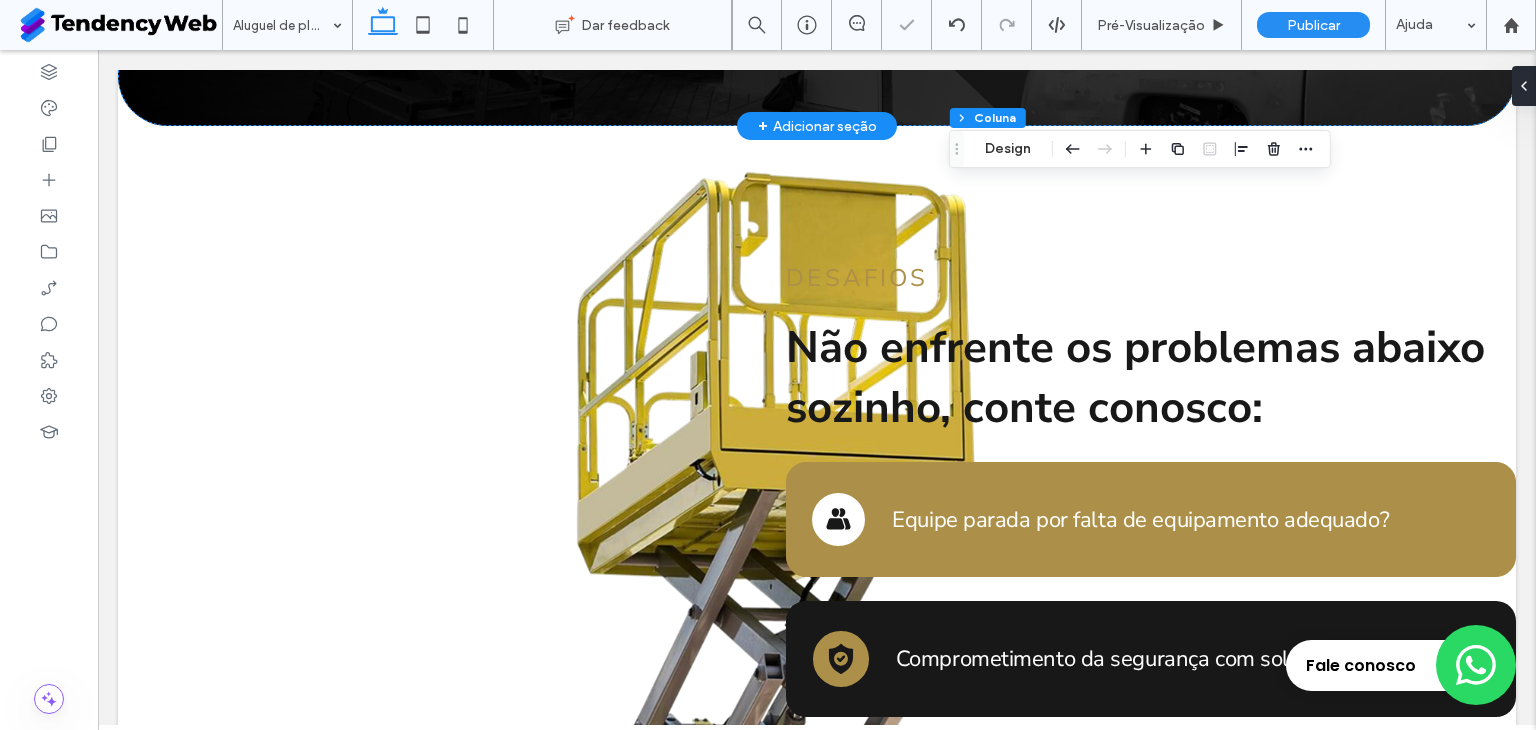 scroll, scrollTop: 666, scrollLeft: 0, axis: vertical 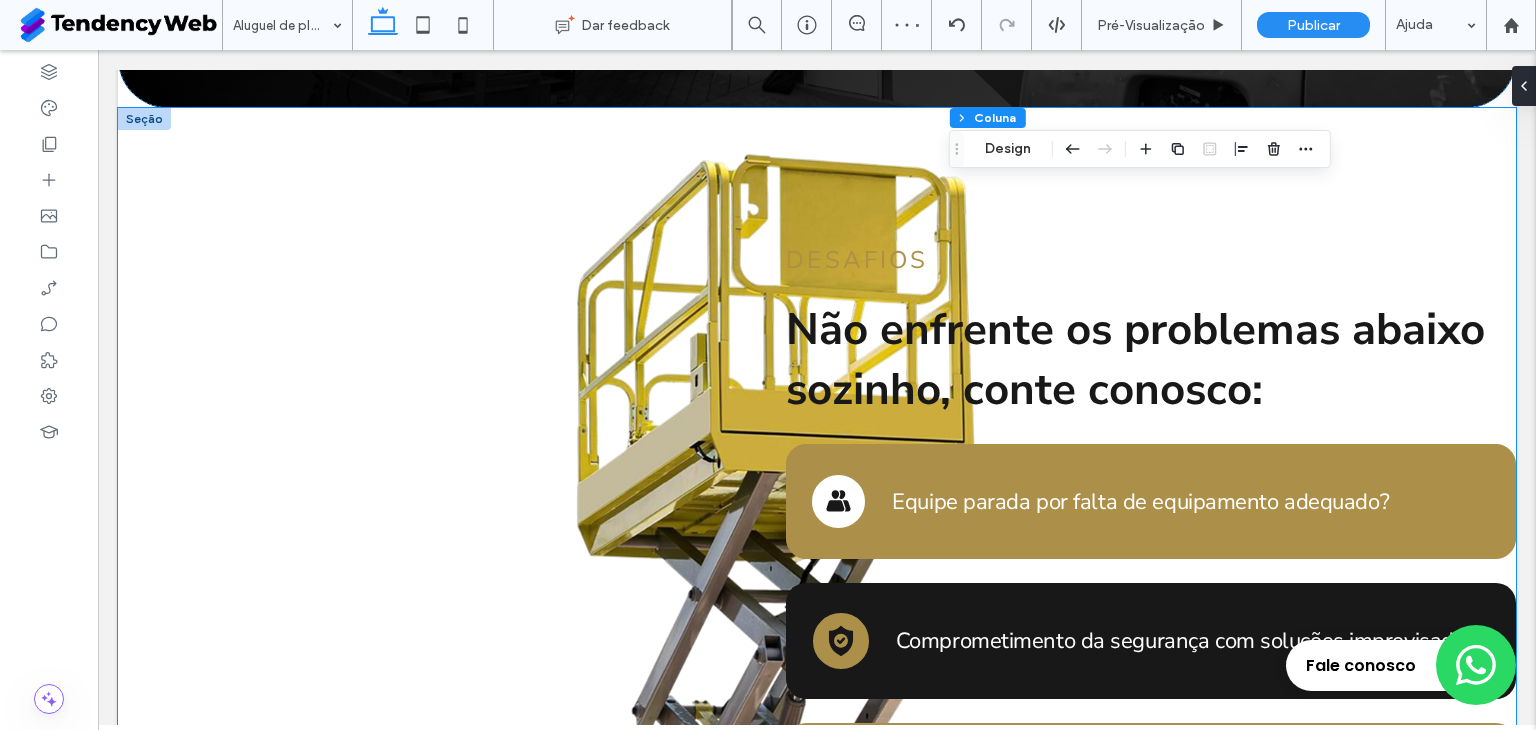 click on "Desafios
Não enfrente os problemas abaixo sozinho,
conte conosco:
Equipe parada por falta de equipamento adequado?
Comprometimento da segurança com soluções improvisadas?
Custos altos de manutenção ou aquisição de máquinas?
Atrasos e multas por descumprimento de normas?
ORÇAMENTO VIA WHATSAPP" at bounding box center [817, 643] 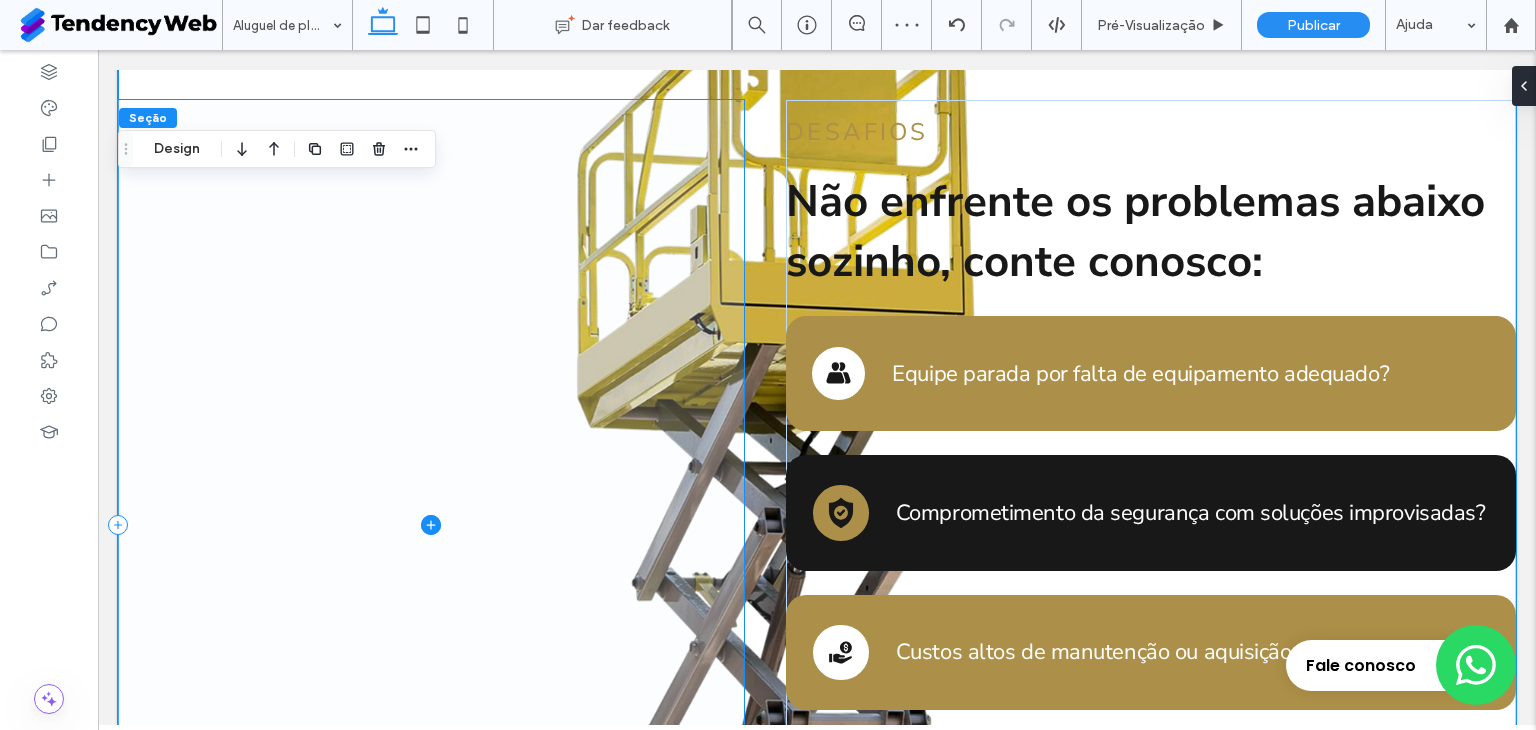scroll, scrollTop: 833, scrollLeft: 0, axis: vertical 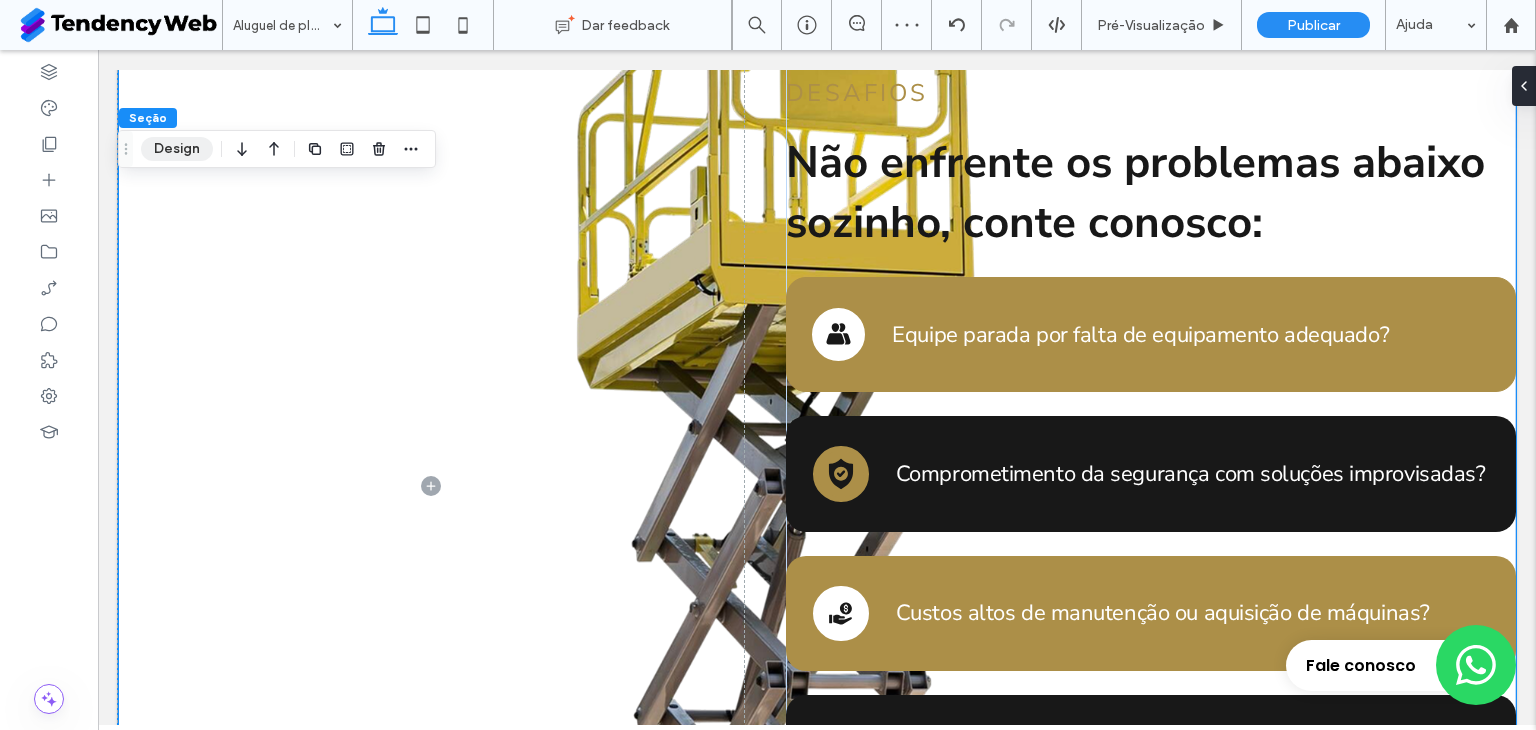 click on "Design" at bounding box center [177, 149] 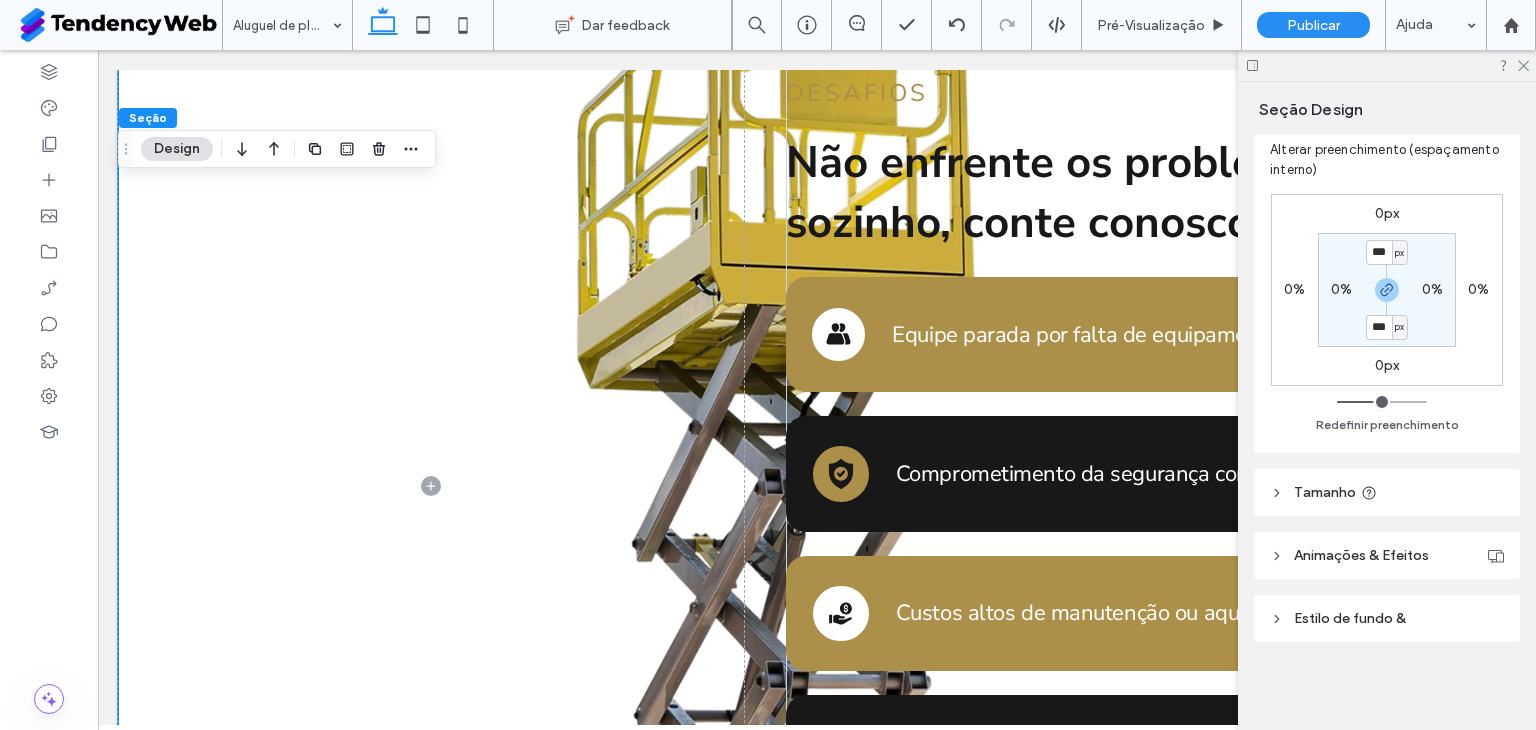 scroll, scrollTop: 351, scrollLeft: 0, axis: vertical 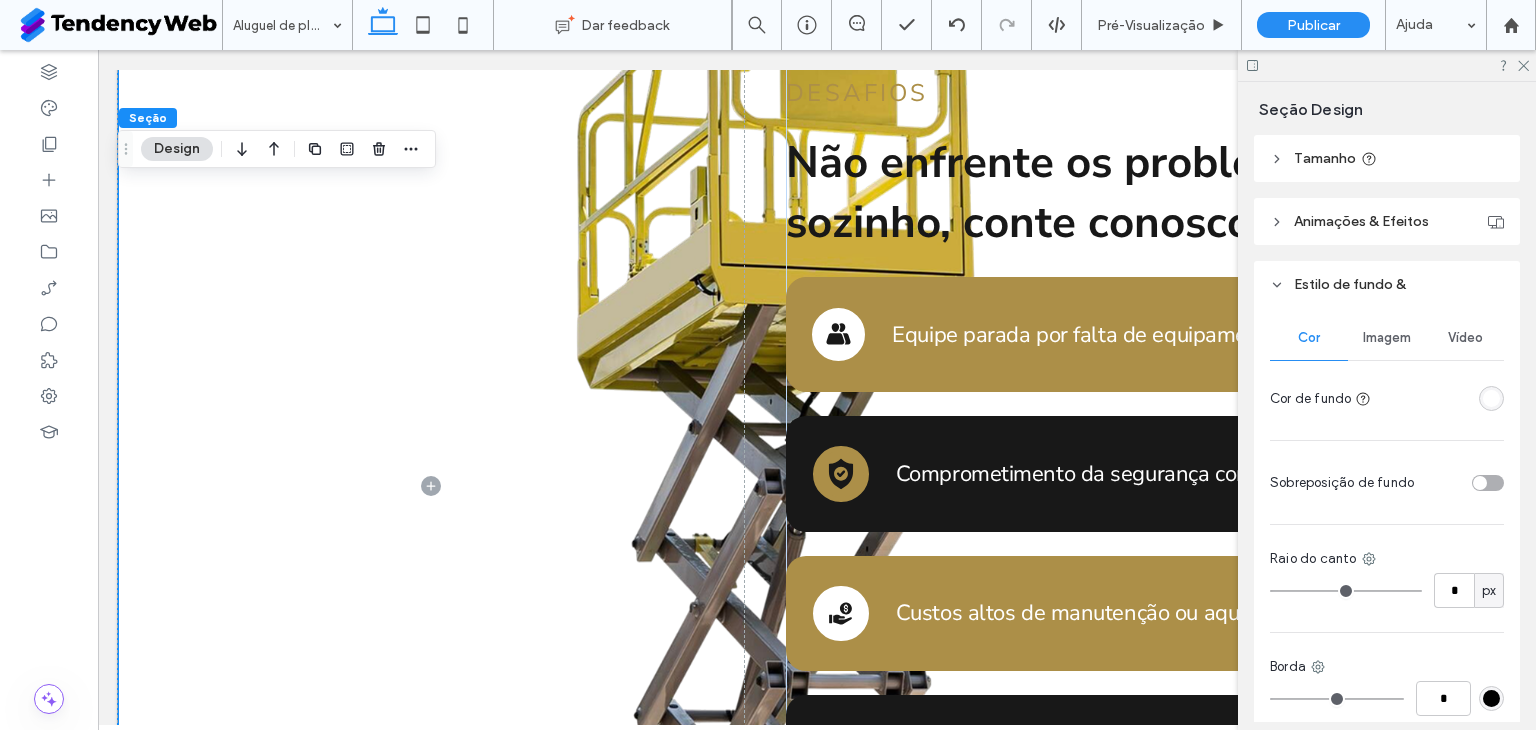click on "Imagem" at bounding box center (1387, 338) 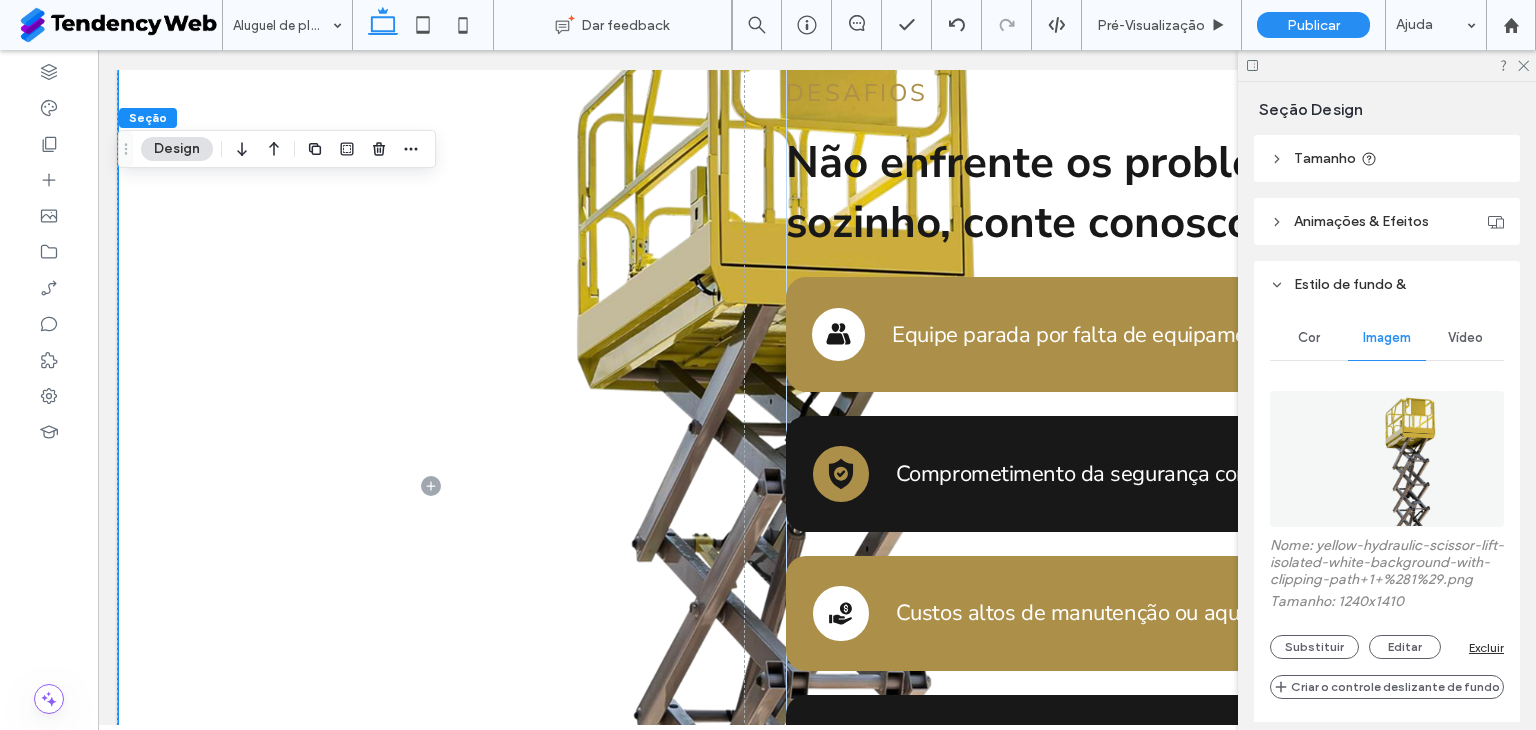 scroll, scrollTop: 851, scrollLeft: 0, axis: vertical 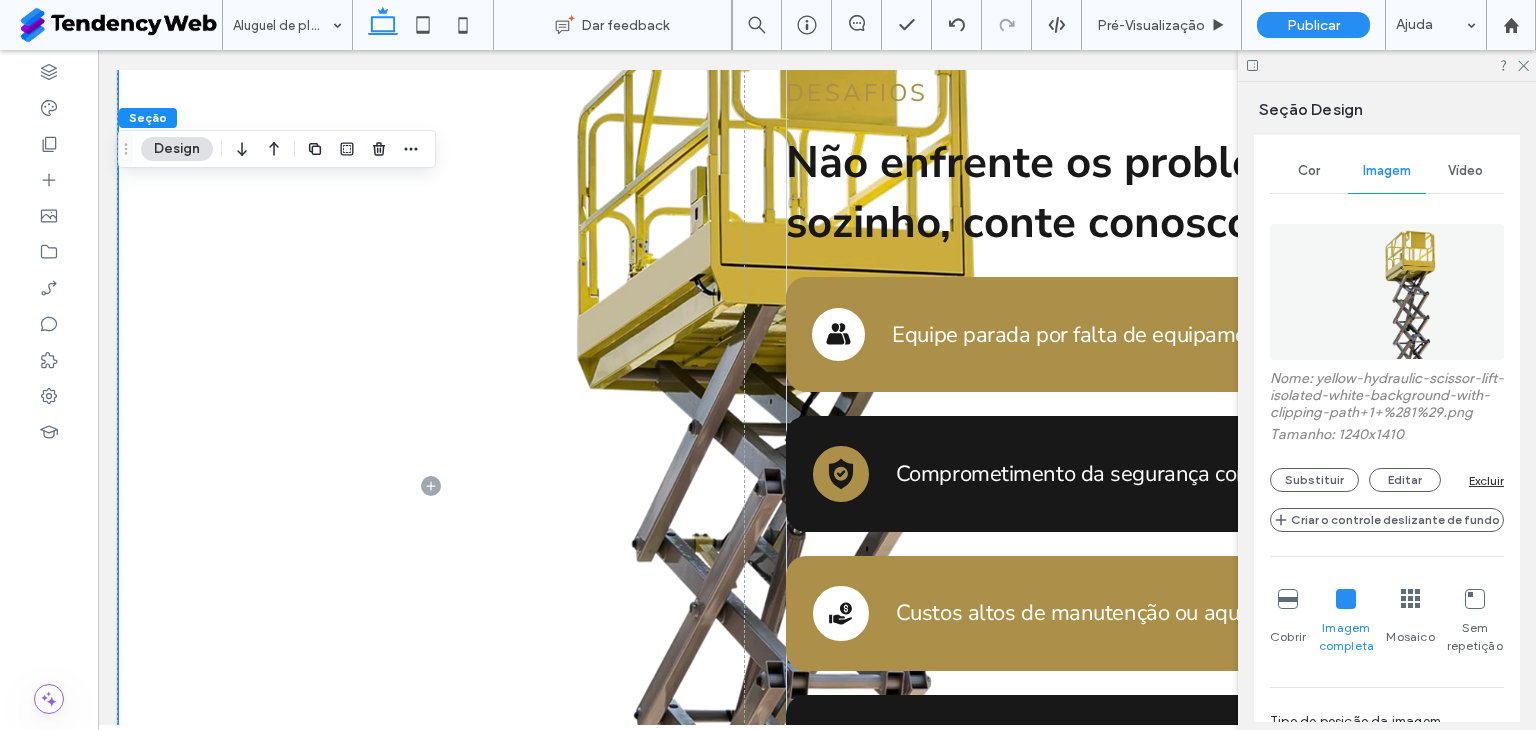 click on "Excluir" at bounding box center [1486, 480] 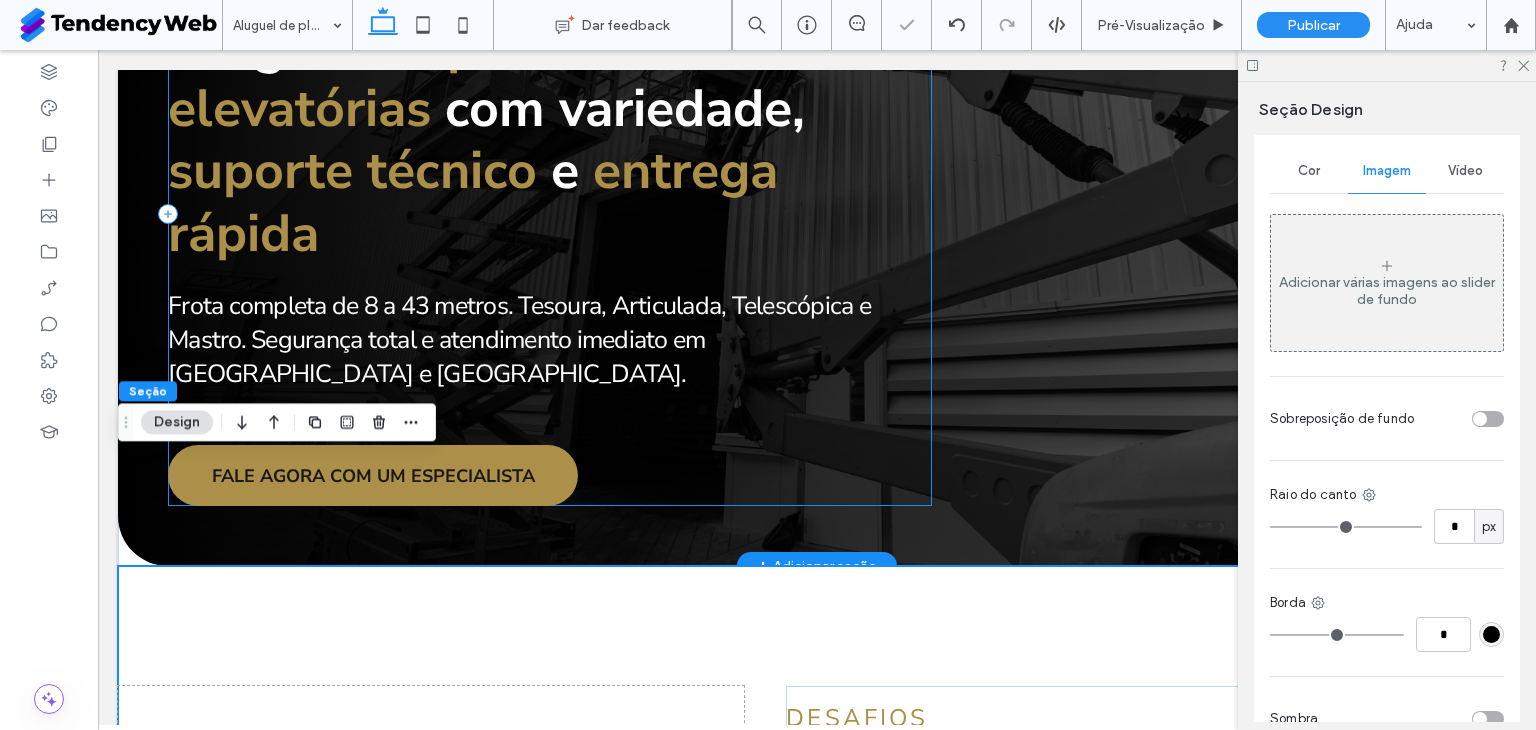 scroll, scrollTop: 0, scrollLeft: 0, axis: both 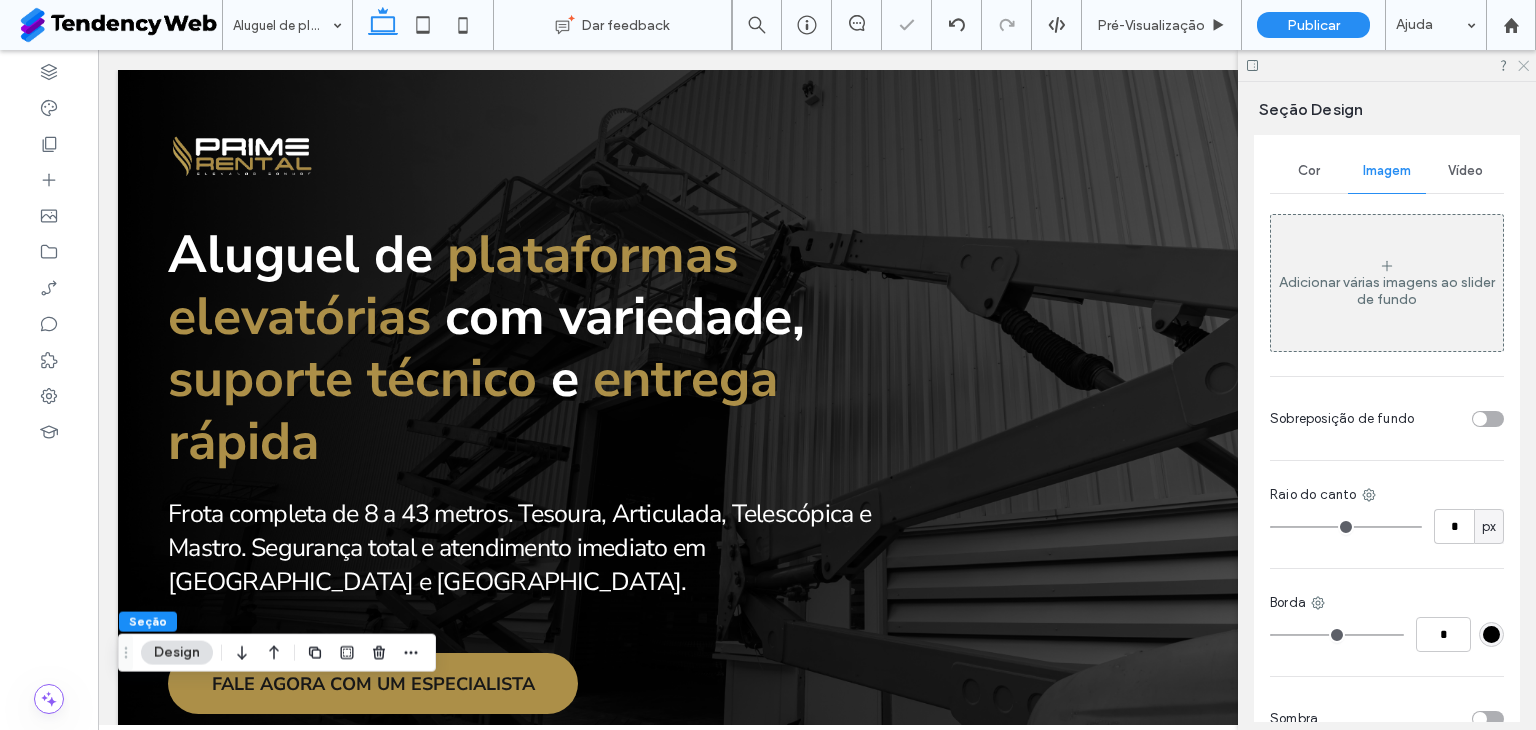 click 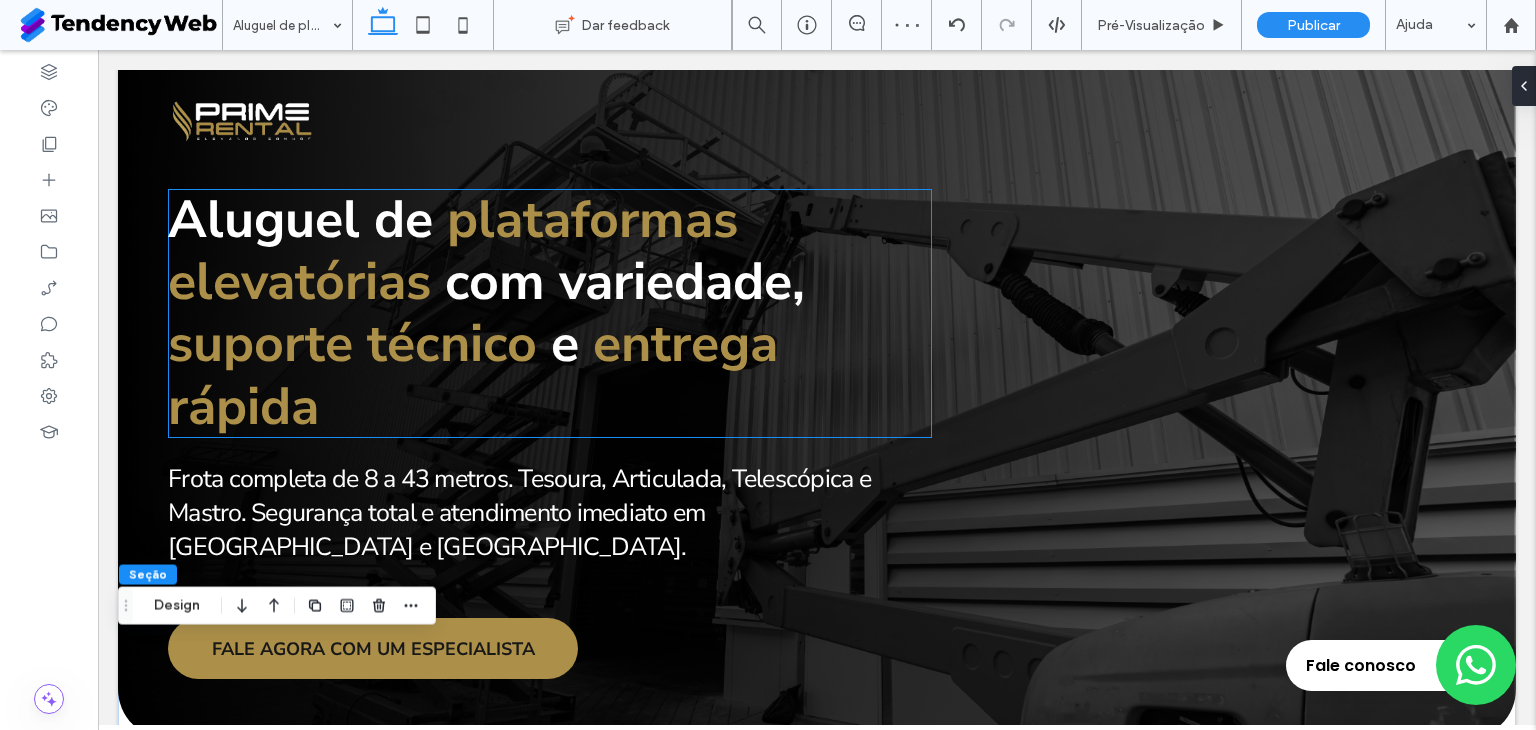 scroll, scrollTop: 0, scrollLeft: 0, axis: both 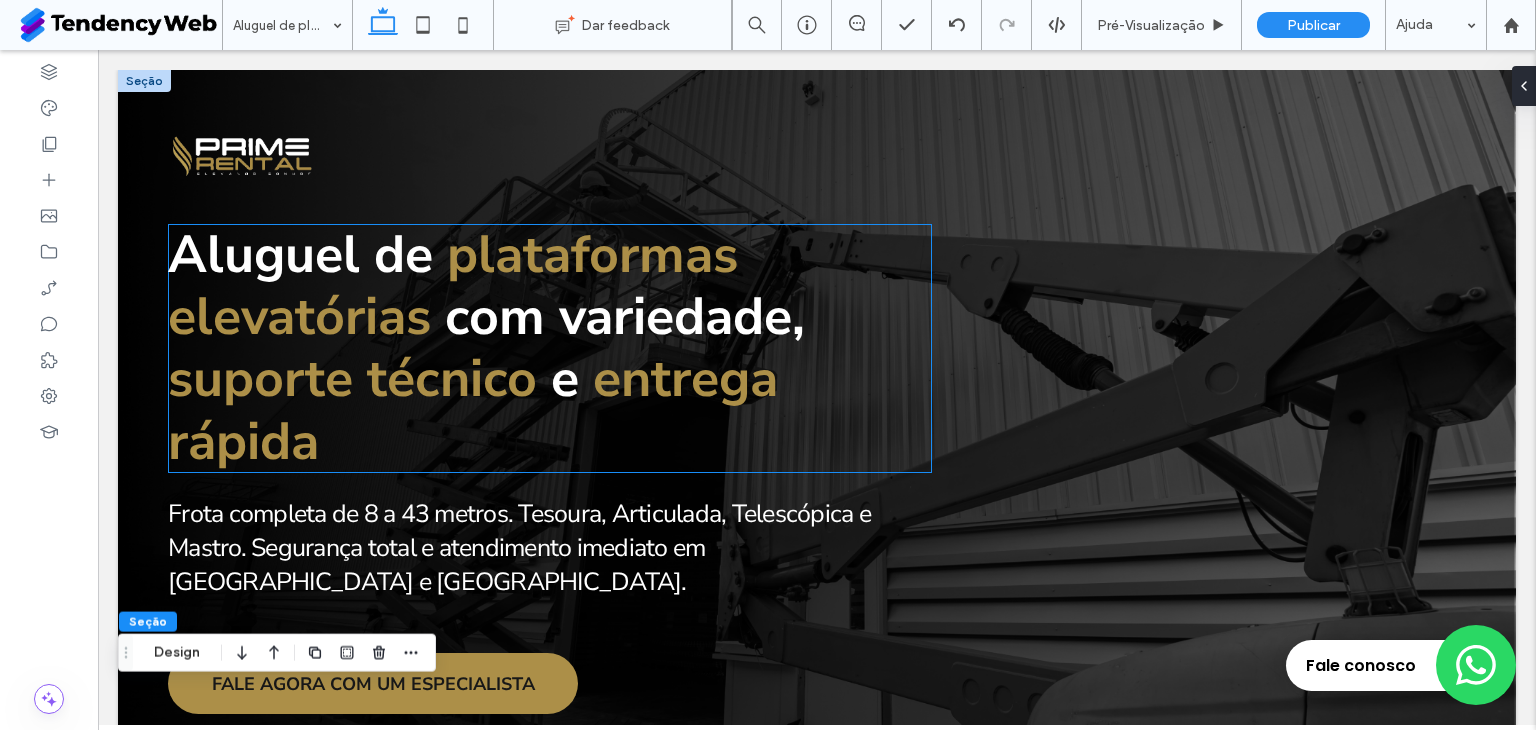 click on "Aluguel de" at bounding box center [300, 254] 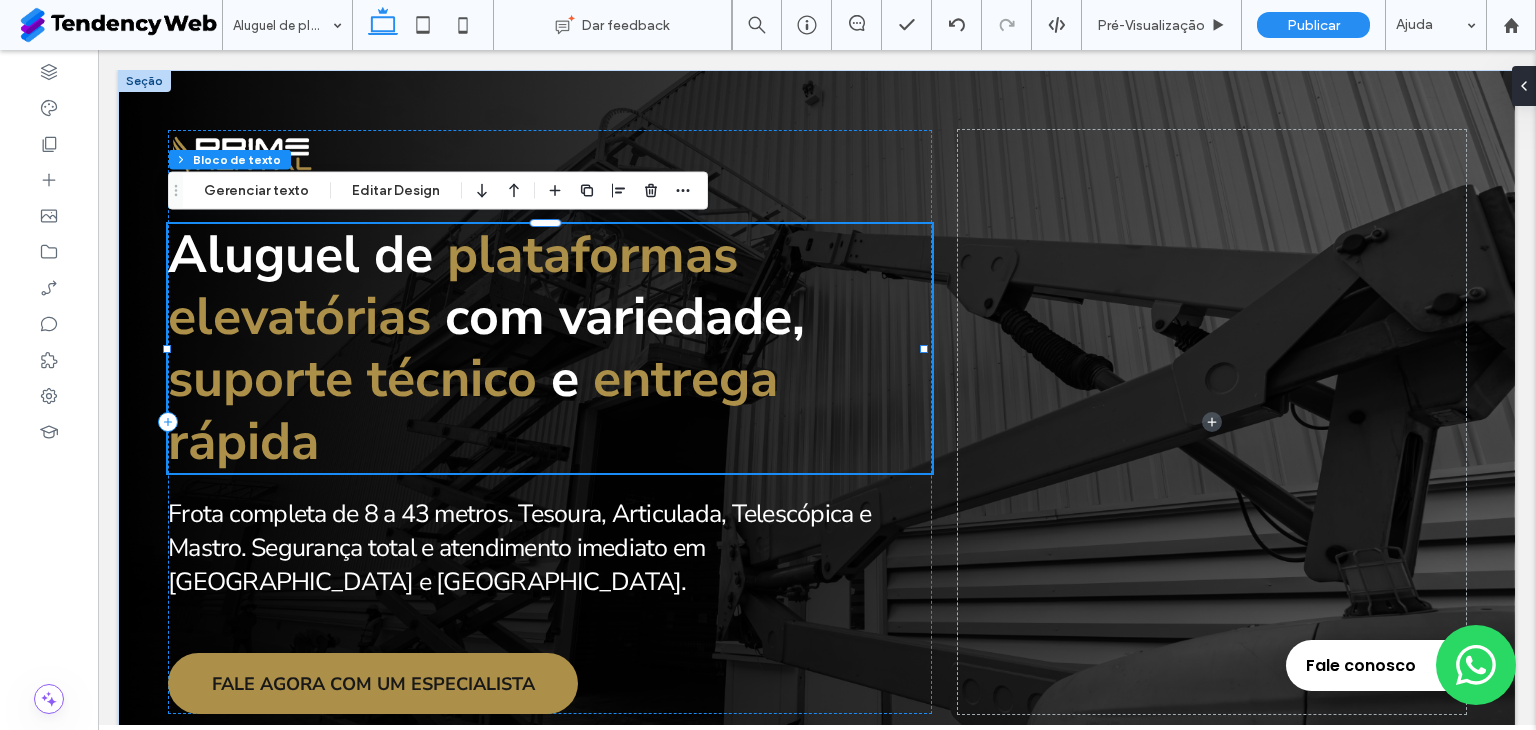 click on "Seção Coluna Bloco de texto Gerenciar texto Editar Design" at bounding box center [438, 191] 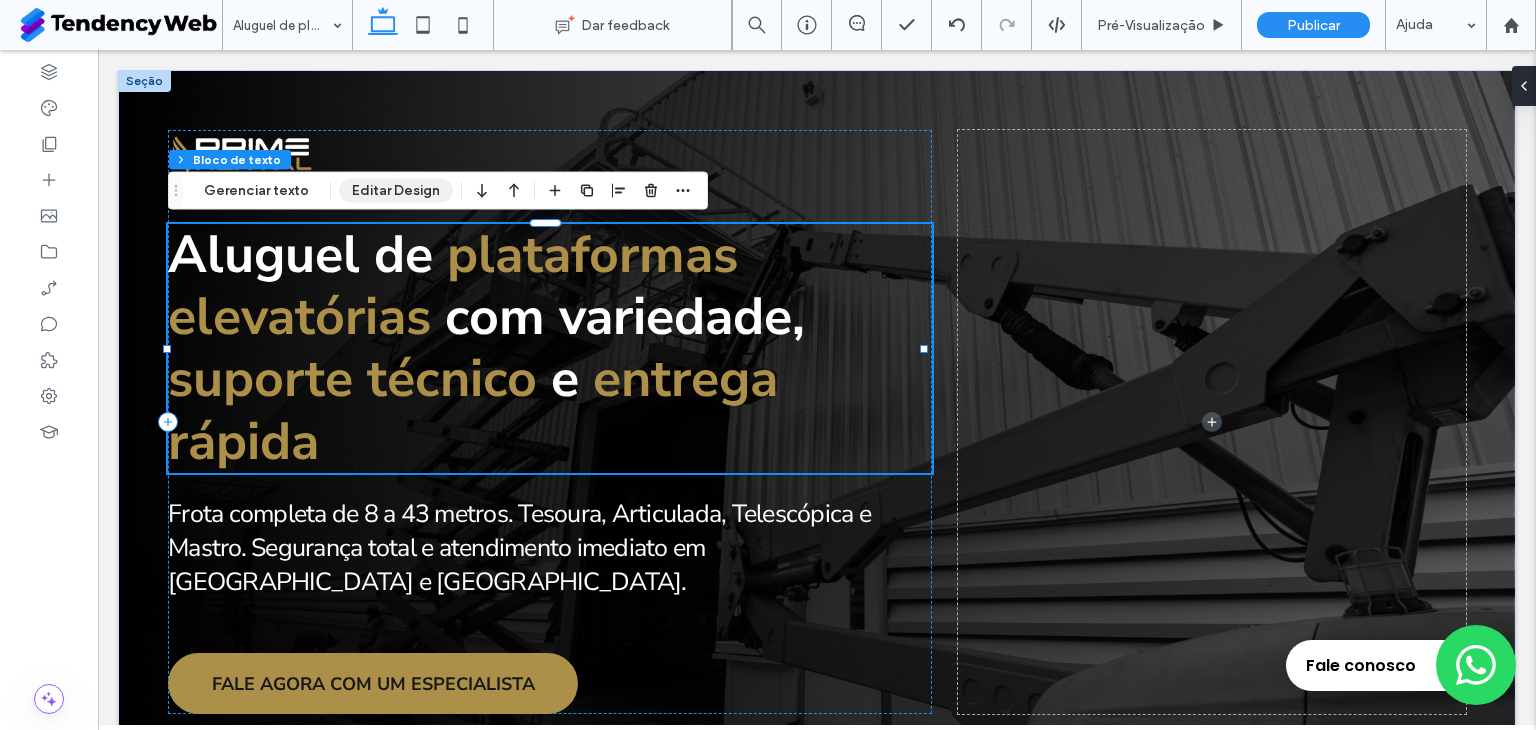 click on "Editar Design" at bounding box center (396, 191) 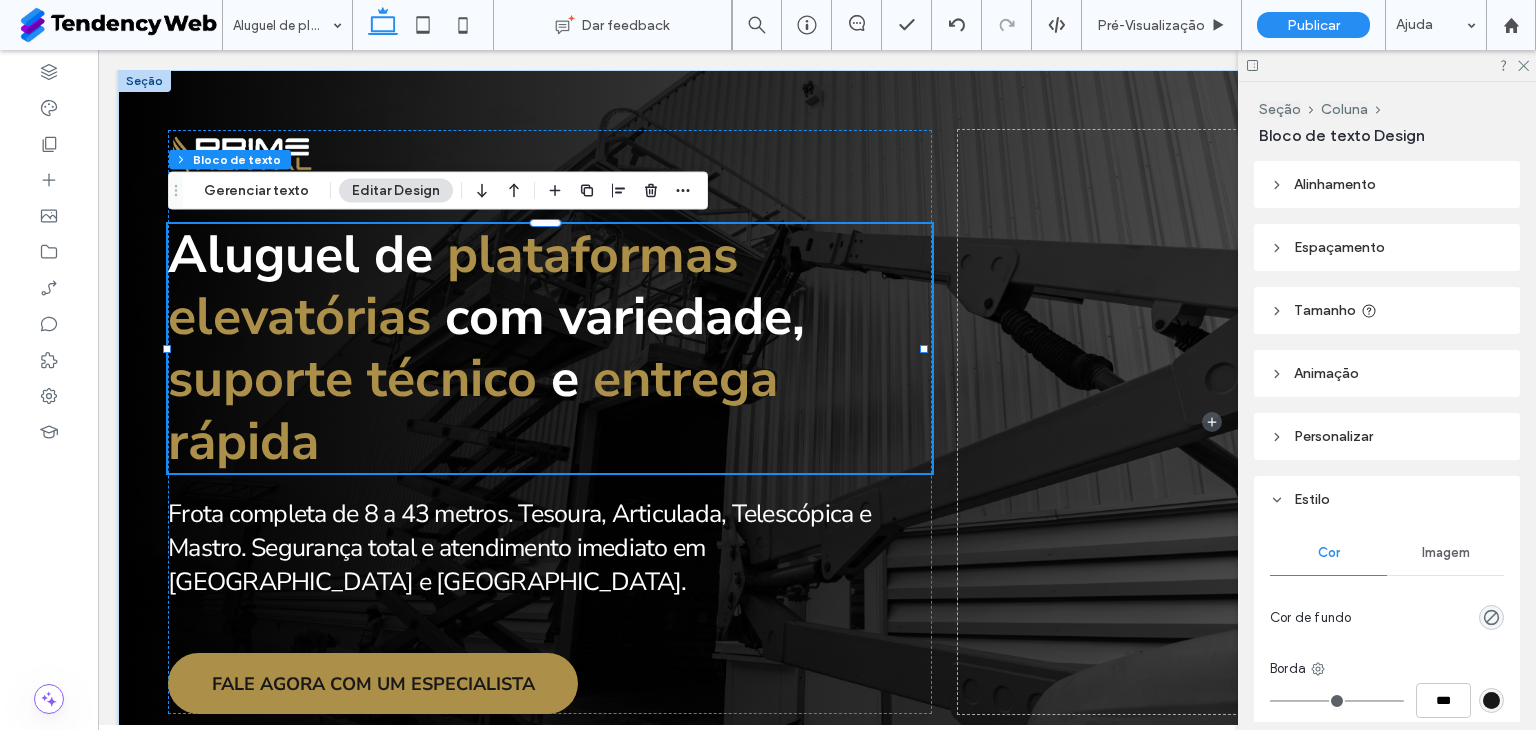 click on "Alinhamento" at bounding box center [1387, 184] 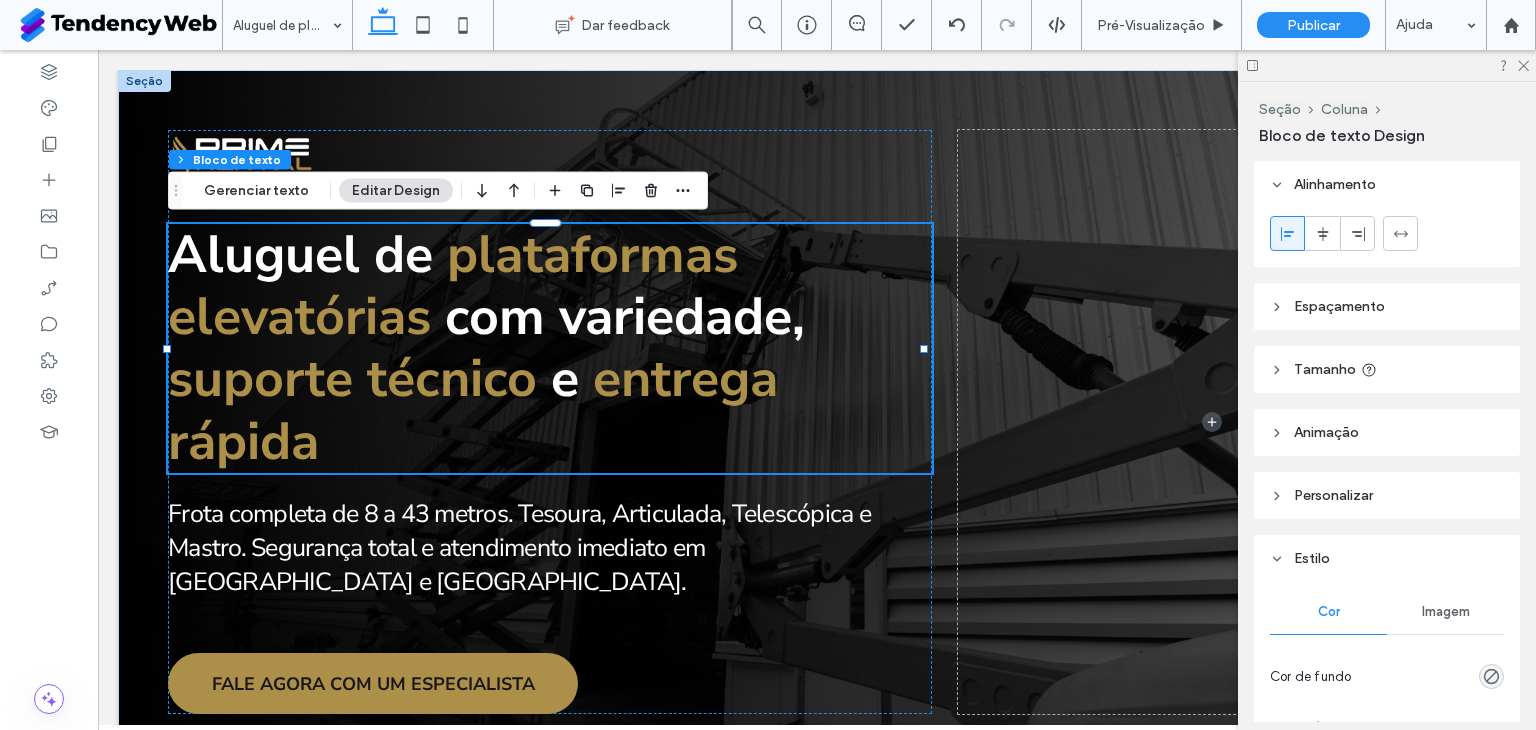 click on "Alinhamento" at bounding box center (1335, 184) 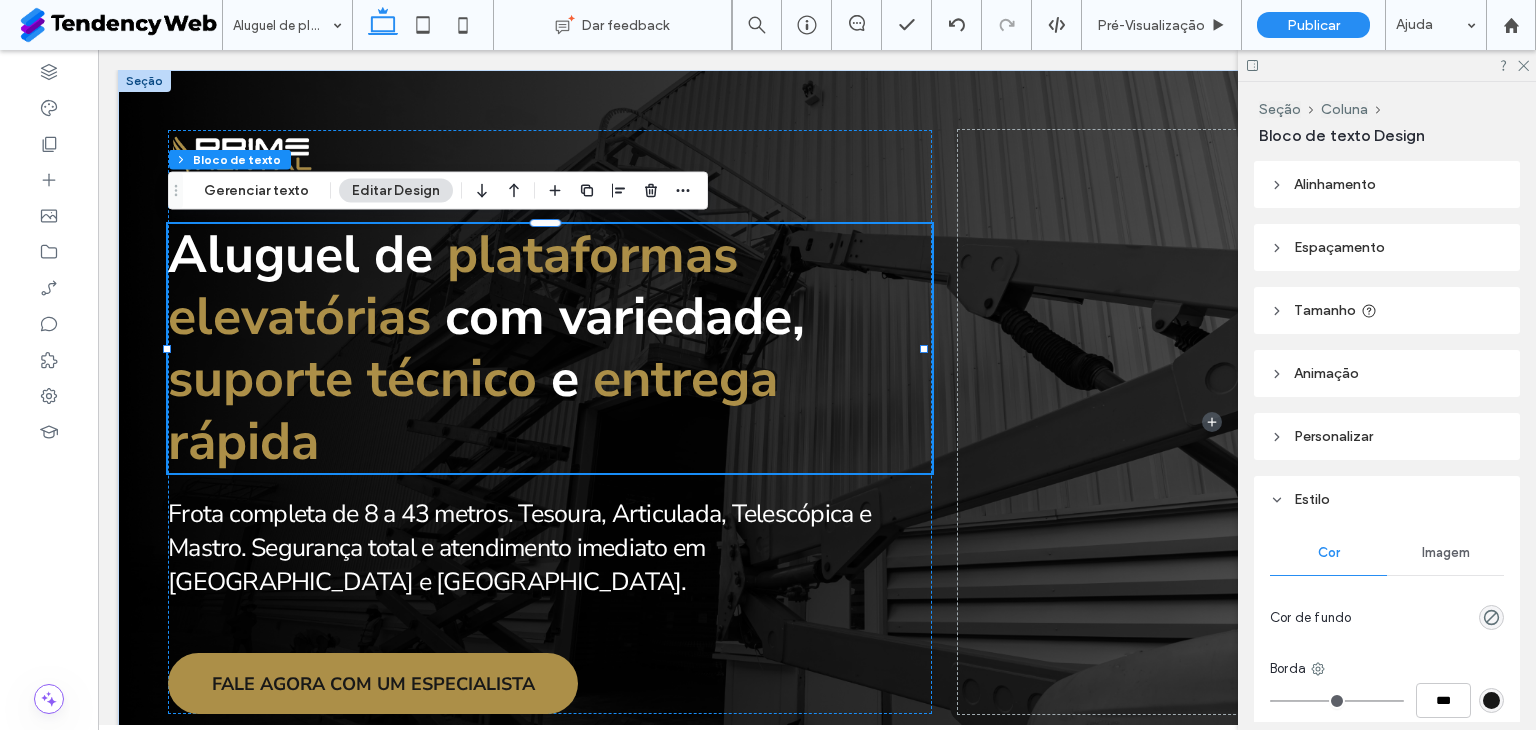 click on "Espaçamento" at bounding box center (1339, 247) 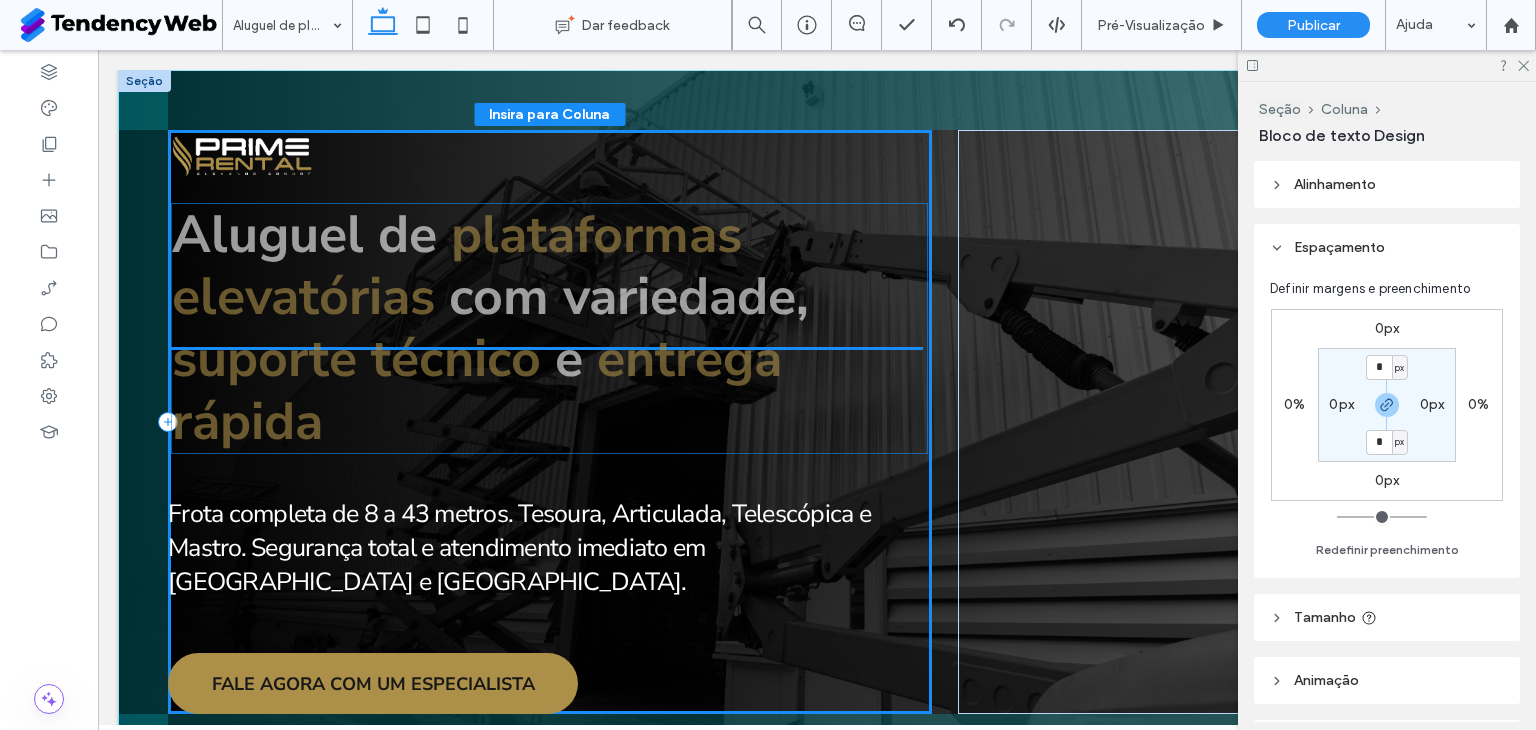 drag, startPoint x: 592, startPoint y: 299, endPoint x: 596, endPoint y: 281, distance: 18.439089 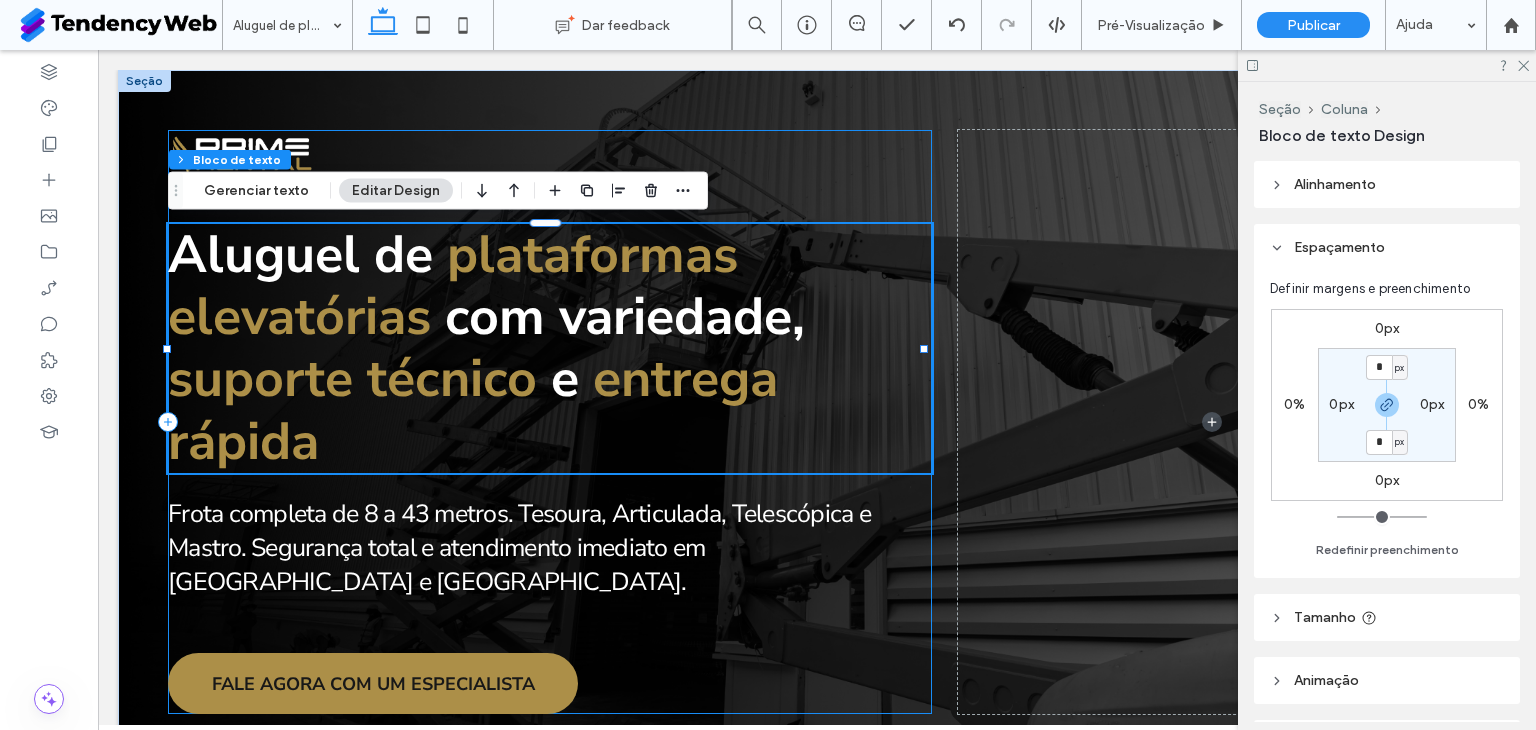 click on "Aluguel de
plataformas elevatórias
com variedade,
suporte técnico
e
entrega rápida
Frota completa de 8 a 43 metros. Tesoura, Articulada, Telescópica e Mastro. Segurança total e atendimento imediato em São Paulo e Minas Gerais.
FALE AGORA COM UM ESPECIALISTA" at bounding box center (550, 422) 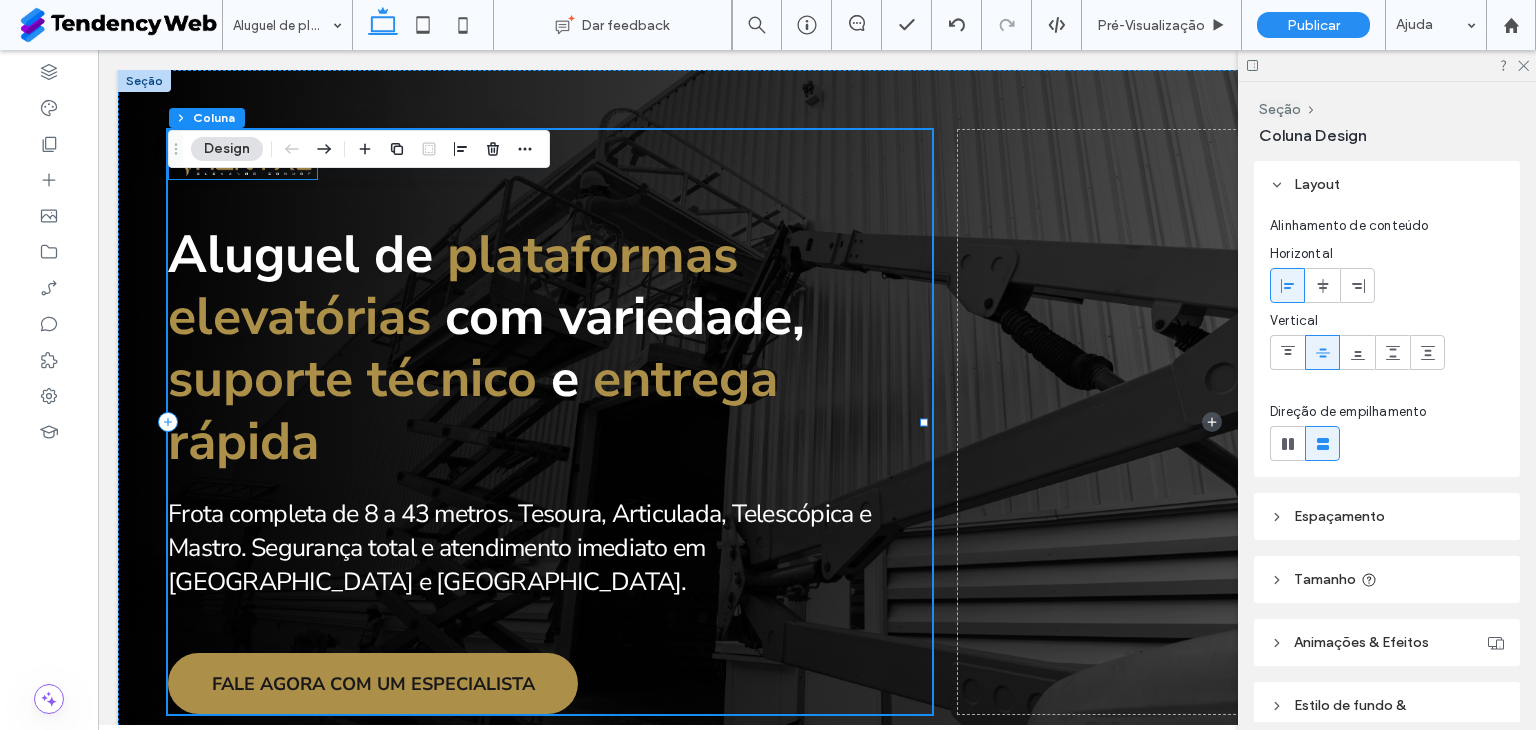click at bounding box center (243, 155) 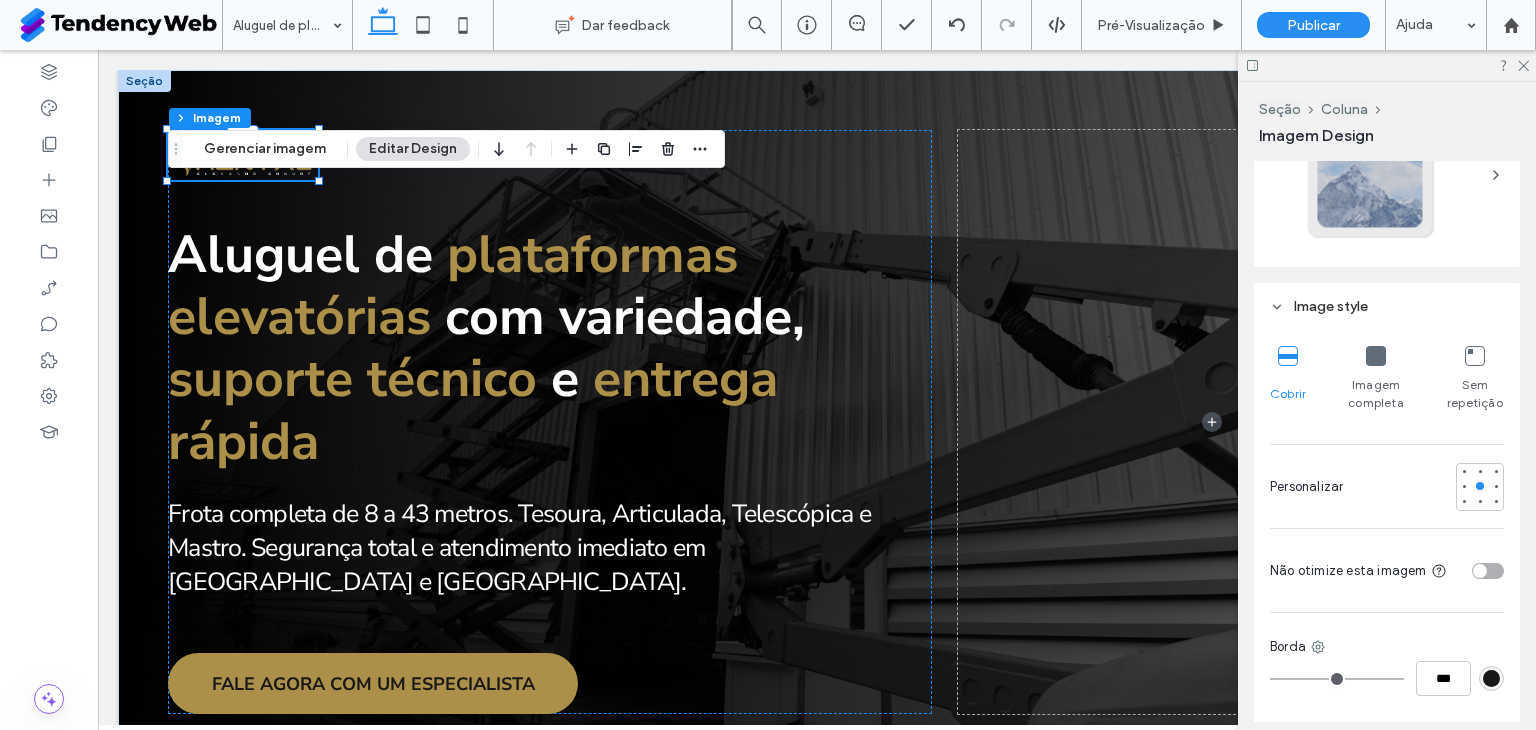 scroll, scrollTop: 323, scrollLeft: 0, axis: vertical 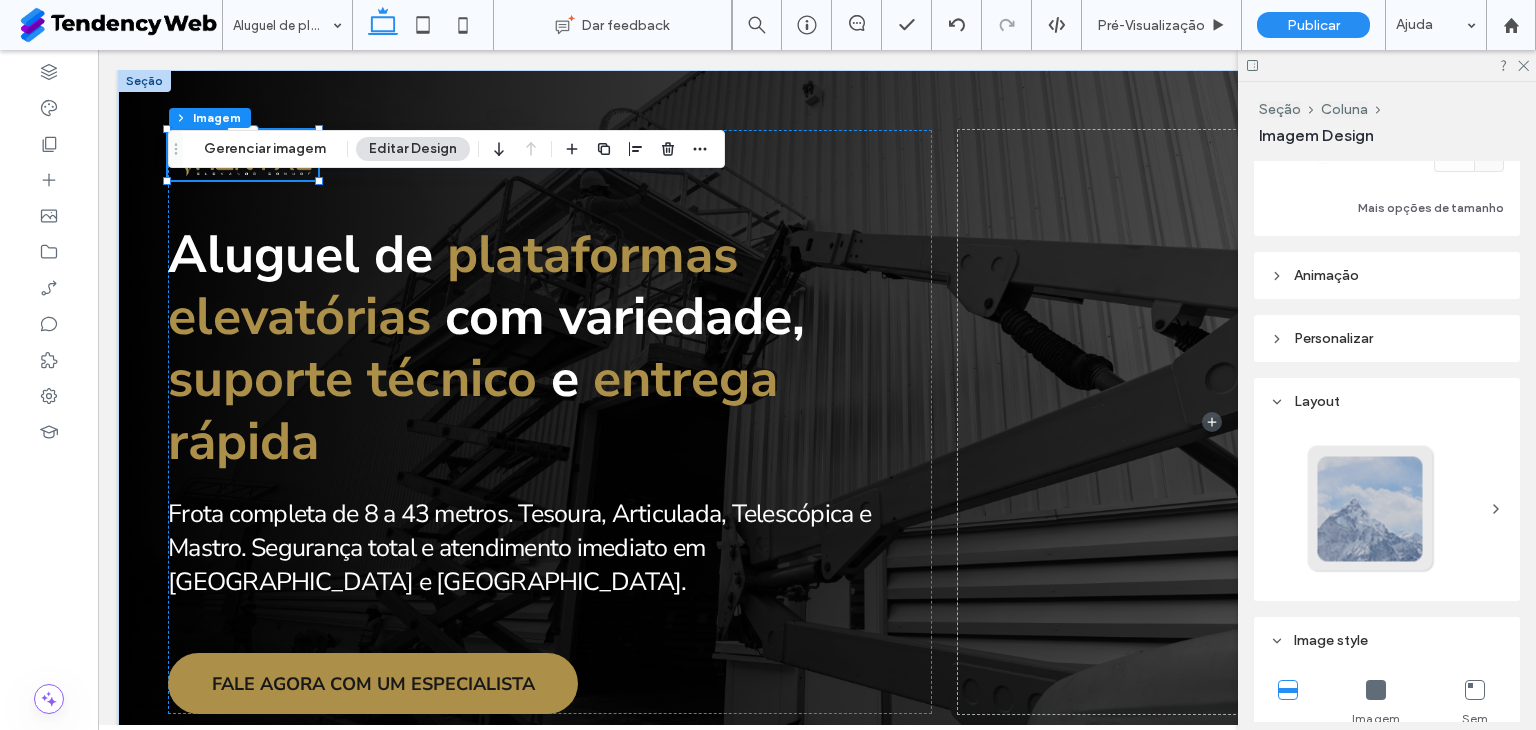 click on "Layout" at bounding box center (1317, 401) 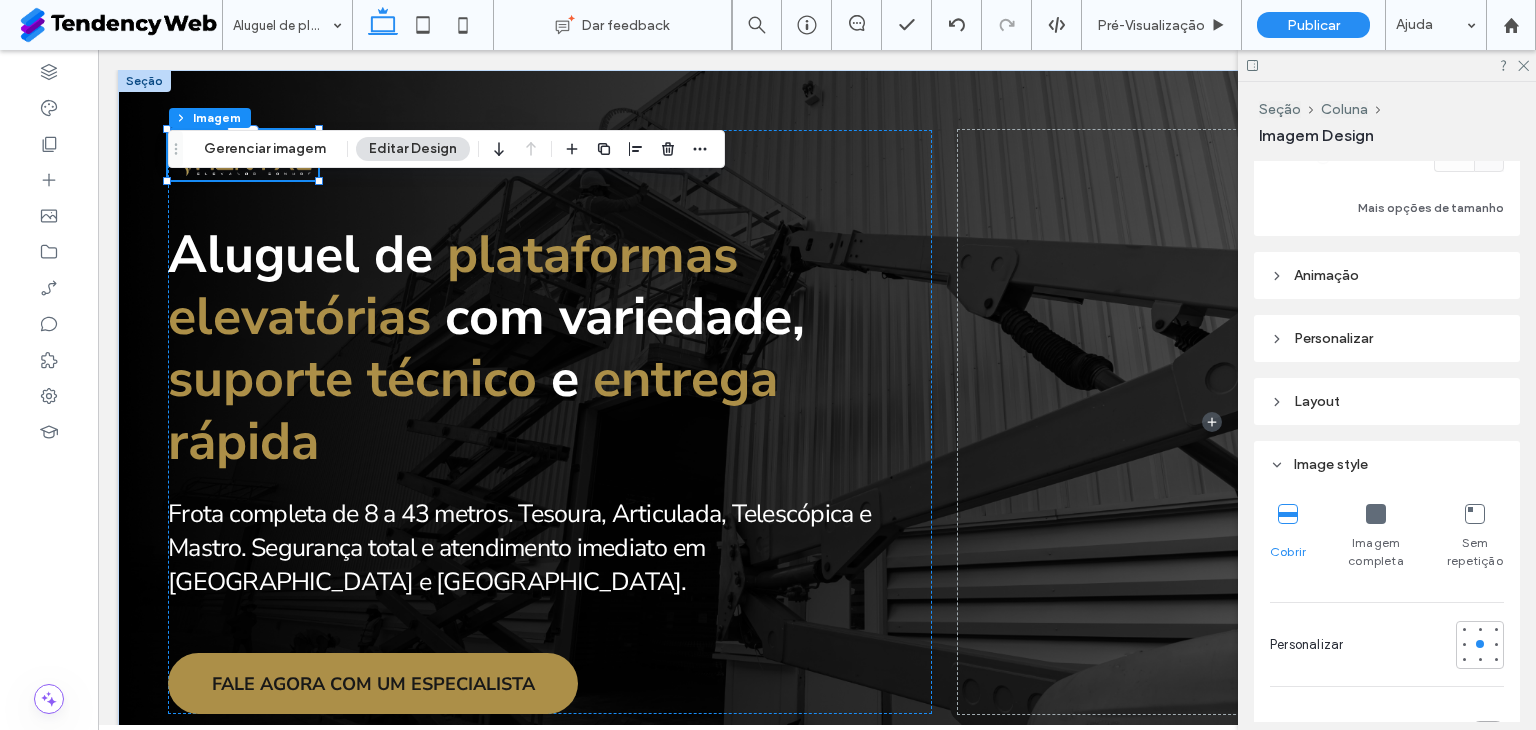click on "Image style" at bounding box center [1331, 464] 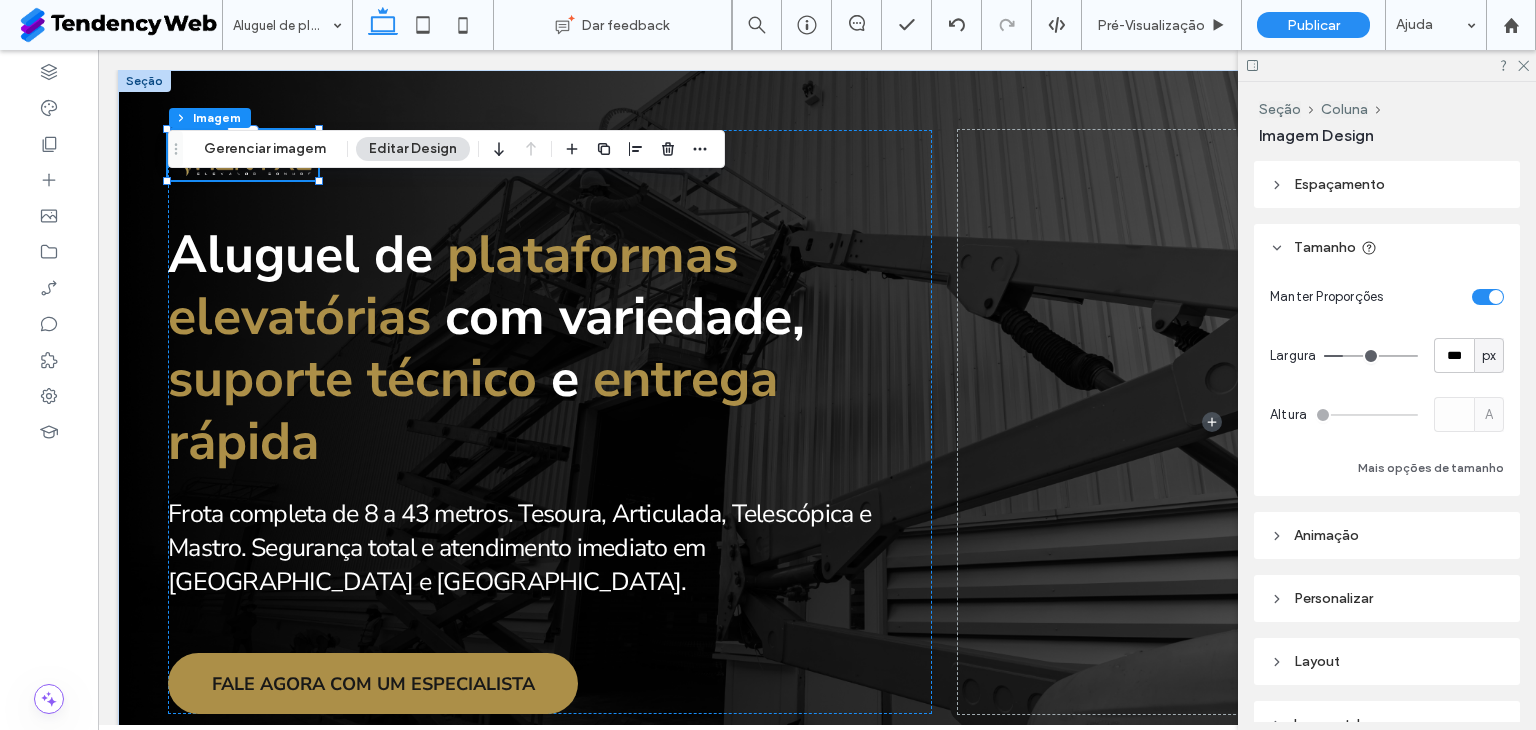 scroll, scrollTop: 1, scrollLeft: 0, axis: vertical 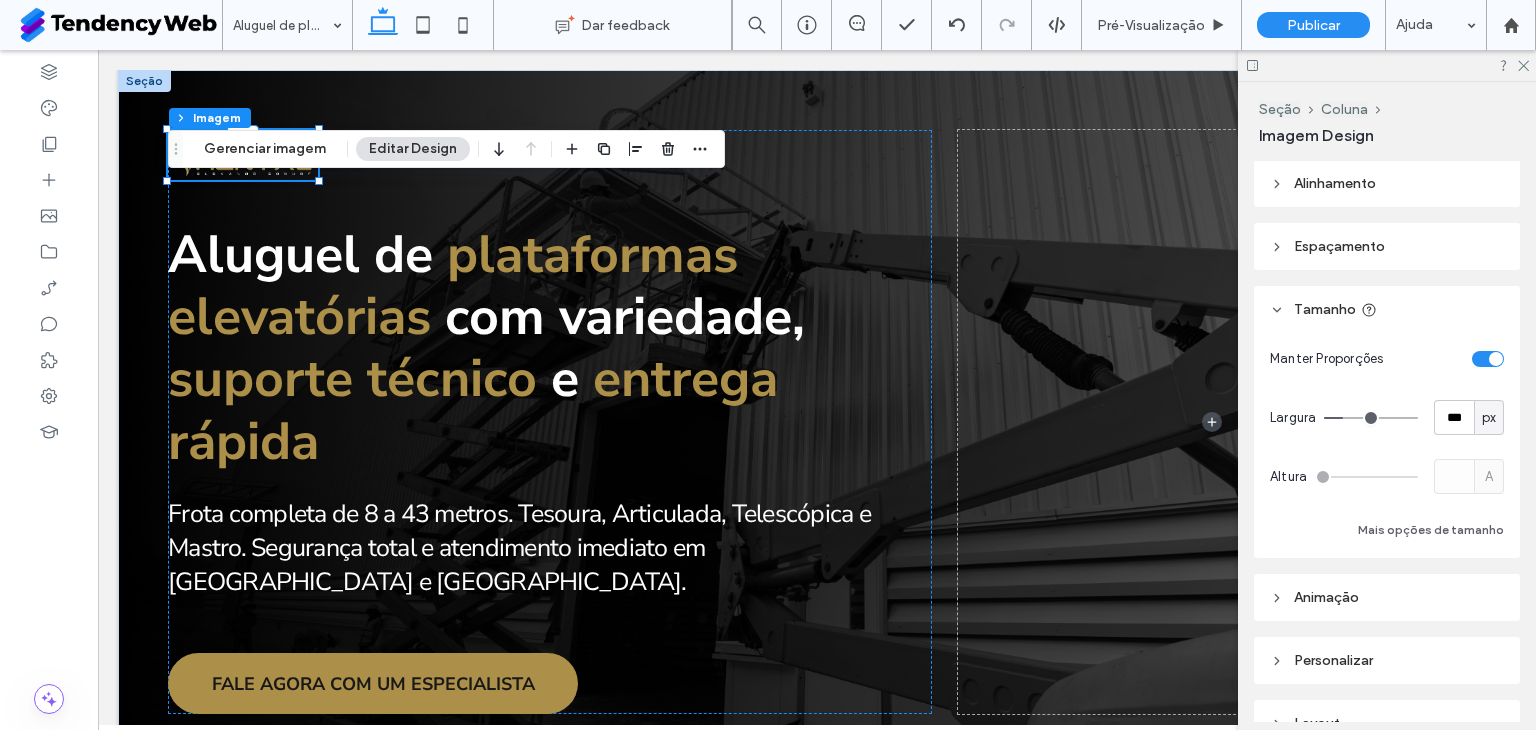click on "Espaçamento" at bounding box center (1387, 246) 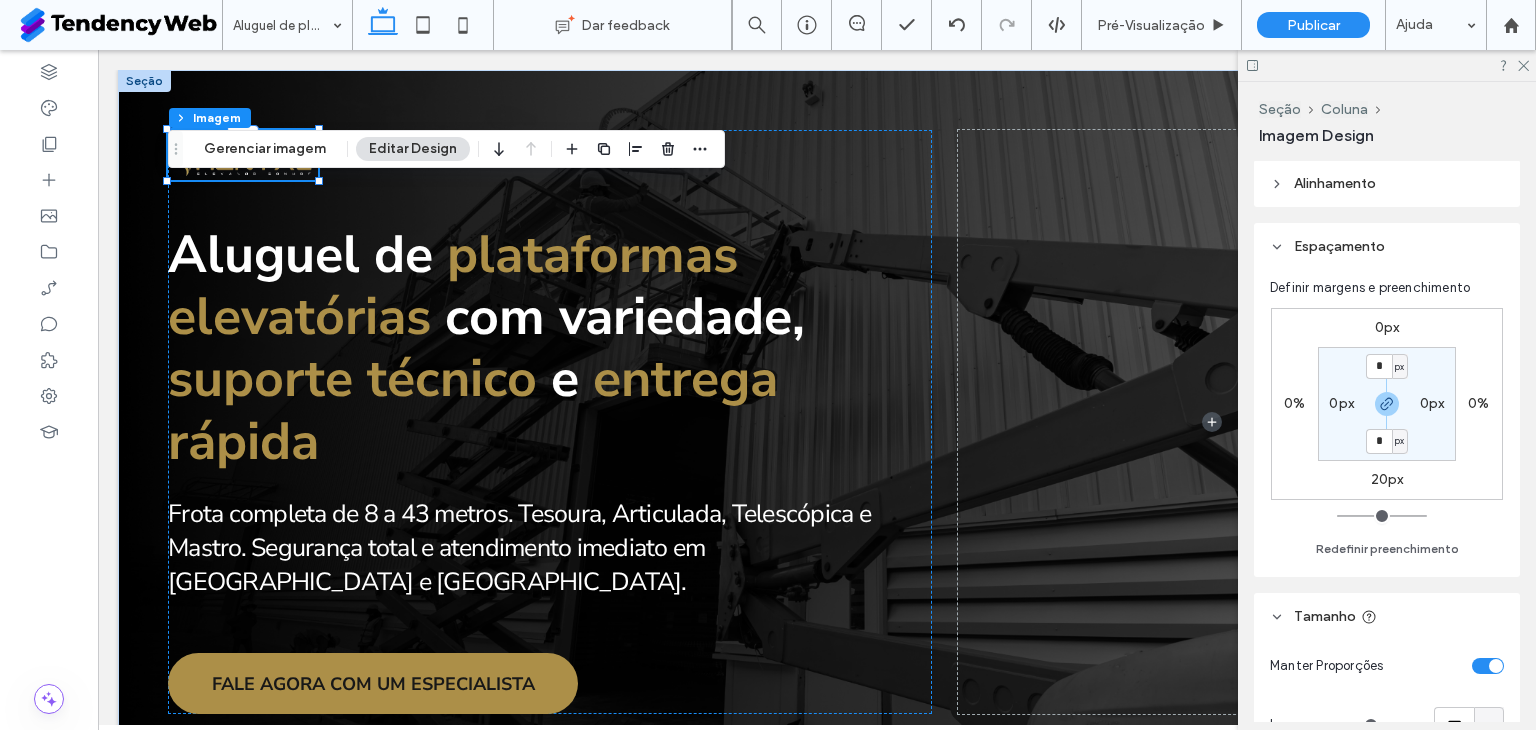 click on "20px" at bounding box center [1387, 479] 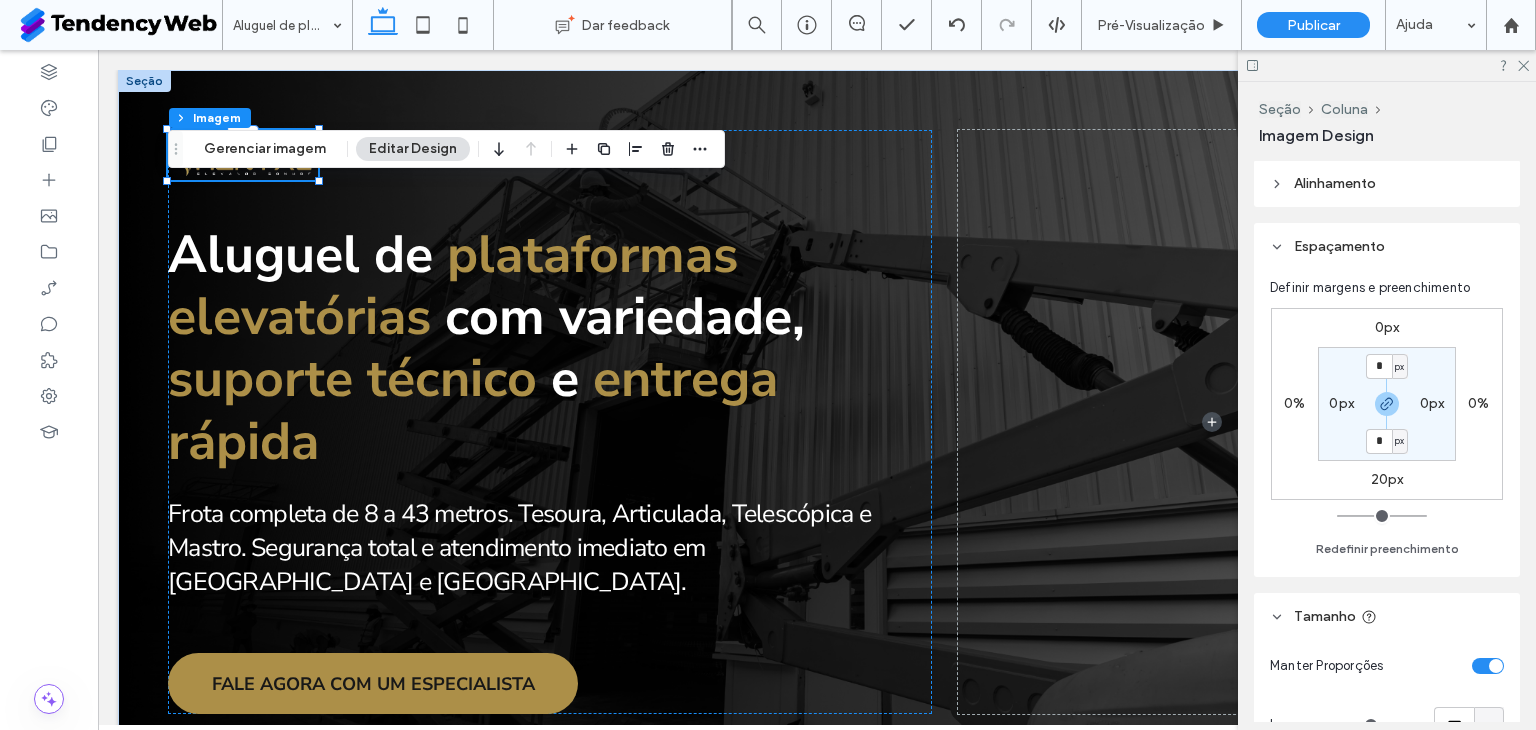 type on "**" 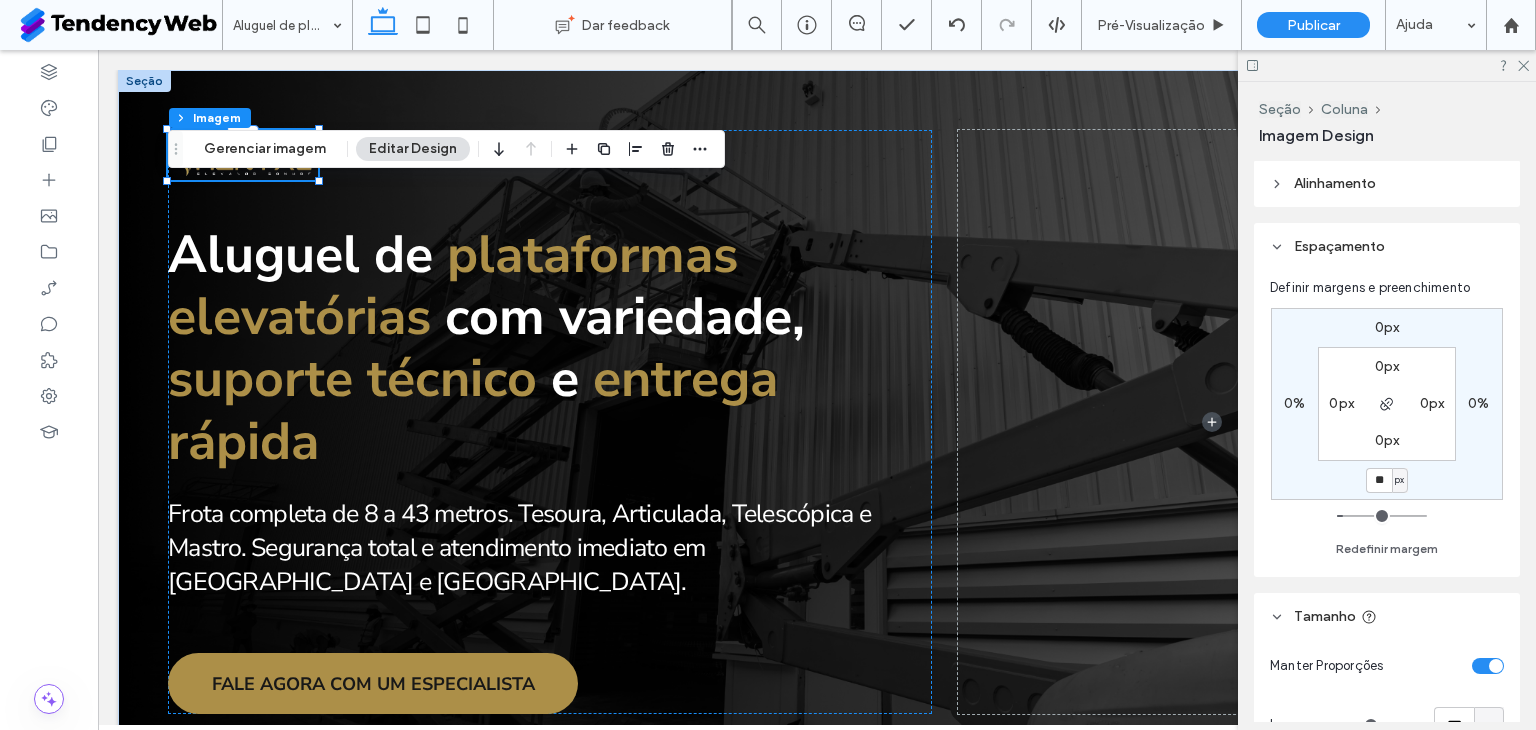 type on "**" 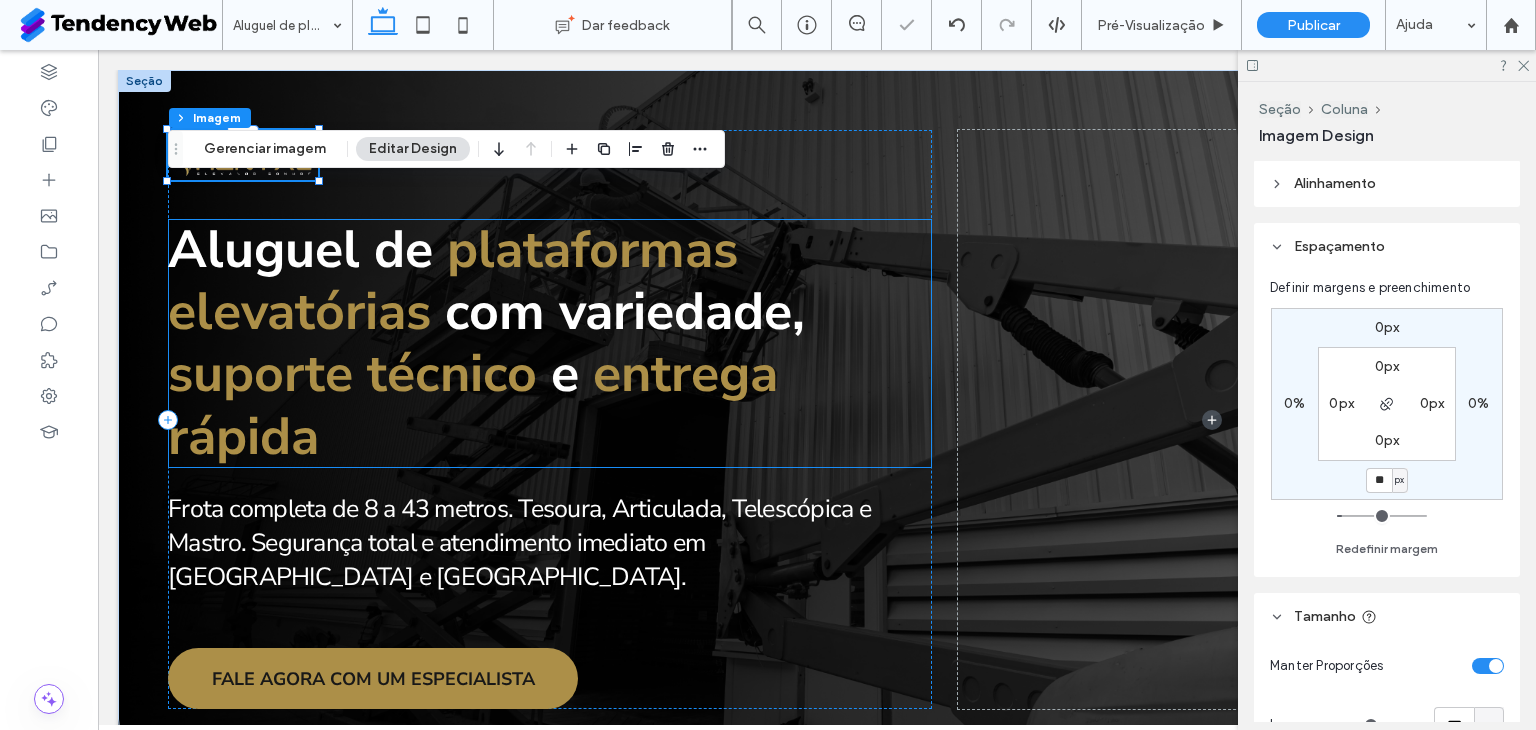 click on "com variedade," at bounding box center (625, 311) 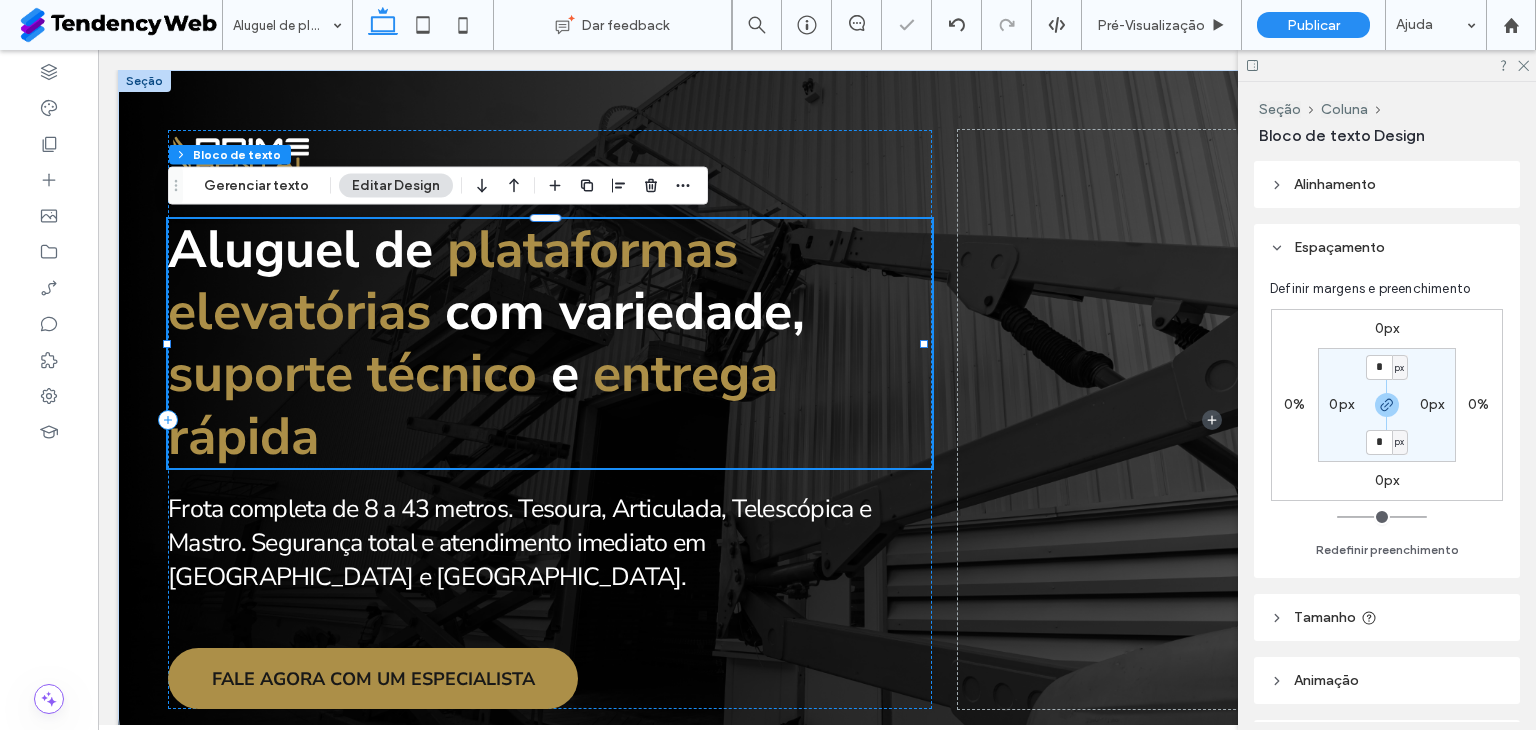 click on "com variedade," at bounding box center (625, 311) 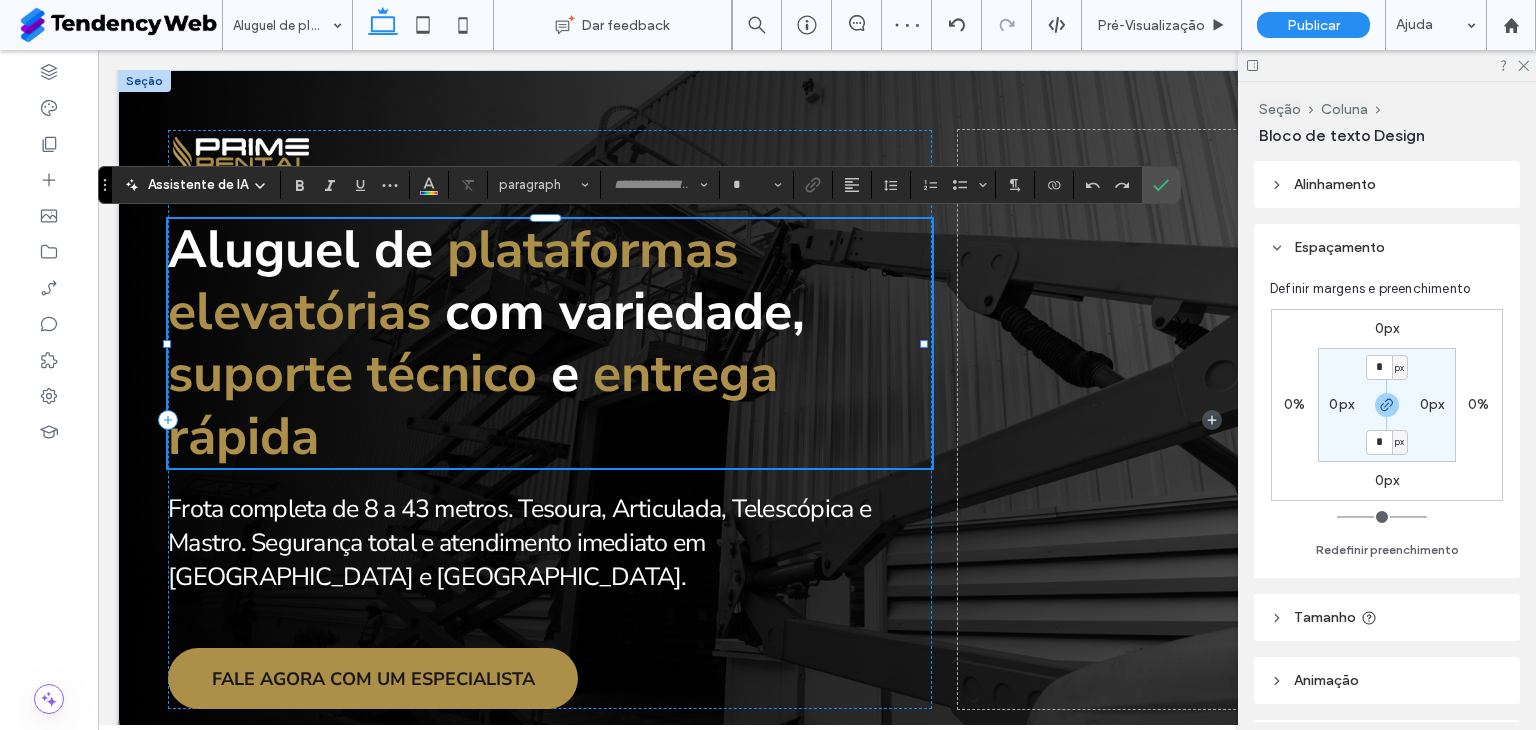 type on "**********" 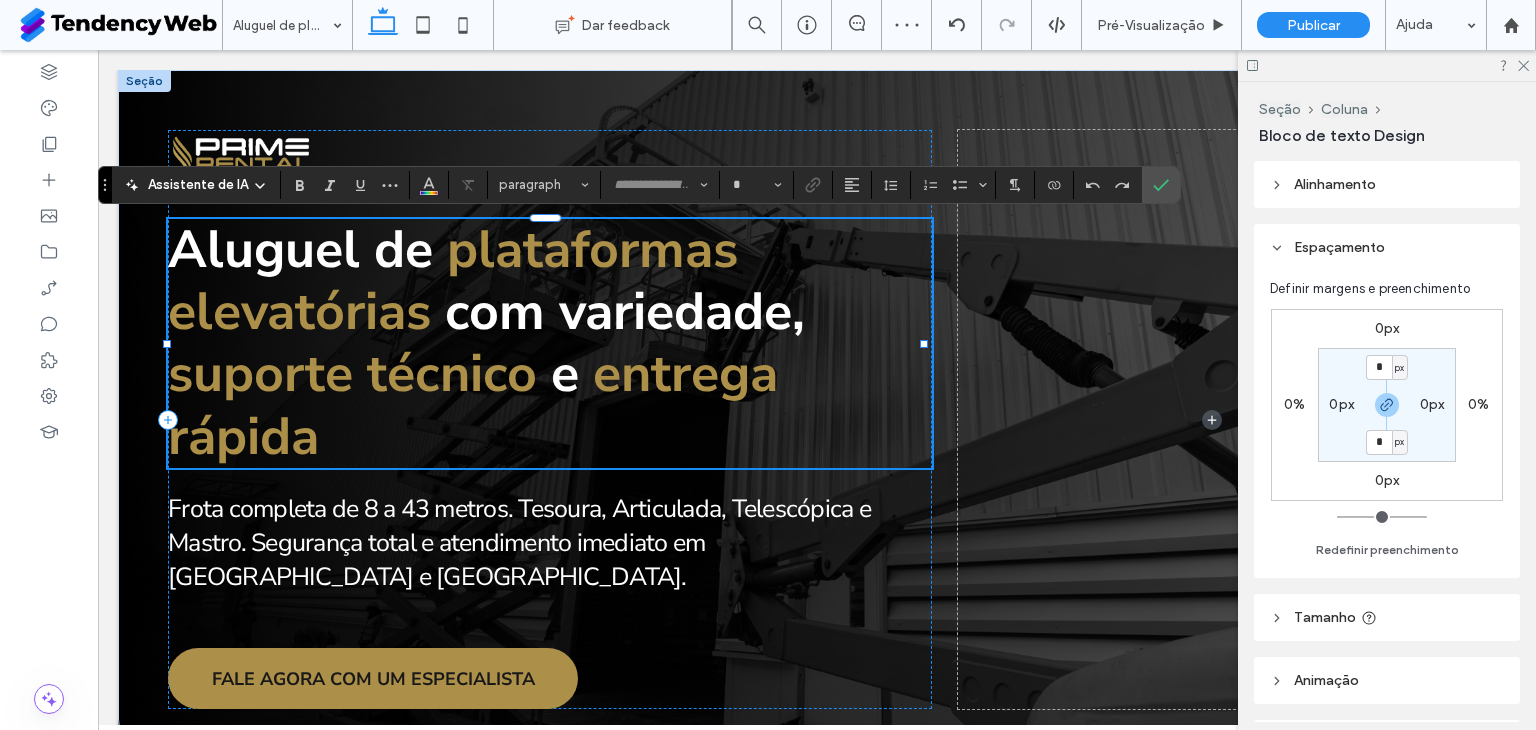 type on "**" 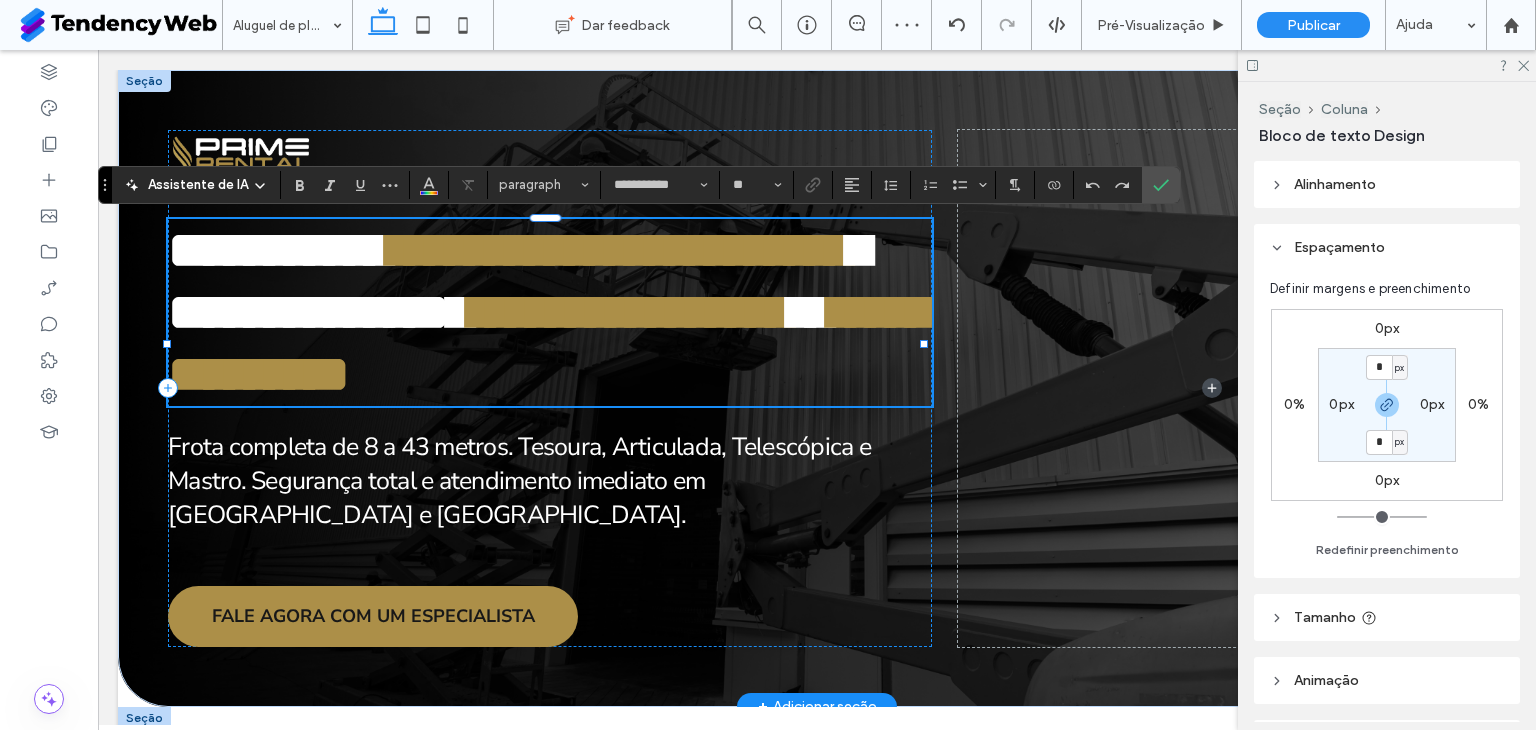 click on "**********" at bounding box center (309, 312) 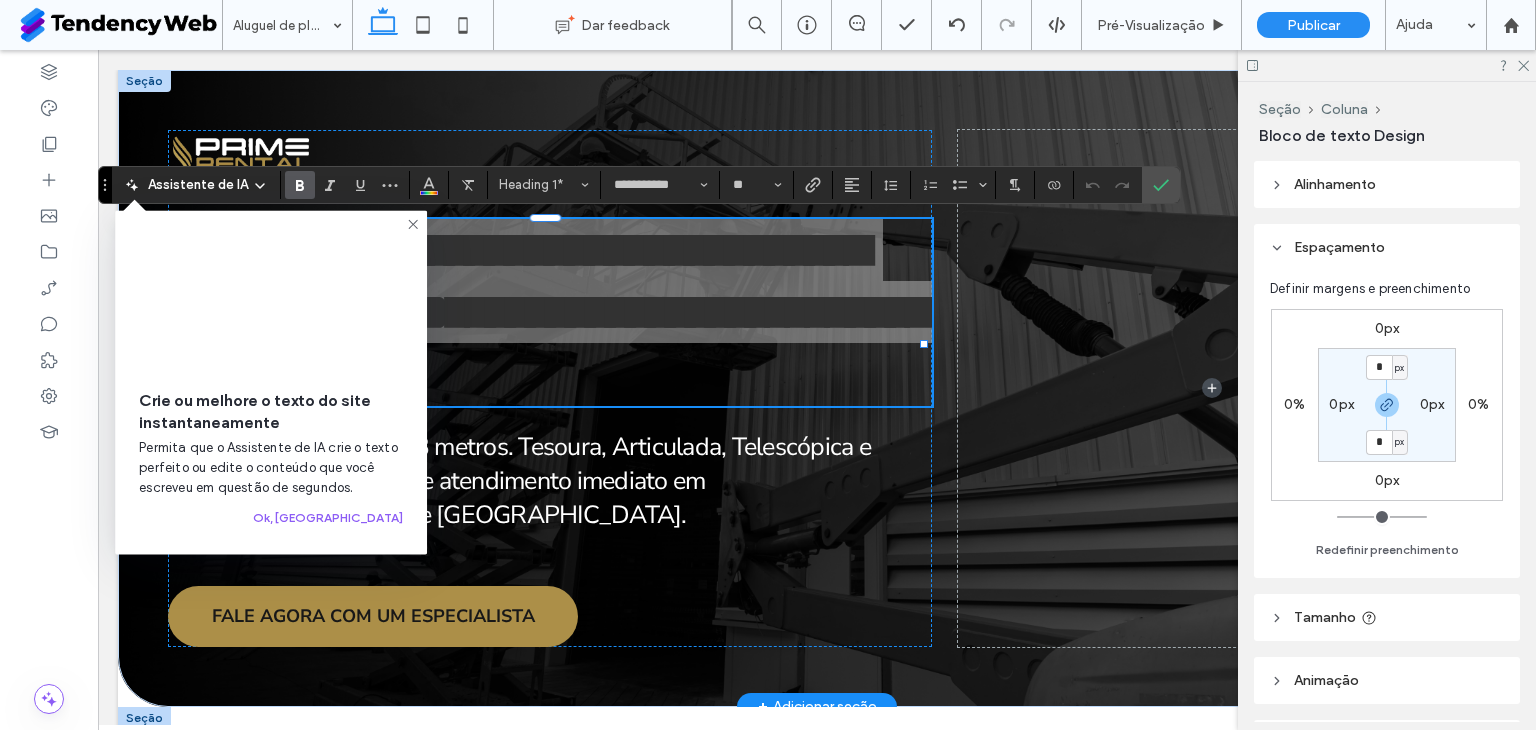 click 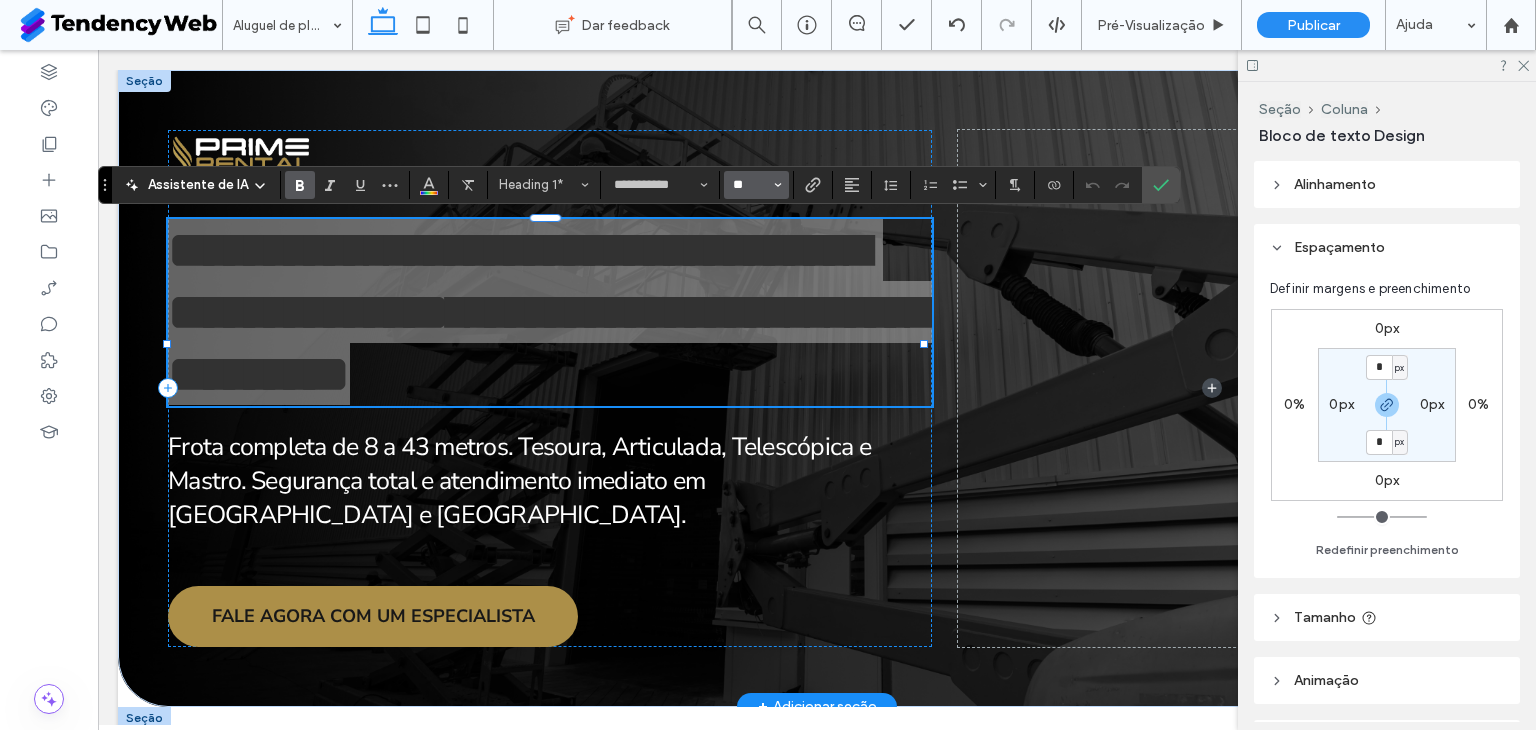 click on "**" at bounding box center [750, 185] 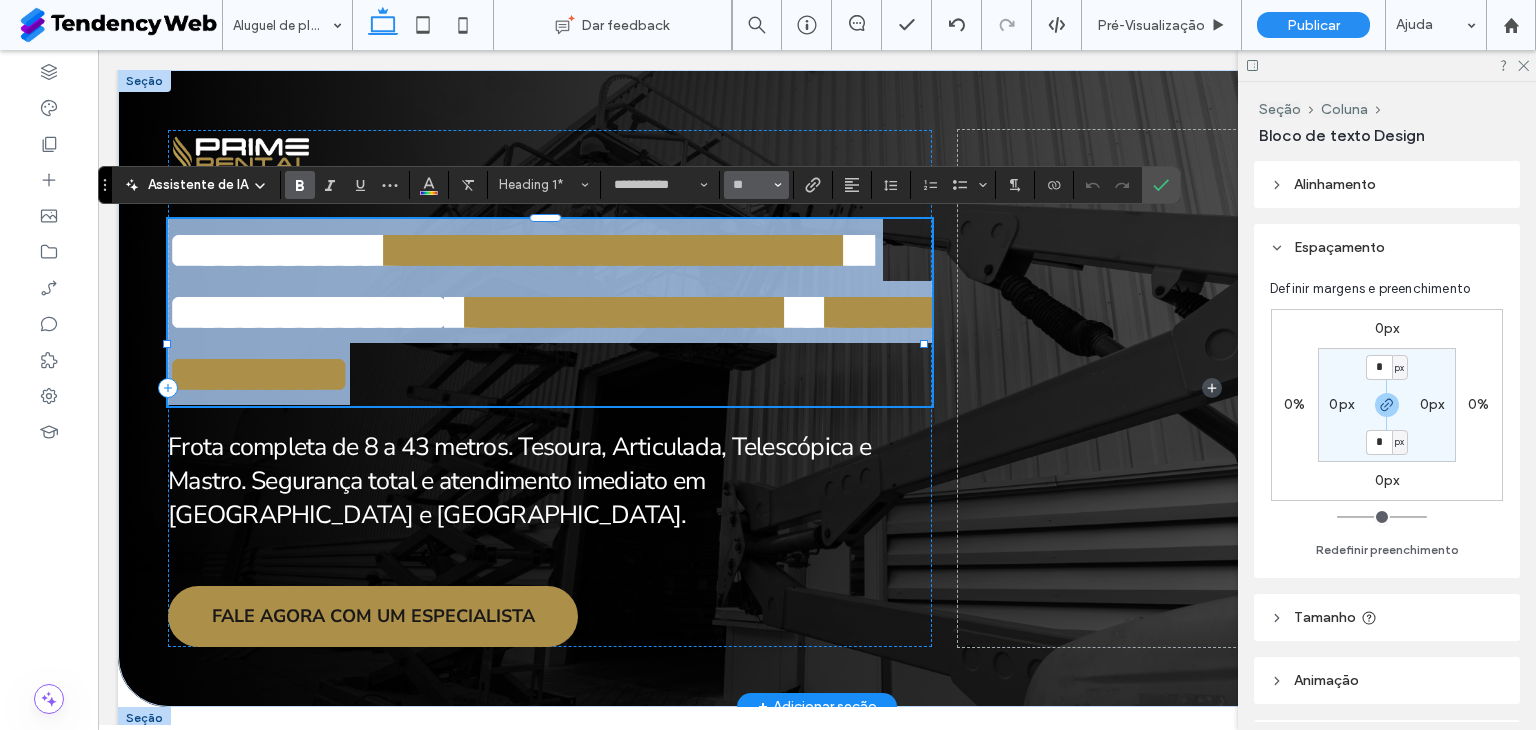 type on "**" 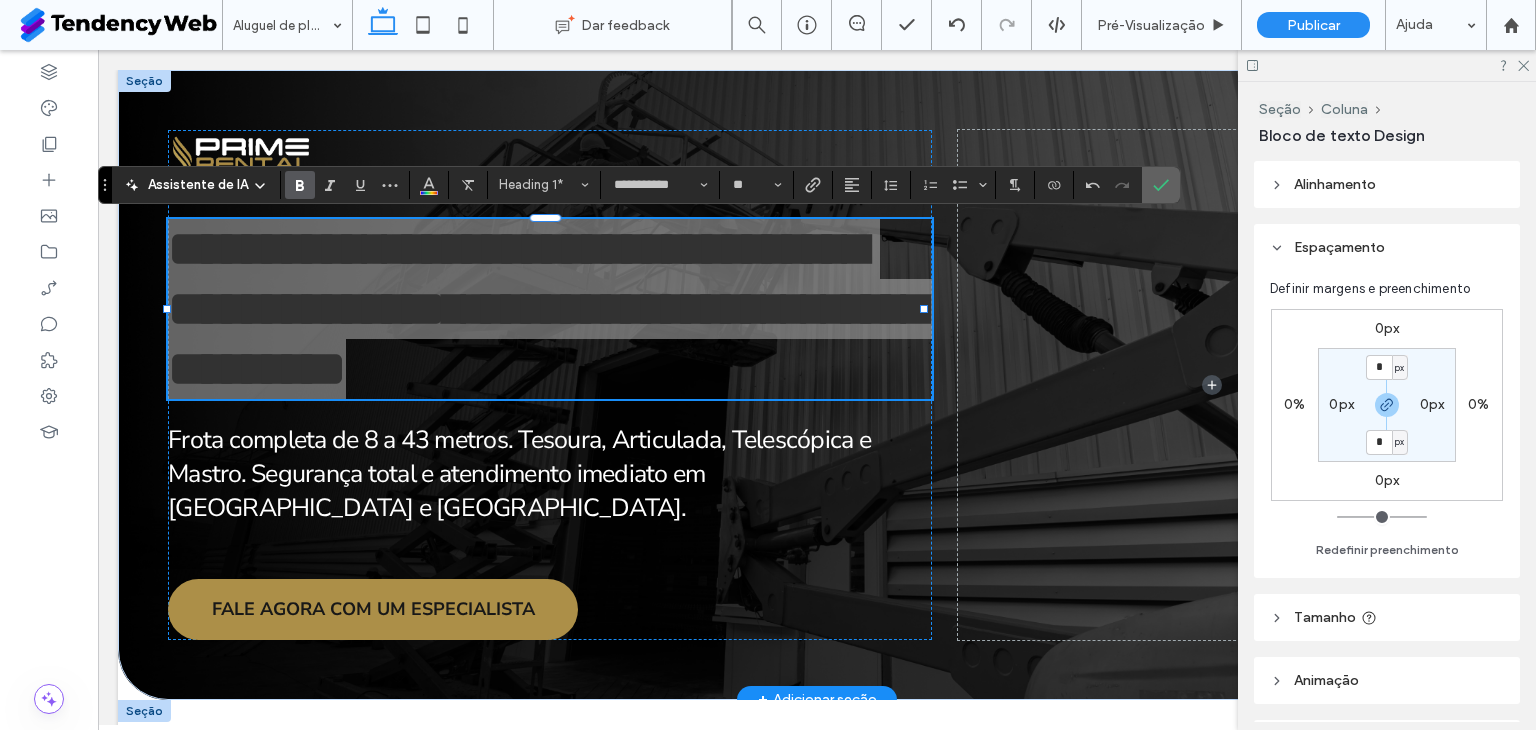 drag, startPoint x: 1148, startPoint y: 179, endPoint x: 1049, endPoint y: 237, distance: 114.73883 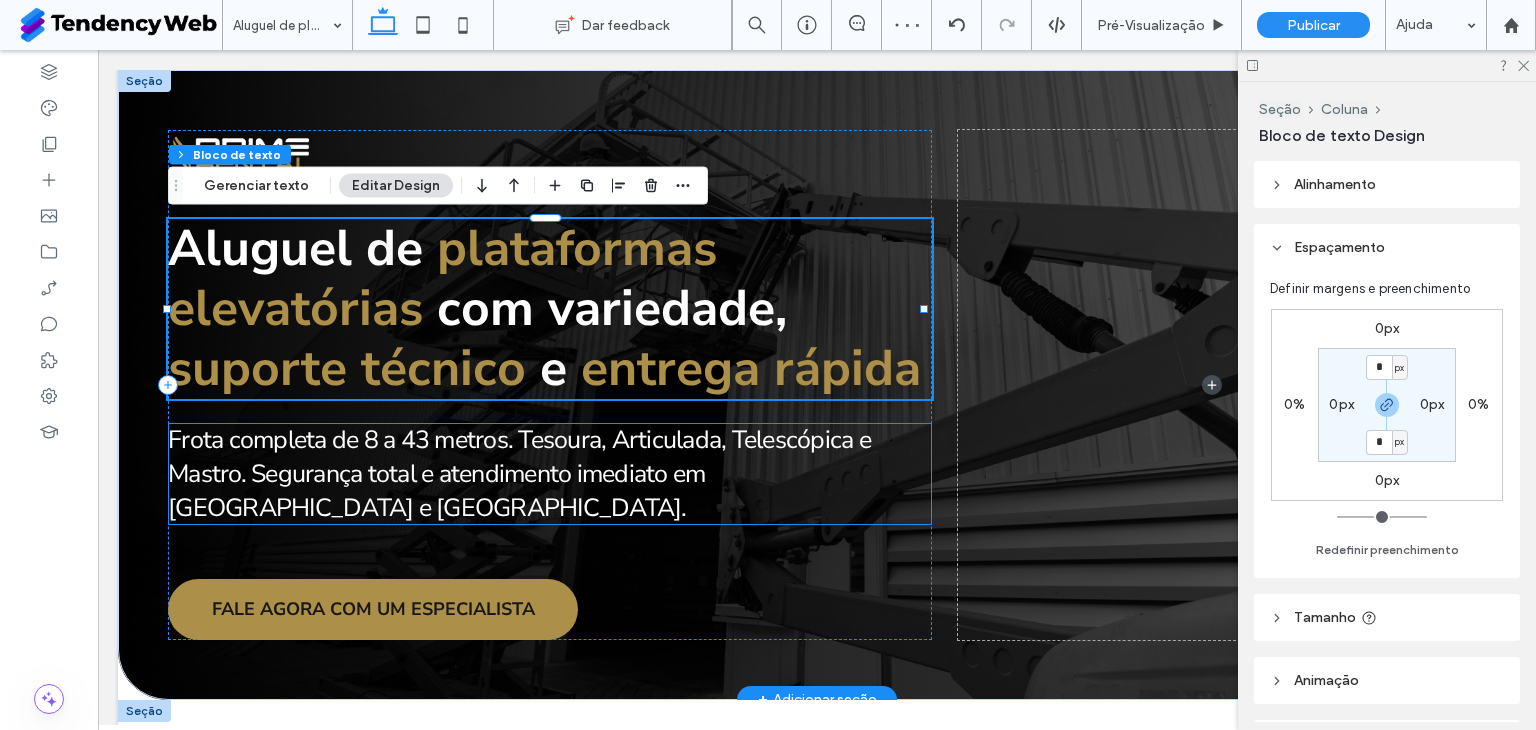 click on "Frota completa de 8 a 43 metros. Tesoura, Articulada, Telescópica e Mastro. Segurança total e atendimento imediato em [GEOGRAPHIC_DATA] e [GEOGRAPHIC_DATA]." at bounding box center [519, 474] 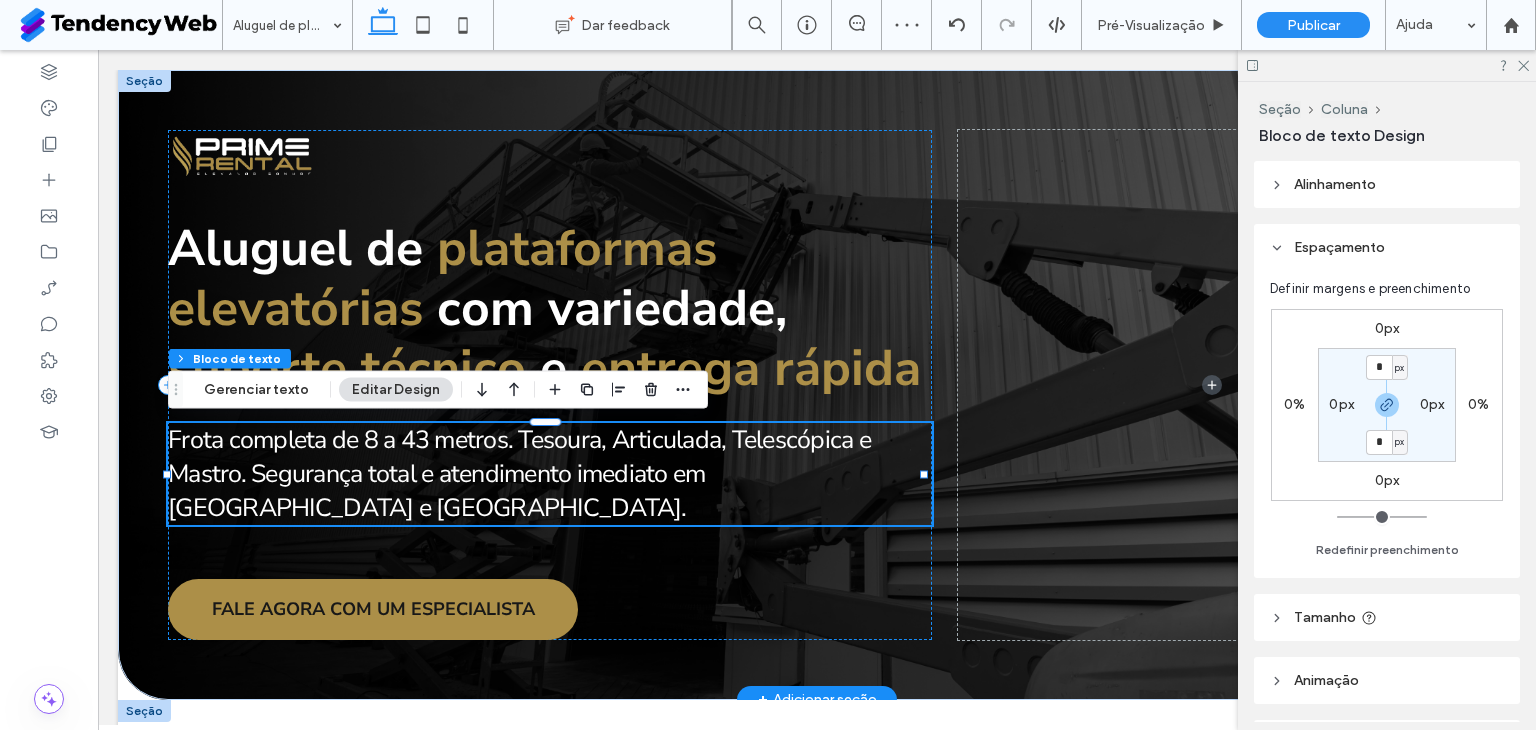 click on "Frota completa de 8 a 43 metros. Tesoura, Articulada, Telescópica e Mastro. Segurança total e atendimento imediato em [GEOGRAPHIC_DATA] e [GEOGRAPHIC_DATA]." at bounding box center (519, 474) 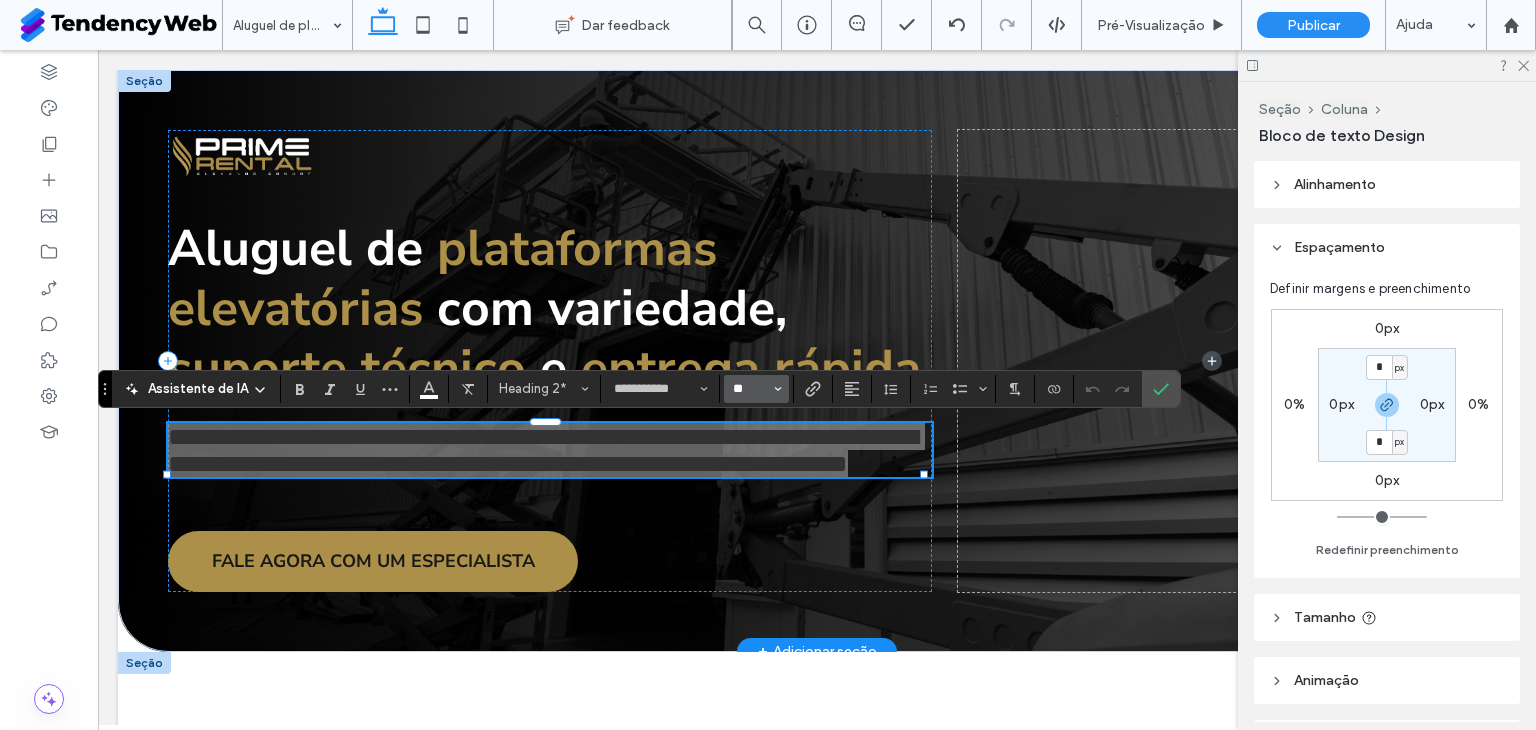 click on "**" at bounding box center (750, 389) 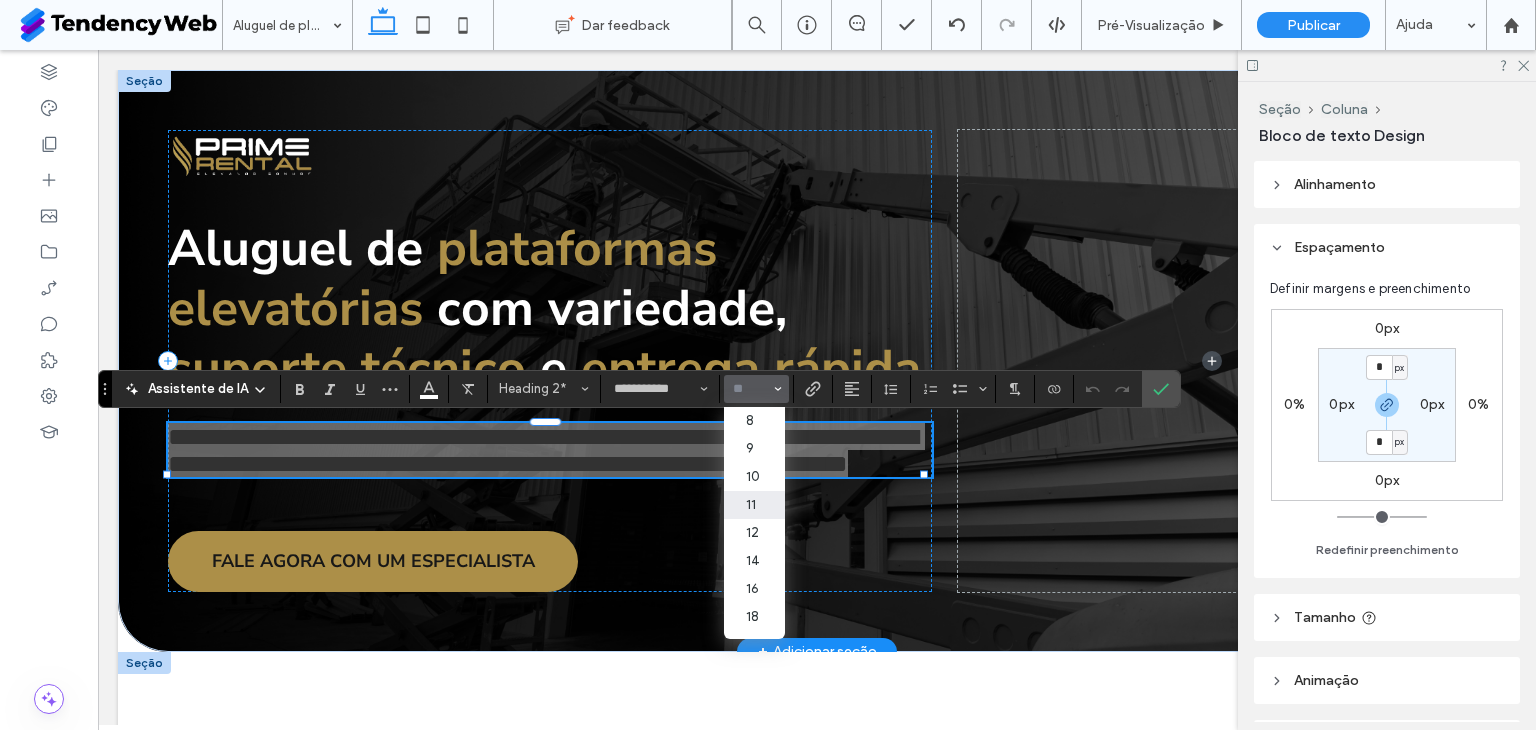 scroll, scrollTop: 166, scrollLeft: 0, axis: vertical 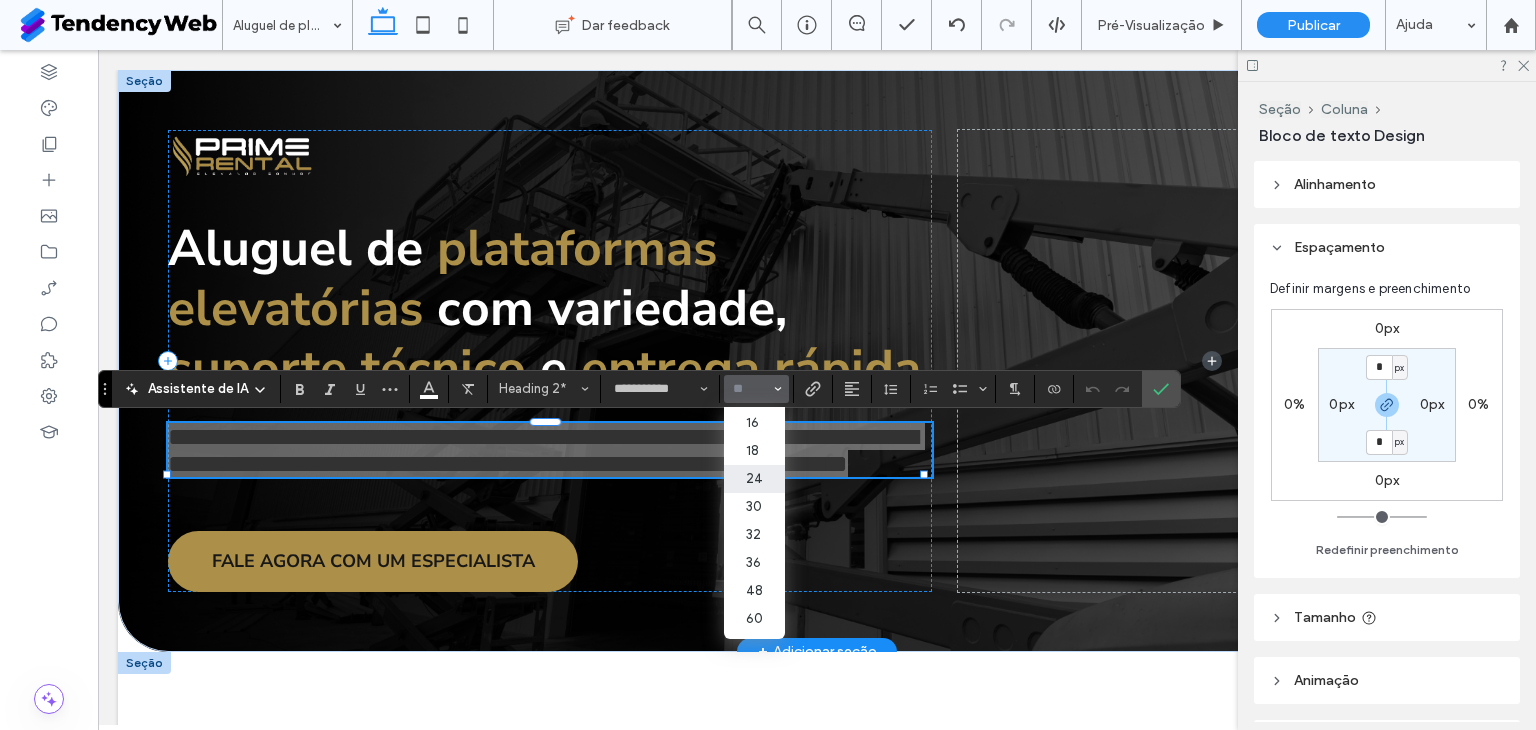 click on "24" at bounding box center (754, 479) 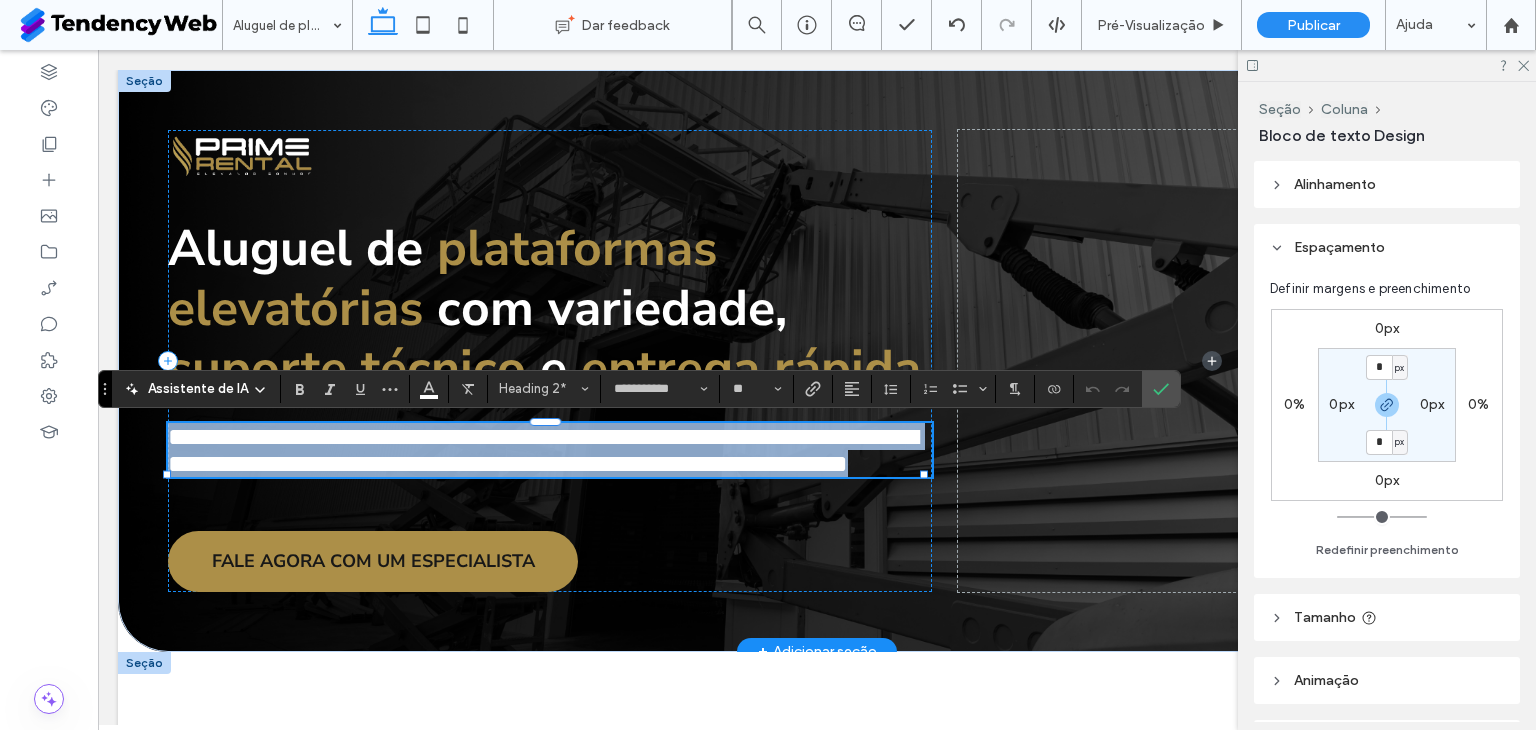 type on "**" 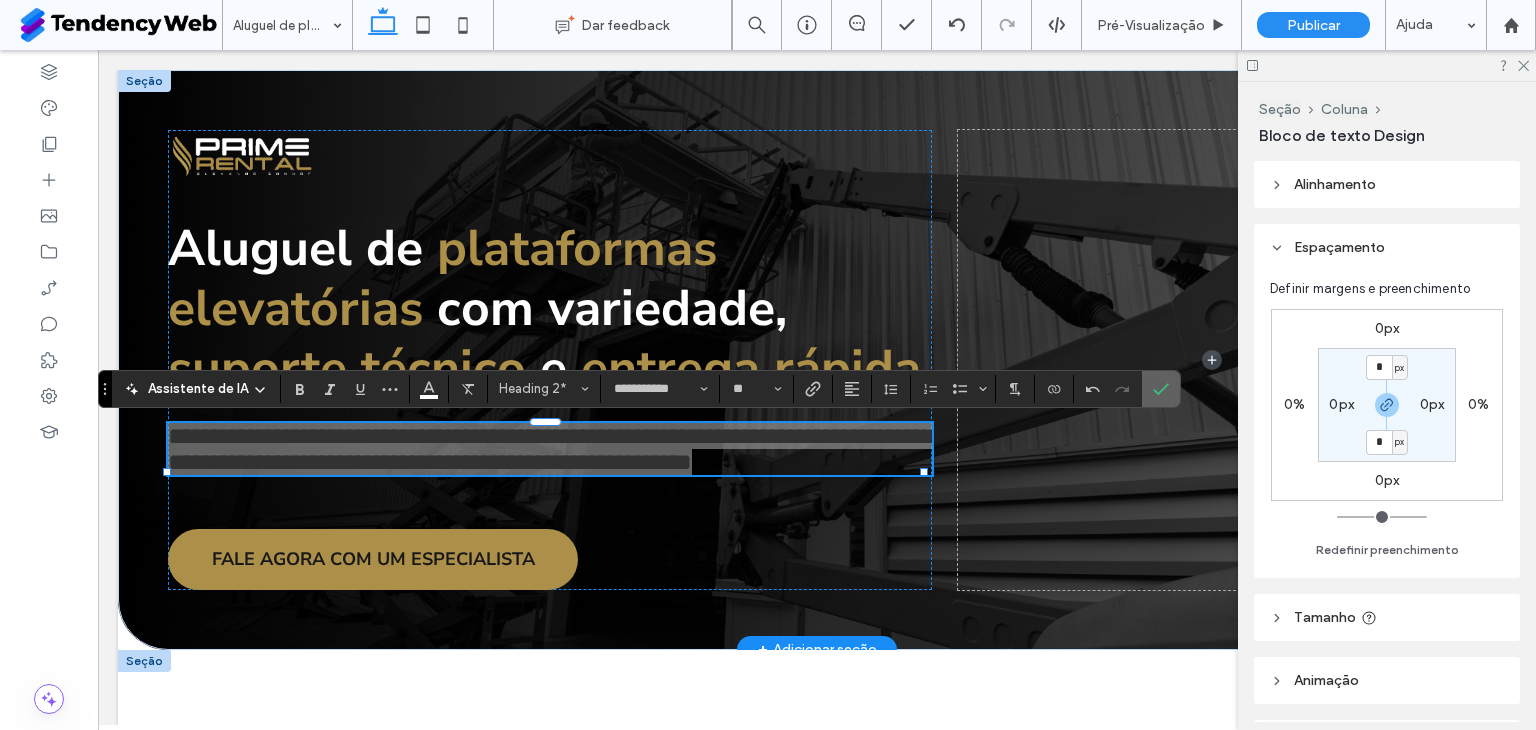 click 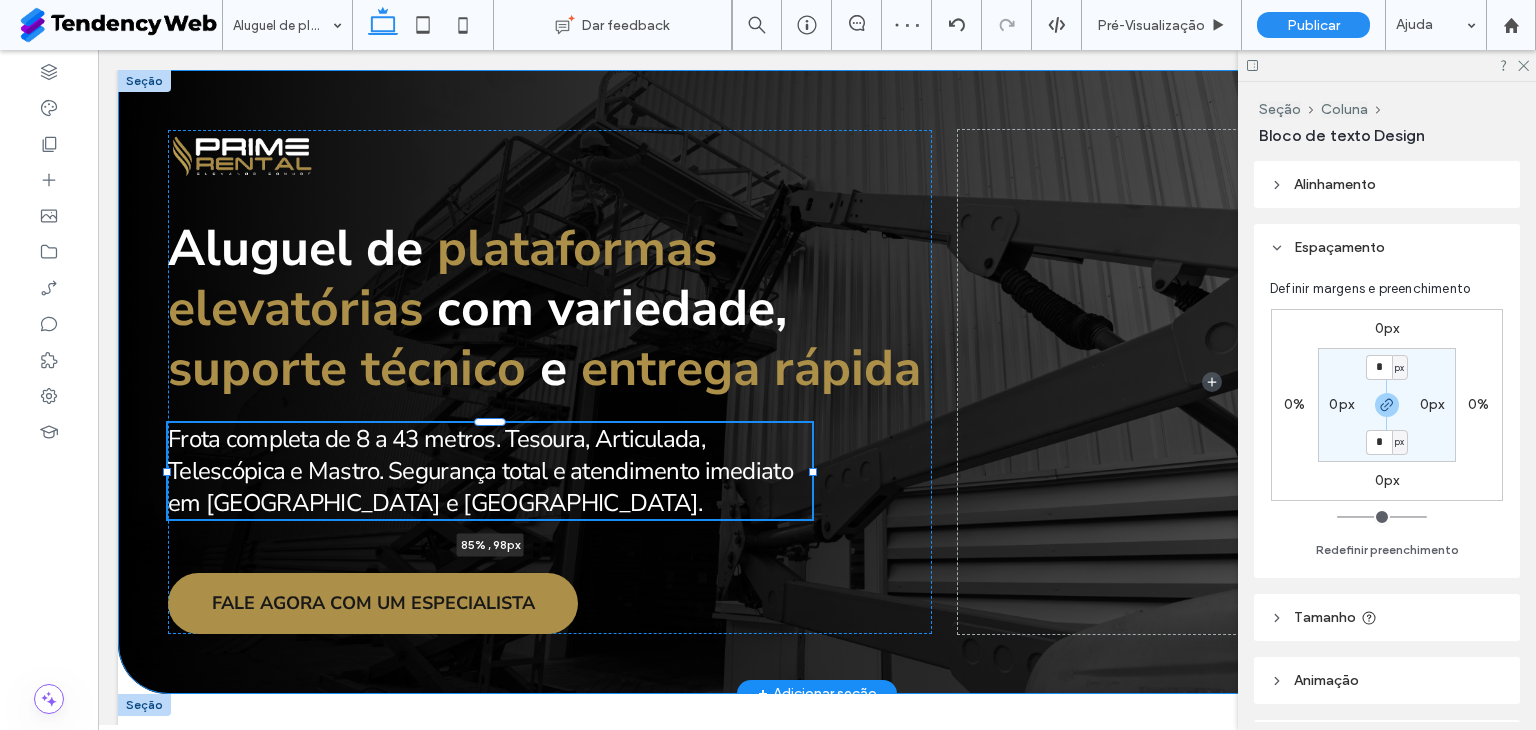 drag, startPoint x: 923, startPoint y: 473, endPoint x: 812, endPoint y: 477, distance: 111.07205 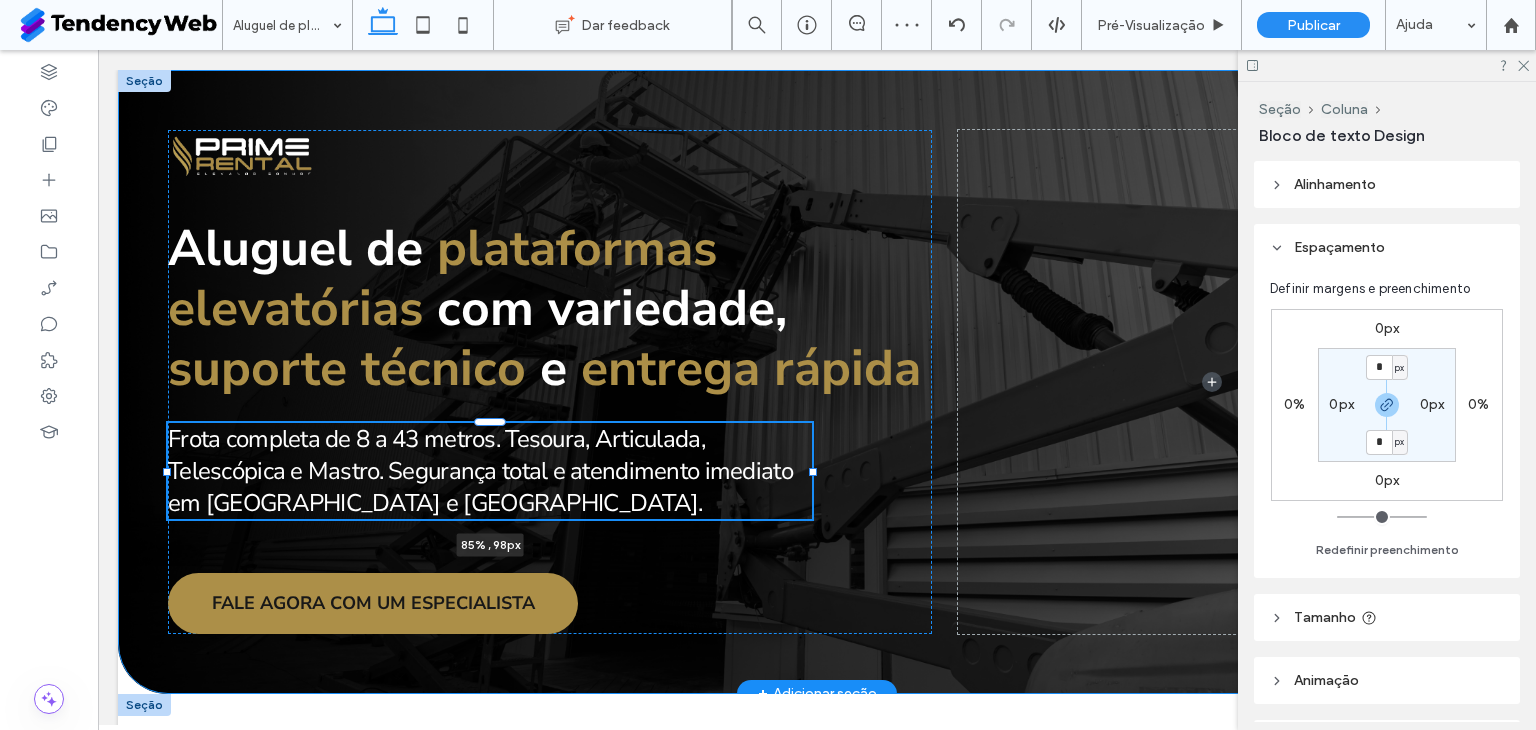 click on "Aluguel de   plataformas elevatórias   com variedade,   suporte técnico   e   entrega rápida
Frota completa de 8 a 43 metros. Tesoura, Articulada, Telescópica e Mastro. Segurança total e atendimento imediato em São Paulo e Minas Gerais.
85% , 98px
FALE AGORA COM UM ESPECIALISTA" at bounding box center (817, 382) 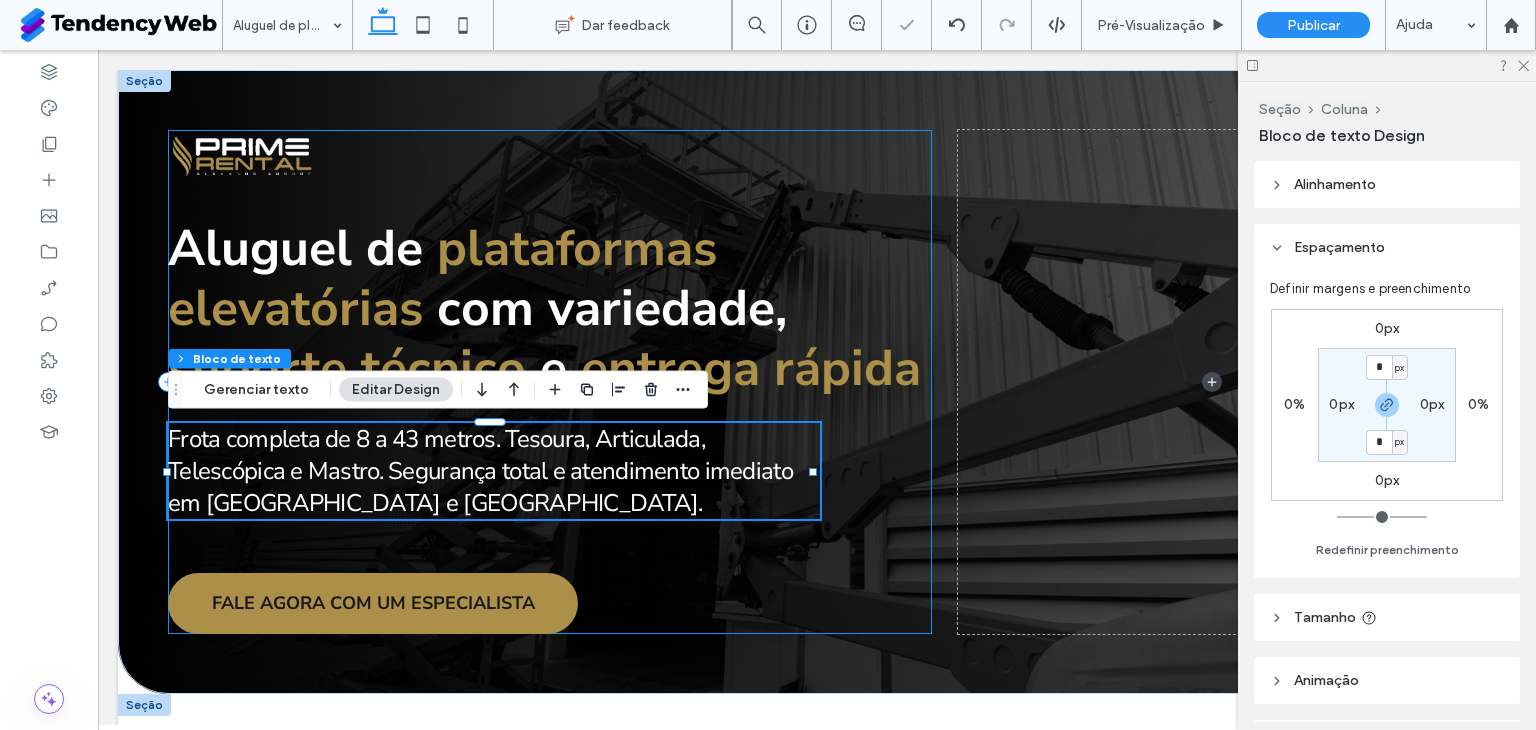 click on "Aluguel de   plataformas elevatórias   com variedade,   suporte técnico   e   entrega rápida
Frota completa de 8 a 43 metros. Tesoura, Articulada, Telescópica e Mastro. Segurança total e atendimento imediato em São Paulo e Minas Gerais.
85% , 98px
FALE AGORA COM UM ESPECIALISTA" at bounding box center (550, 382) 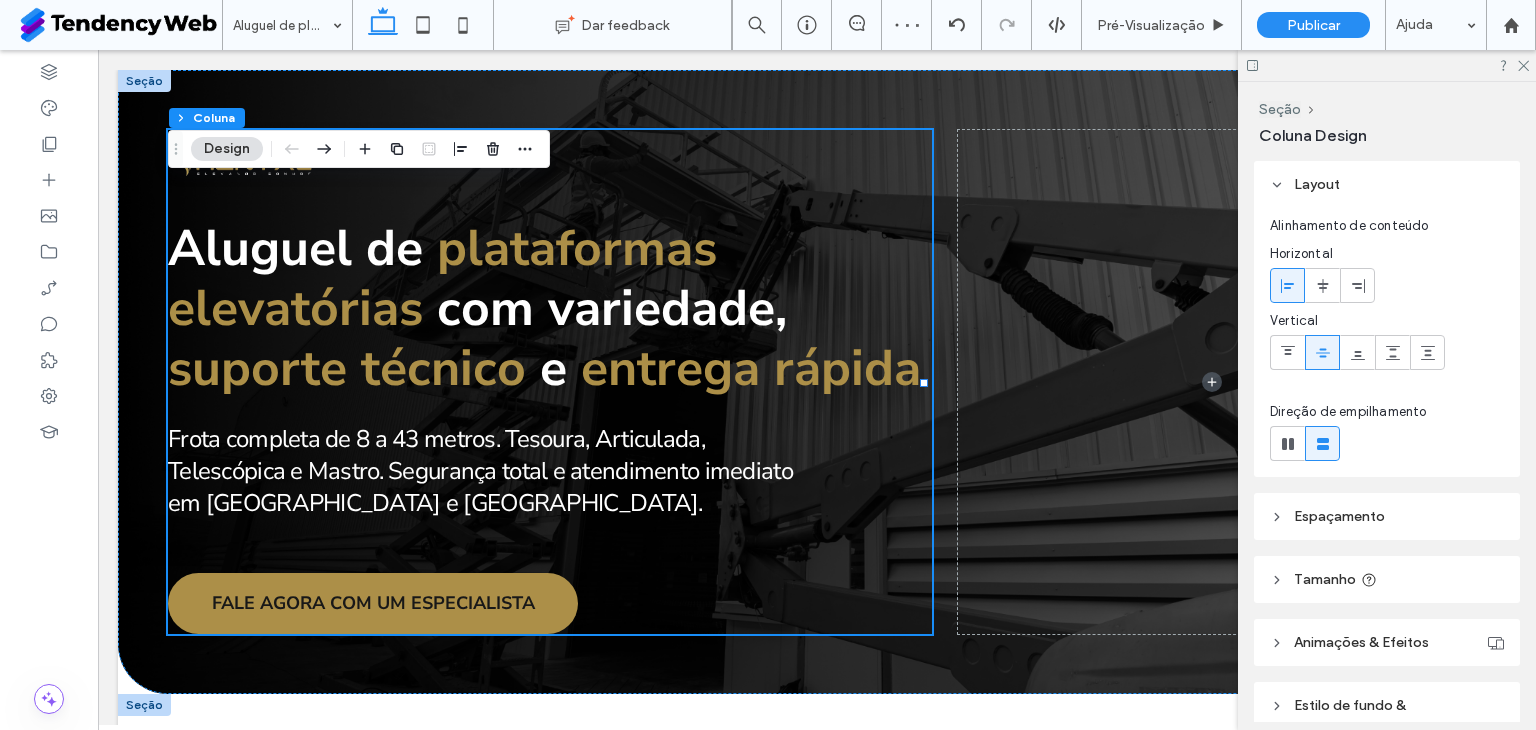 click at bounding box center [1387, 65] 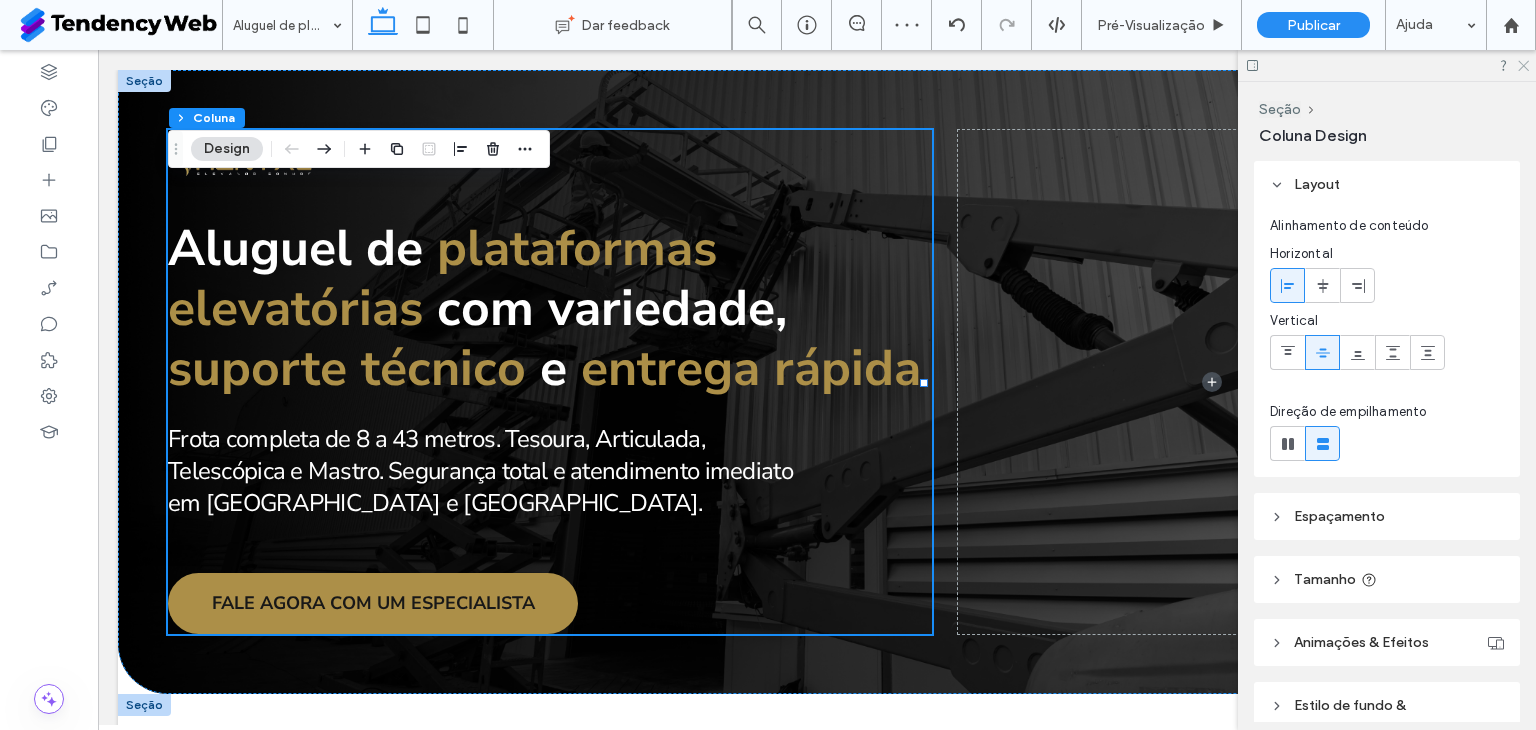 click 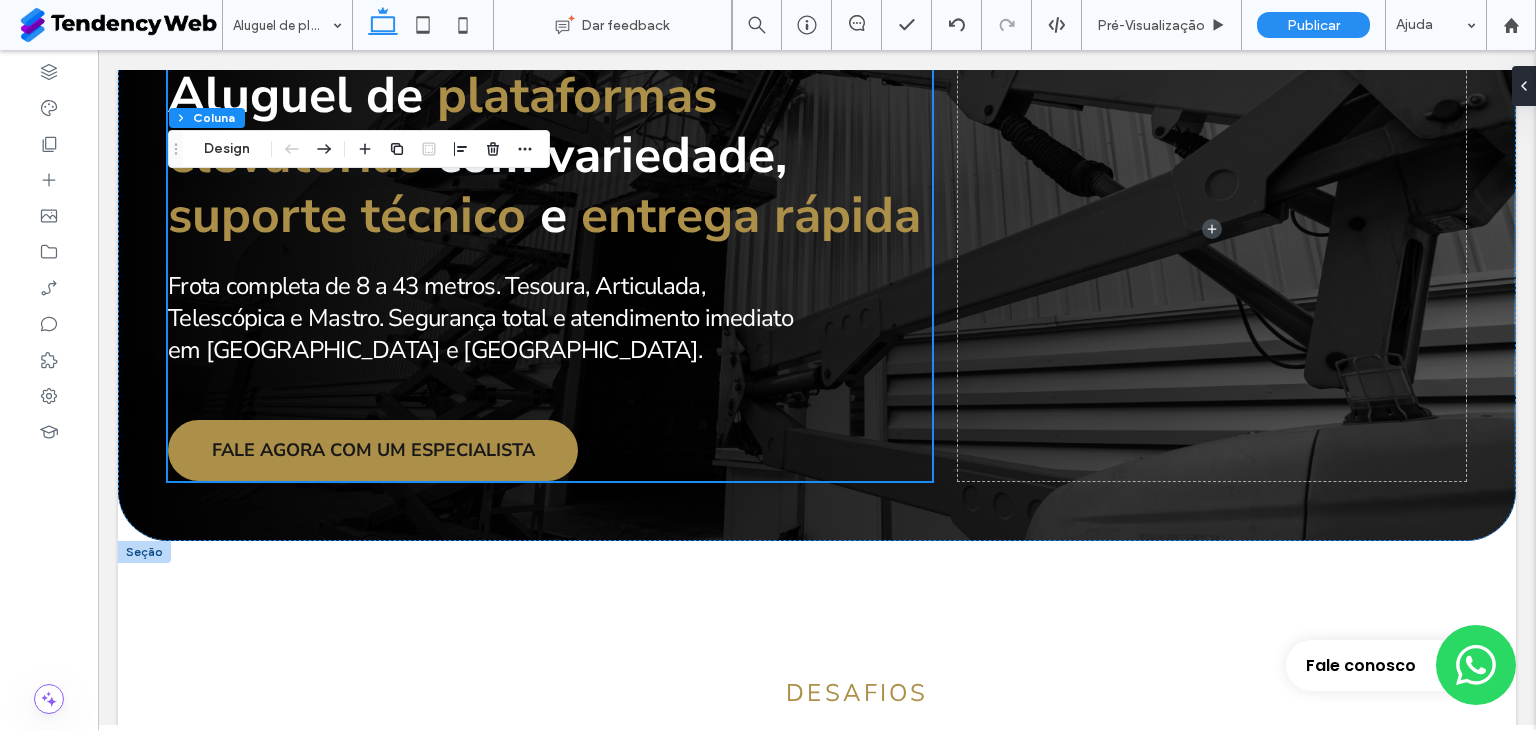 scroll, scrollTop: 0, scrollLeft: 0, axis: both 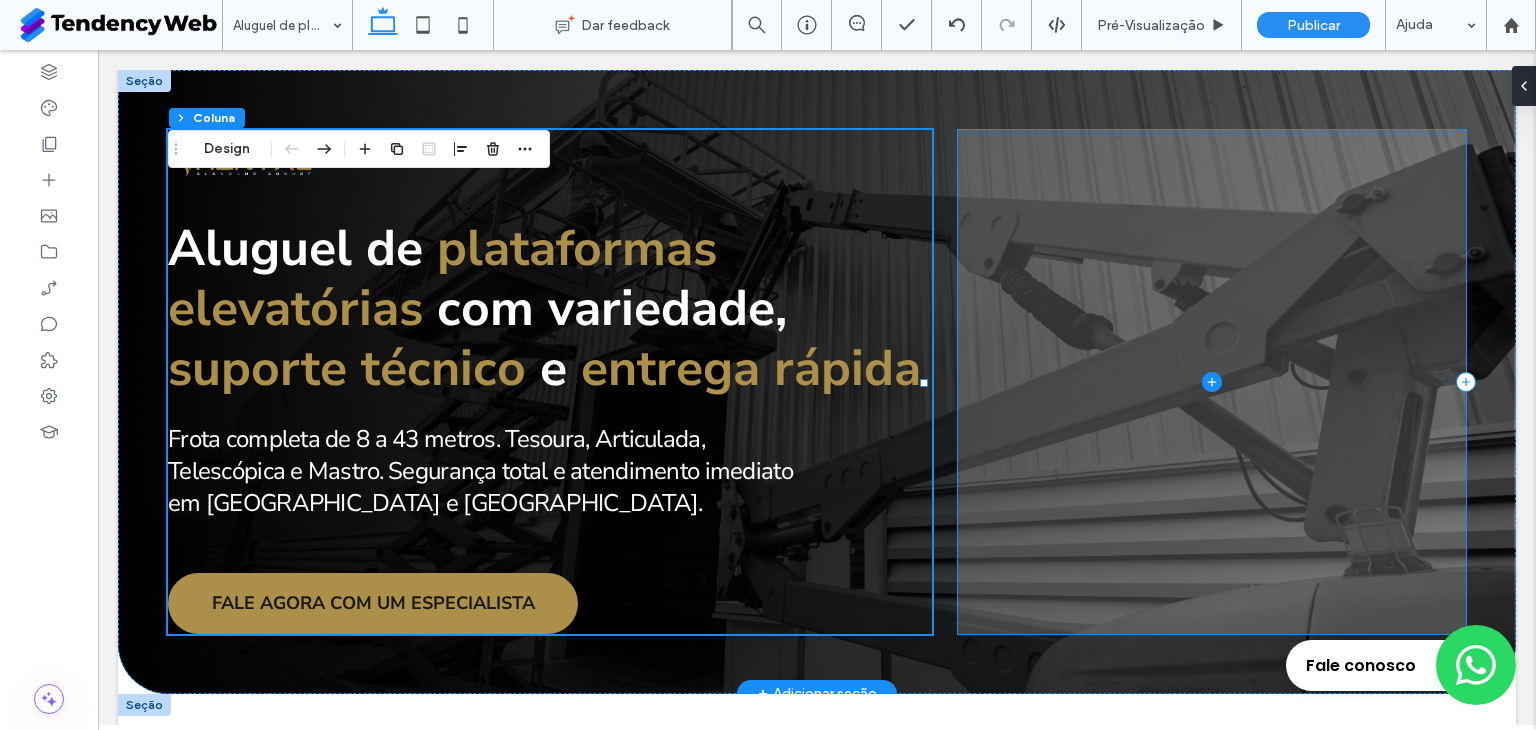 click at bounding box center (1212, 382) 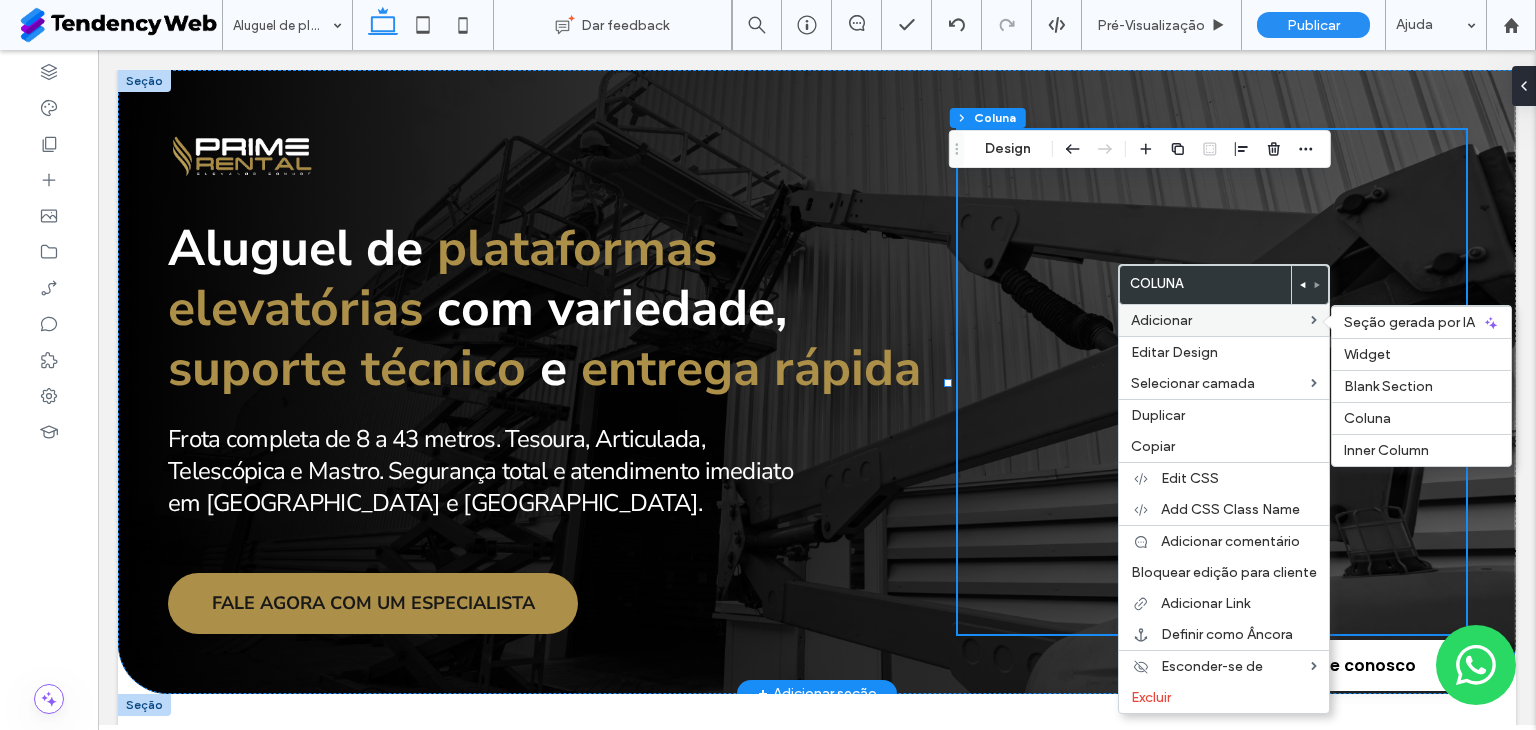click on "Adicionar Seção gerada por IA Widget Blank Section Coluna Inner Column" at bounding box center [1224, 320] 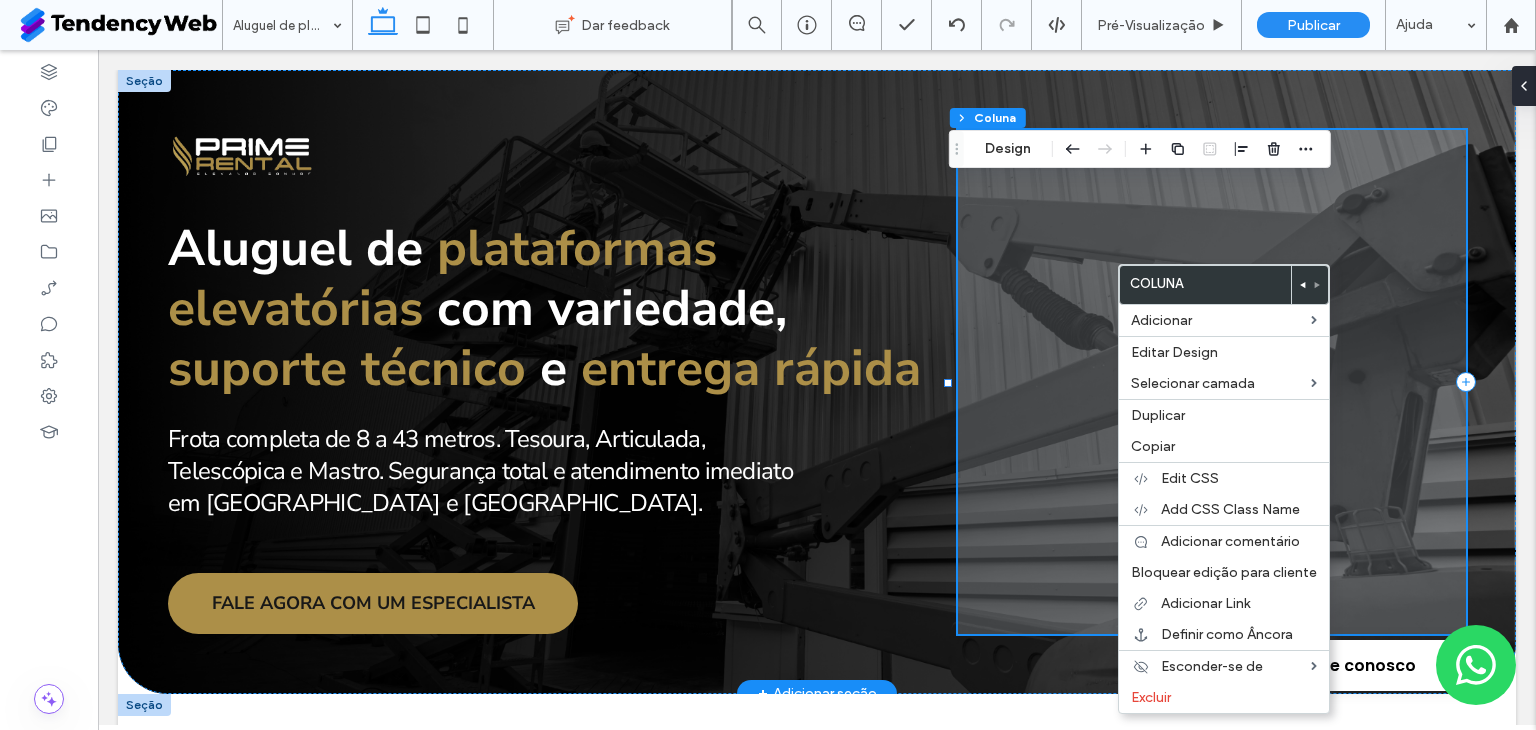 click at bounding box center (1212, 382) 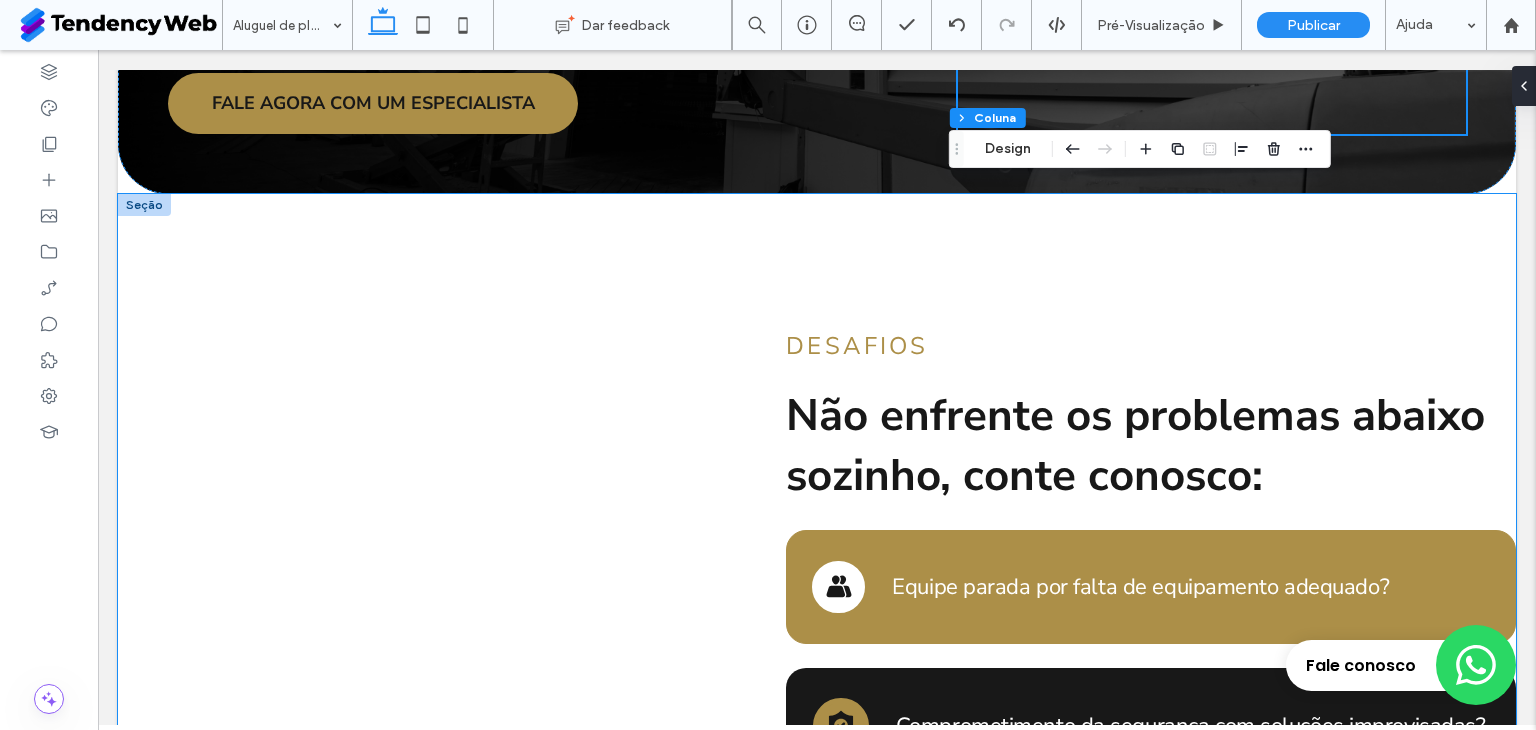 scroll, scrollTop: 0, scrollLeft: 0, axis: both 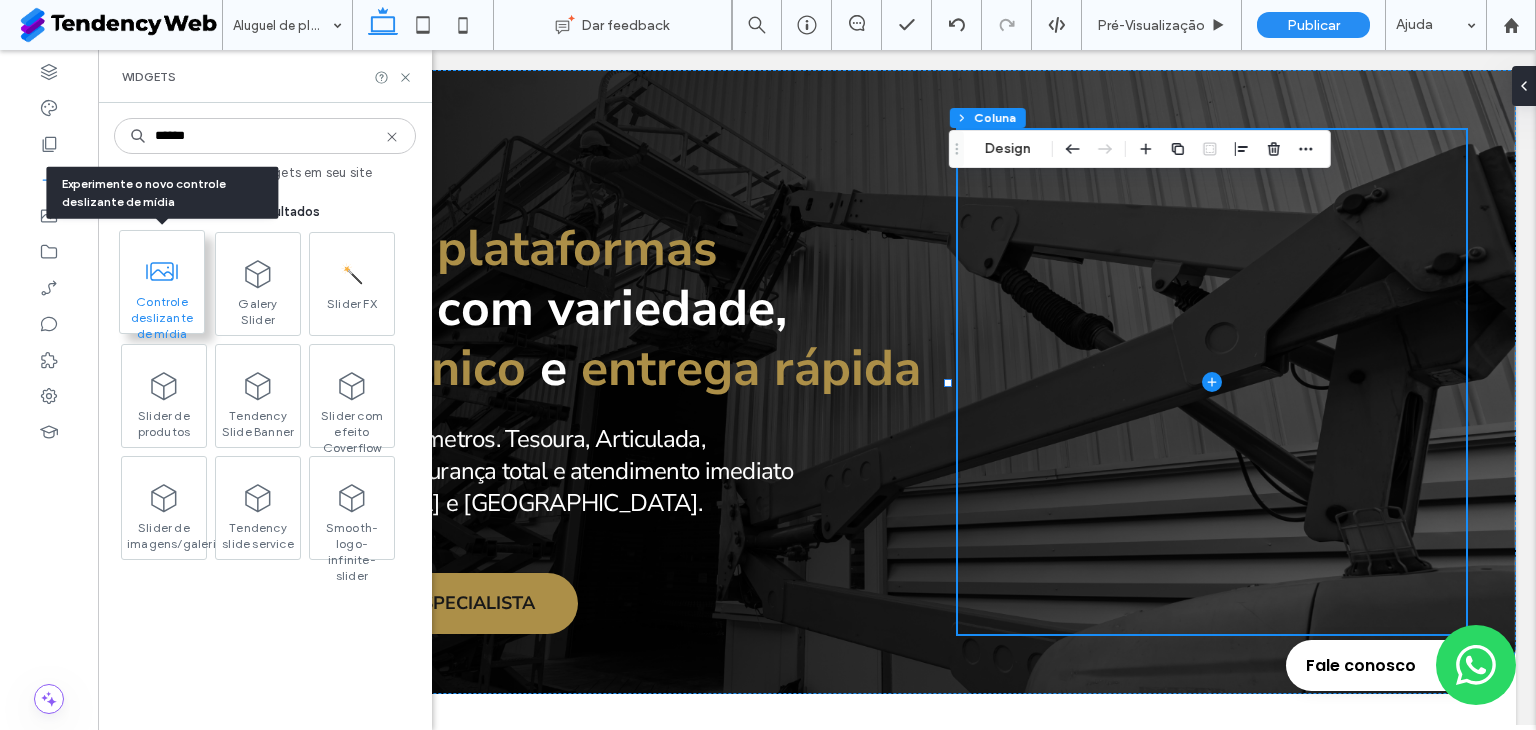 type on "******" 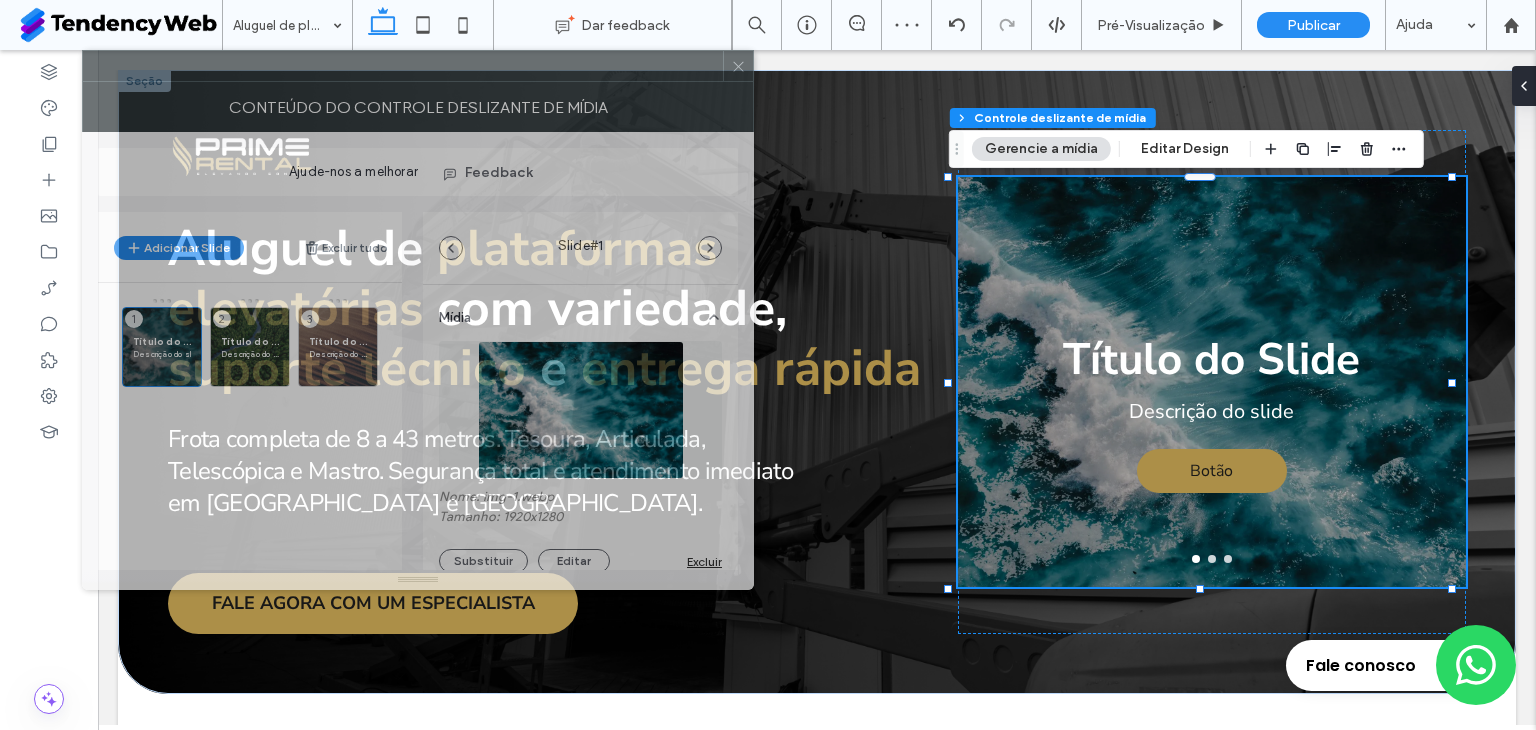 drag, startPoint x: 1298, startPoint y: 118, endPoint x: 537, endPoint y: 81, distance: 761.8989 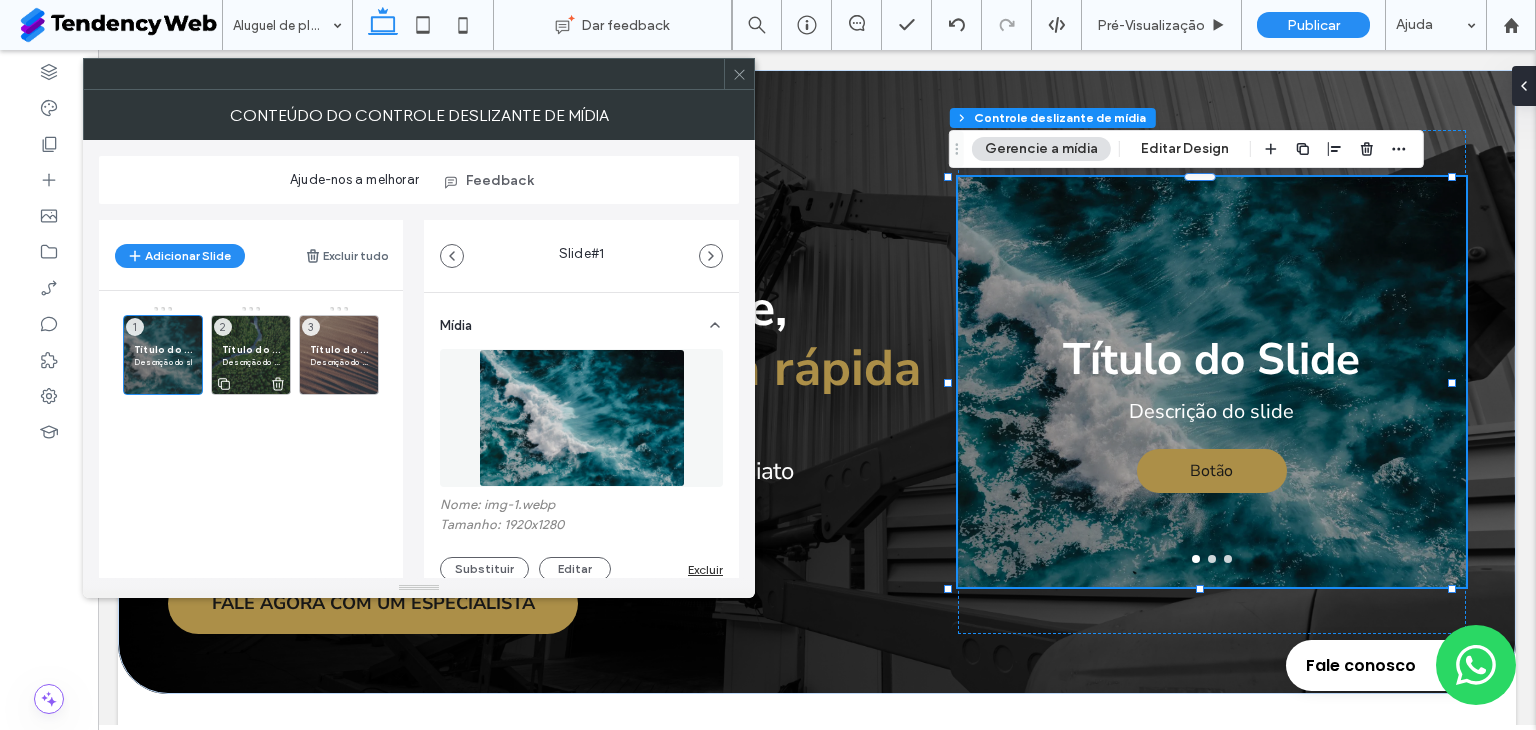 click 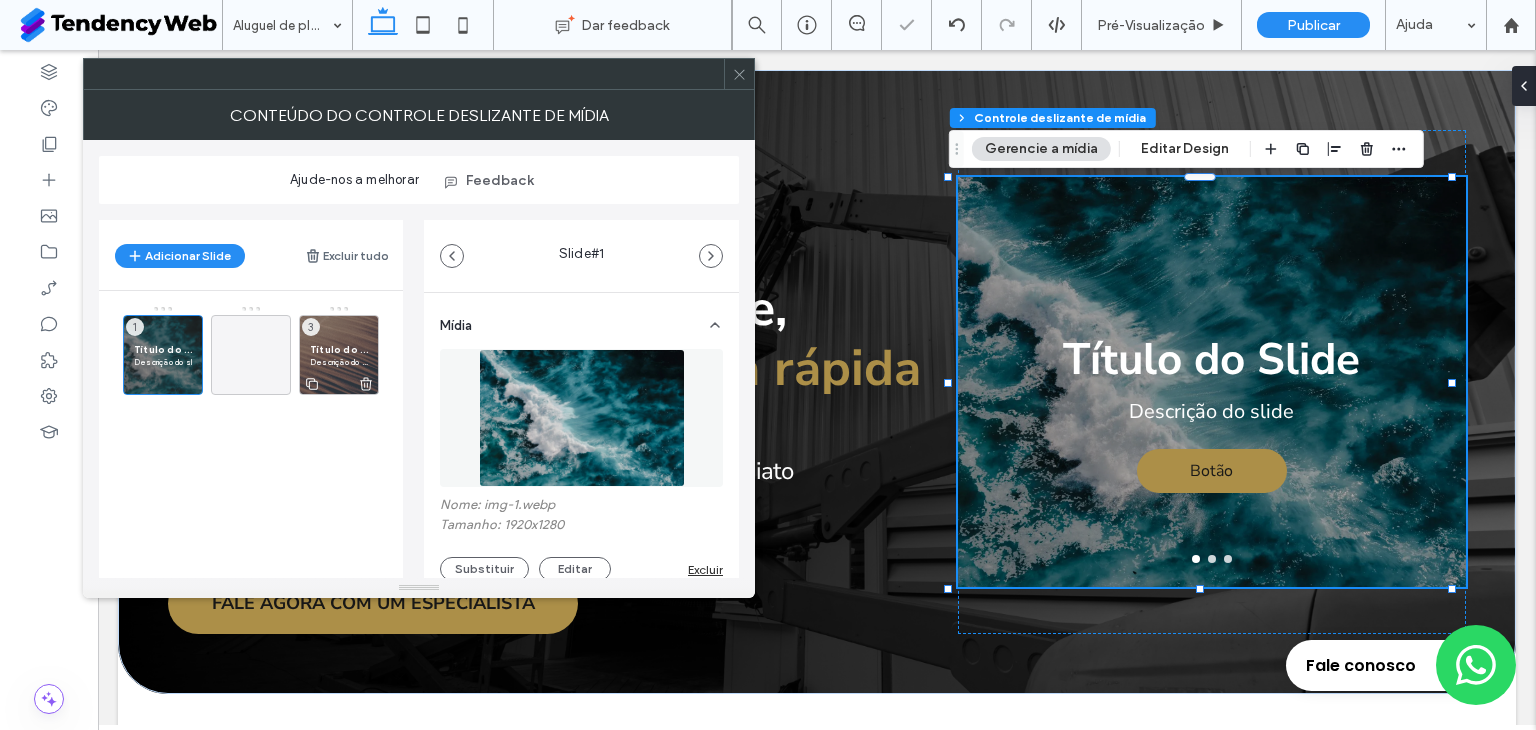 click on "Título do Slide Descrição do slide 3" at bounding box center [339, 355] 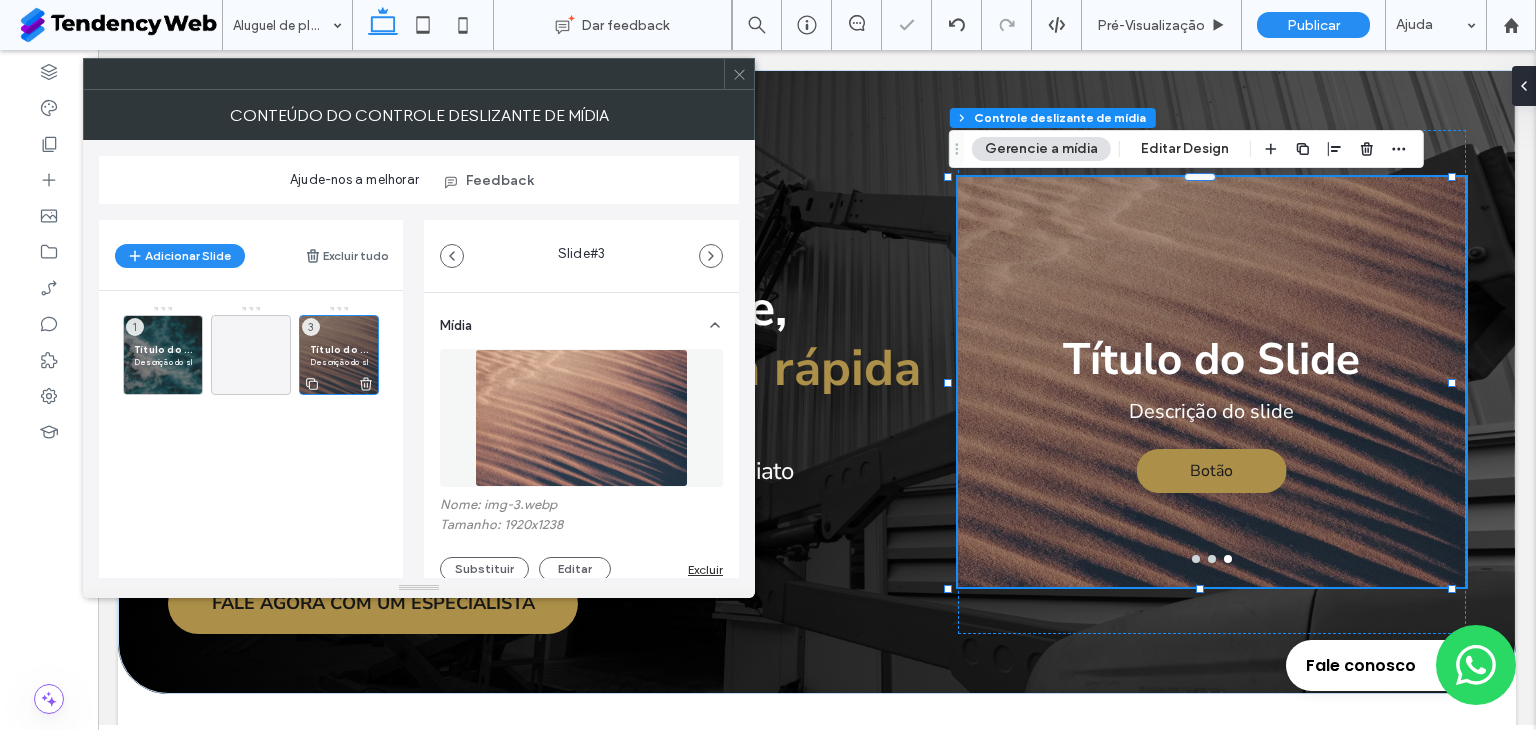 click 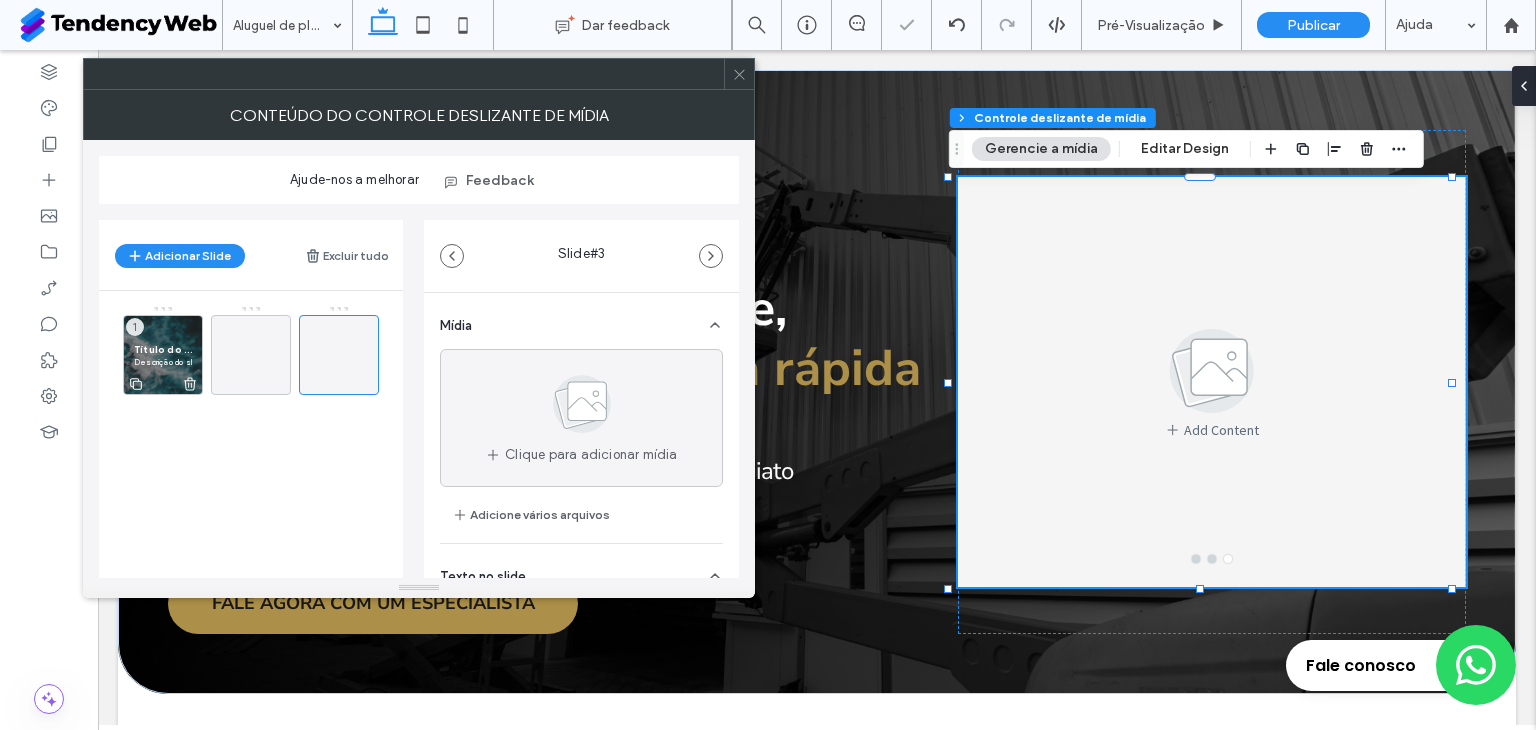 click 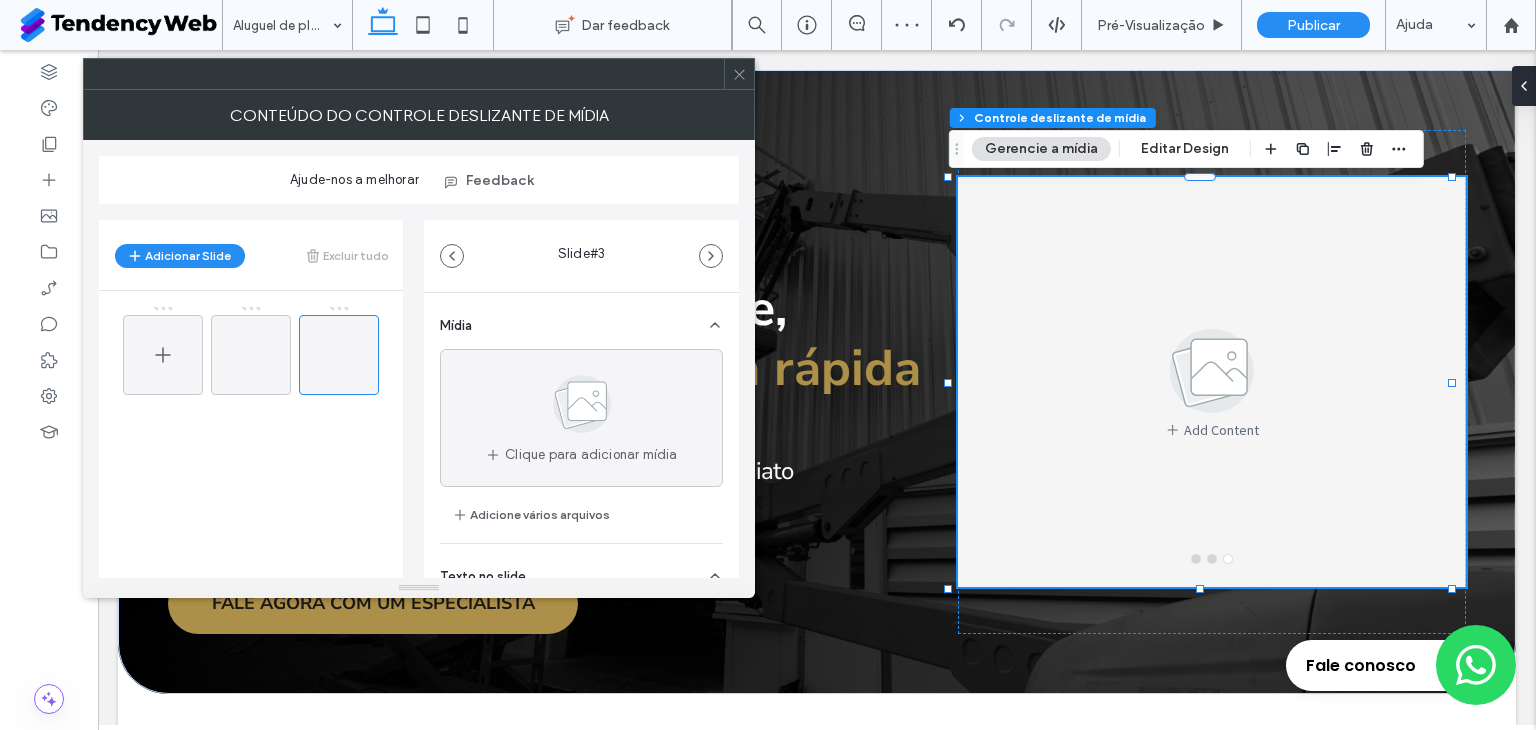 click at bounding box center [163, 355] 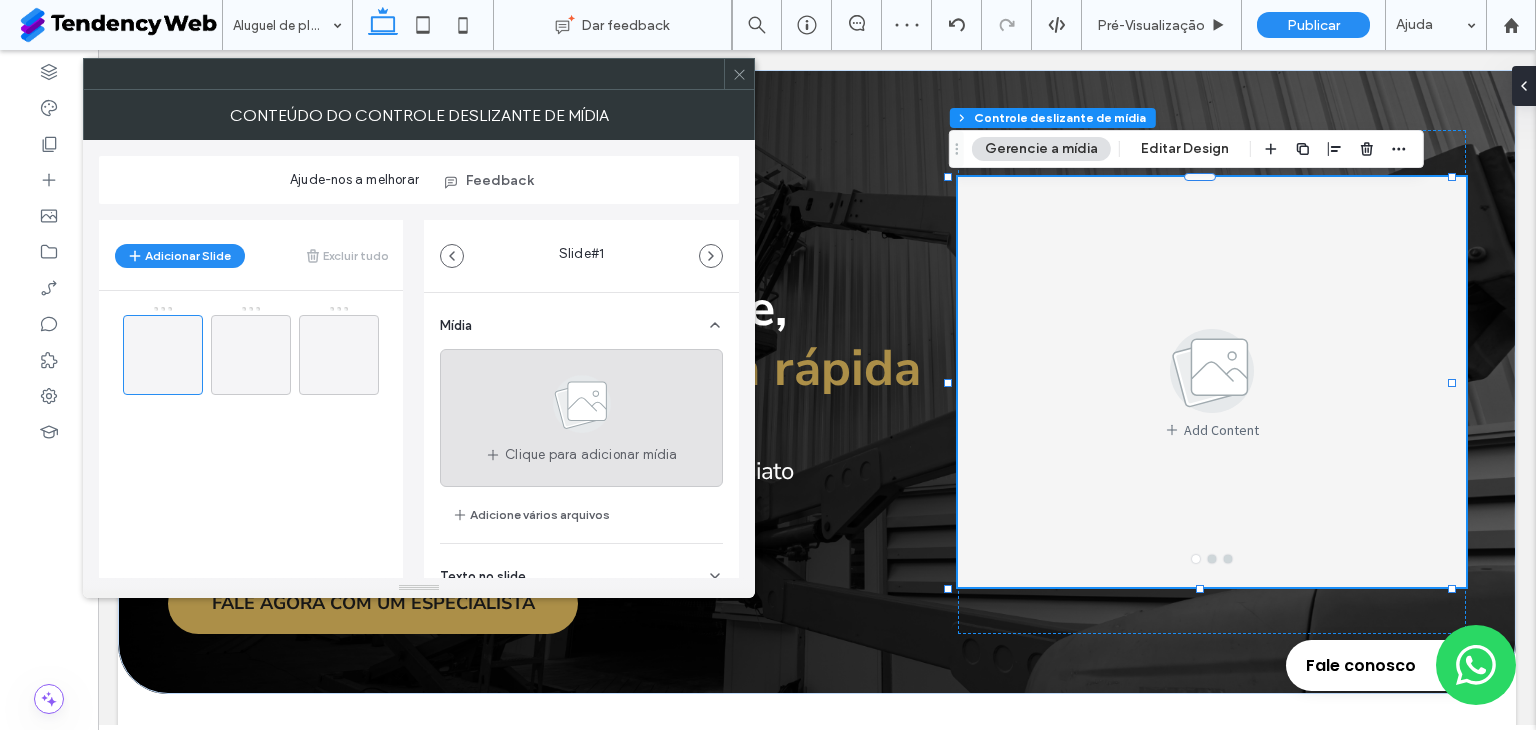 click 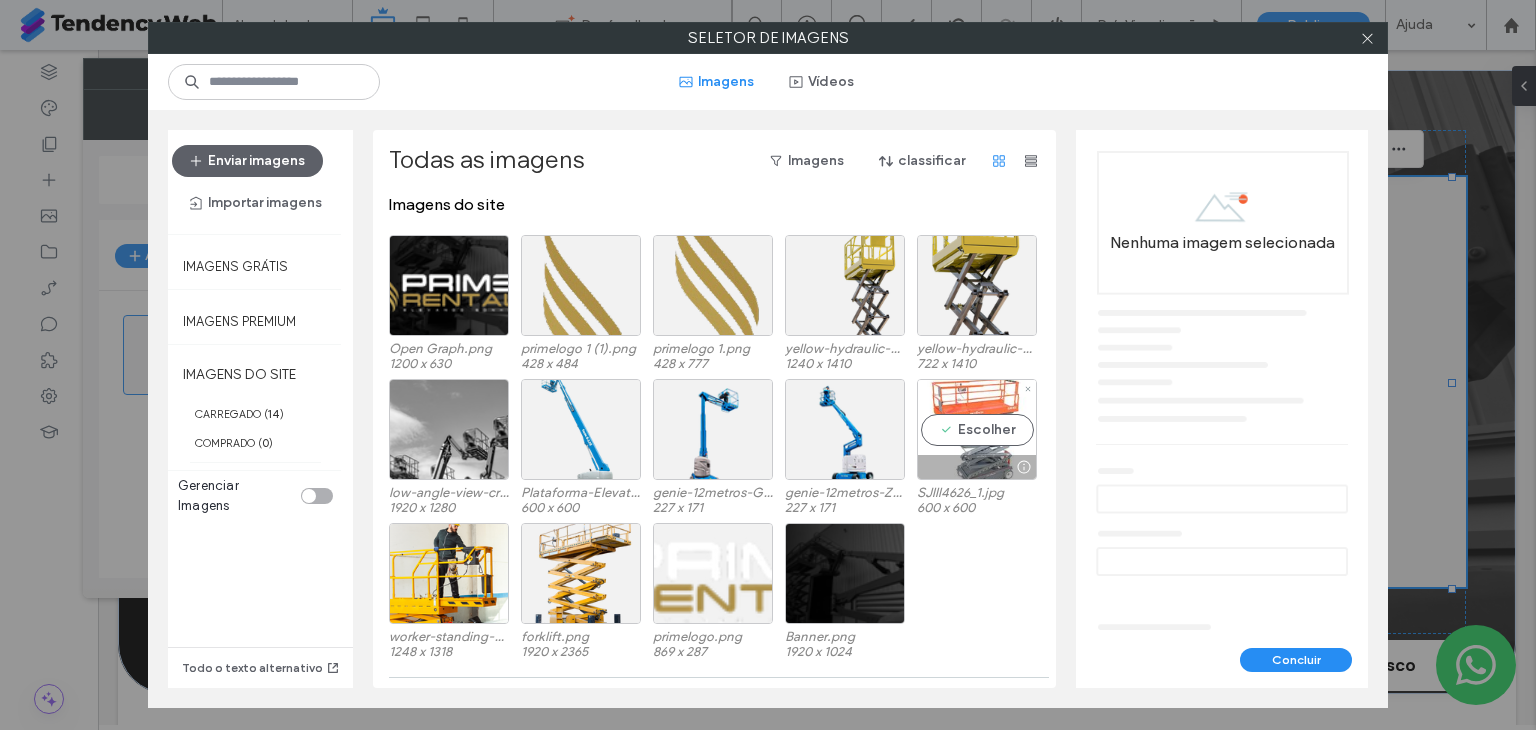click on "Escolher" at bounding box center [977, 429] 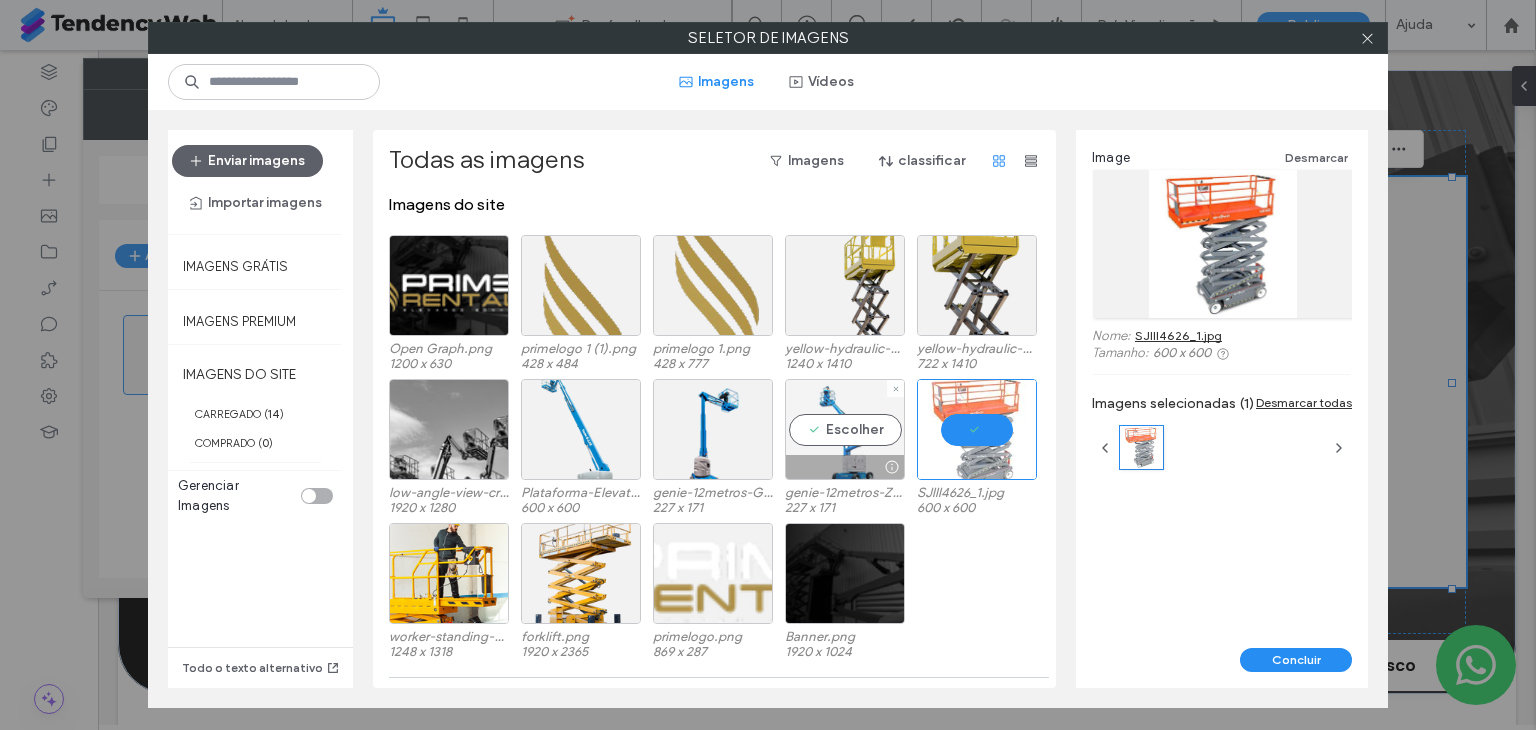 click on "Escolher" at bounding box center [845, 429] 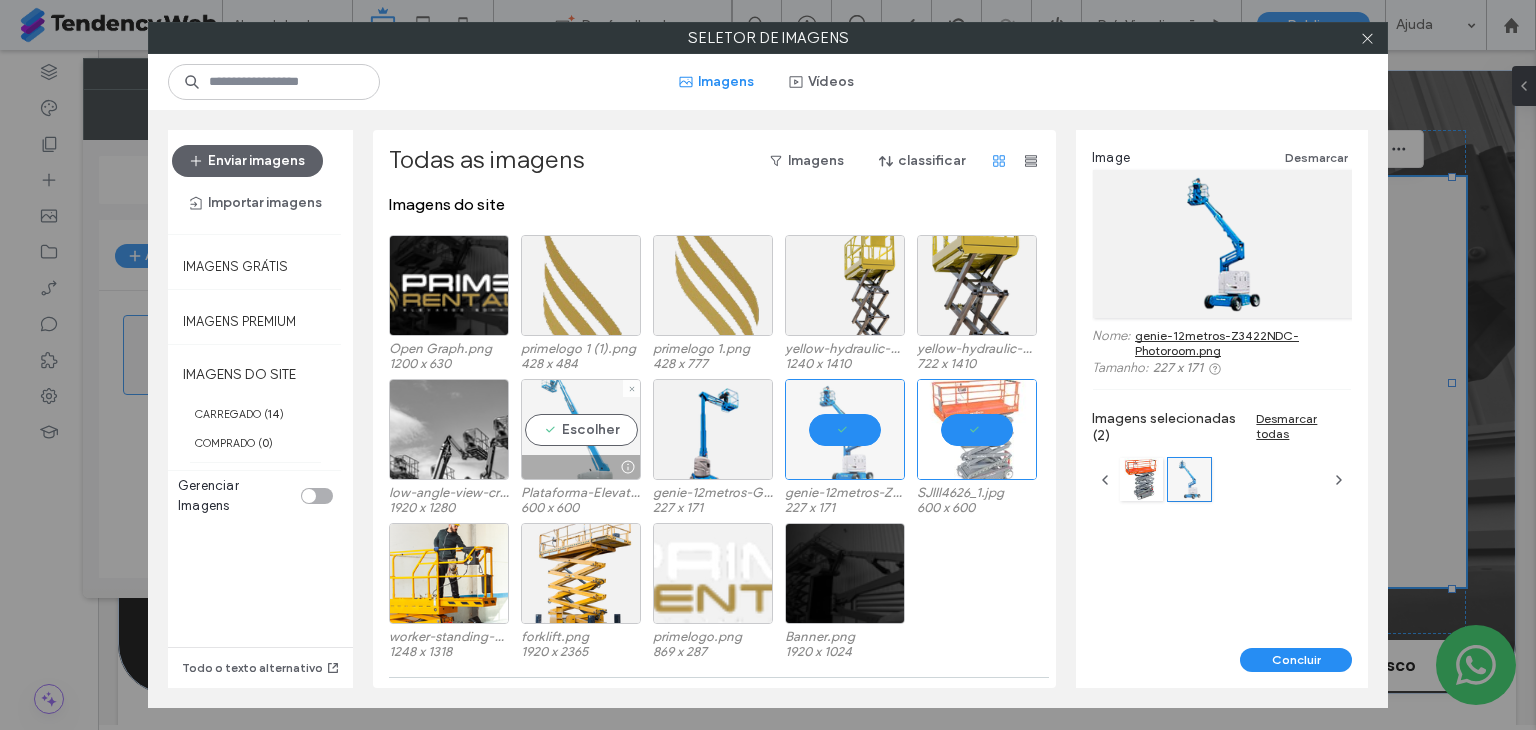 click on "Escolher" at bounding box center [581, 429] 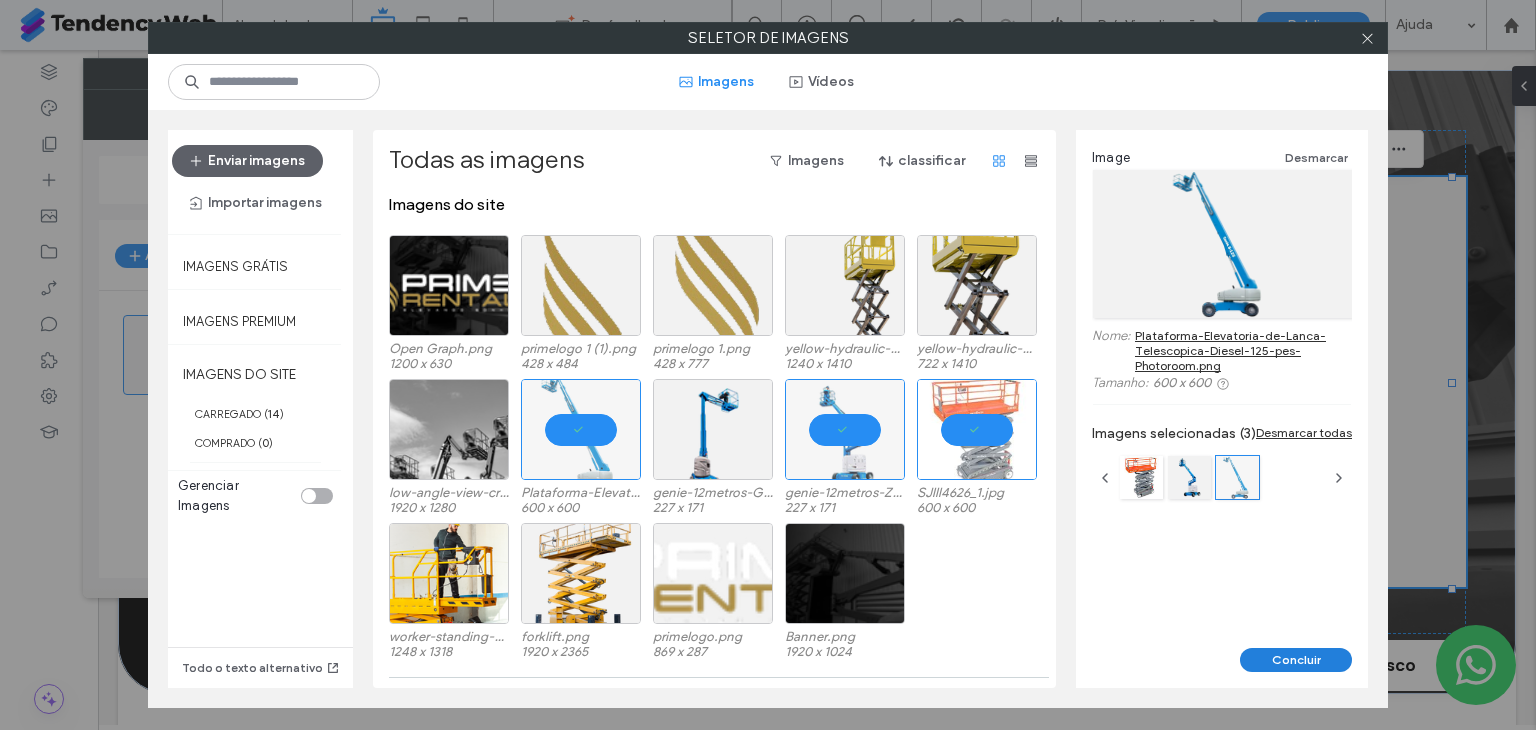 click on "Concluir" at bounding box center [1296, 660] 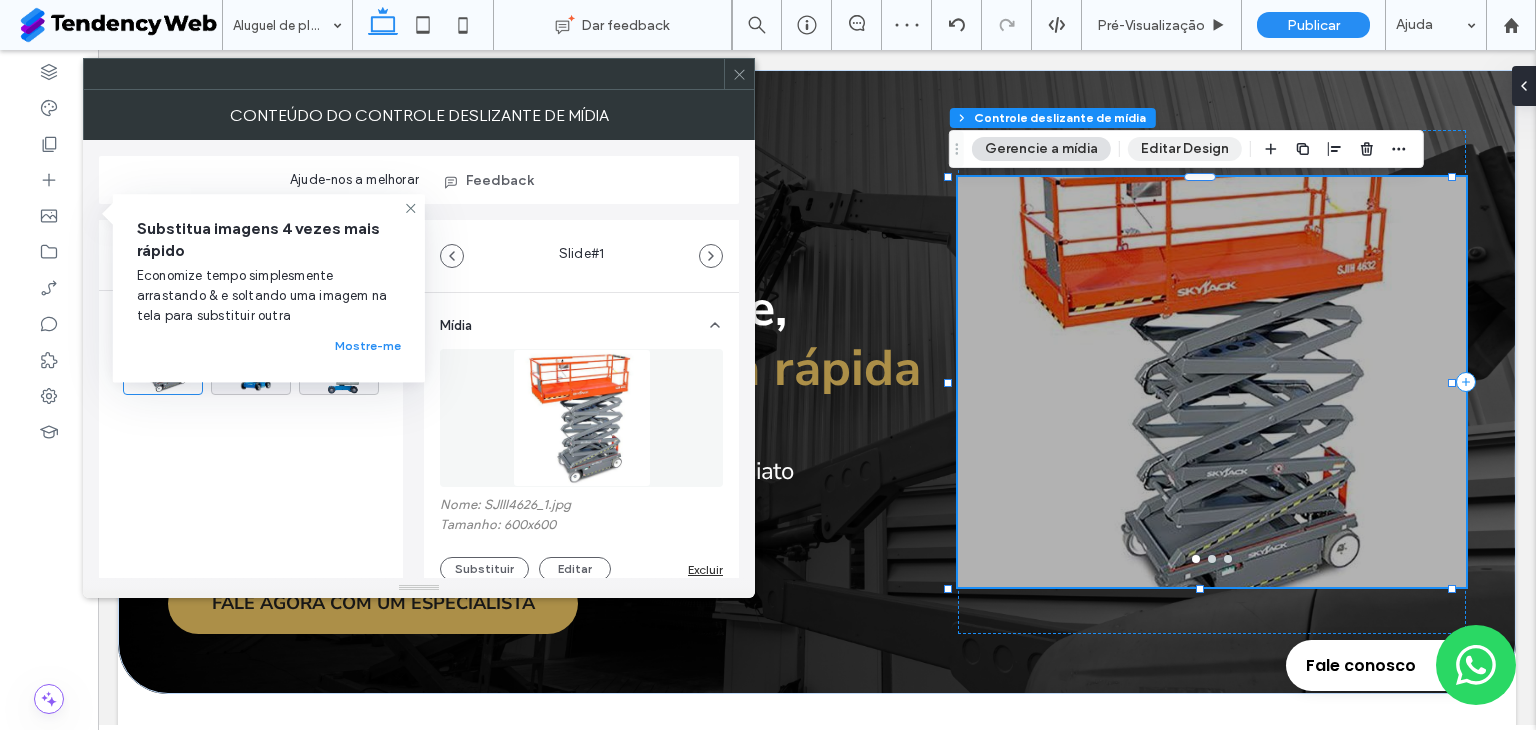 click on "Editar Design" at bounding box center [1185, 149] 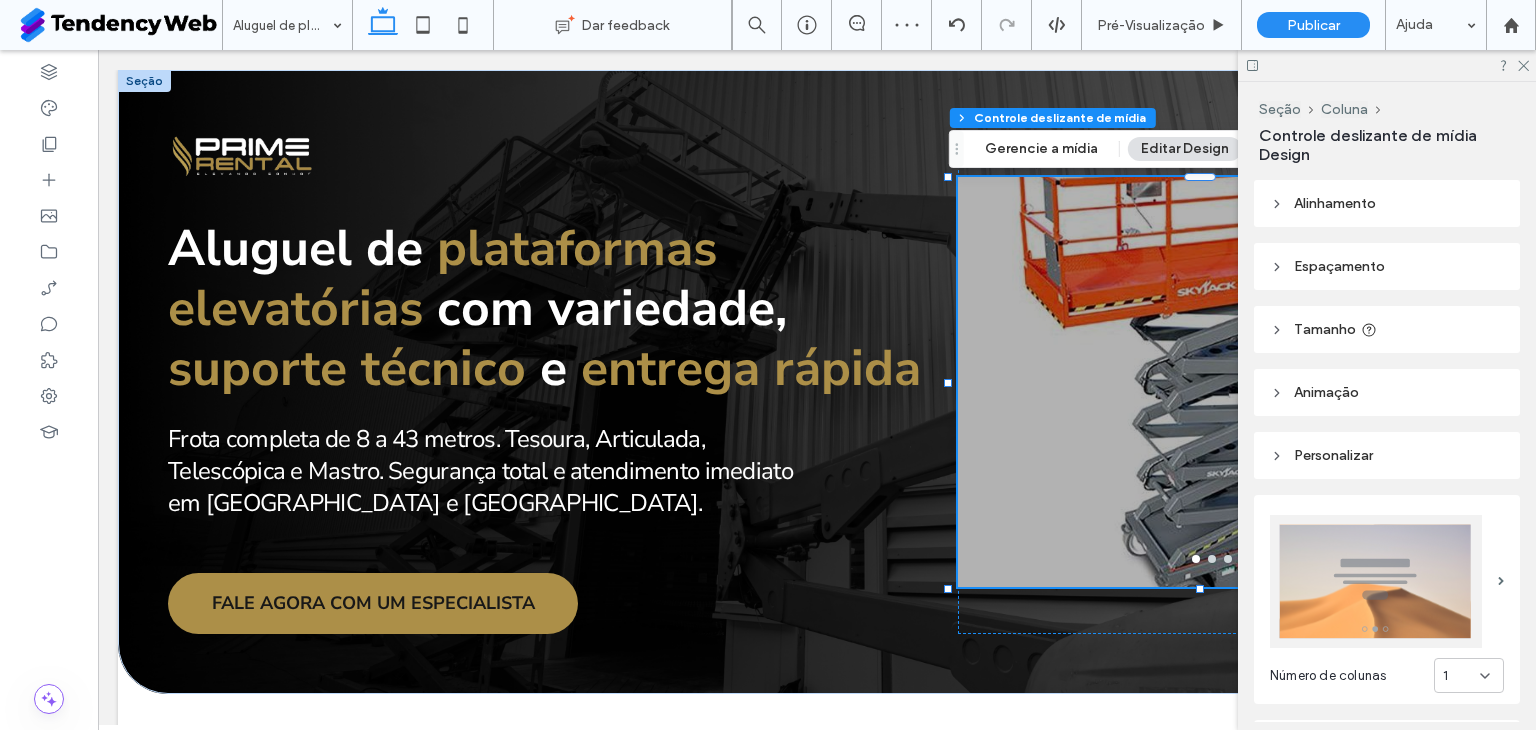 click on "Alinhamento" at bounding box center (1335, 203) 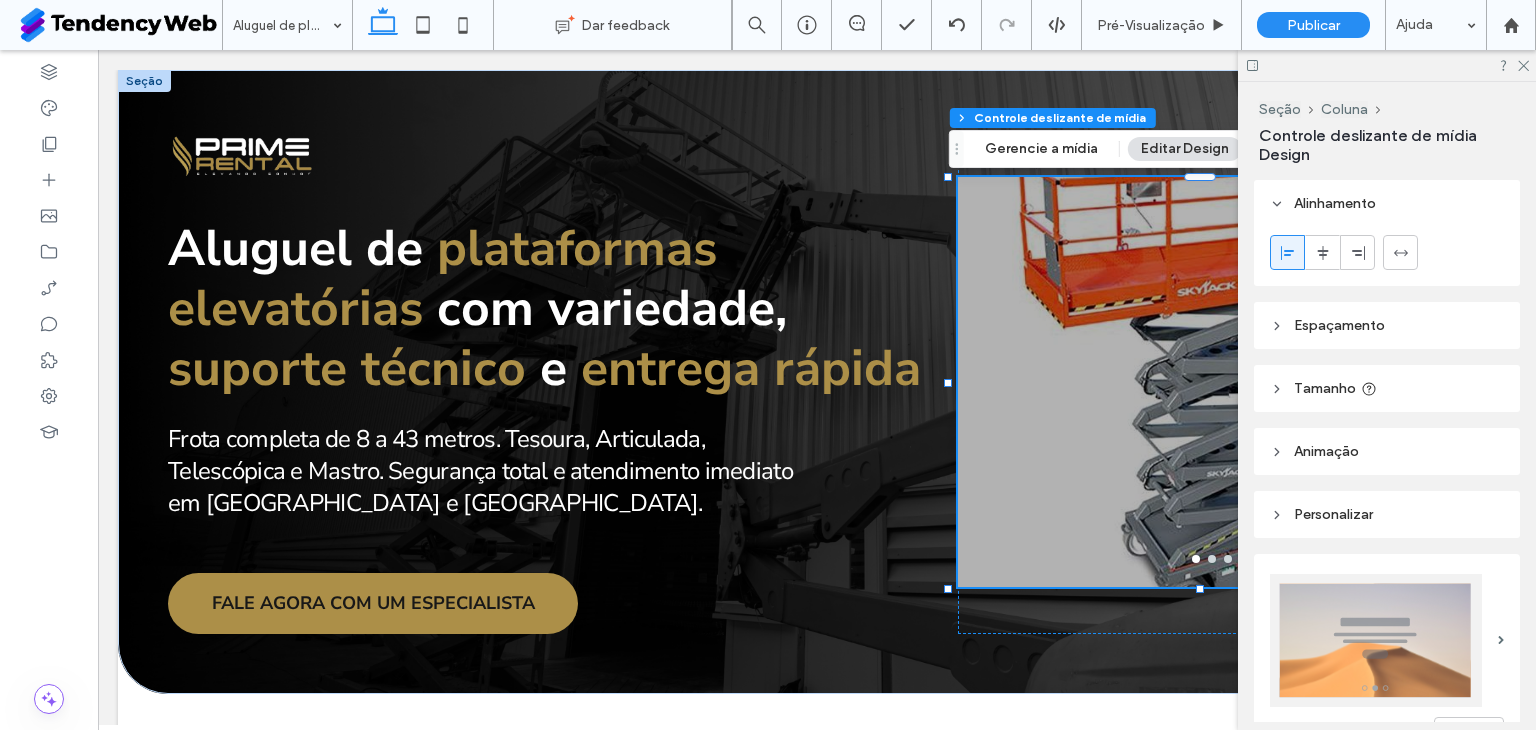 click on "Espaçamento" at bounding box center (1339, 325) 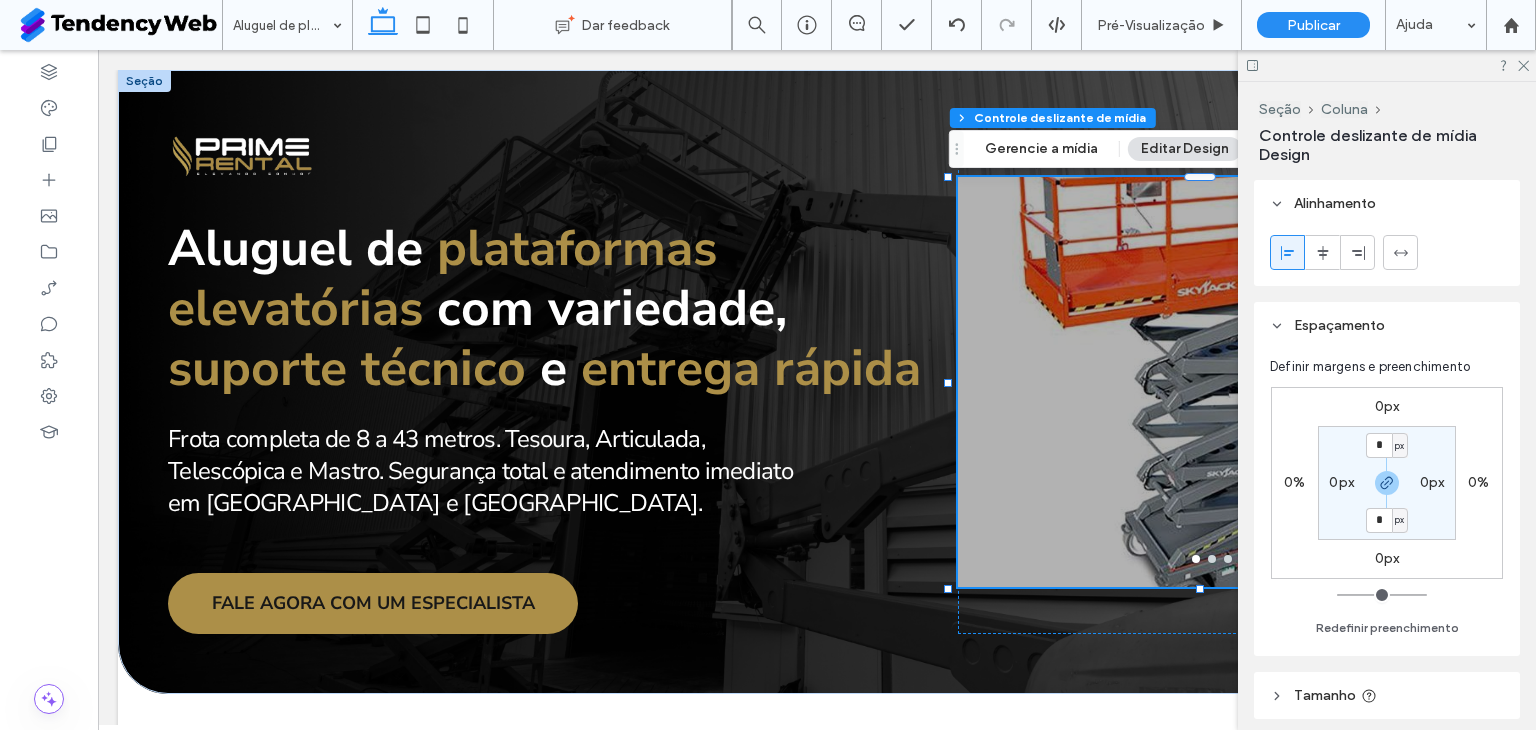 click on "Espaçamento" at bounding box center (1339, 325) 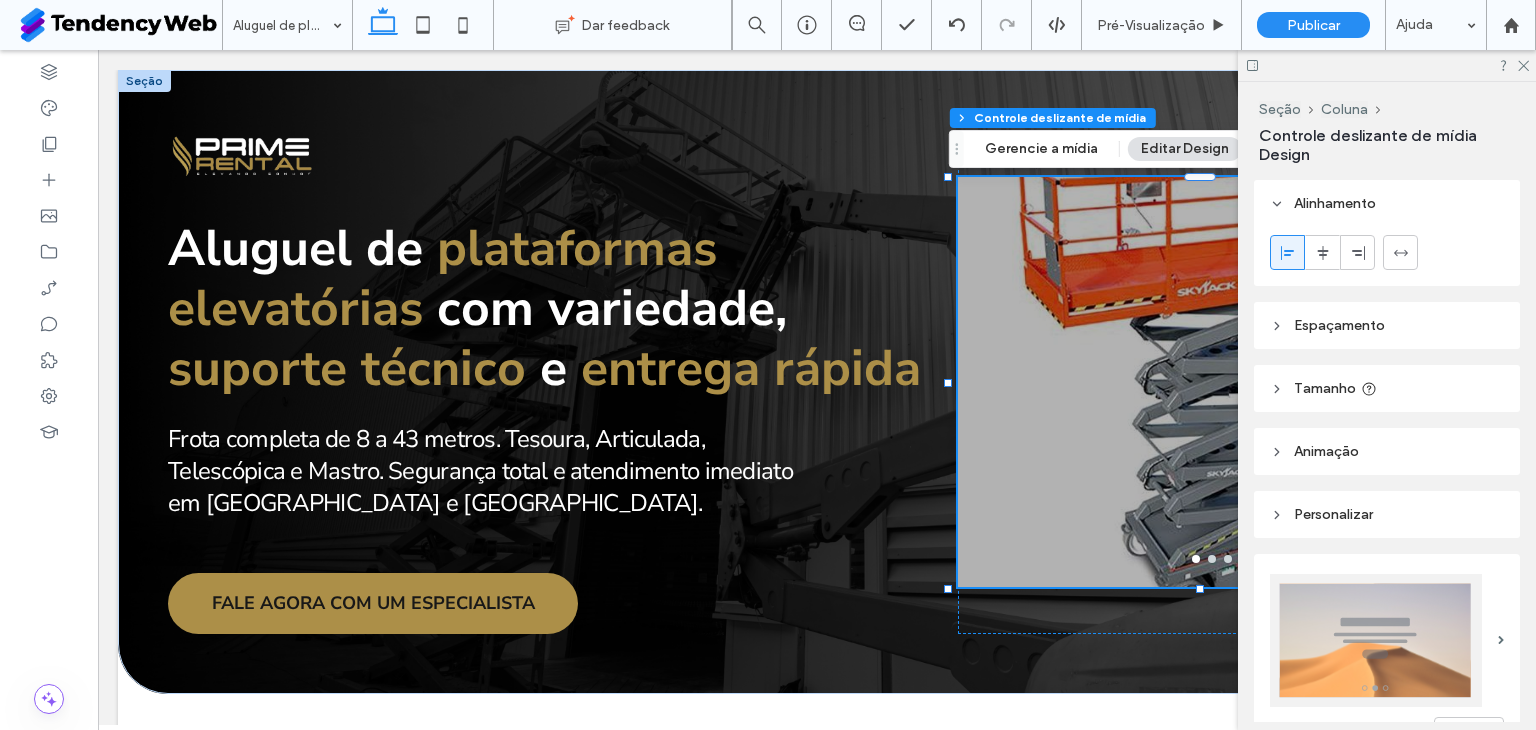 click on "Tamanho" at bounding box center (1387, 388) 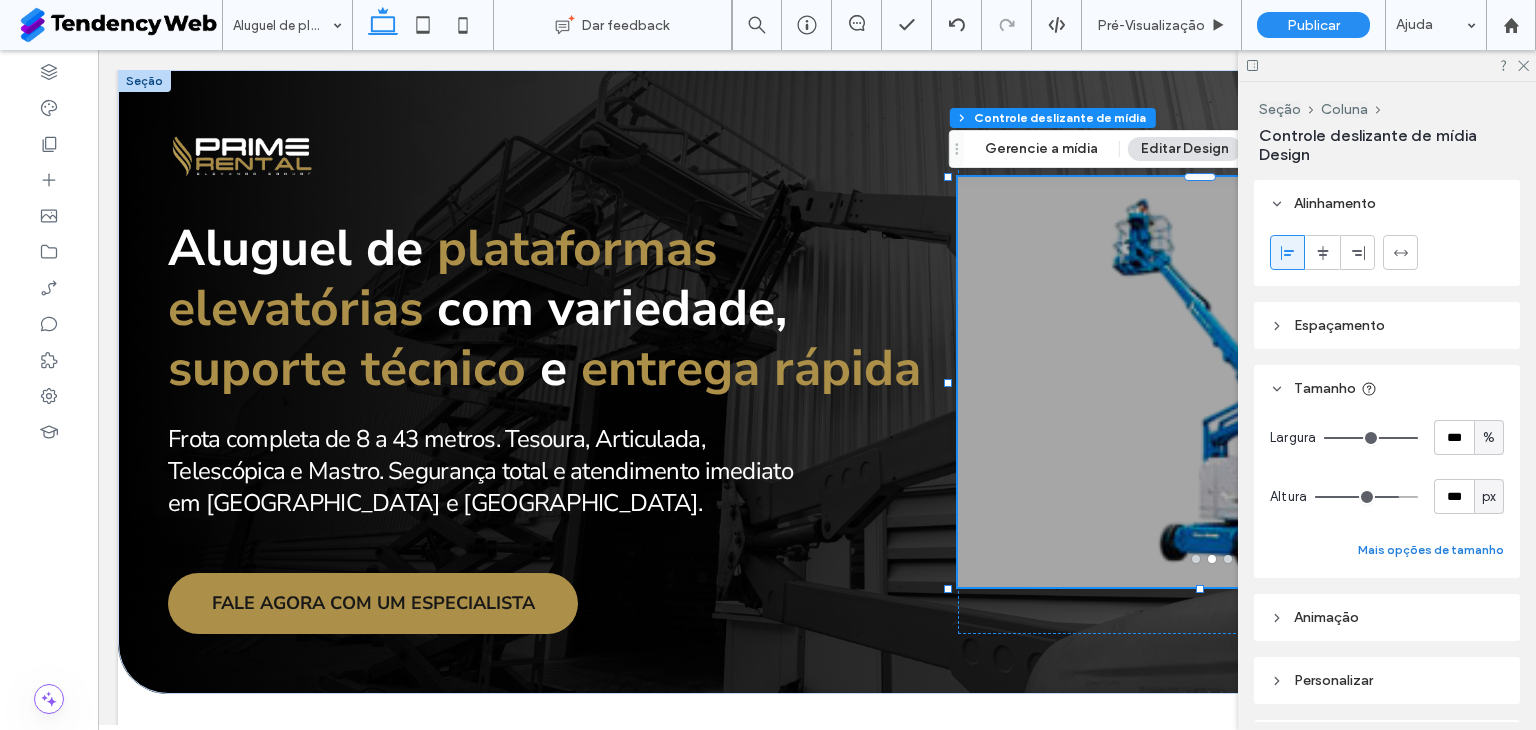 click on "Mais opções de tamanho" at bounding box center (1431, 550) 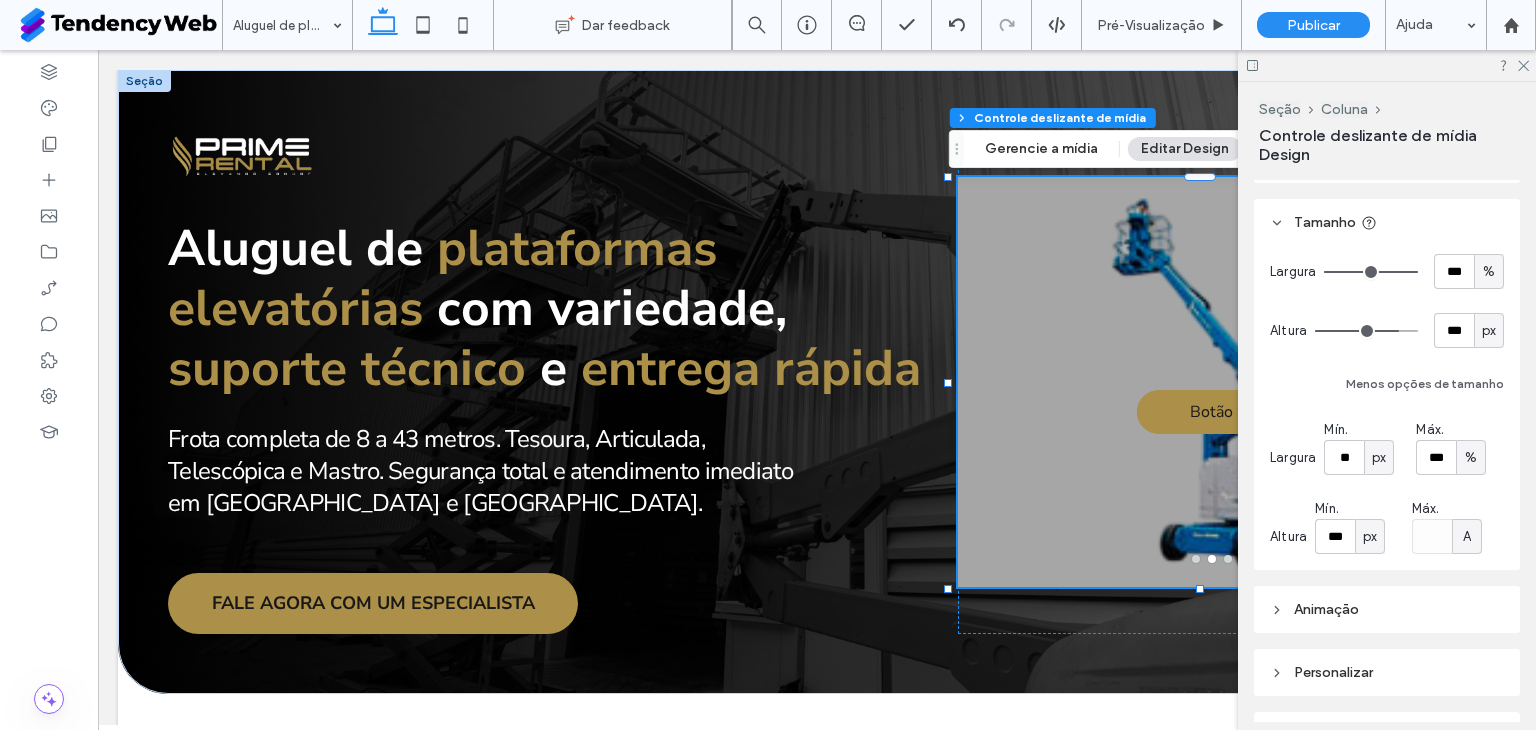 scroll, scrollTop: 500, scrollLeft: 0, axis: vertical 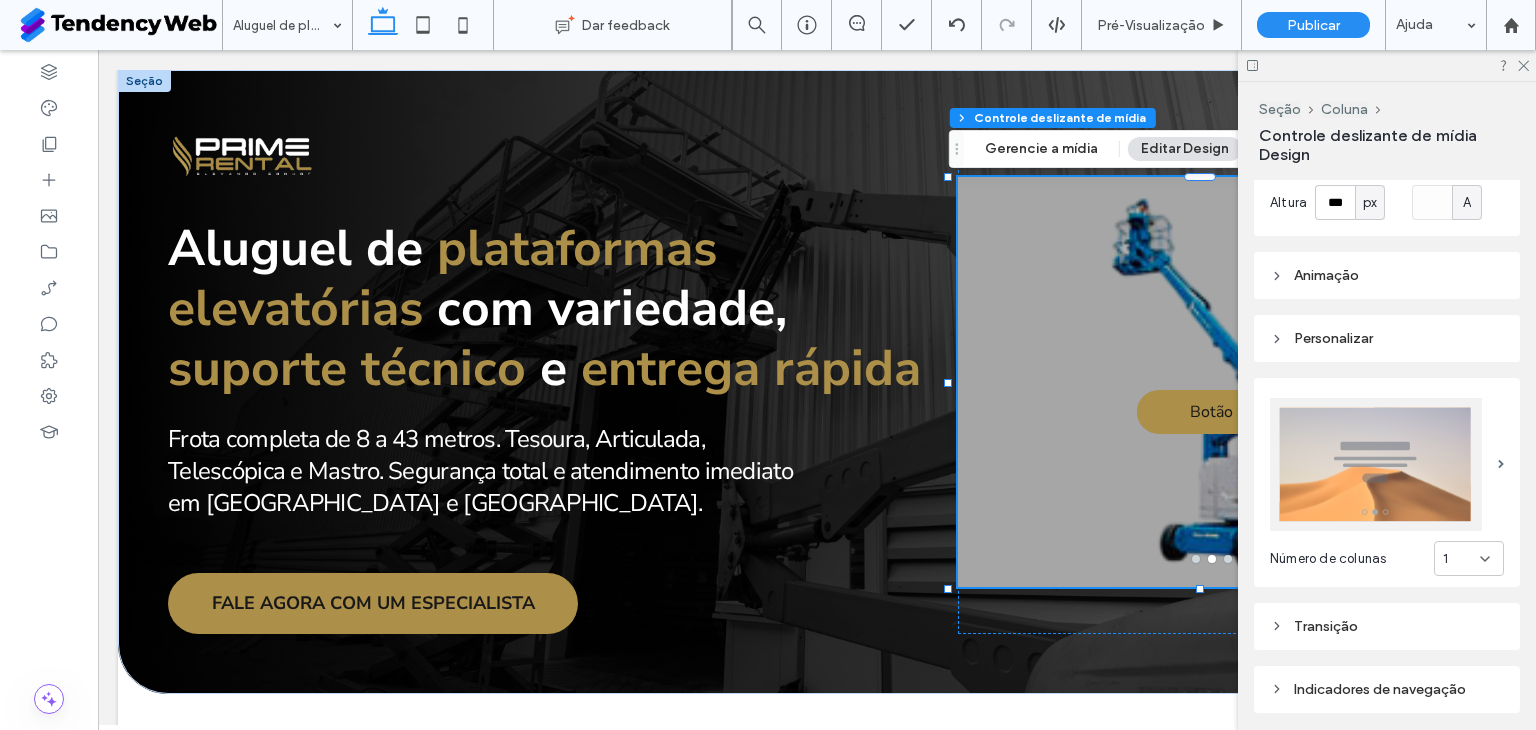 click at bounding box center (1376, 464) 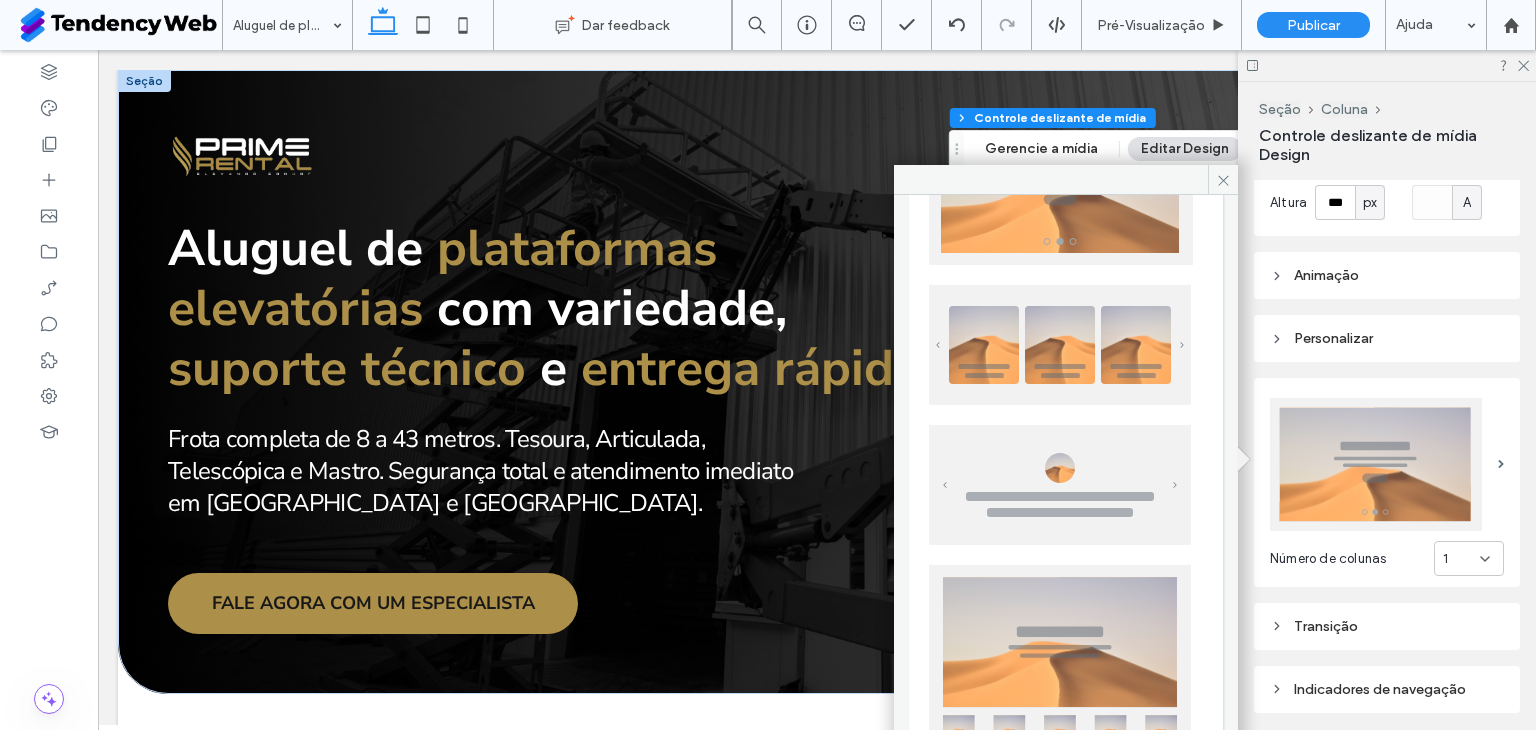 scroll, scrollTop: 0, scrollLeft: 0, axis: both 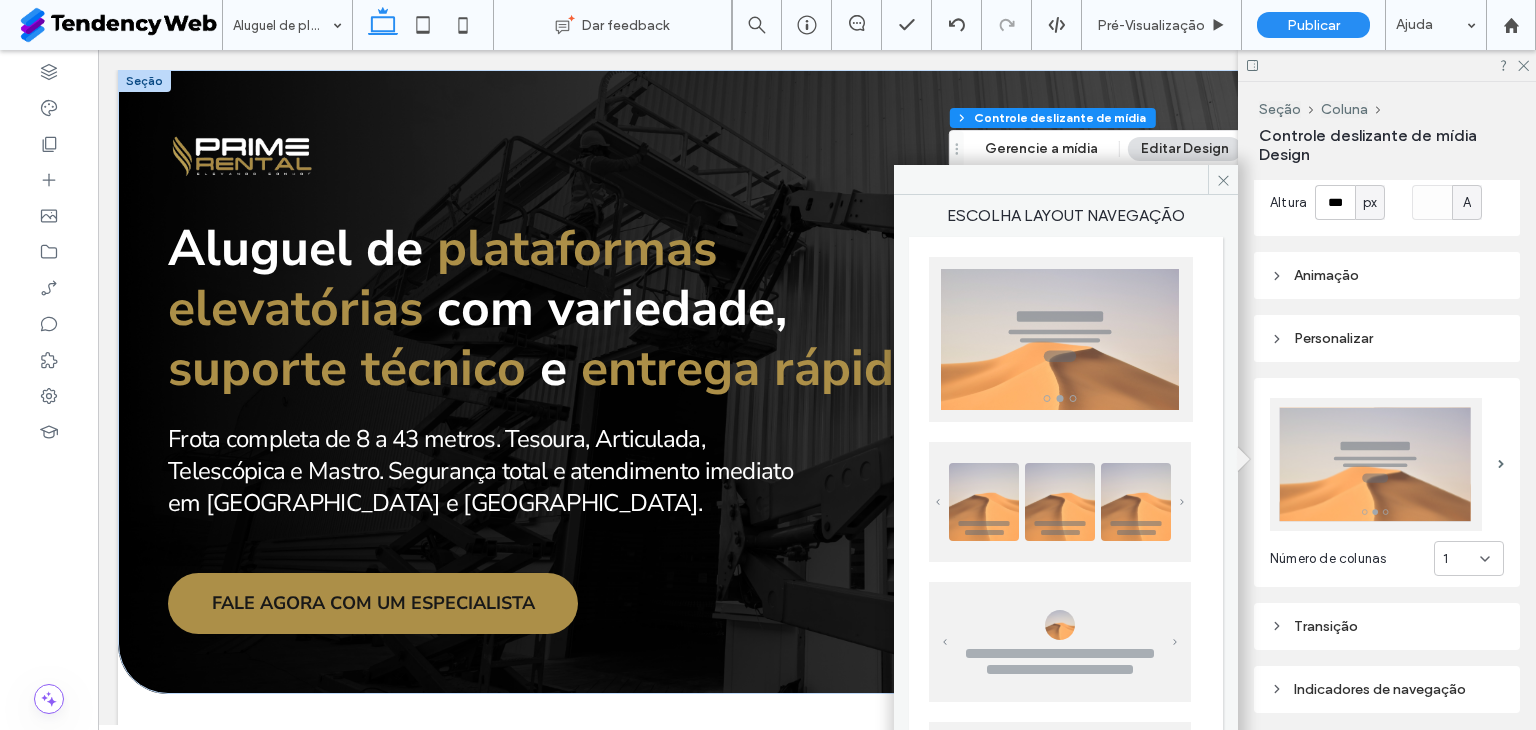 click at bounding box center (1061, 339) 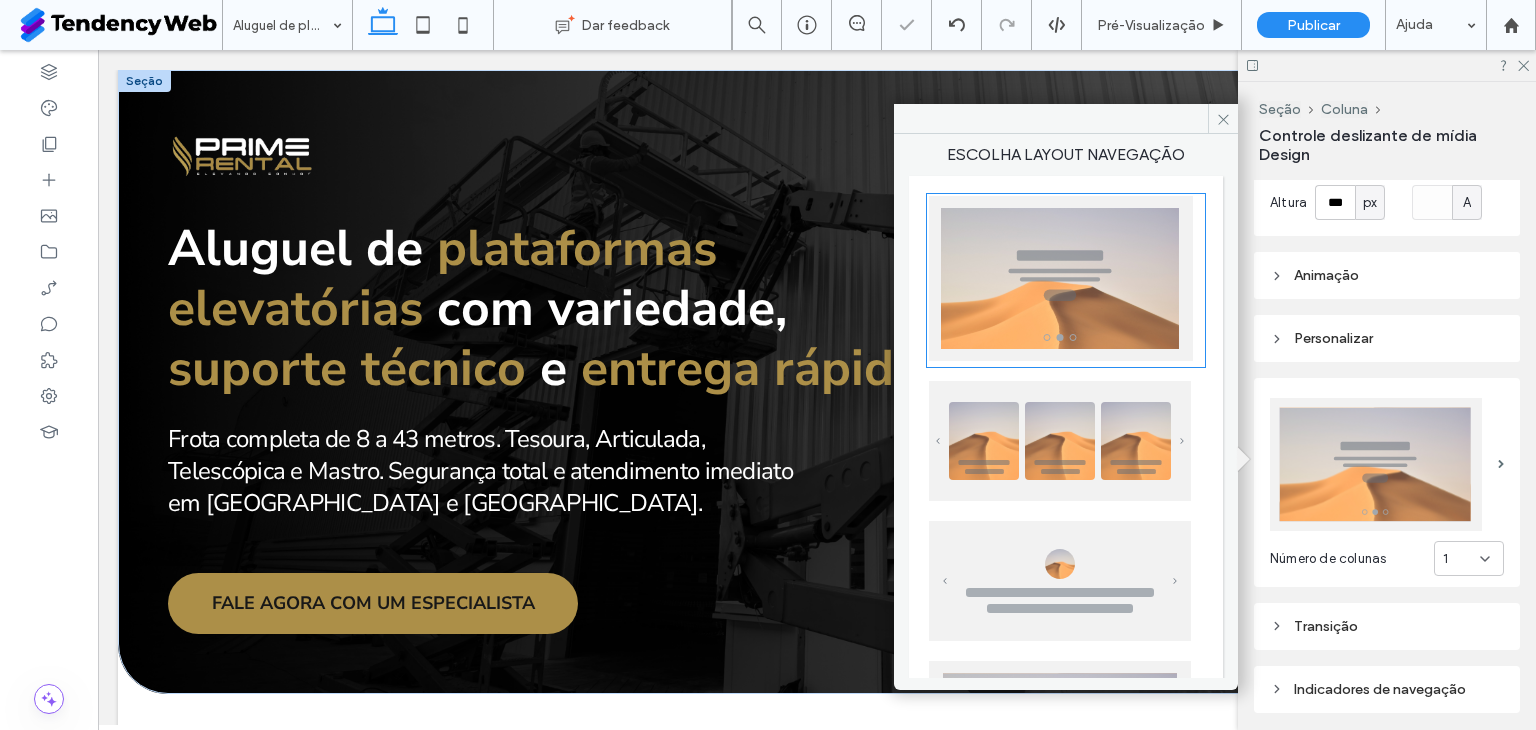 click on "Número de colunas" at bounding box center [1328, 559] 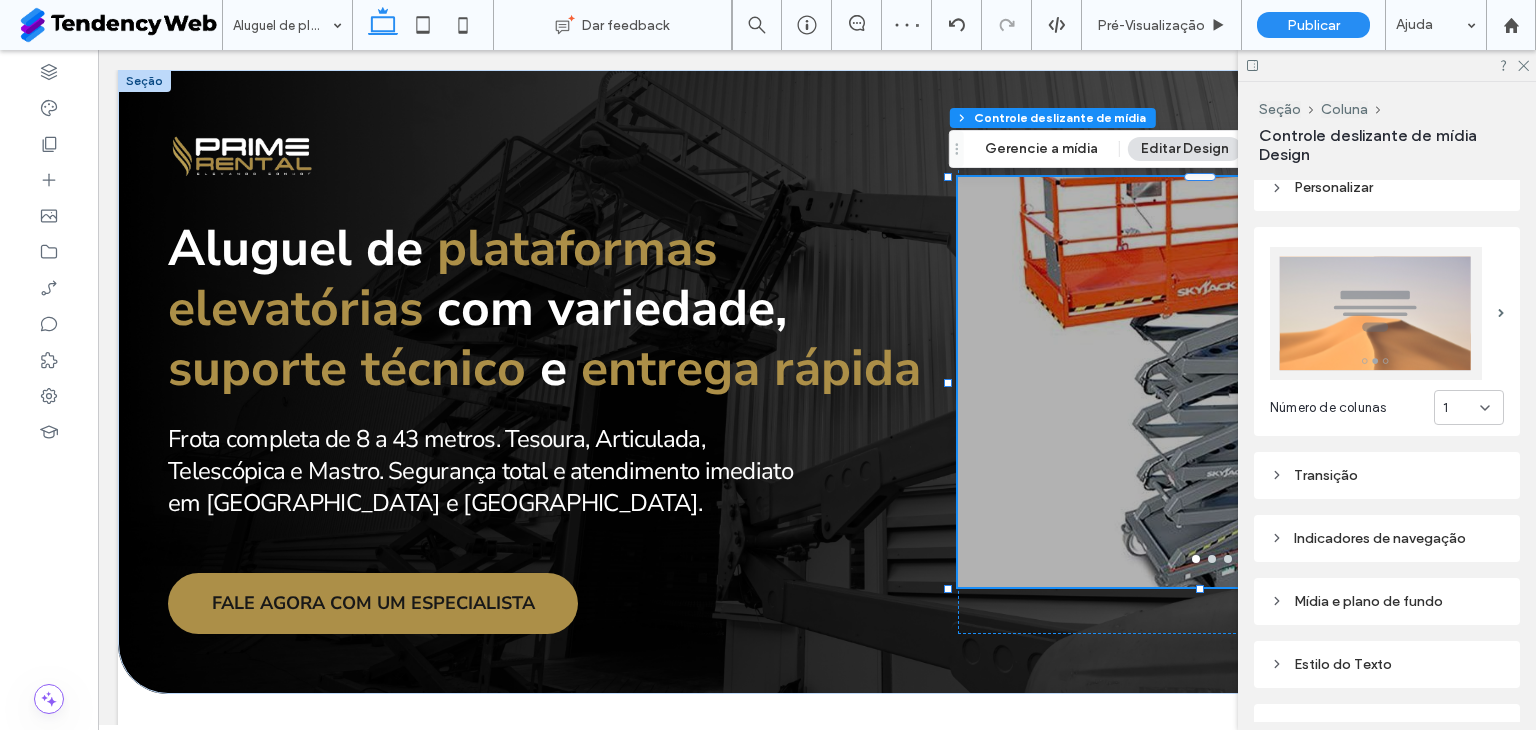 scroll, scrollTop: 813, scrollLeft: 0, axis: vertical 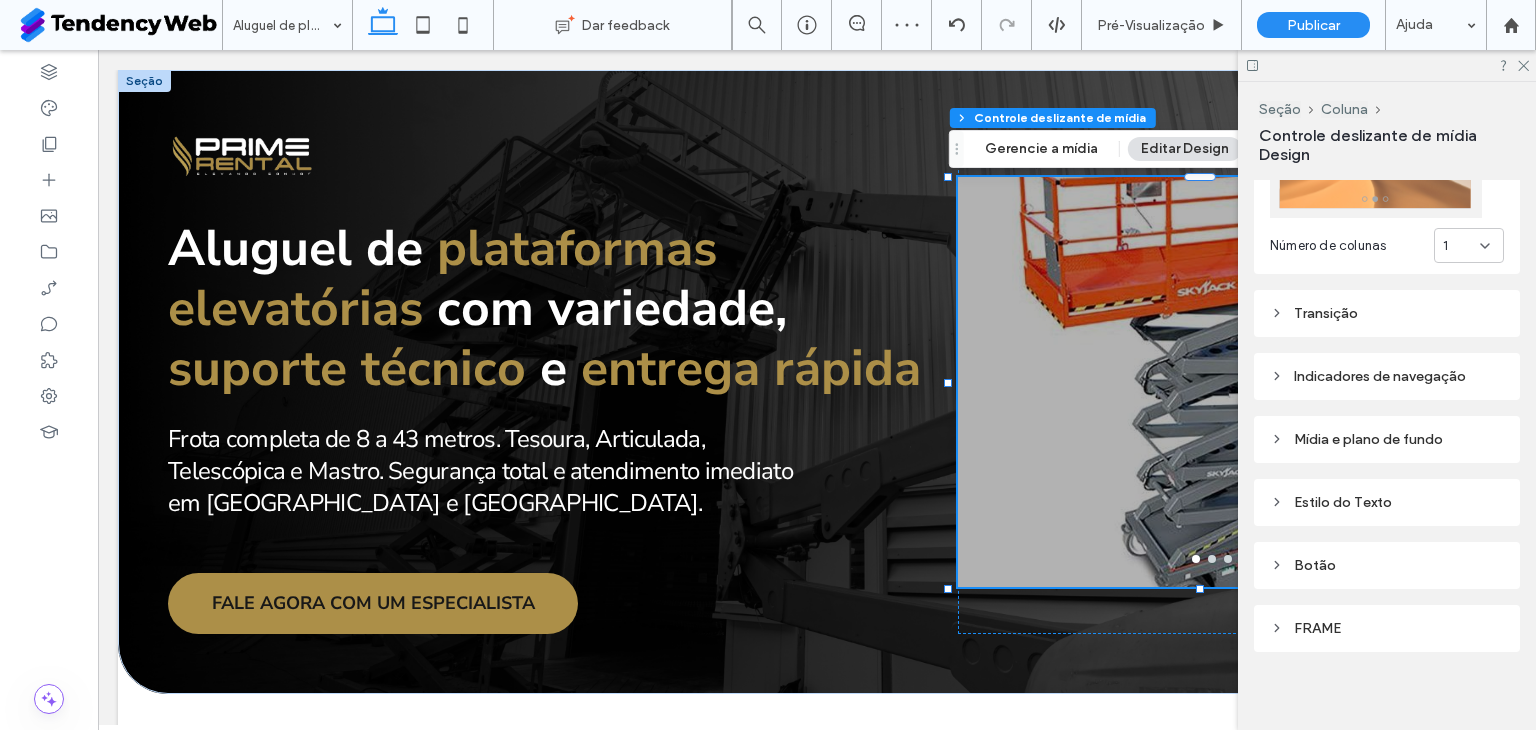 click on "Transição" at bounding box center [1387, 313] 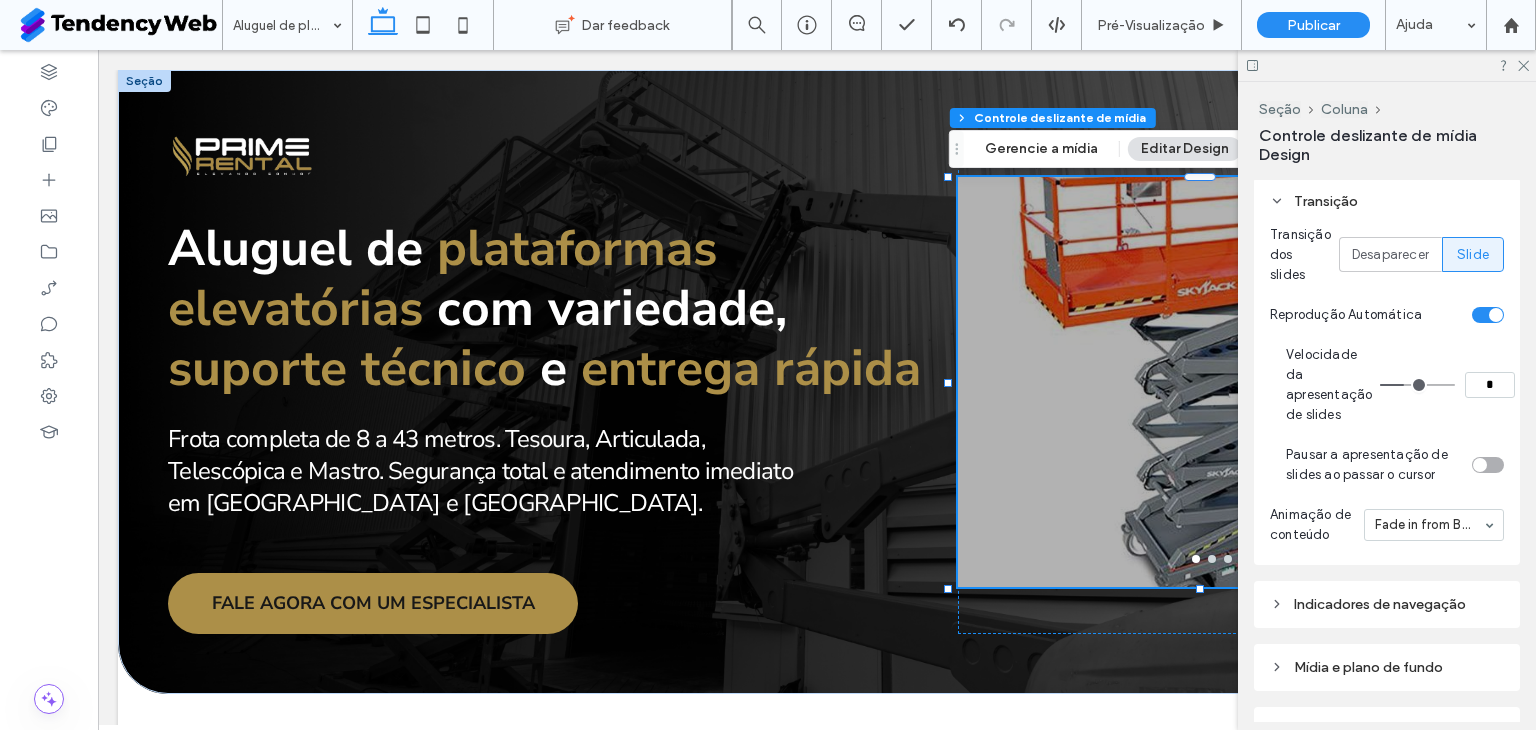 scroll, scrollTop: 980, scrollLeft: 0, axis: vertical 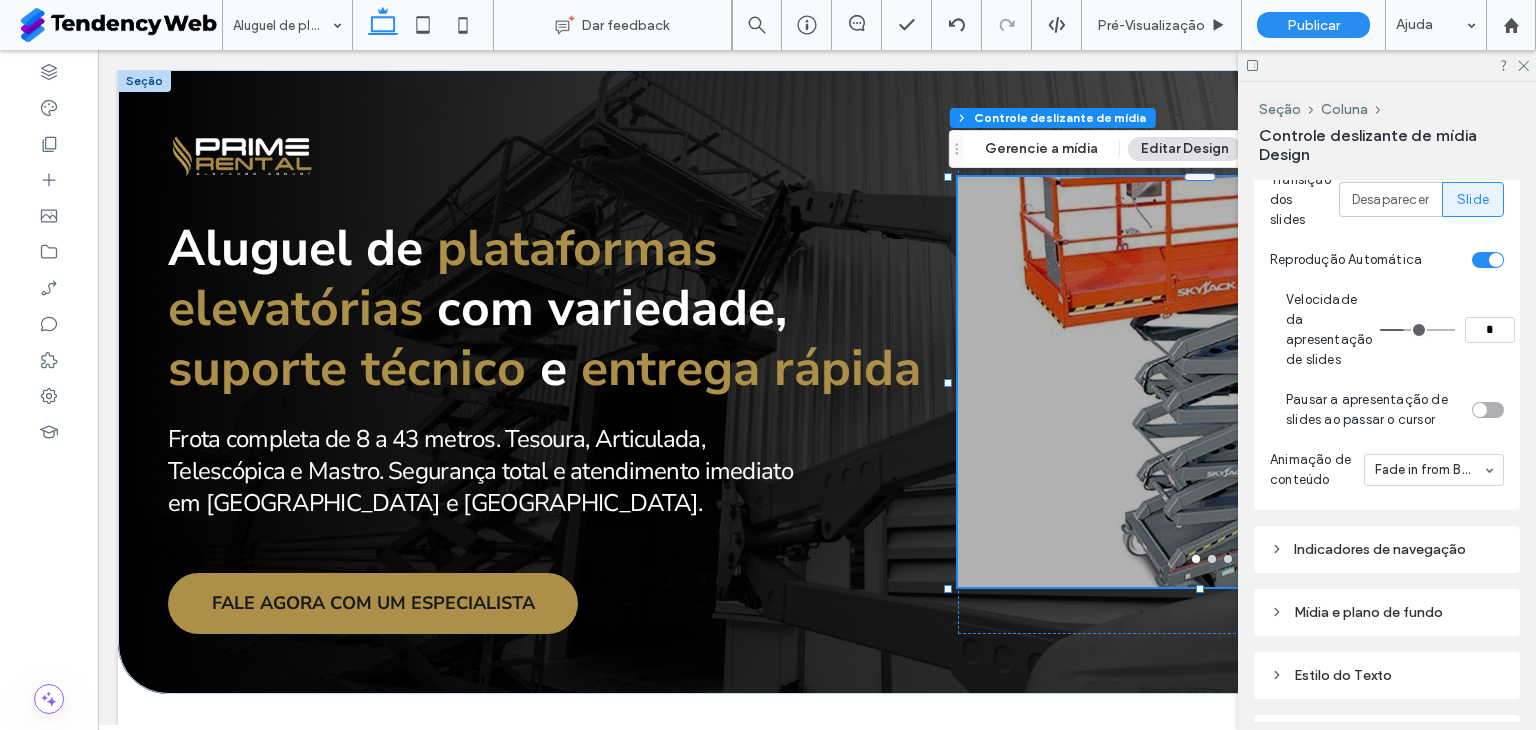 click on "Indicadores de navegação" at bounding box center [1387, 549] 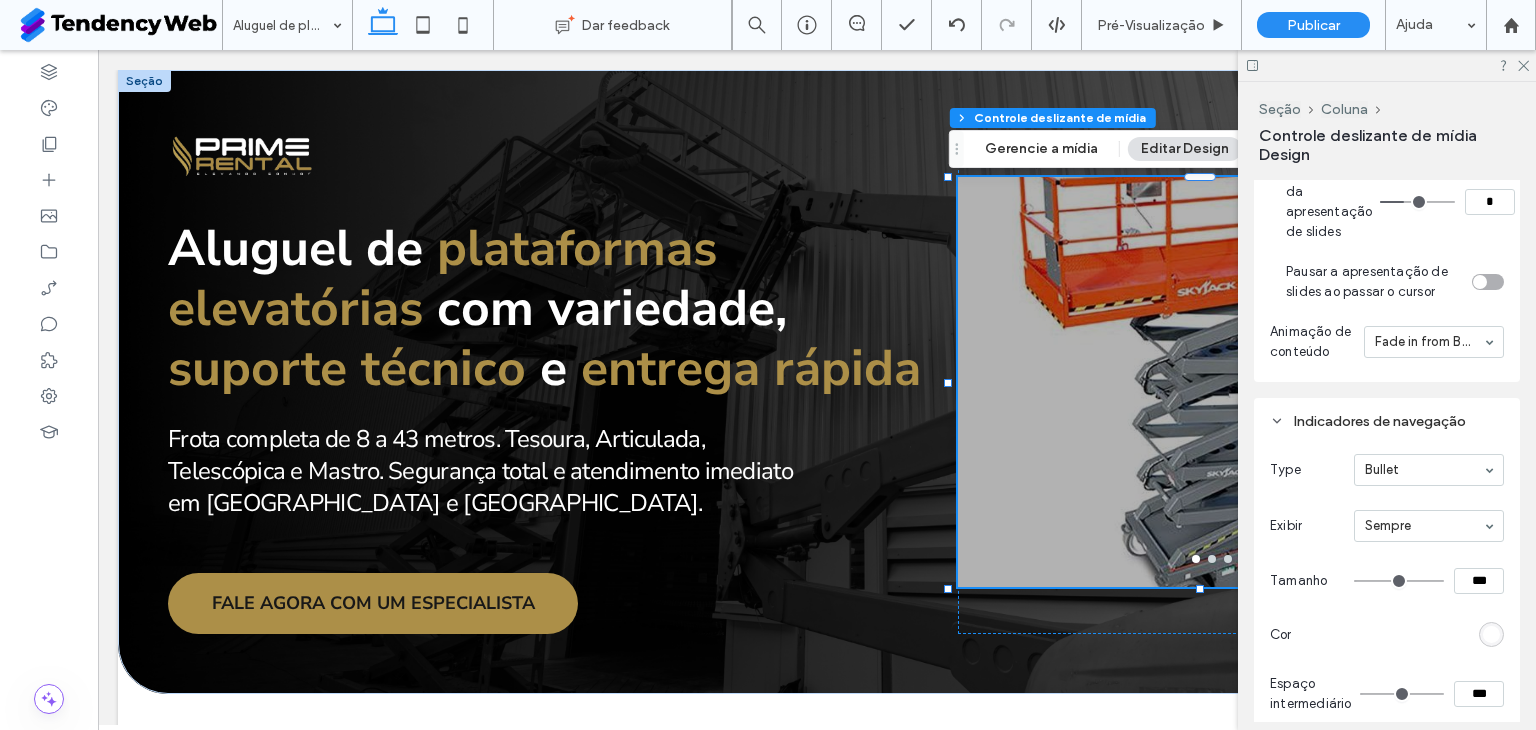 scroll, scrollTop: 1147, scrollLeft: 0, axis: vertical 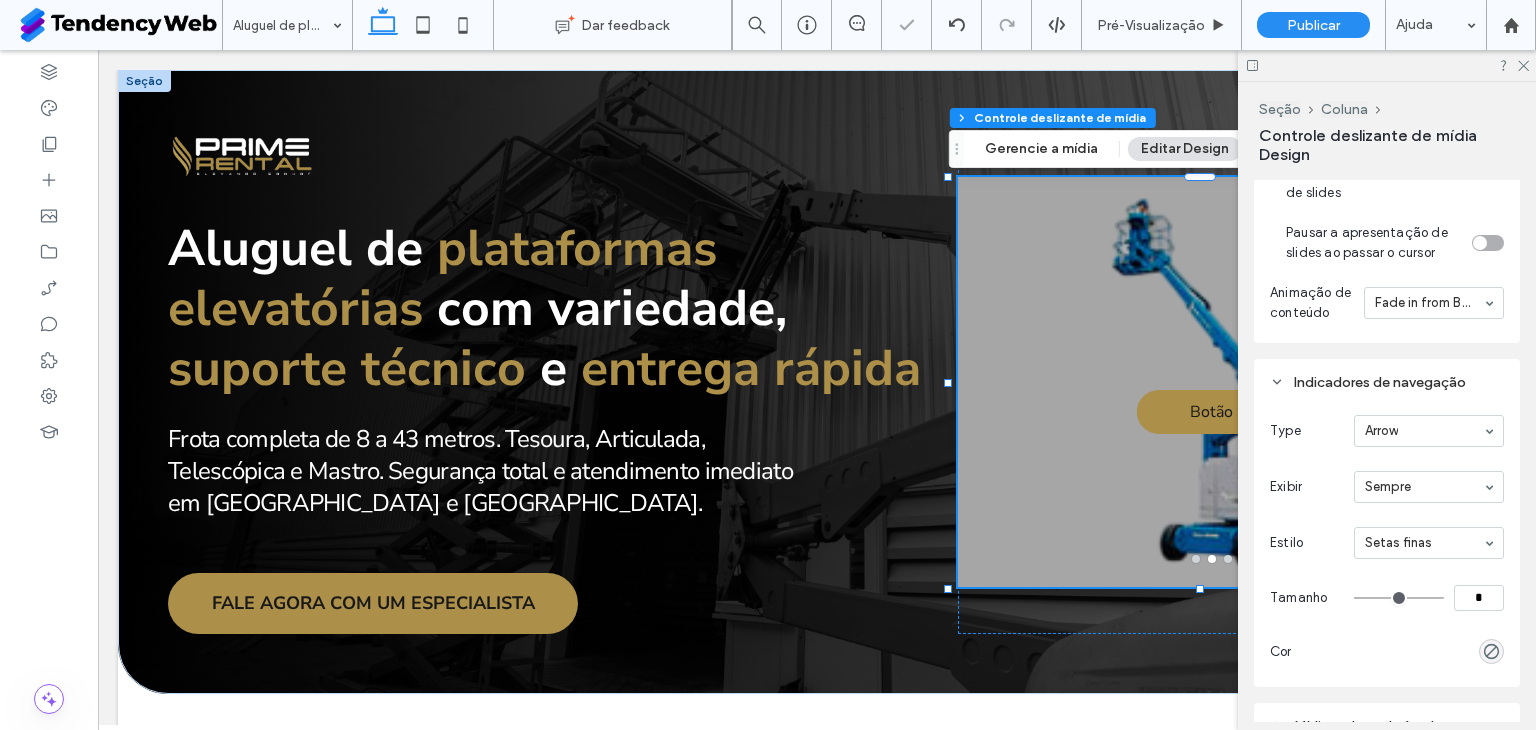 type on "**" 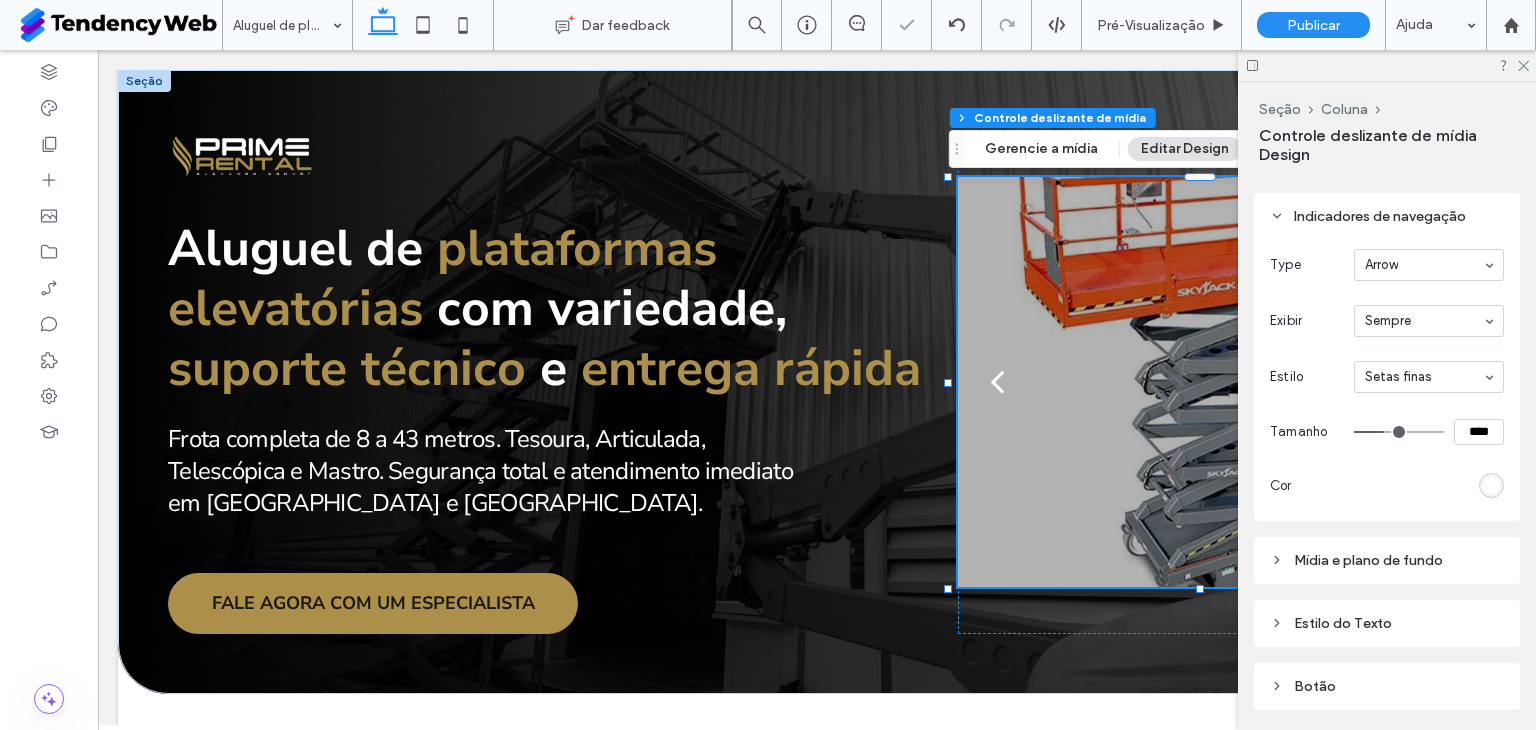 scroll, scrollTop: 1453, scrollLeft: 0, axis: vertical 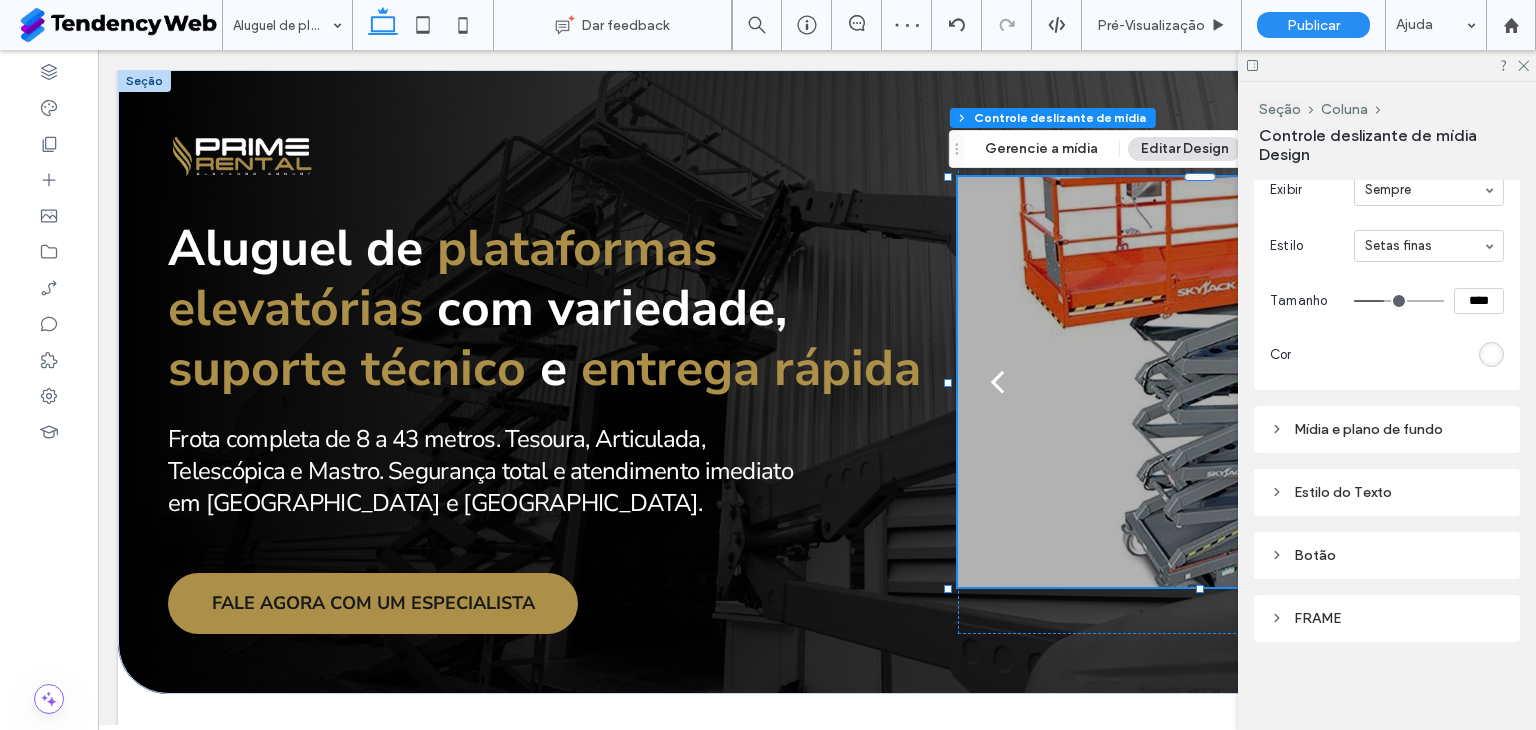 click on "Mídia e plano de fundo" at bounding box center (1387, 429) 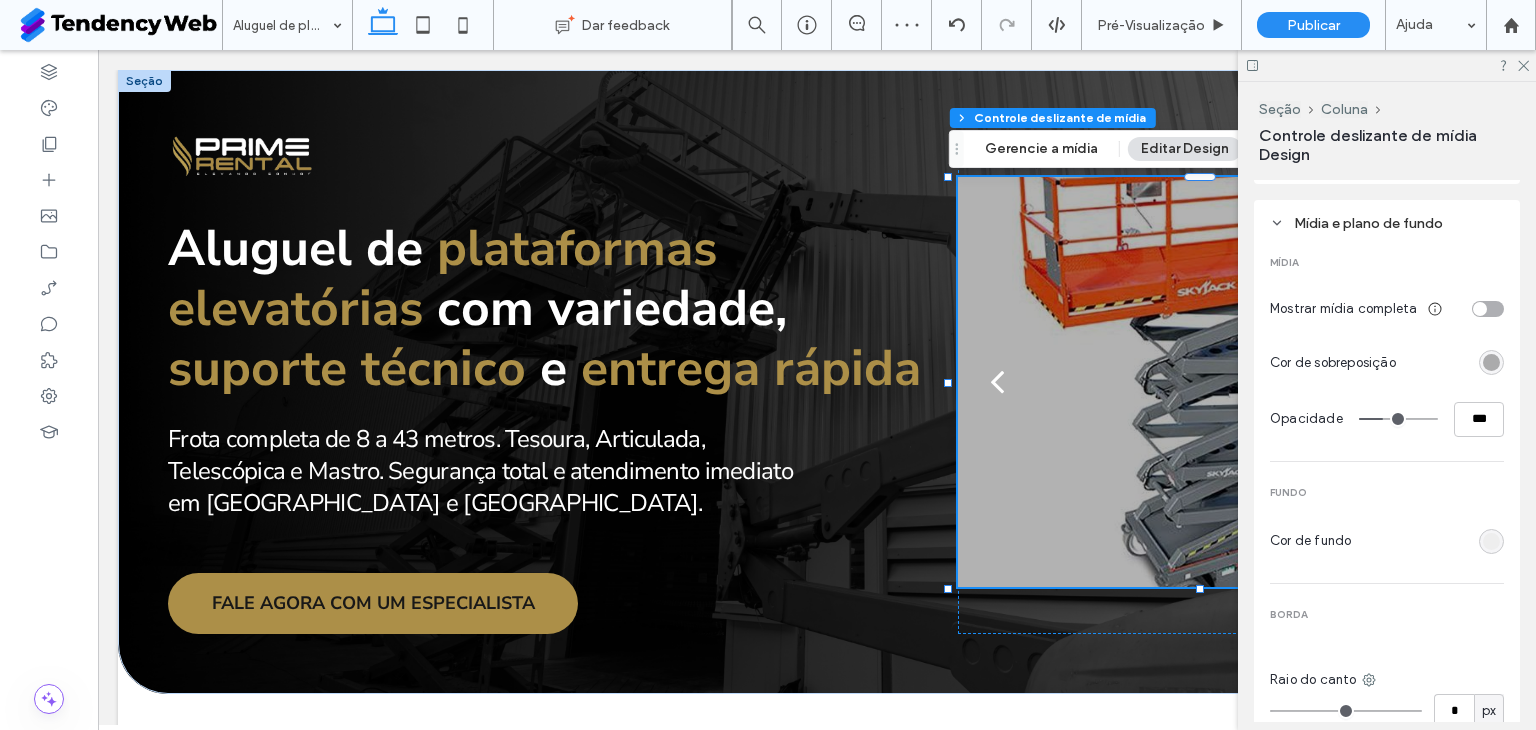 scroll, scrollTop: 1620, scrollLeft: 0, axis: vertical 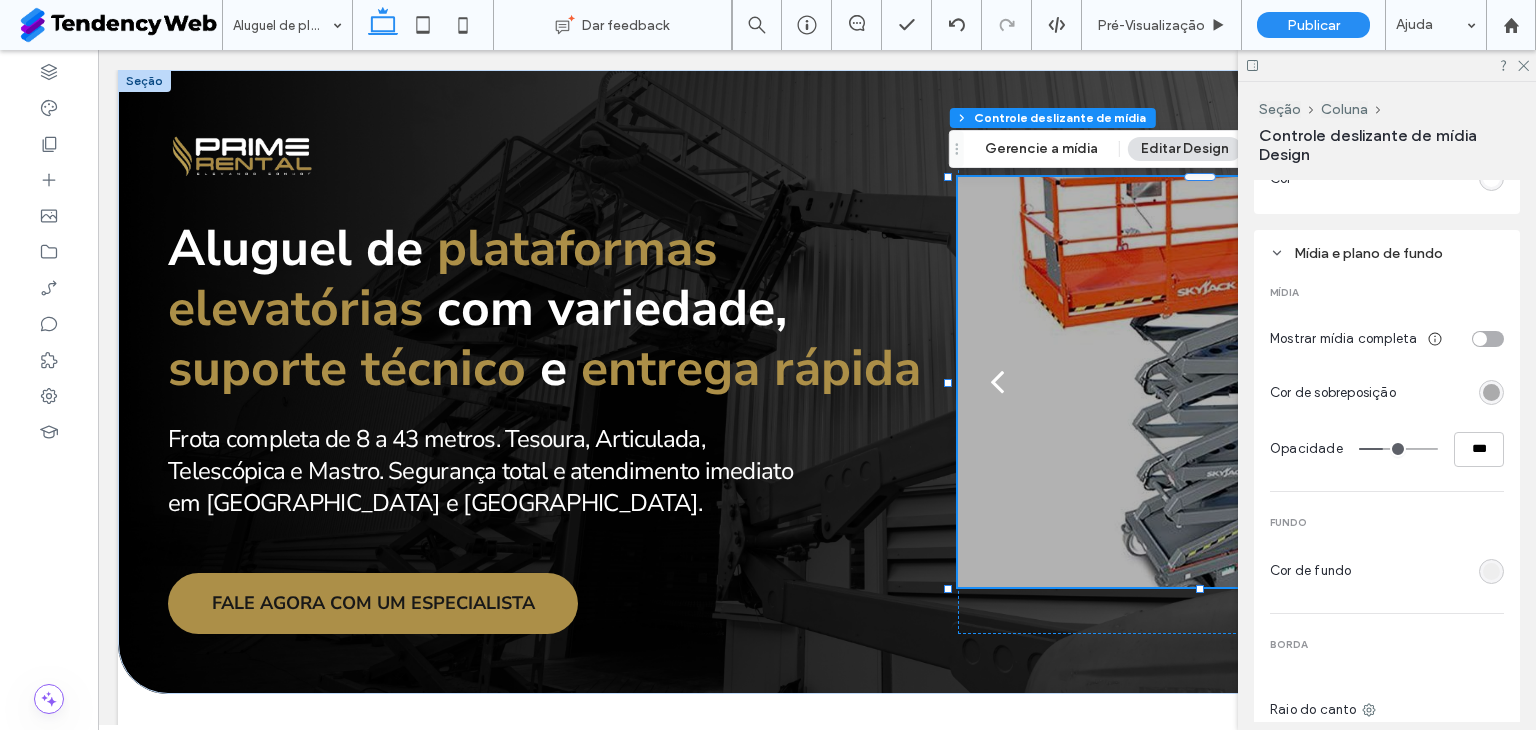 click at bounding box center (1480, 339) 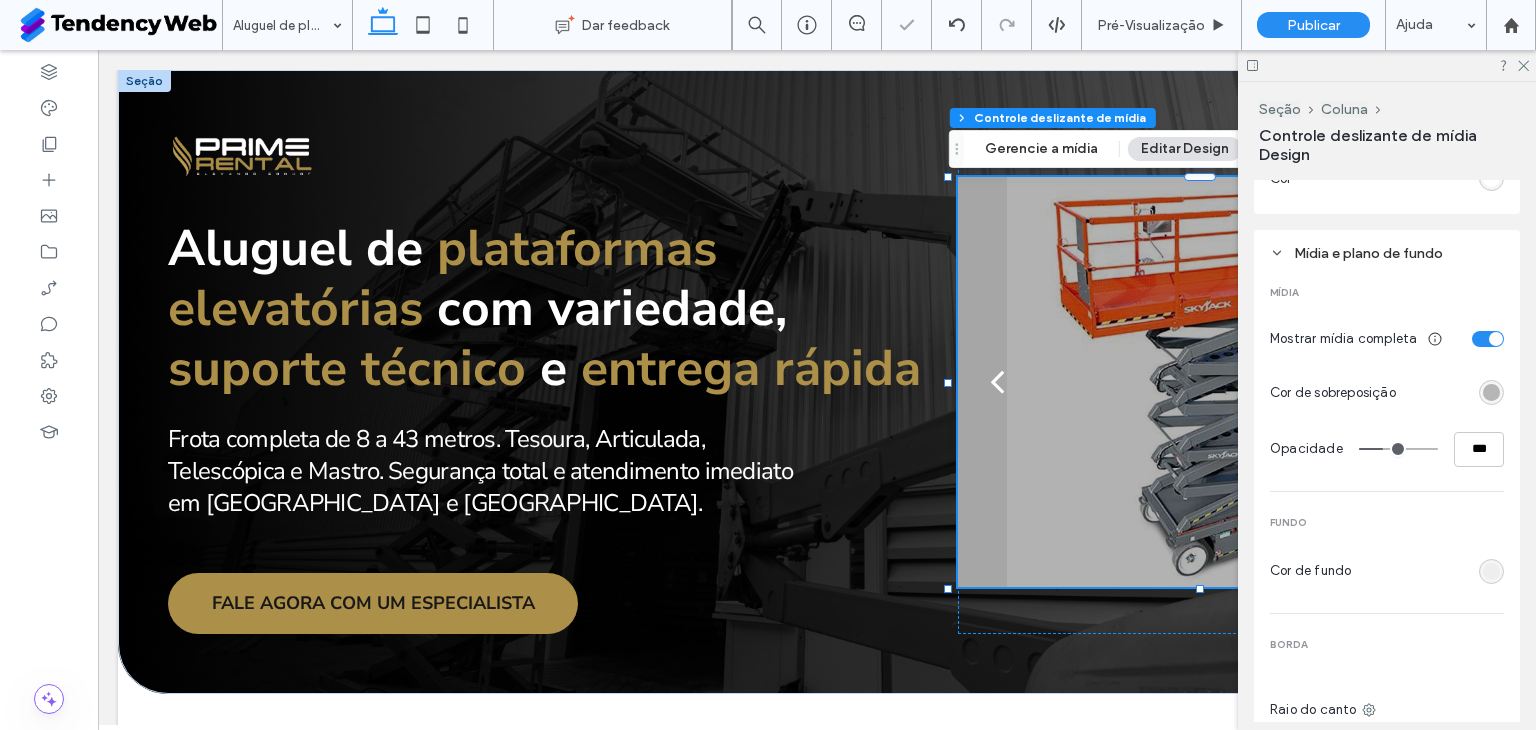 click at bounding box center [1491, 392] 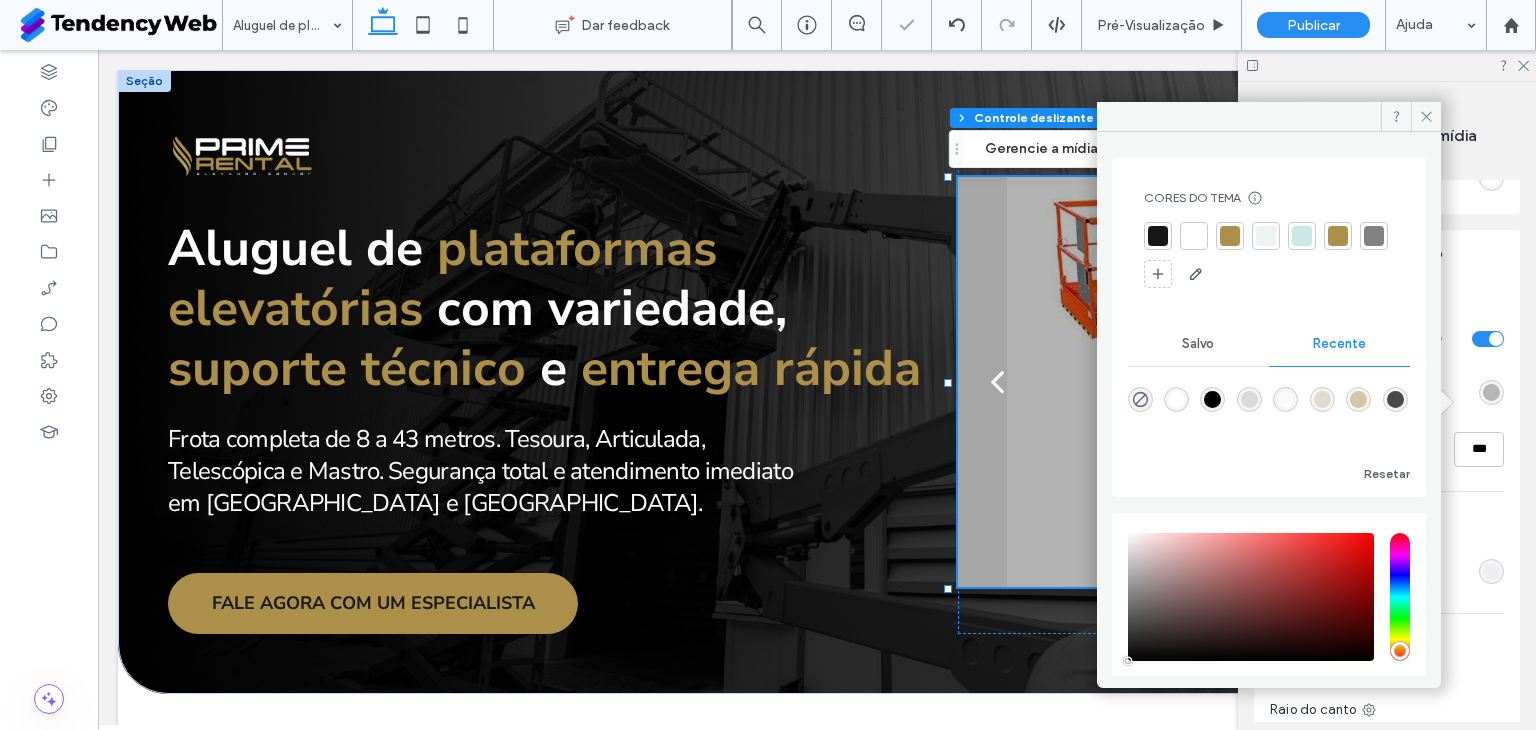 click at bounding box center (1491, 392) 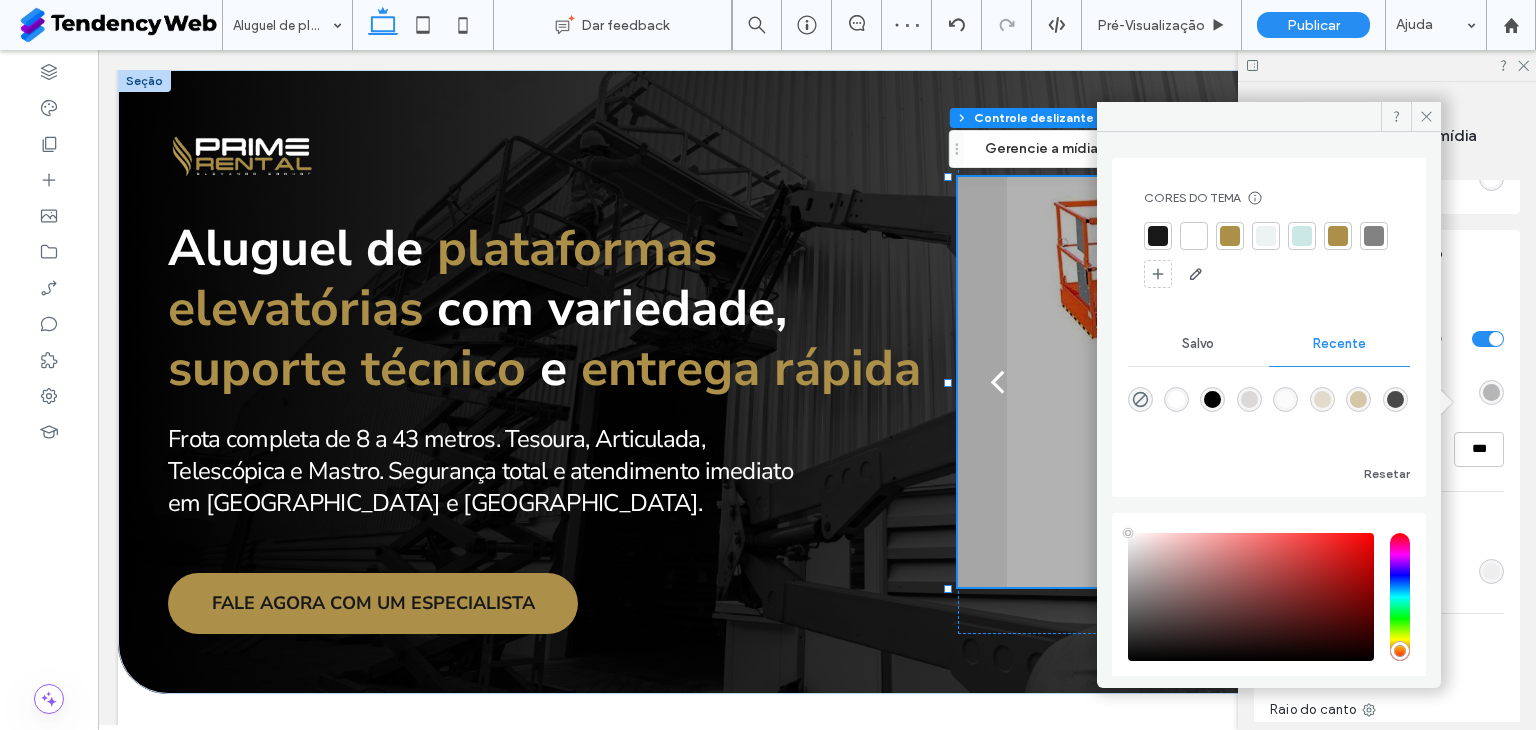 type on "***" 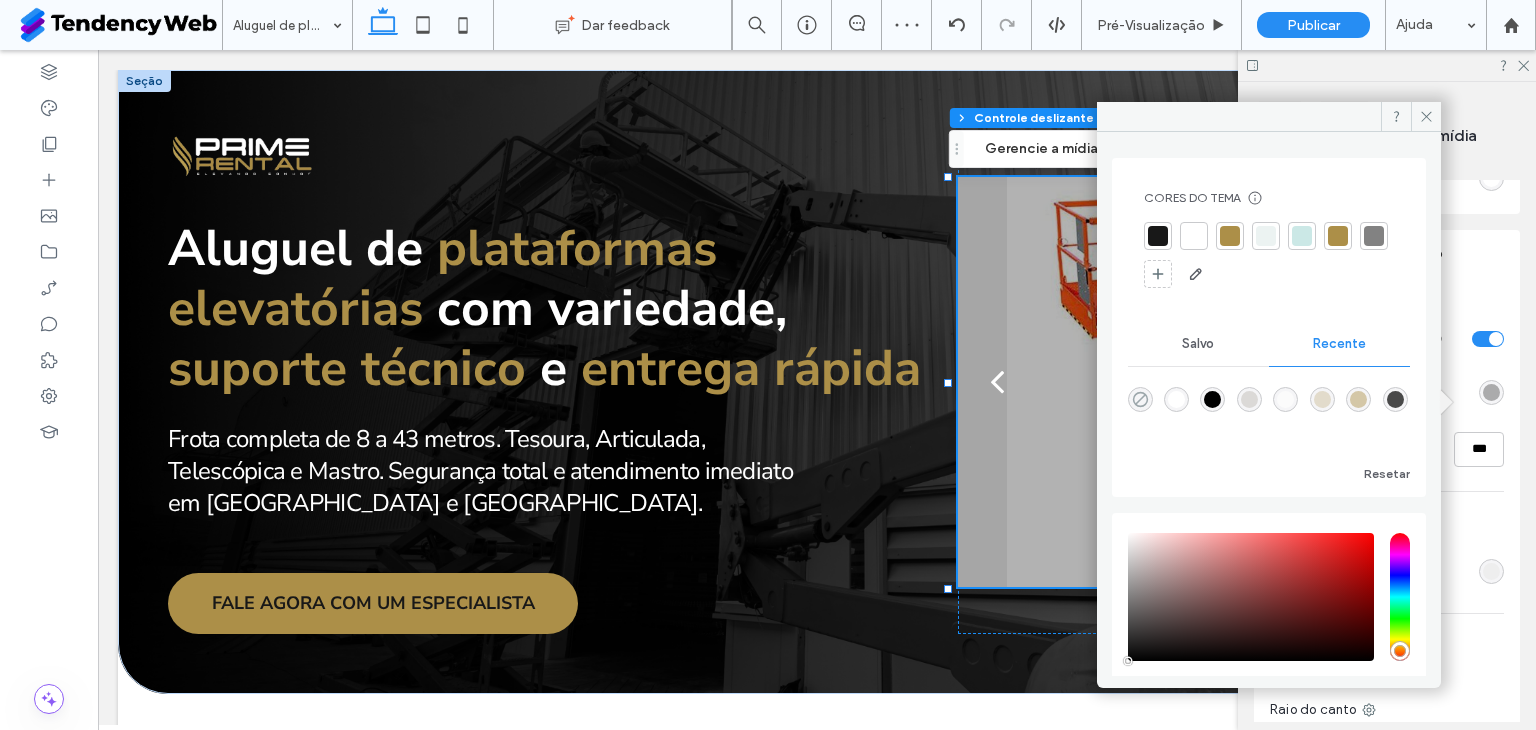 click 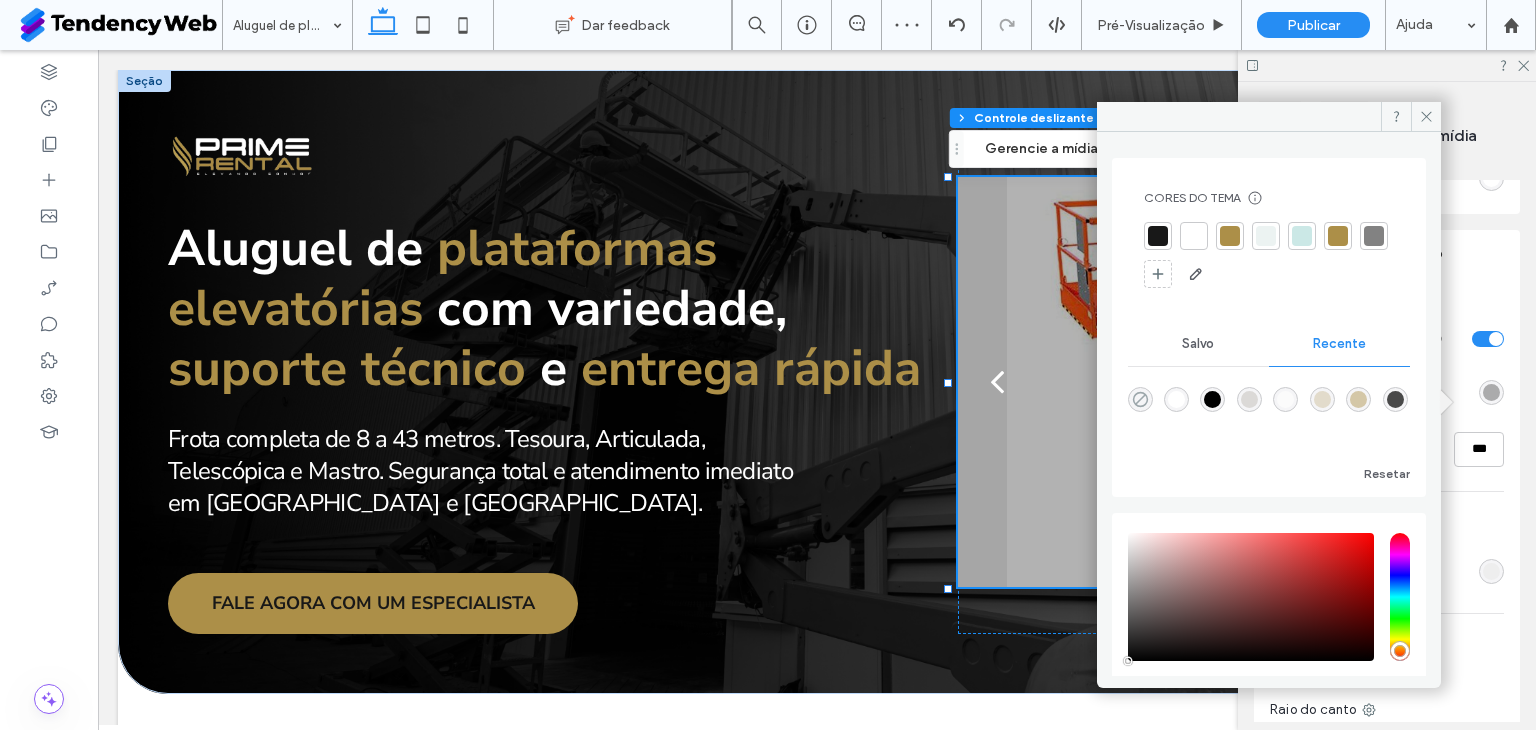 type on "**" 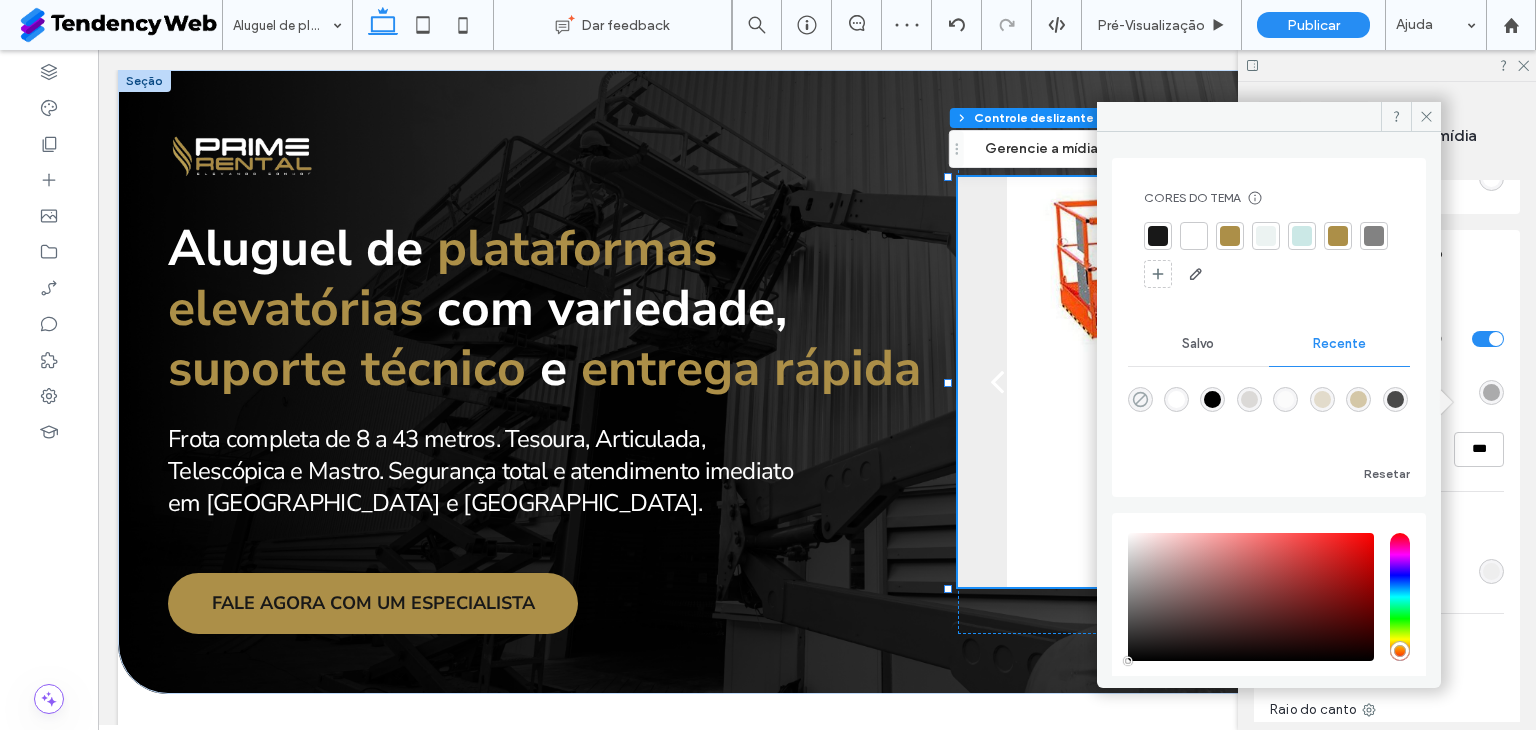 type on "*" 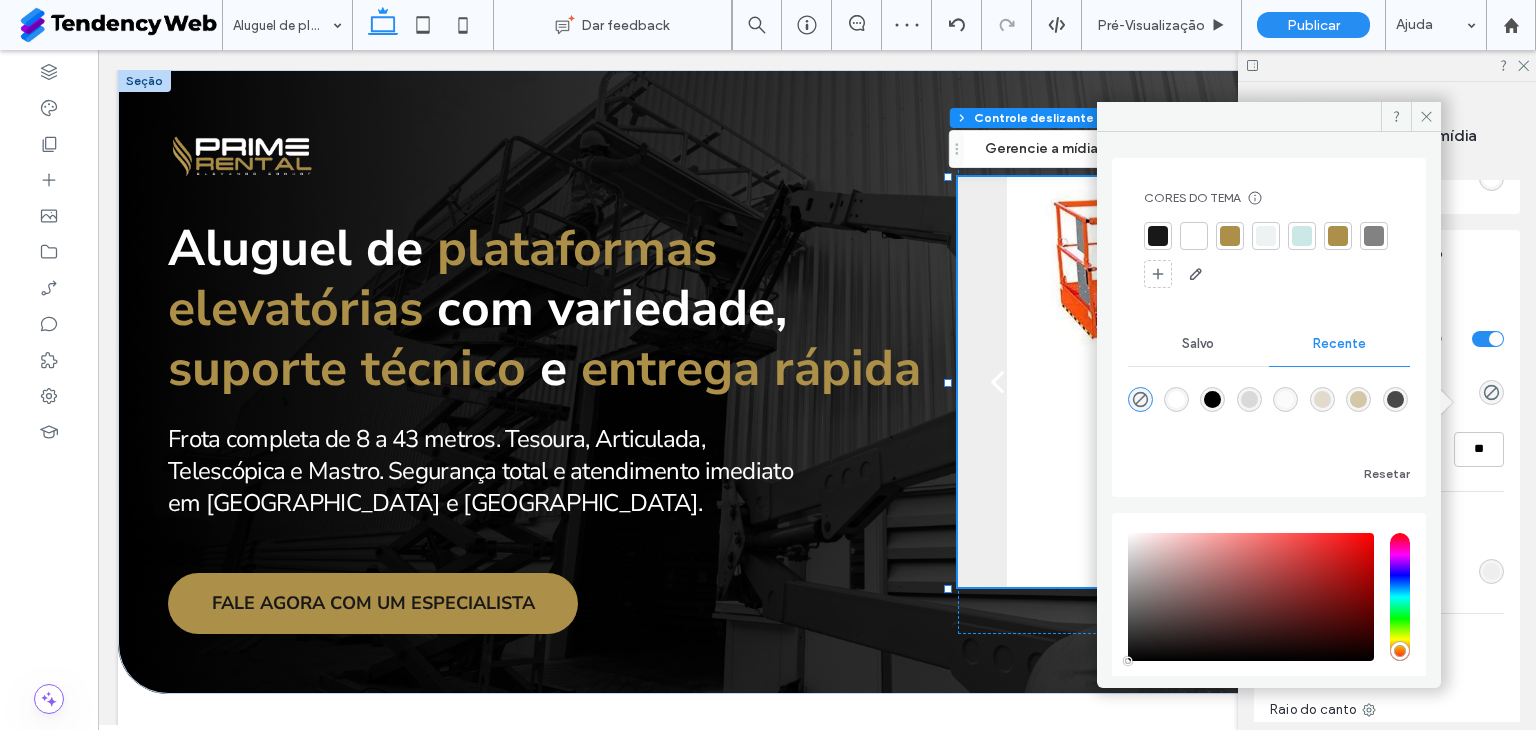 click on "Mídia Mostrar mídia completa Cor de sobreposiçāo Opacidade ** fundo Cor de fundo Borda Raio do canto * px Borda ***" at bounding box center (1387, 573) 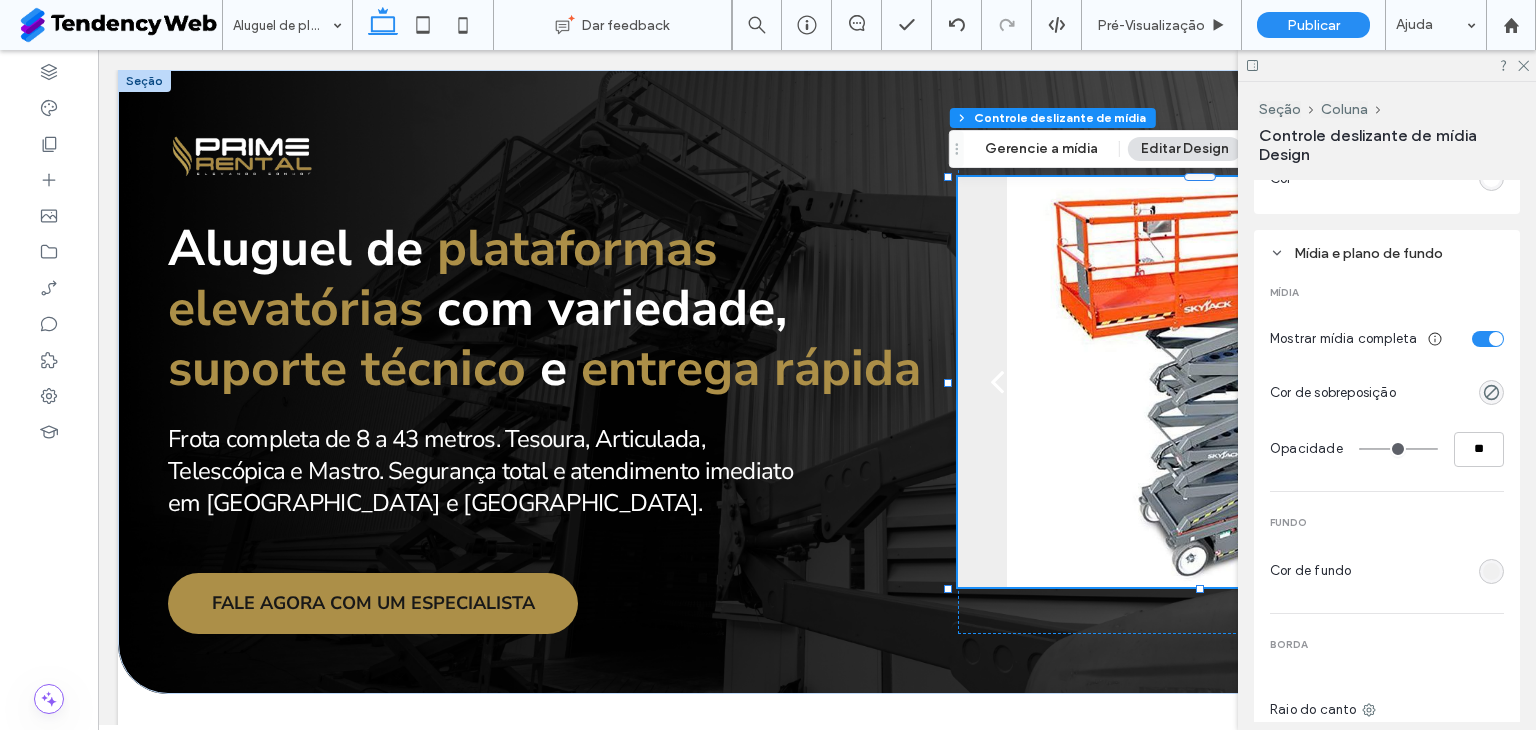 click at bounding box center (1491, 571) 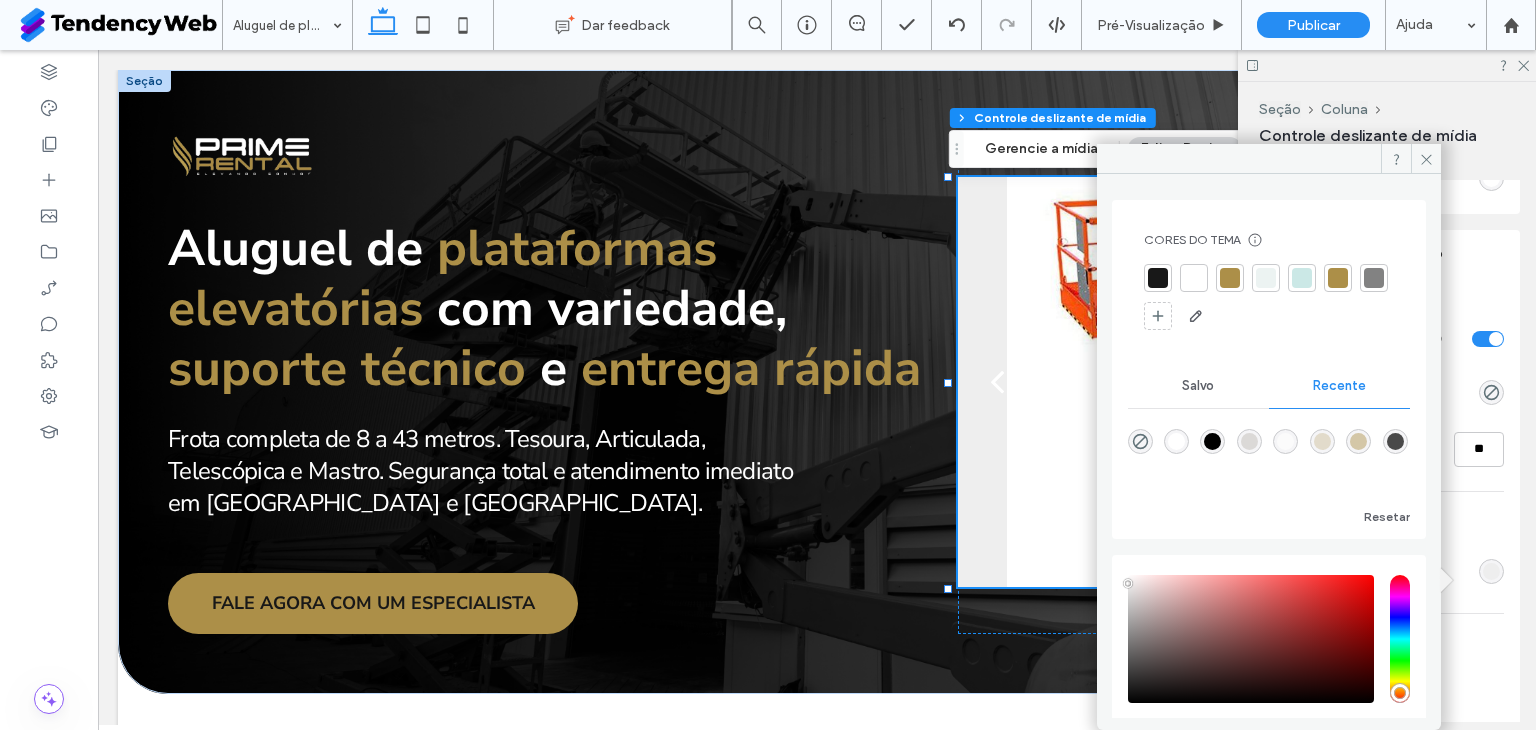 click at bounding box center [1194, 278] 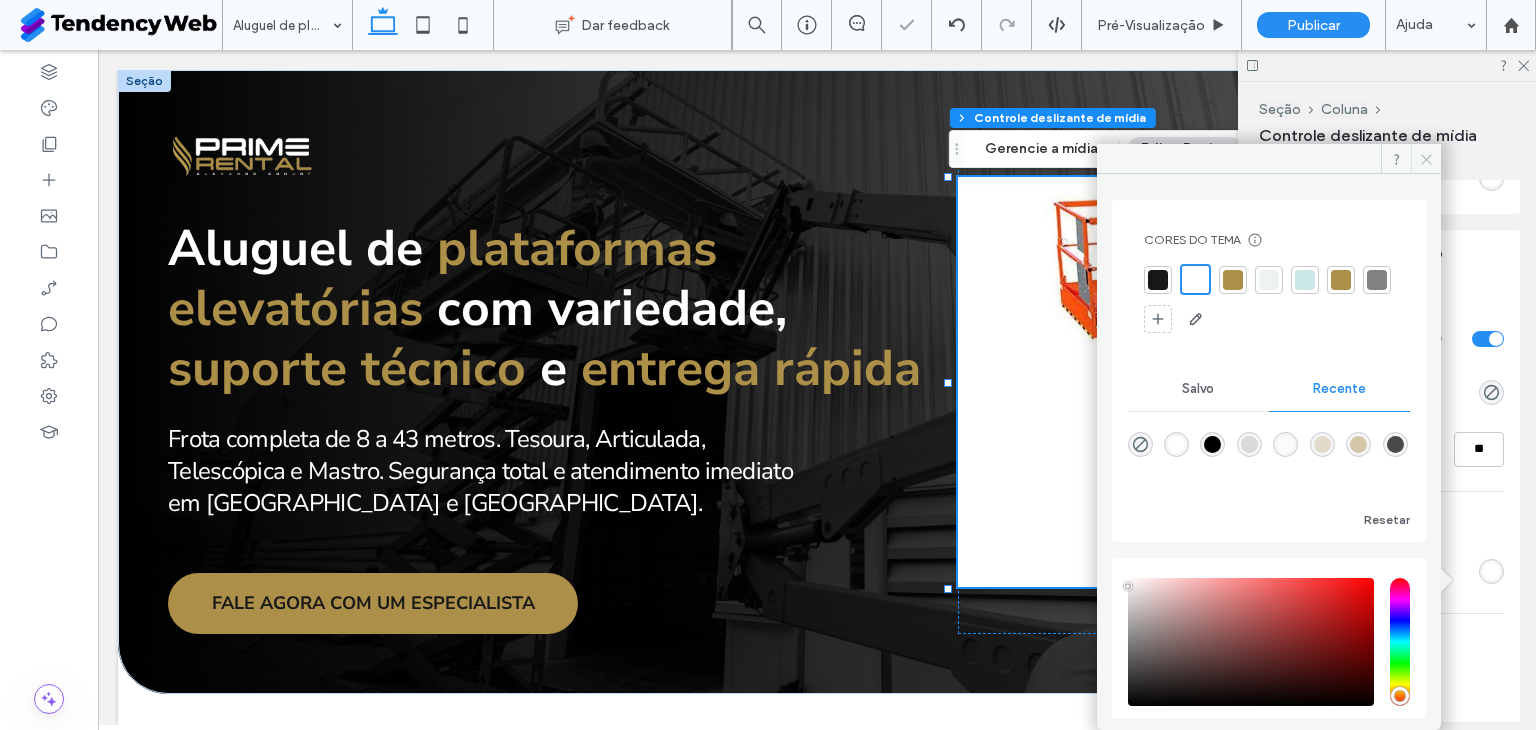 click 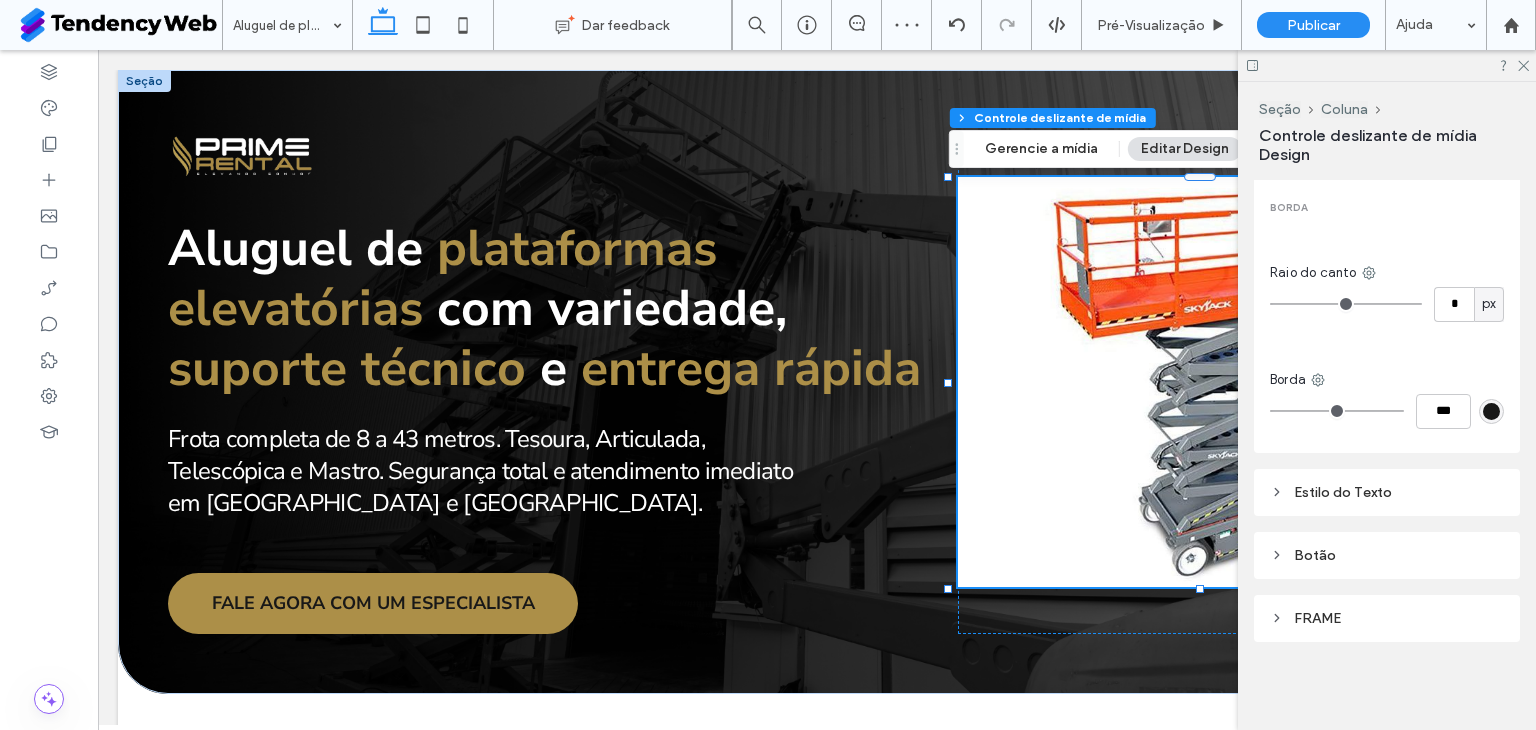 scroll, scrollTop: 2066, scrollLeft: 0, axis: vertical 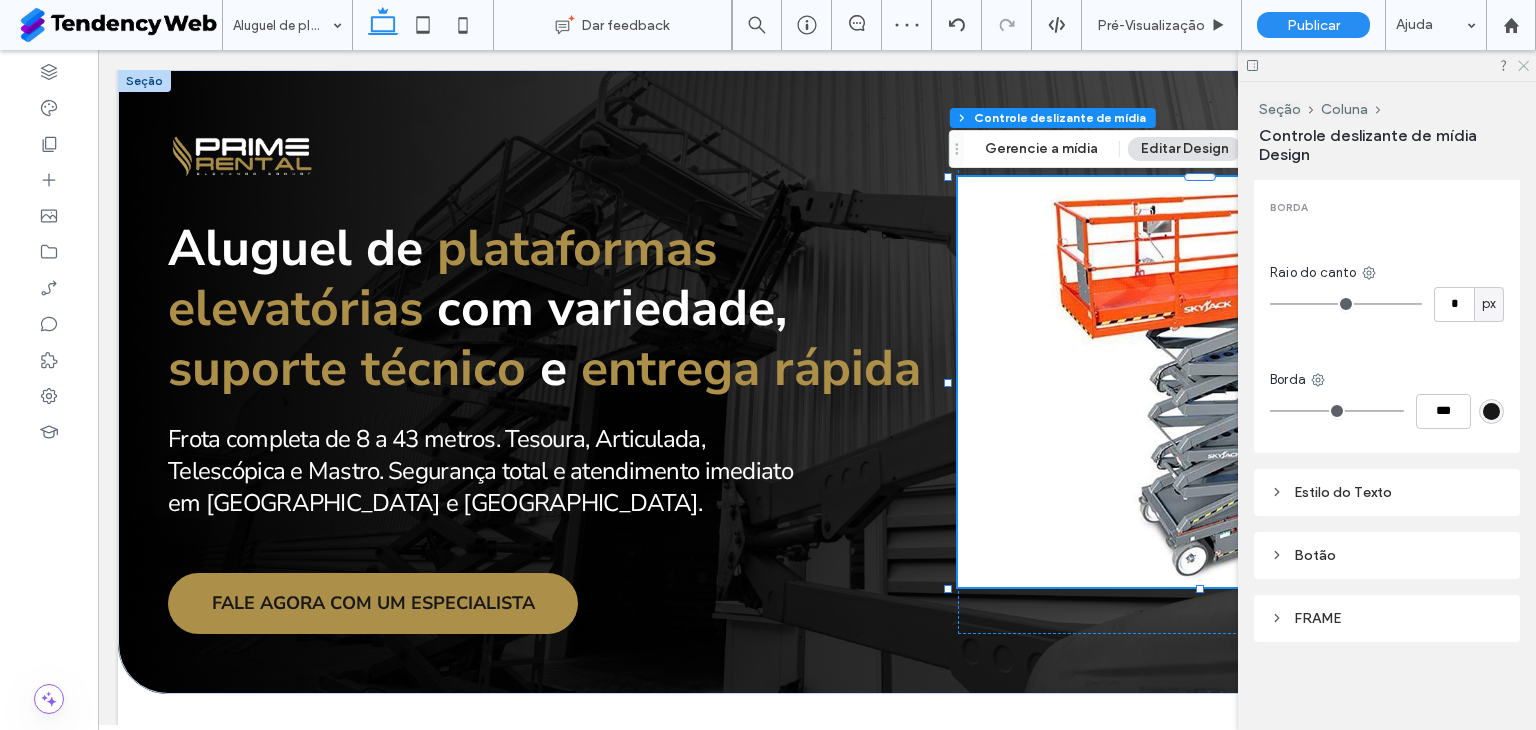 click 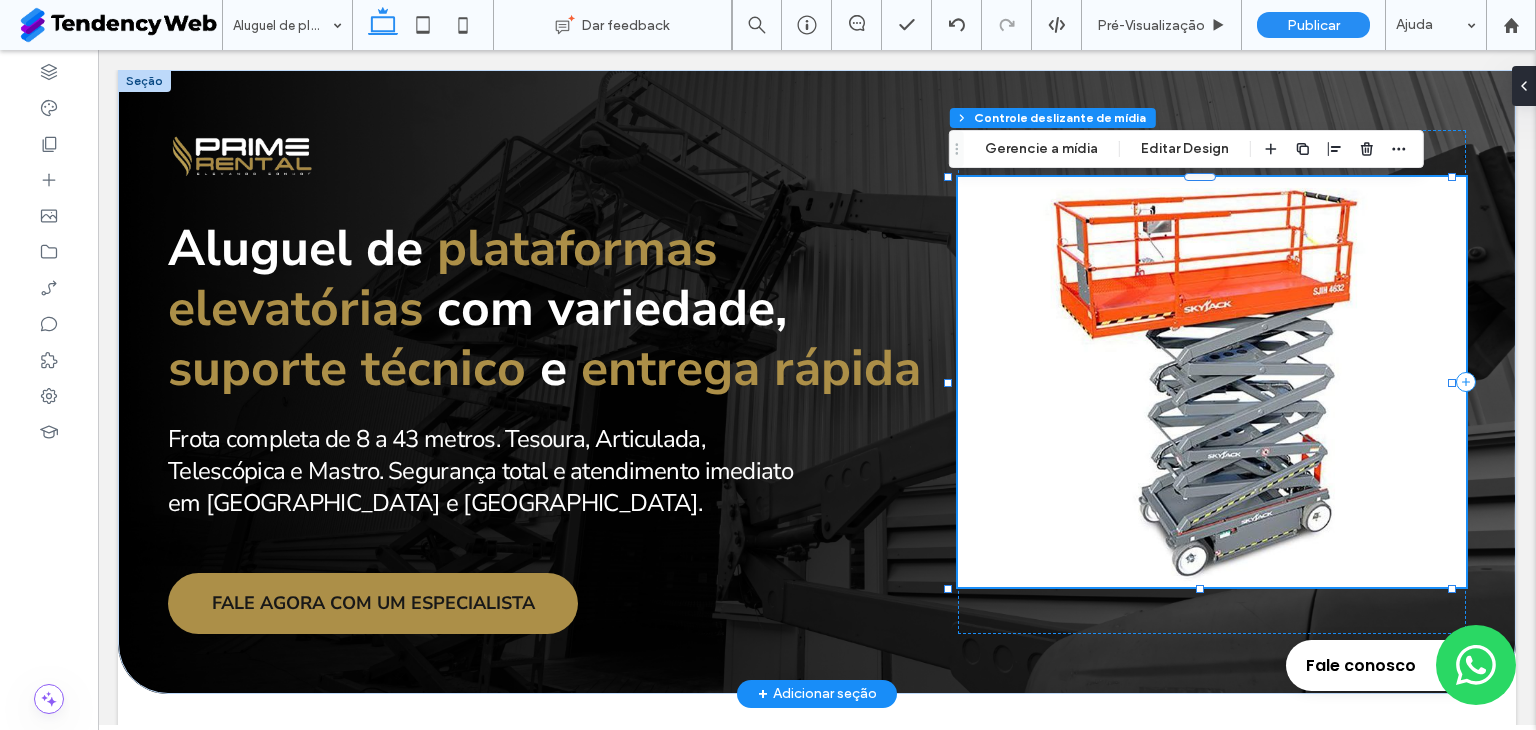 click at bounding box center [1427, 381] 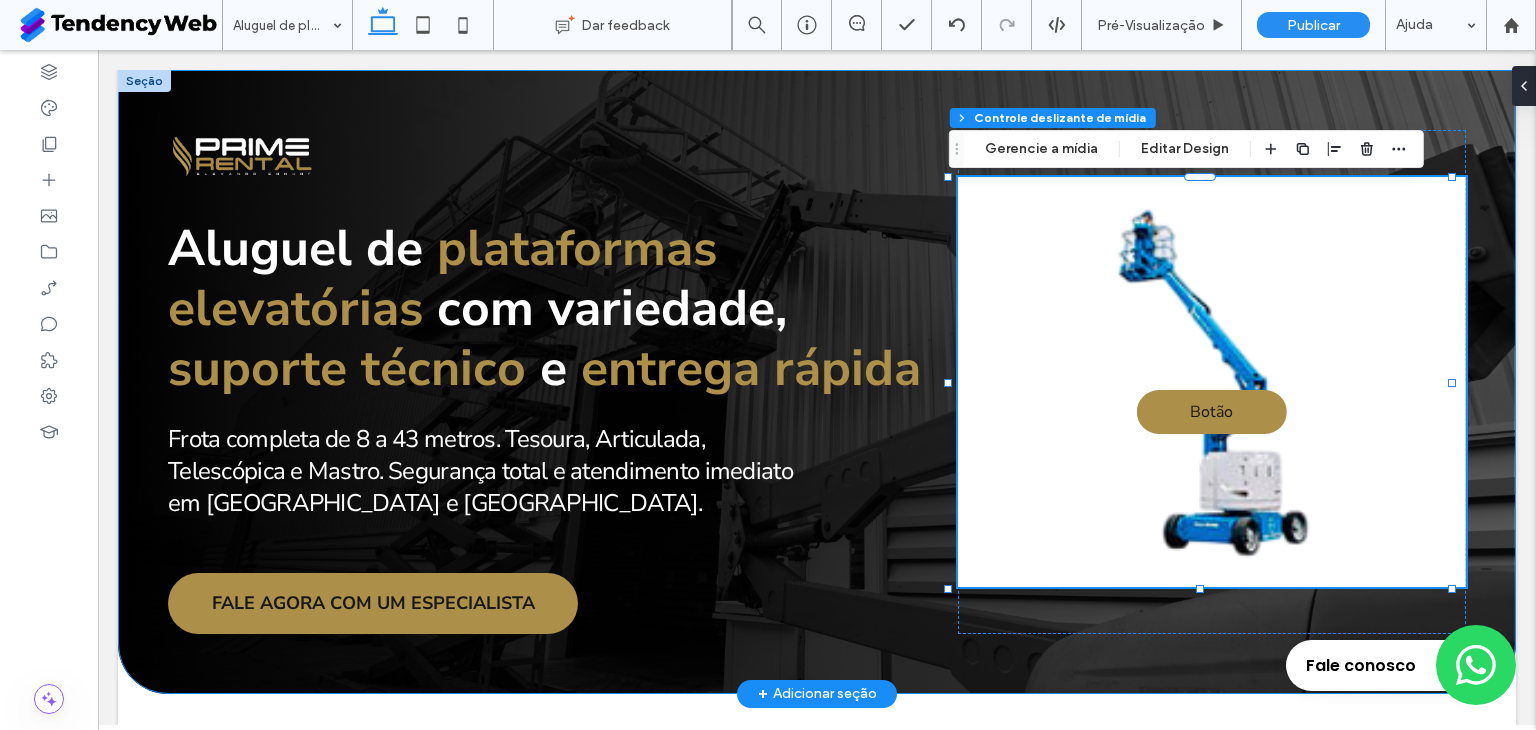 click on "Aluguel de   plataformas elevatórias   com variedade,   suporte técnico   e   entrega rápida
Frota completa de 8 a 43 metros. Tesoura, Articulada, Telescópica e Mastro. Segurança total e atendimento imediato em São Paulo e Minas Gerais.
FALE AGORA COM UM ESPECIALISTA" at bounding box center (550, 382) 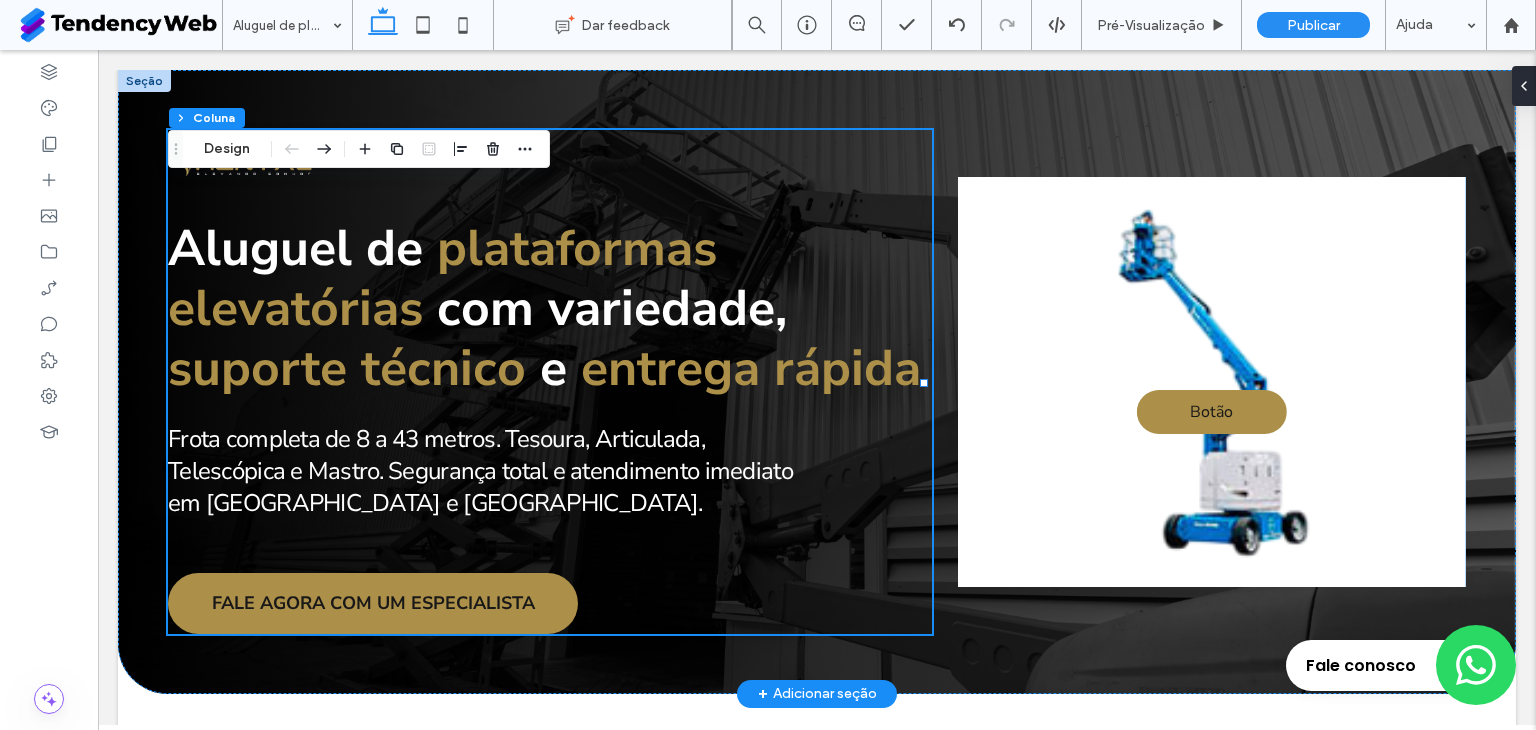 click on "Botão Botão" at bounding box center (1212, 394) 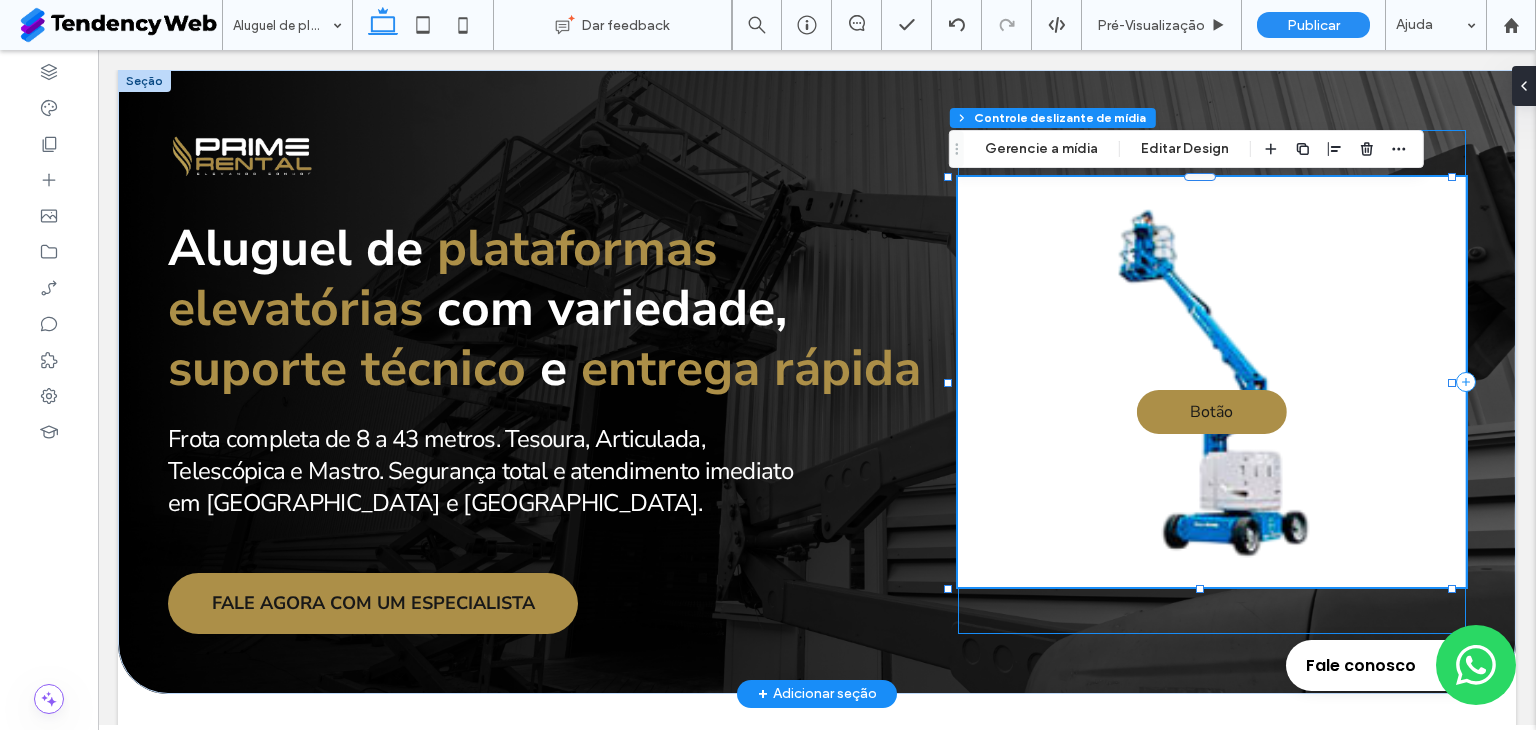 click on "Botão Botão Botão Botão a a a a" at bounding box center (1212, 382) 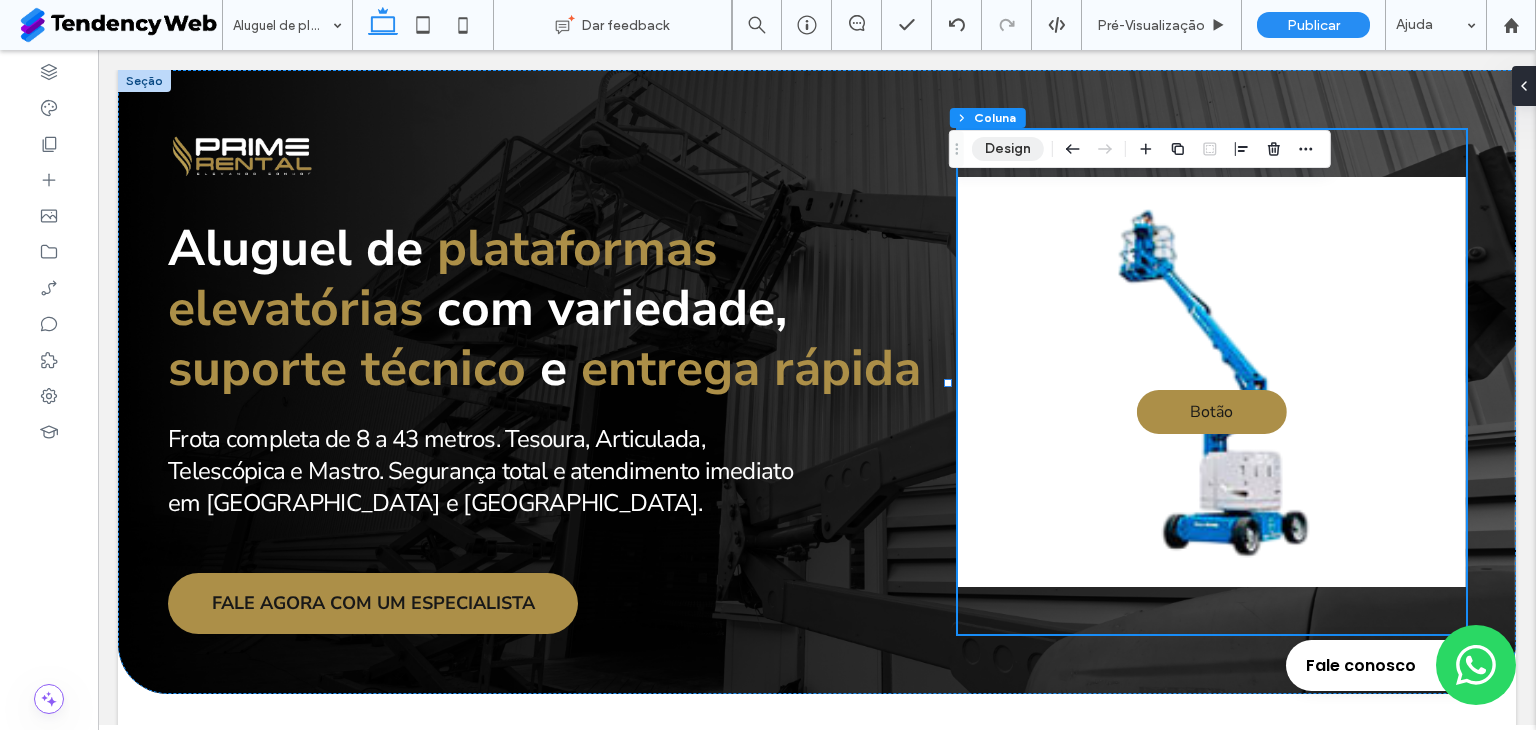 click on "Design" at bounding box center [1008, 149] 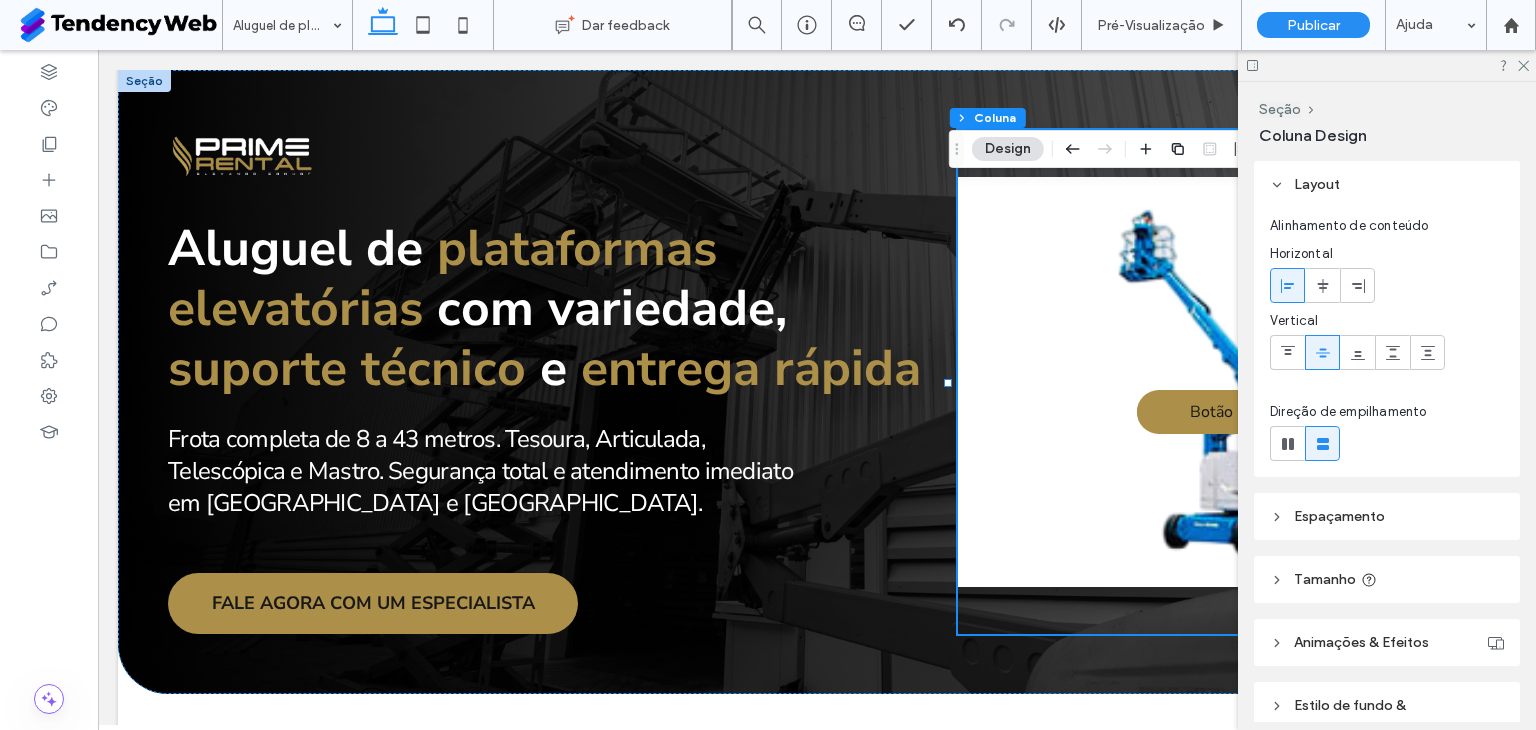 scroll, scrollTop: 86, scrollLeft: 0, axis: vertical 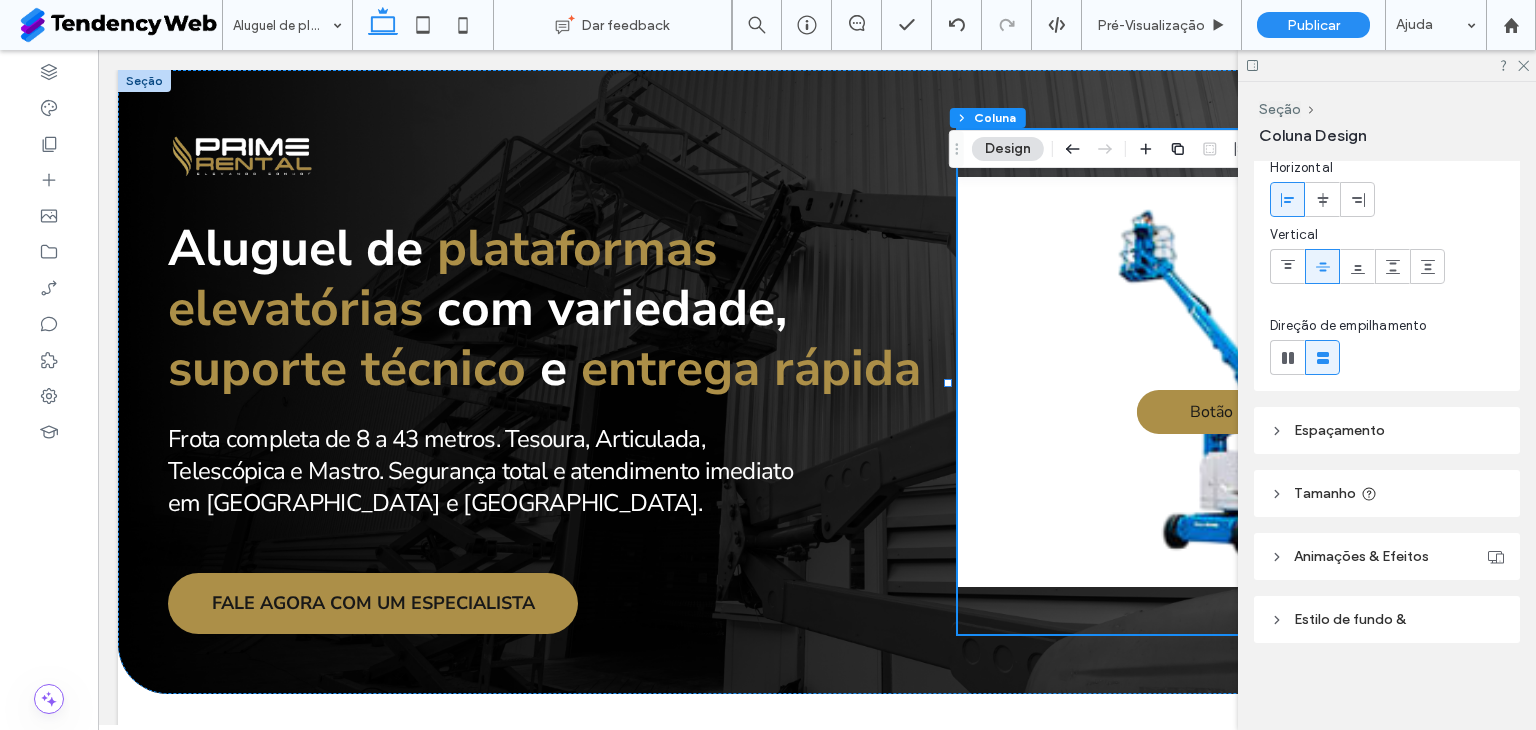 click on "Estilo de fundo &" at bounding box center [1350, 619] 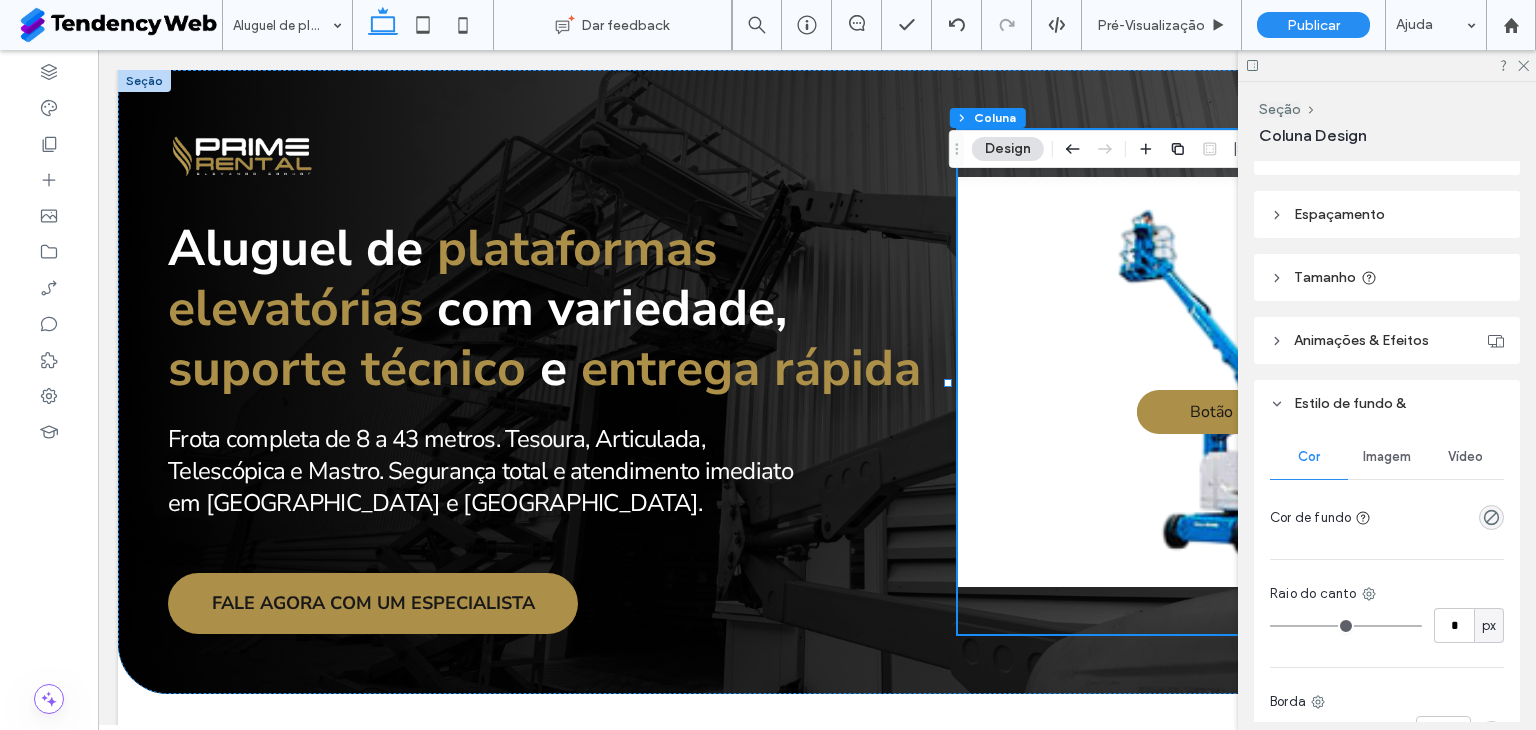 scroll, scrollTop: 420, scrollLeft: 0, axis: vertical 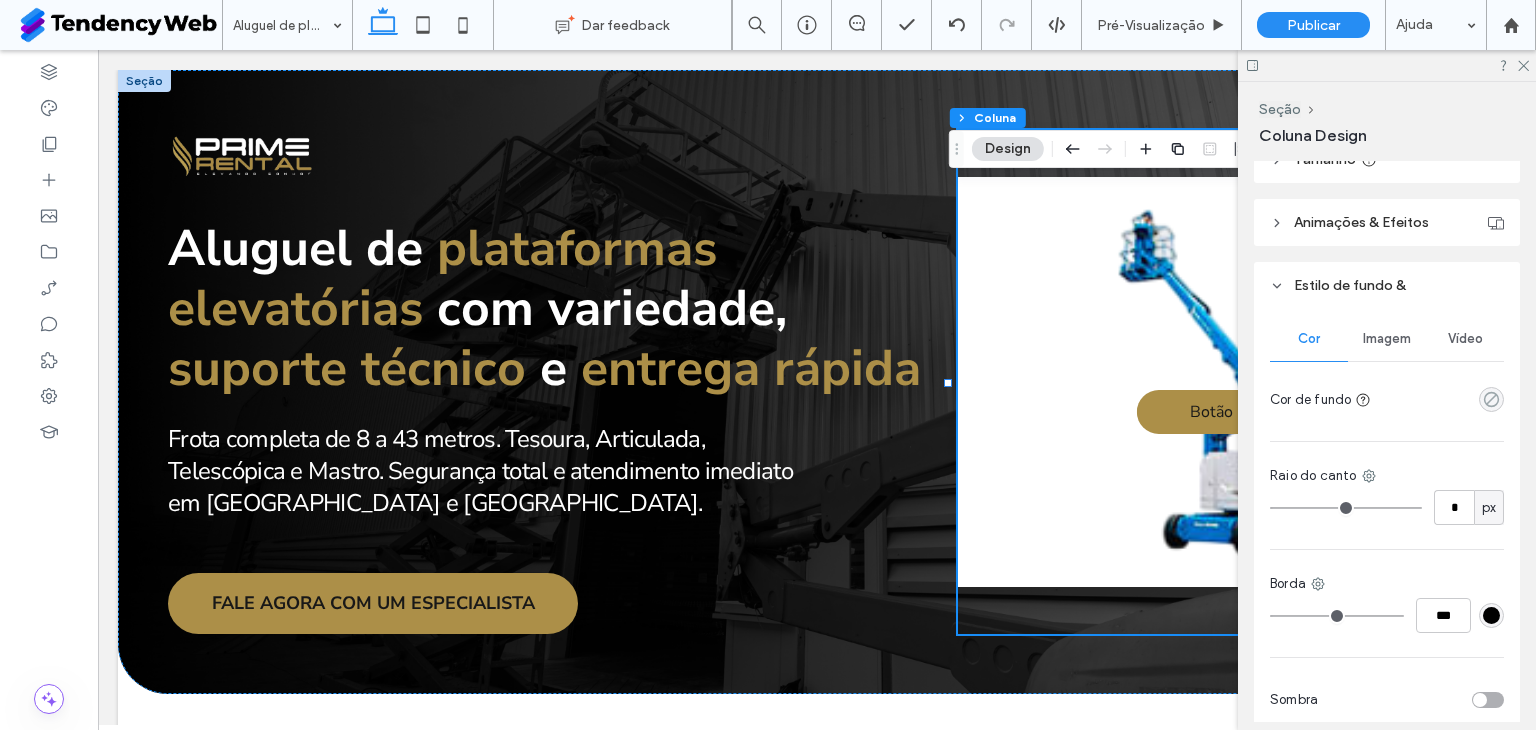 click 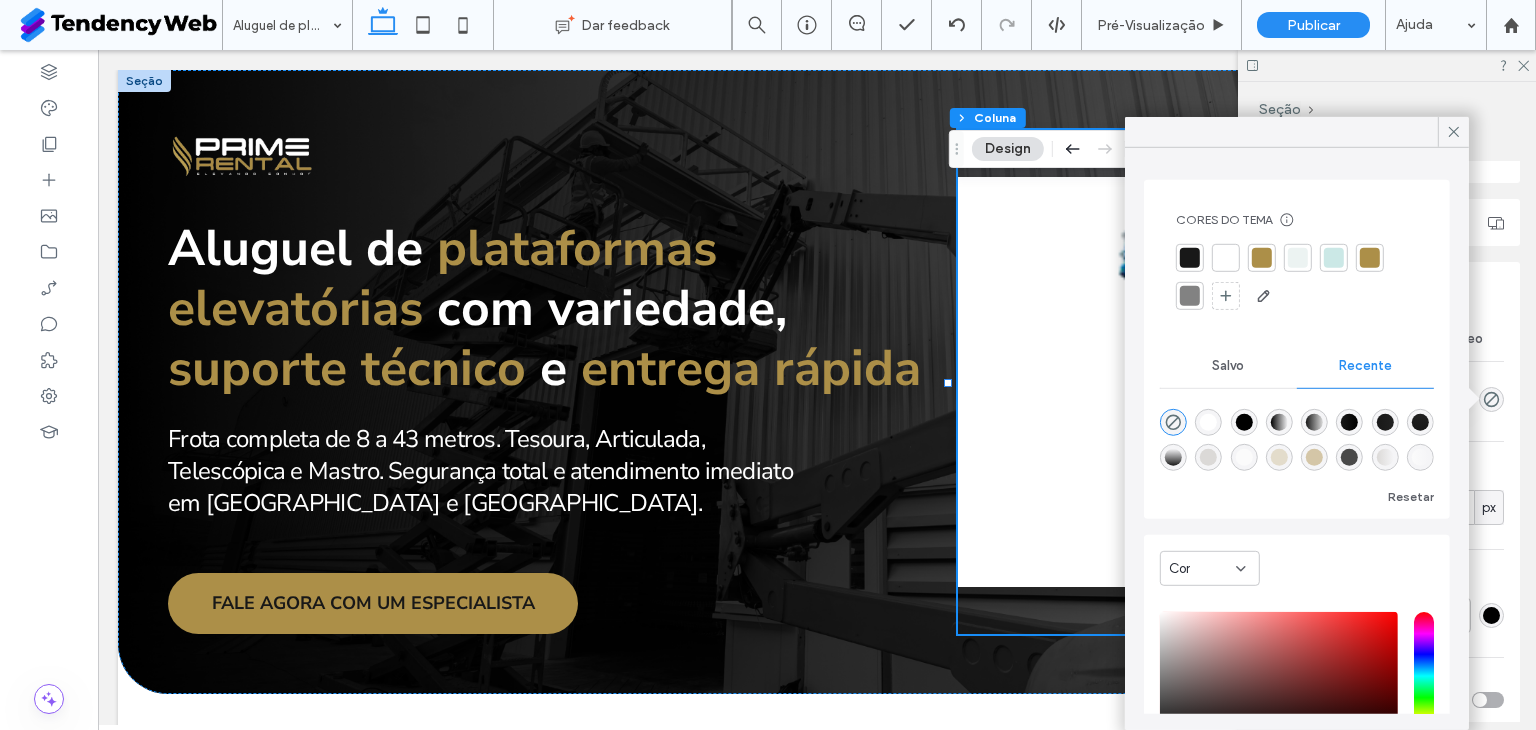 click at bounding box center (1226, 258) 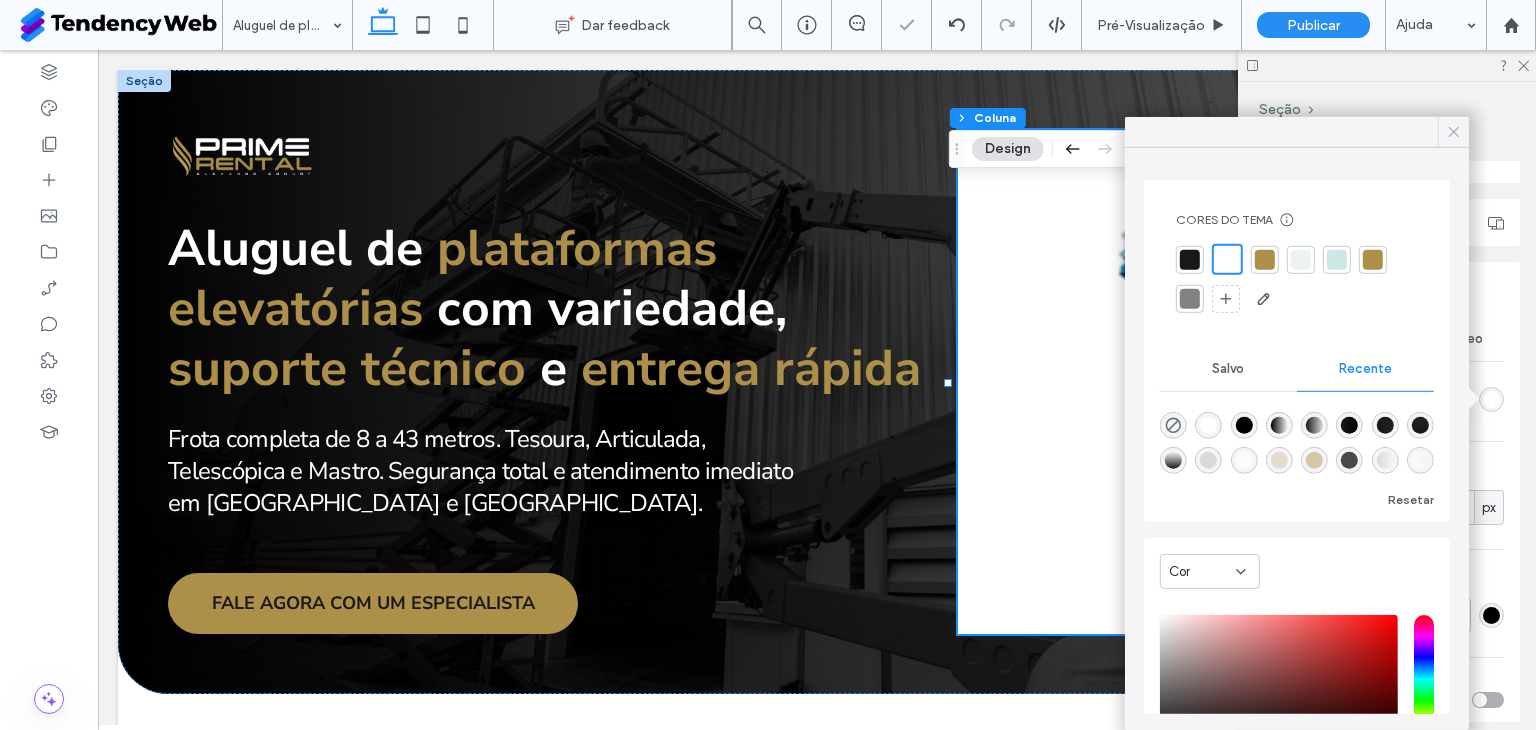 click 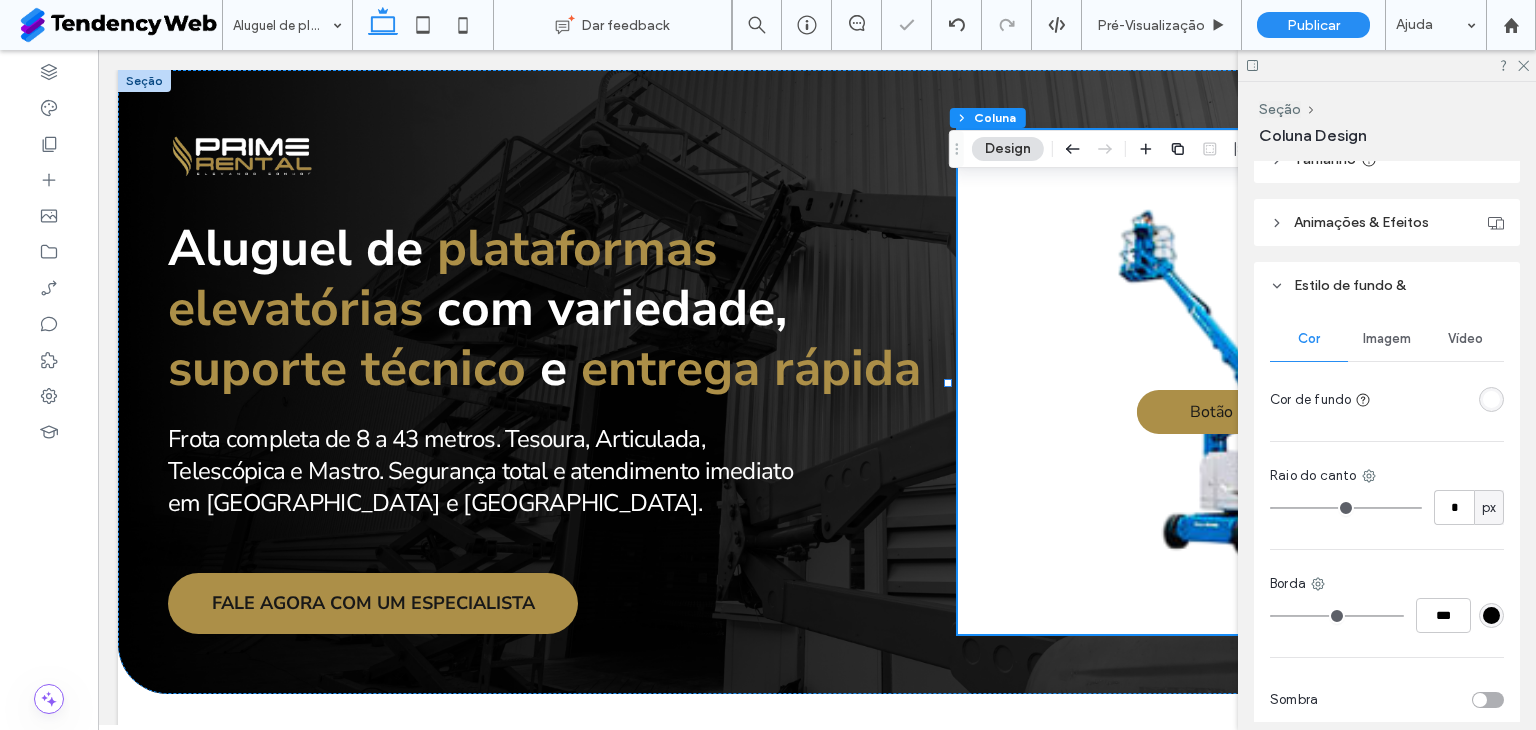 scroll, scrollTop: 509, scrollLeft: 0, axis: vertical 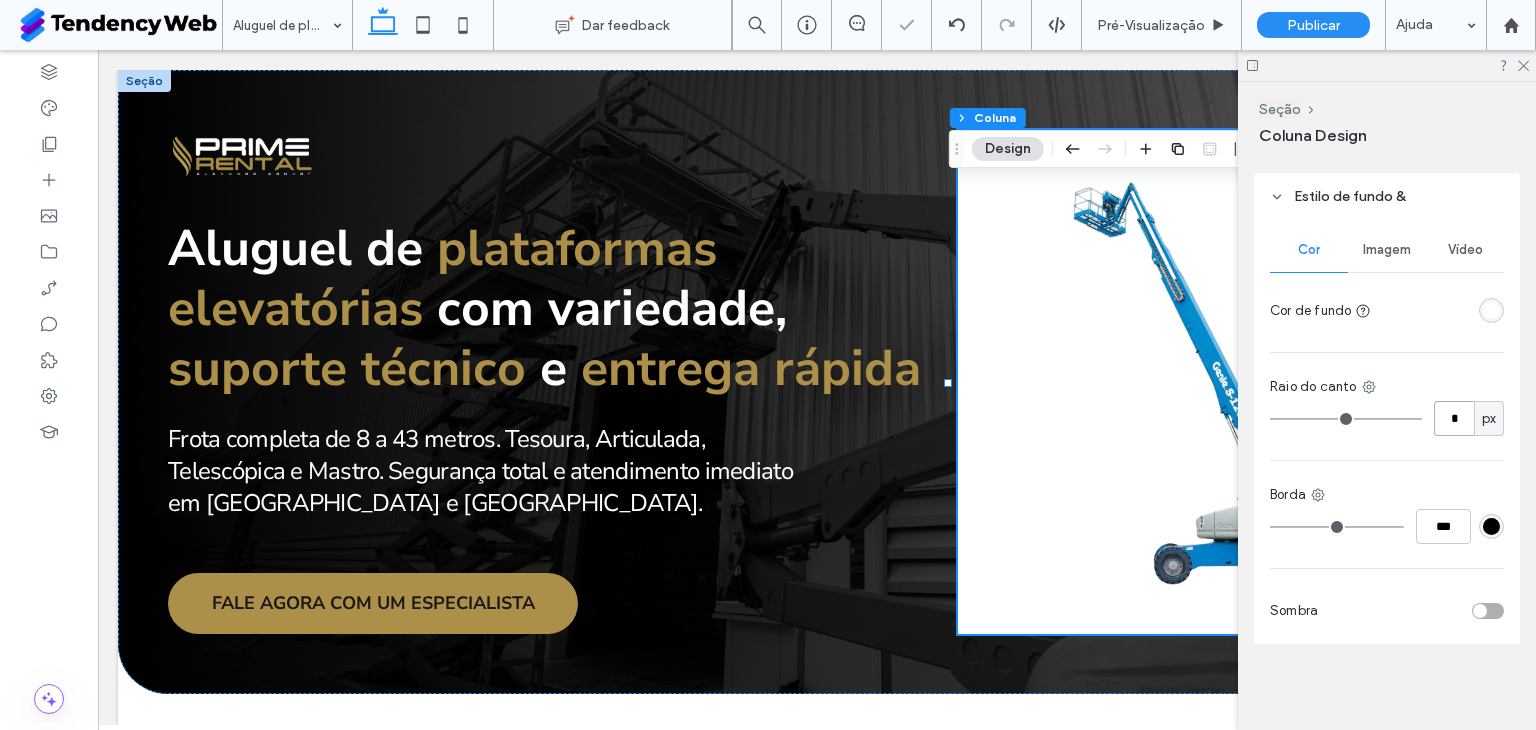 click on "*" at bounding box center (1454, 418) 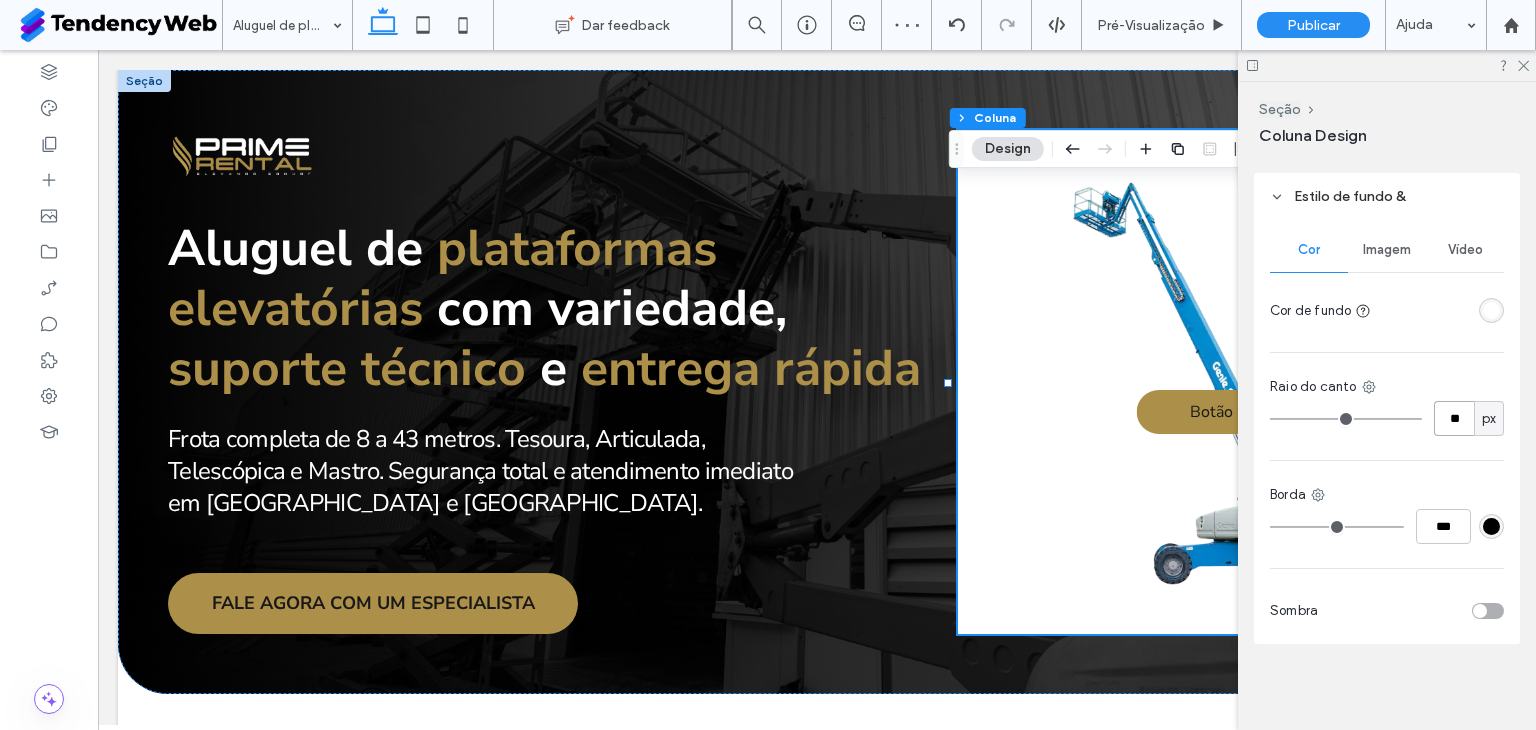type on "**" 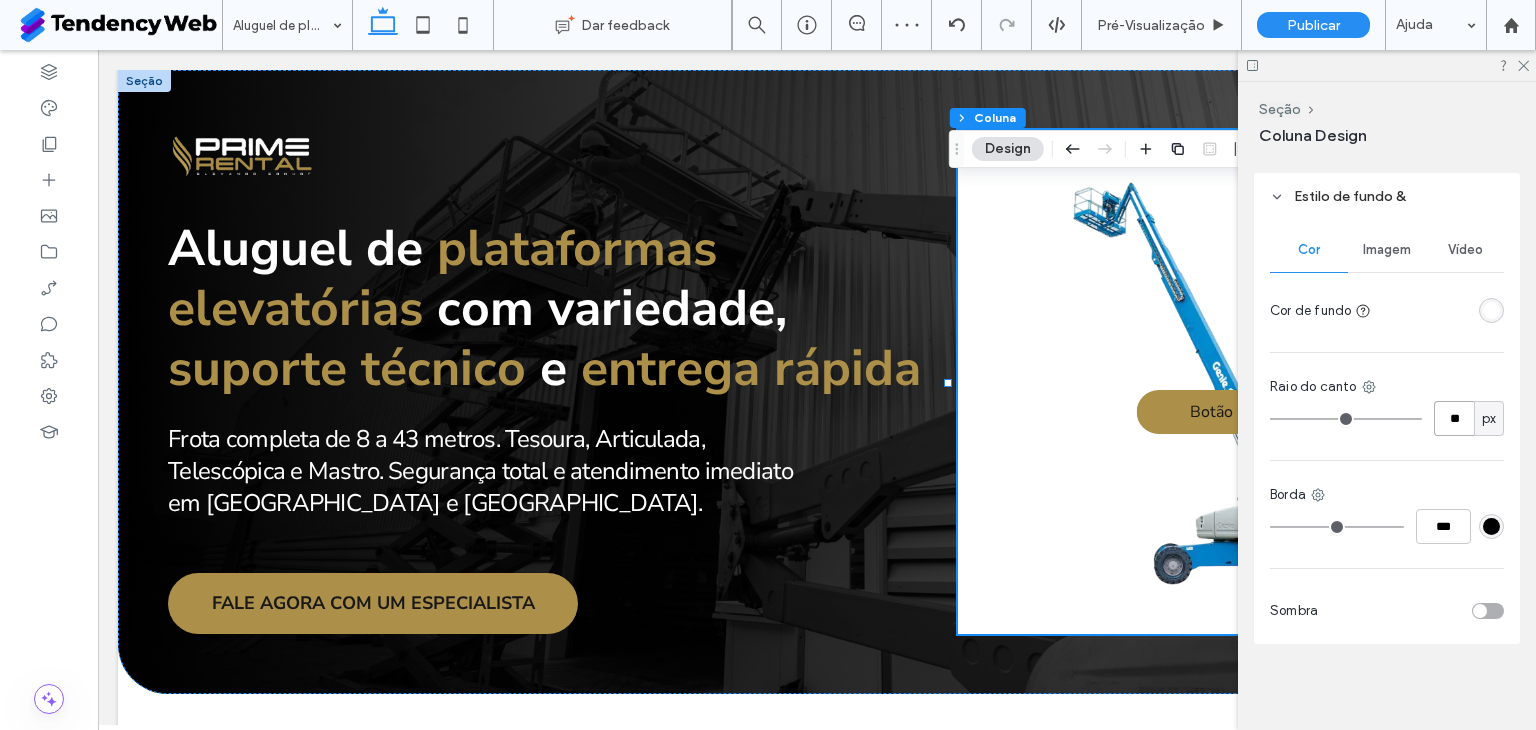type on "**" 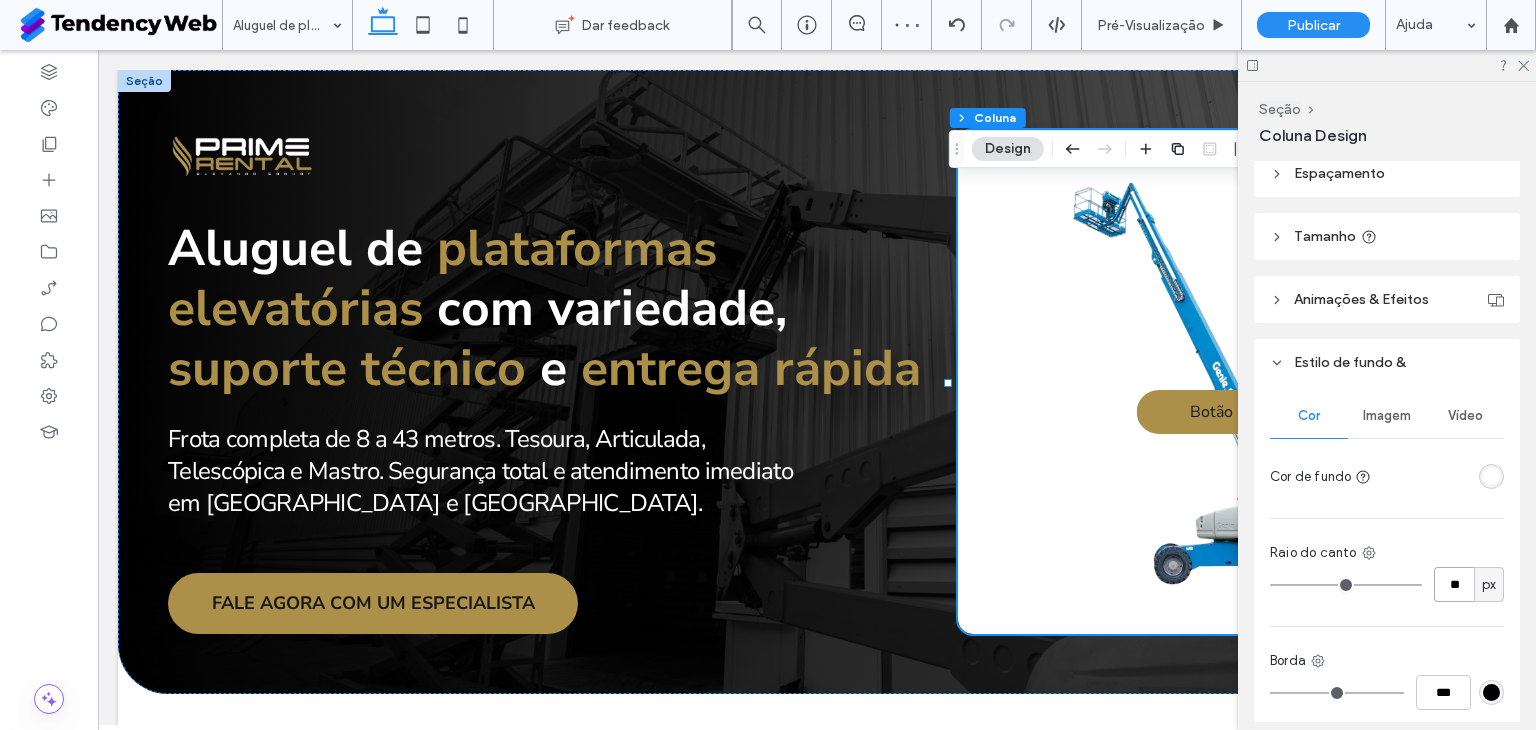 scroll, scrollTop: 176, scrollLeft: 0, axis: vertical 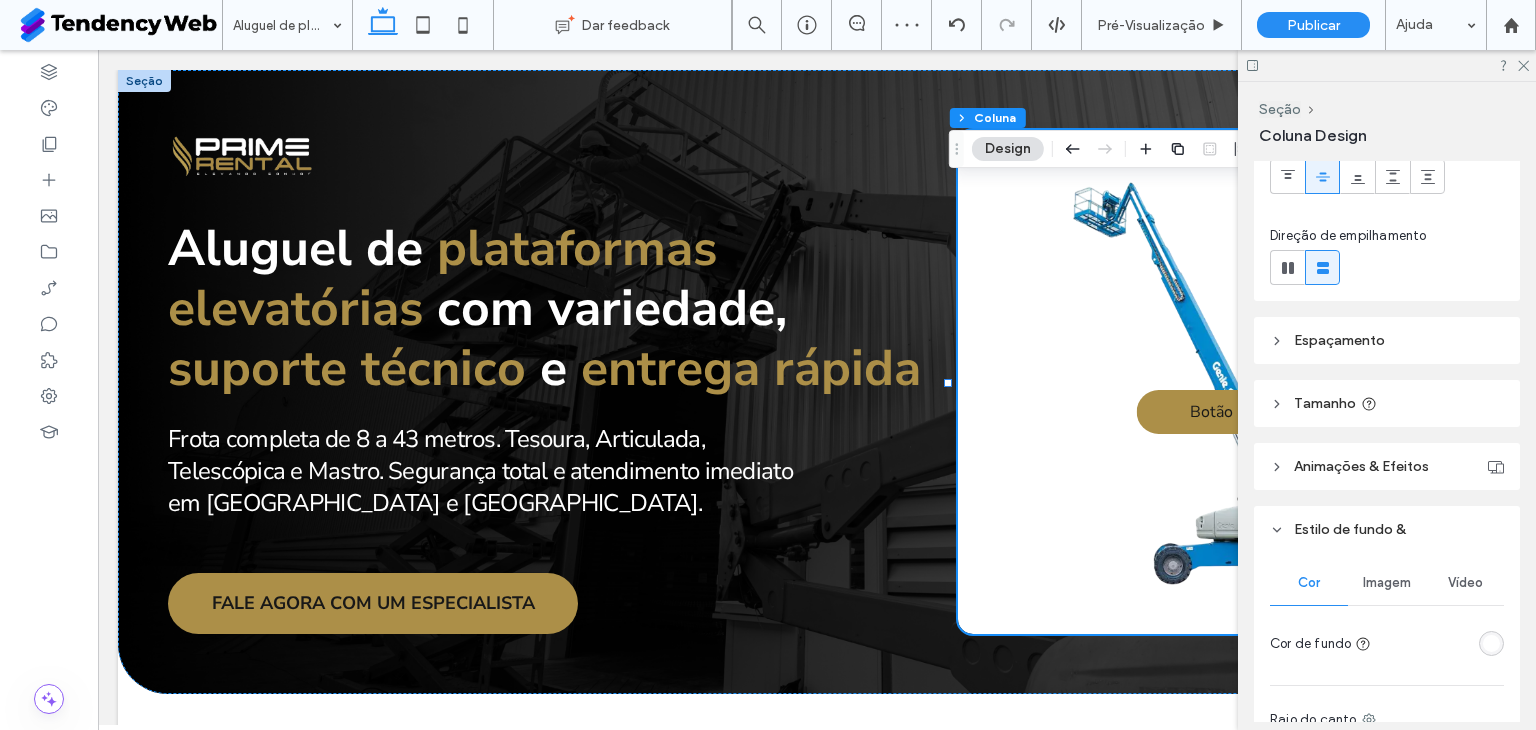 click on "Espaçamento" at bounding box center [1339, 340] 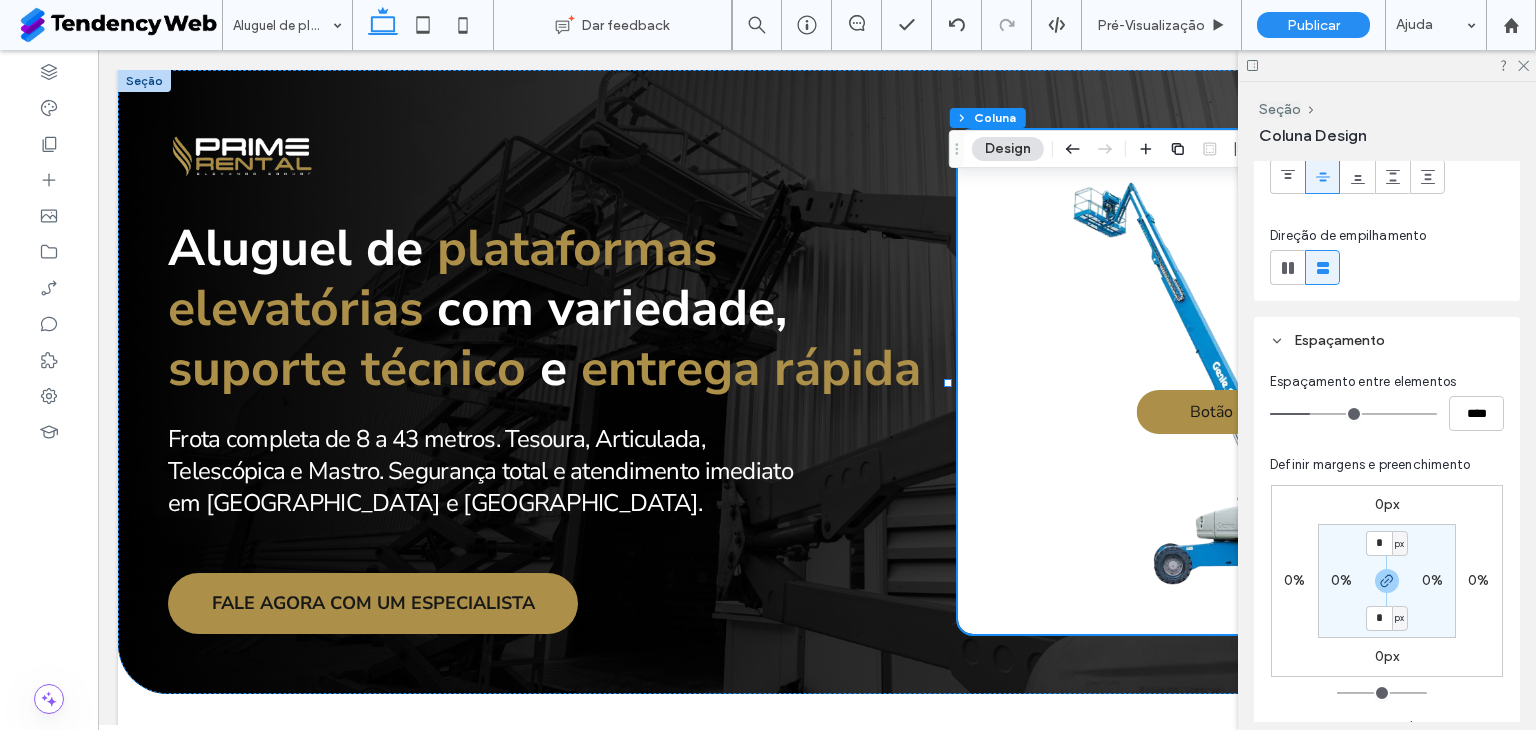 scroll, scrollTop: 343, scrollLeft: 0, axis: vertical 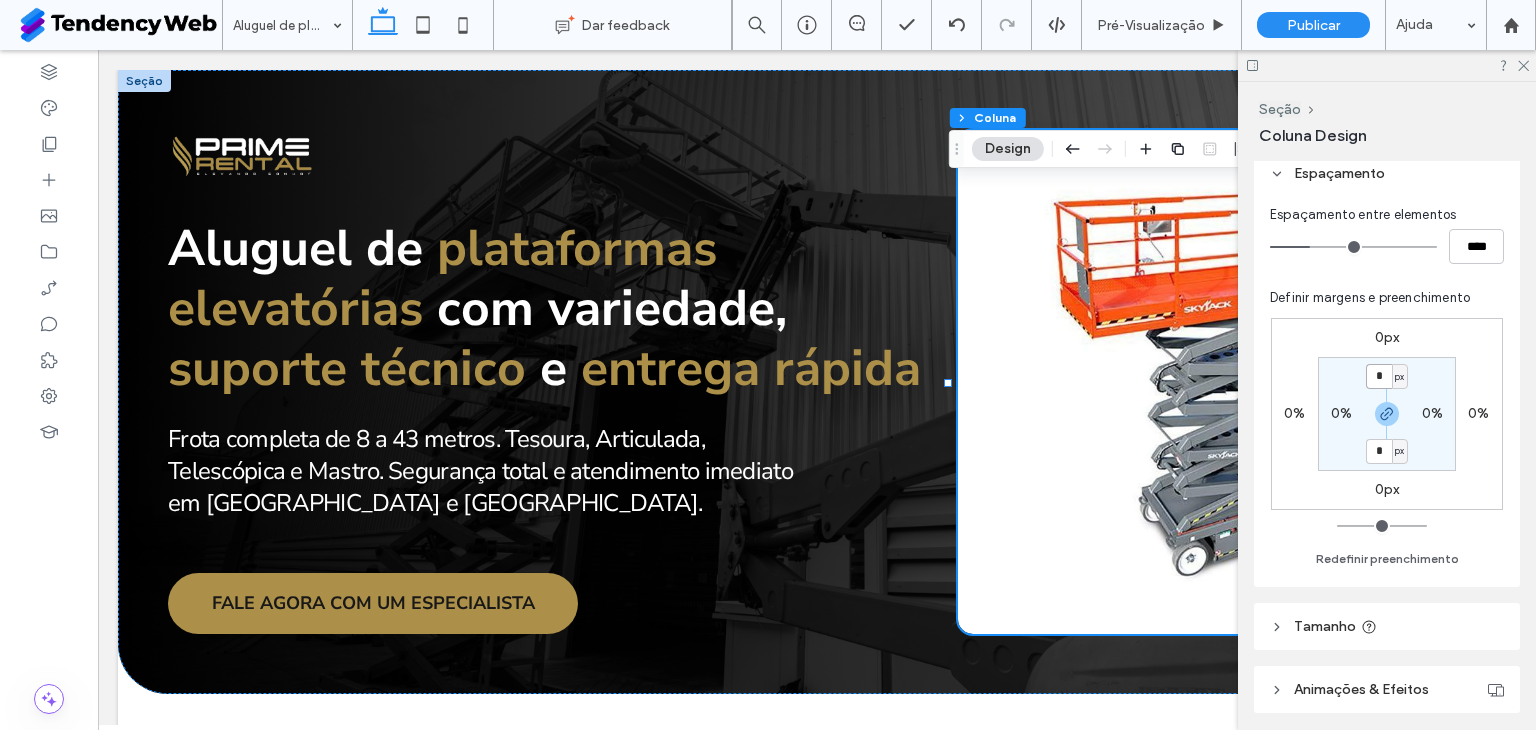 click on "*" at bounding box center [1379, 376] 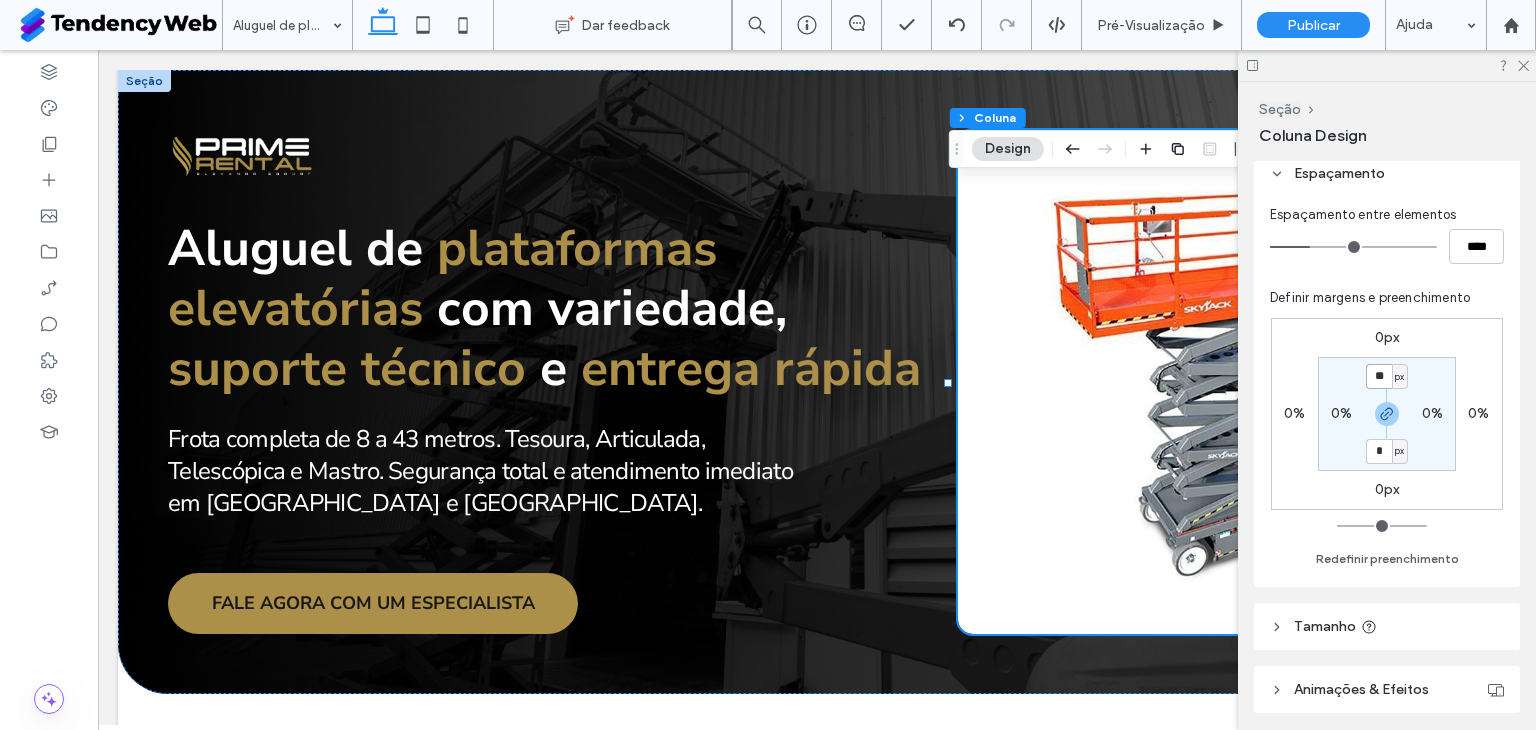 type on "**" 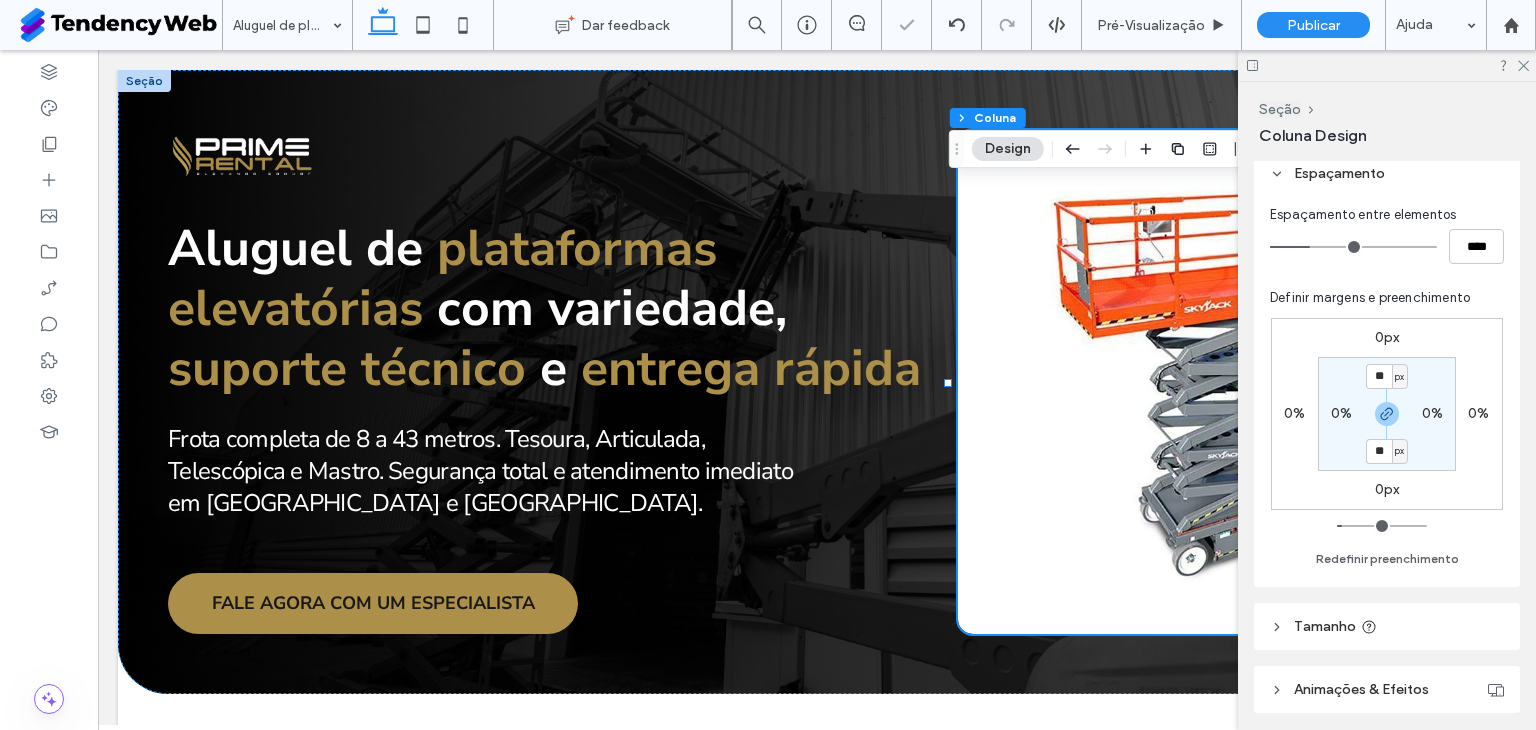 click on "0%" at bounding box center (1432, 413) 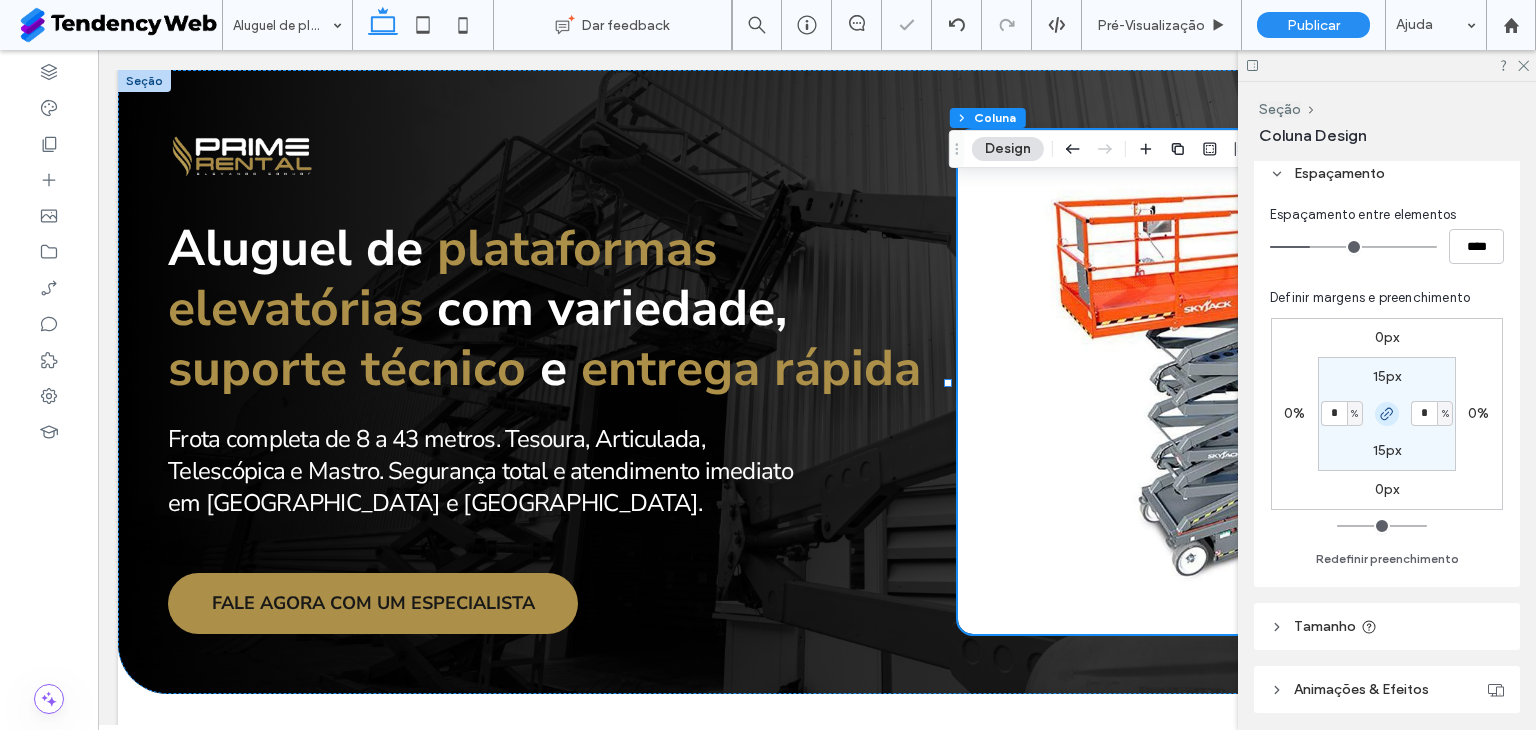 click 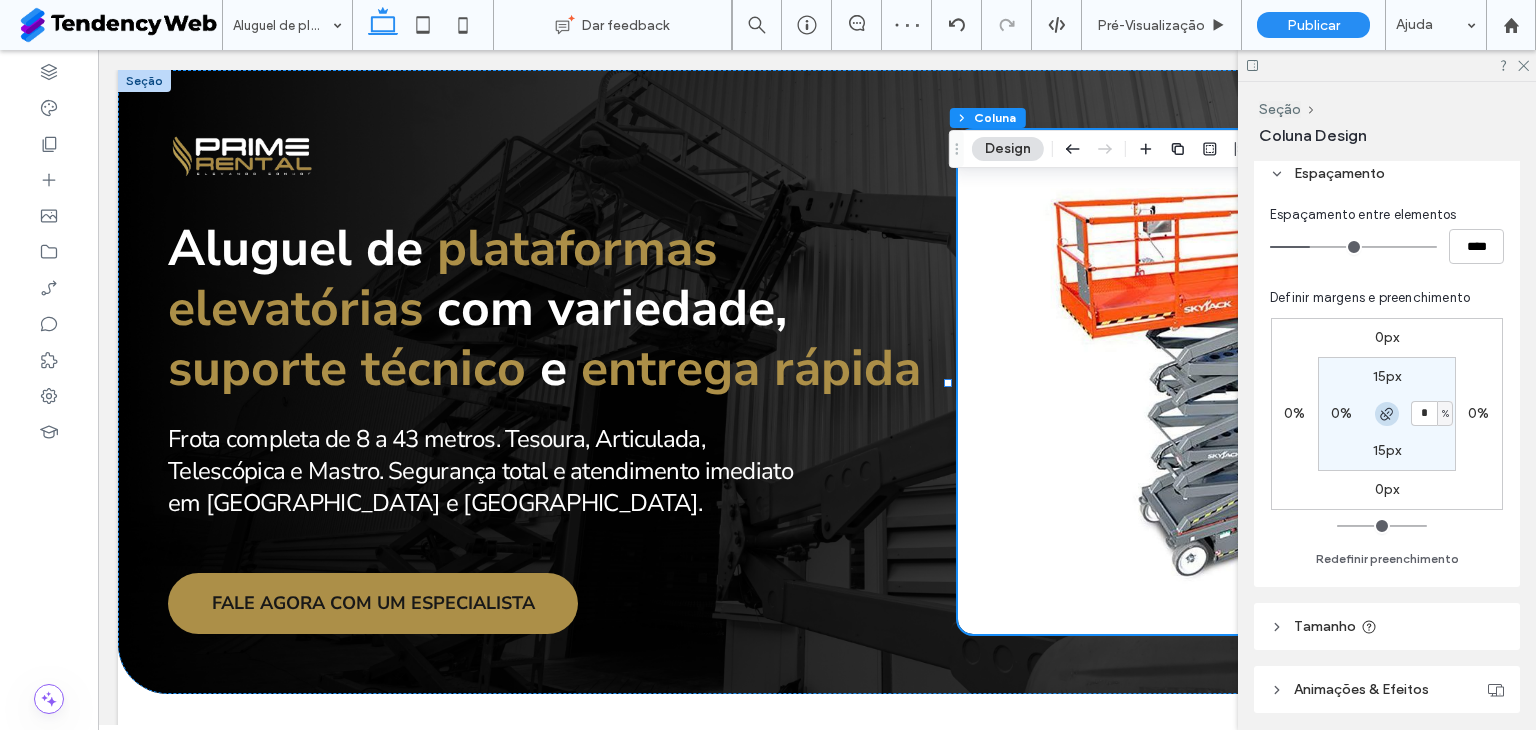 click 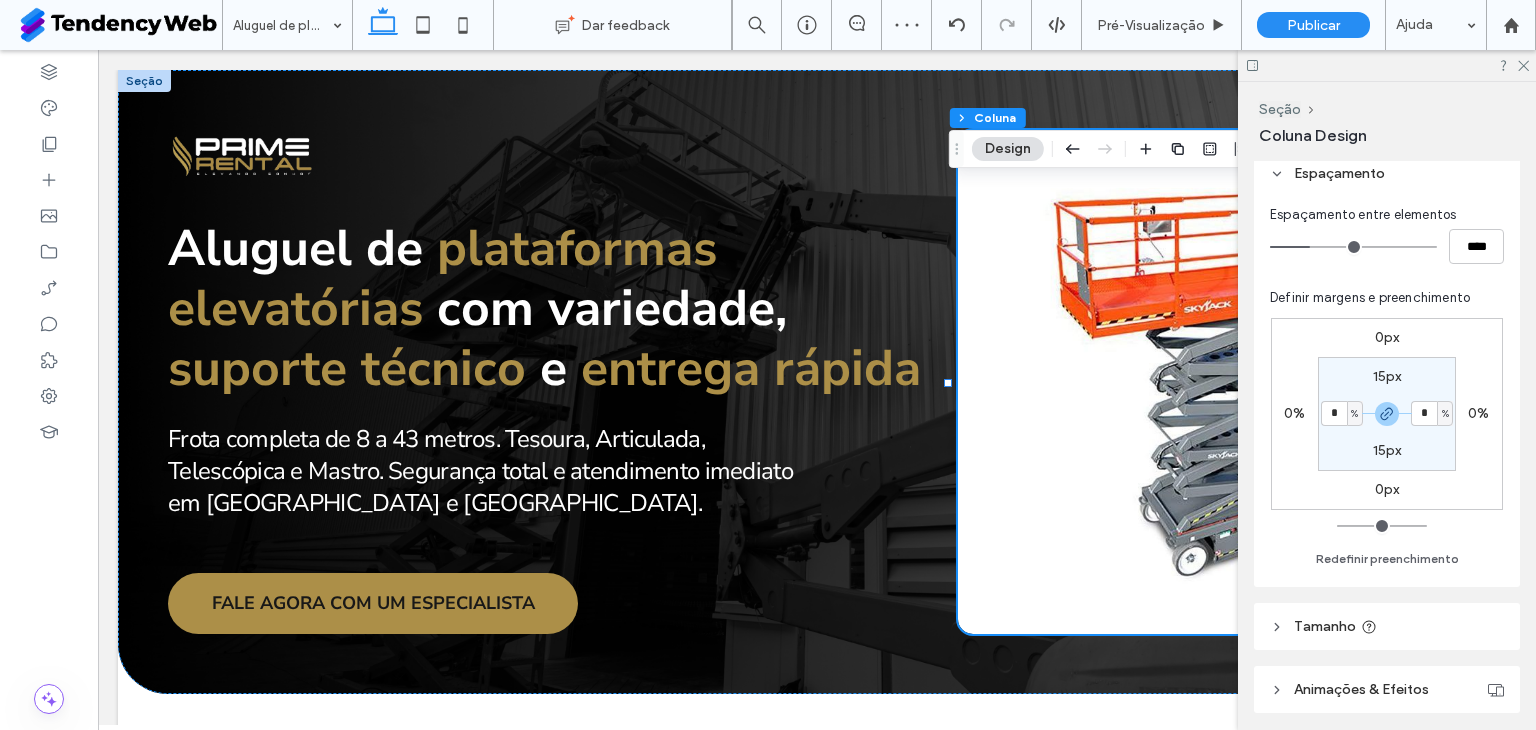 click on "%" at bounding box center [1445, 414] 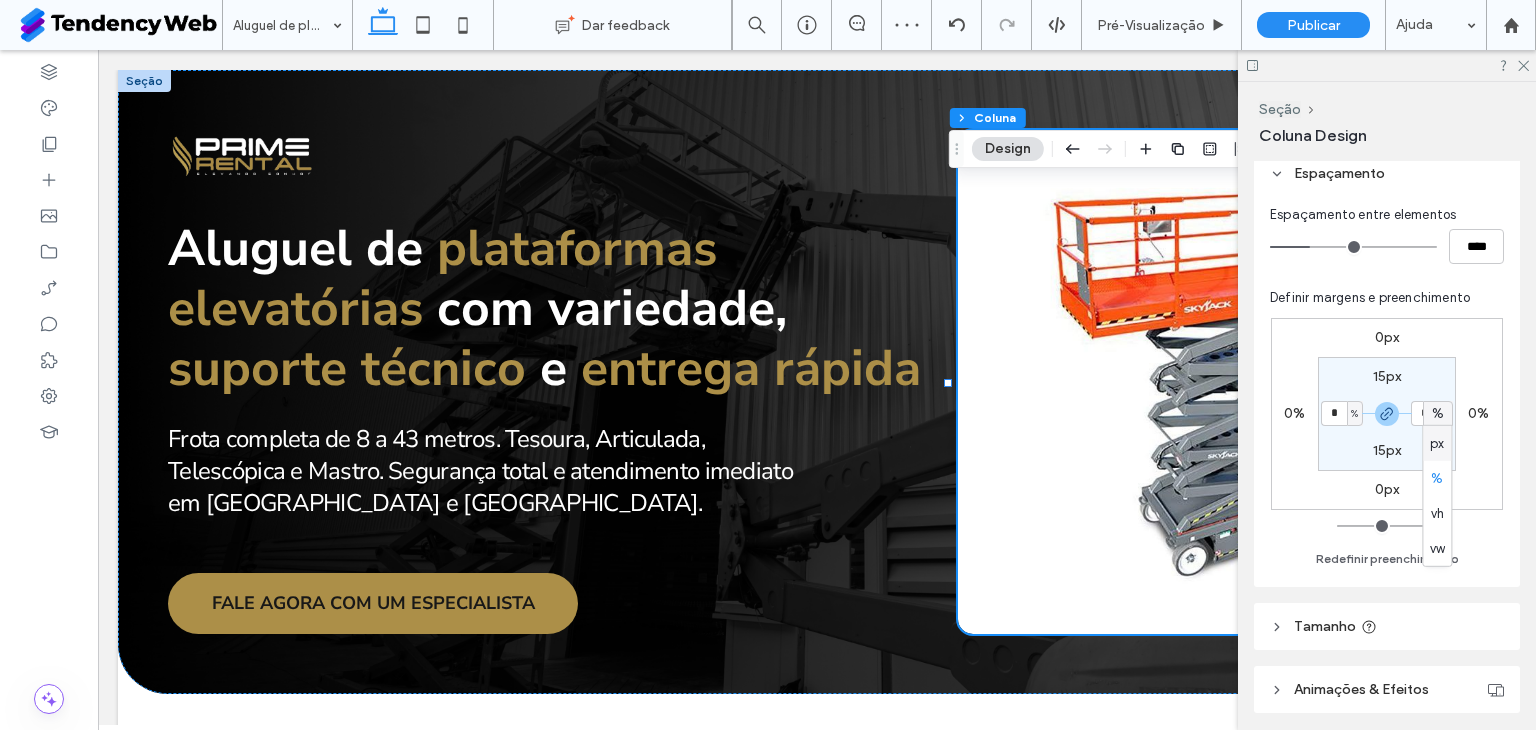 click on "px" at bounding box center [1437, 443] 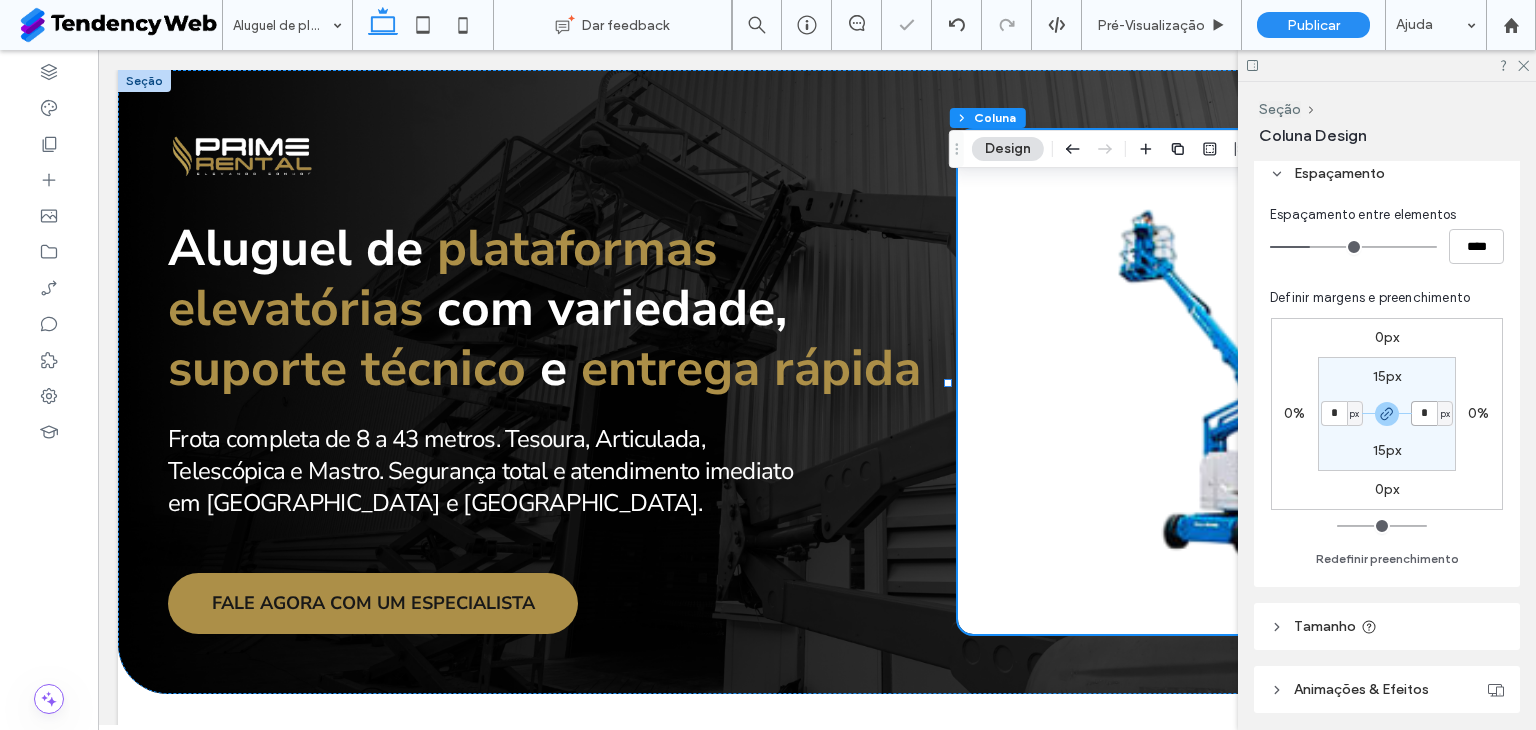 click on "*" at bounding box center (1424, 413) 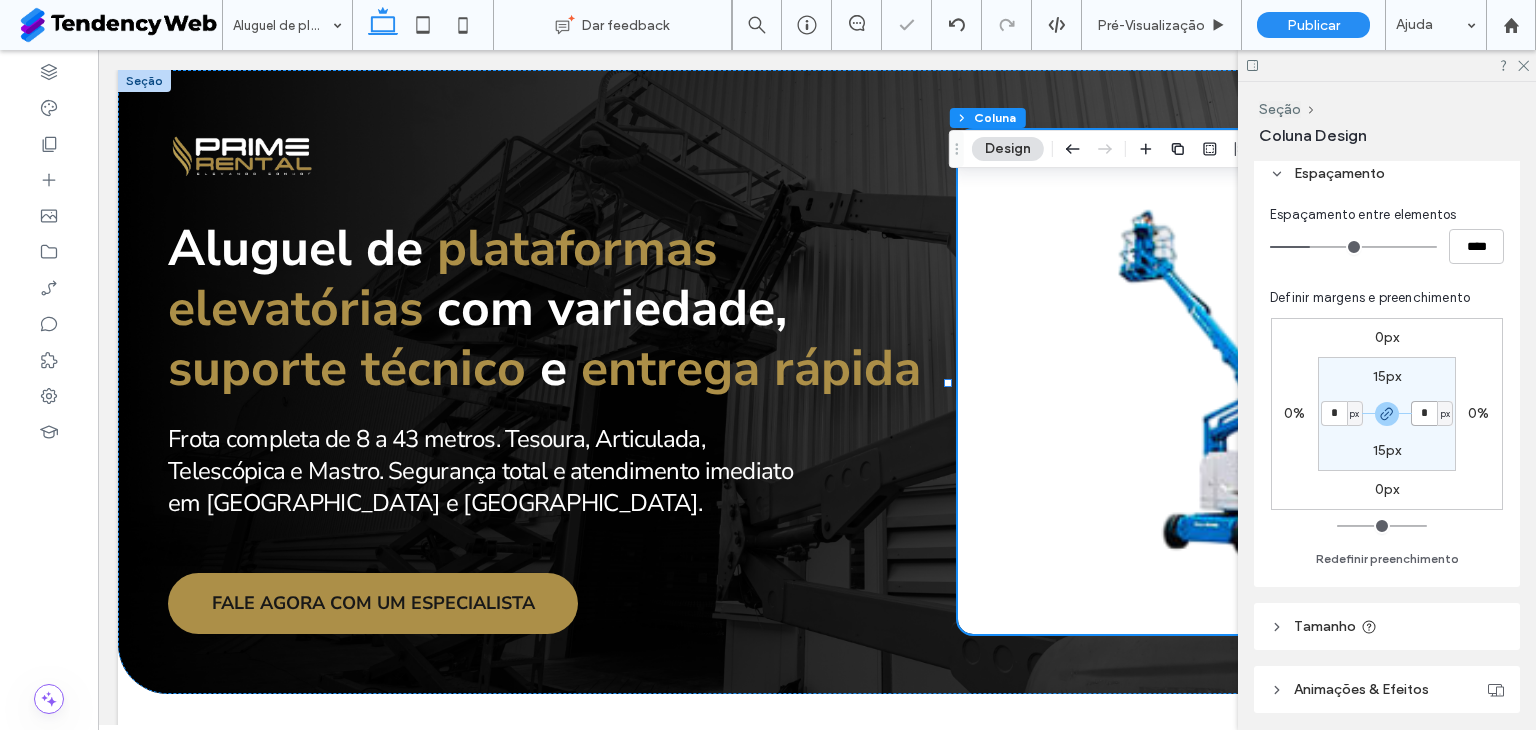 click on "*" at bounding box center [1424, 413] 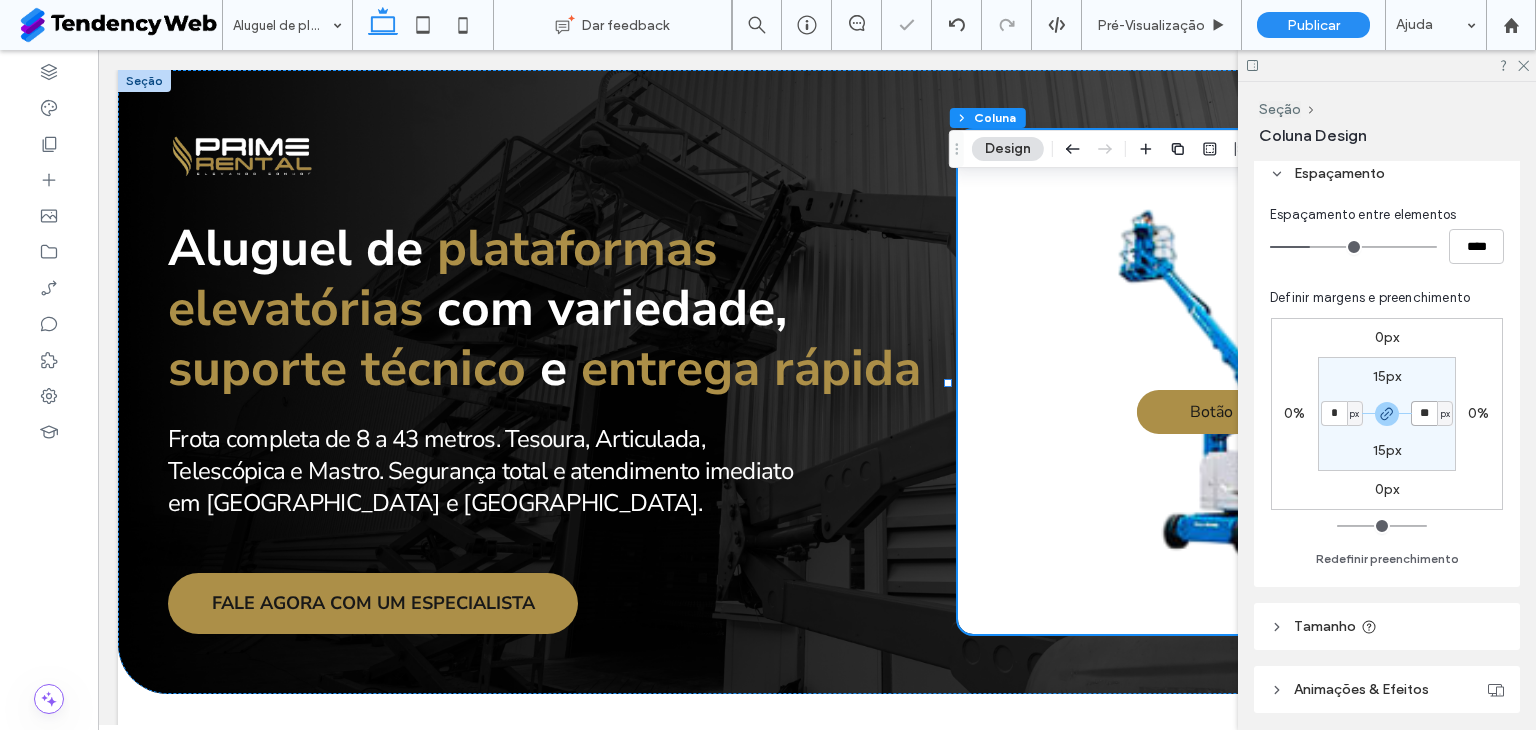 type on "**" 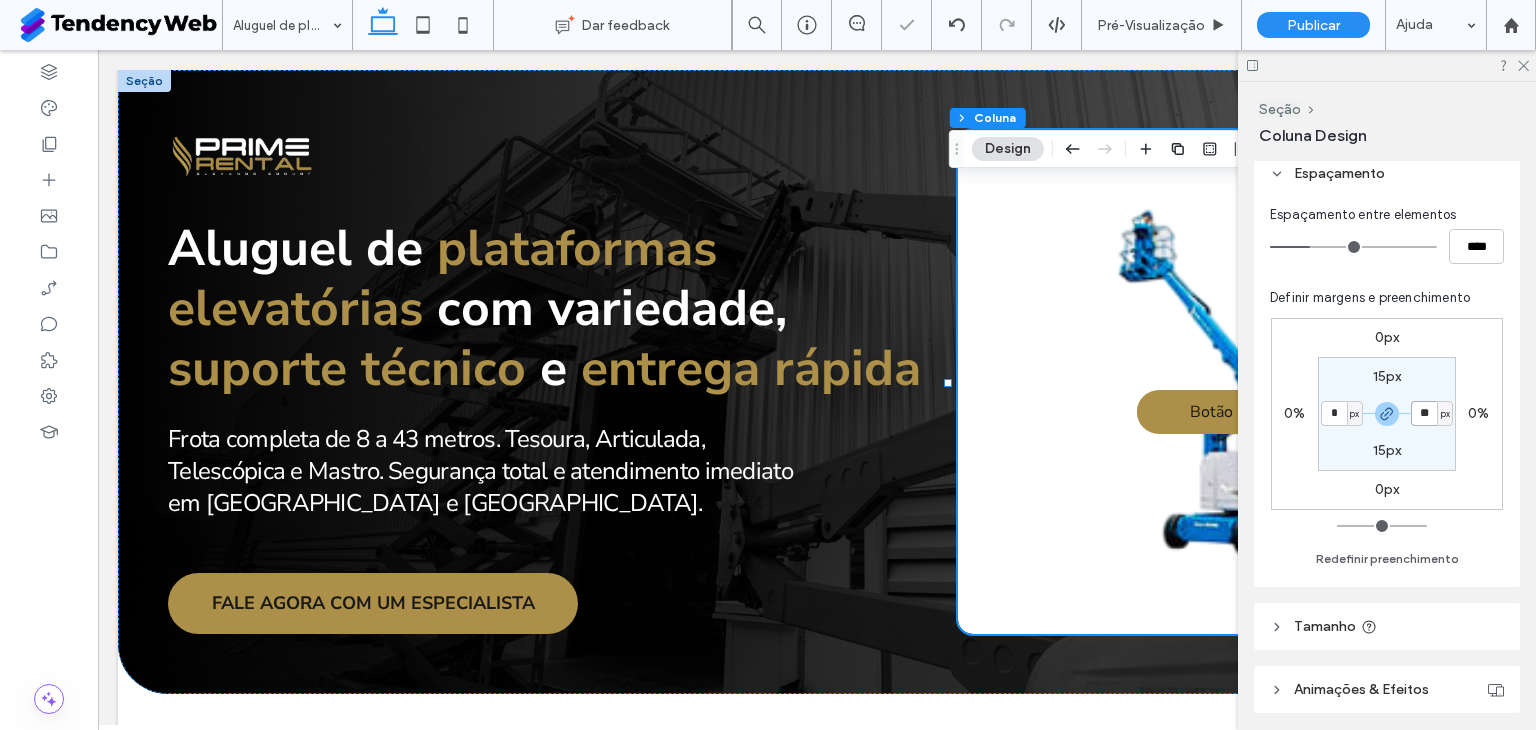 type on "**" 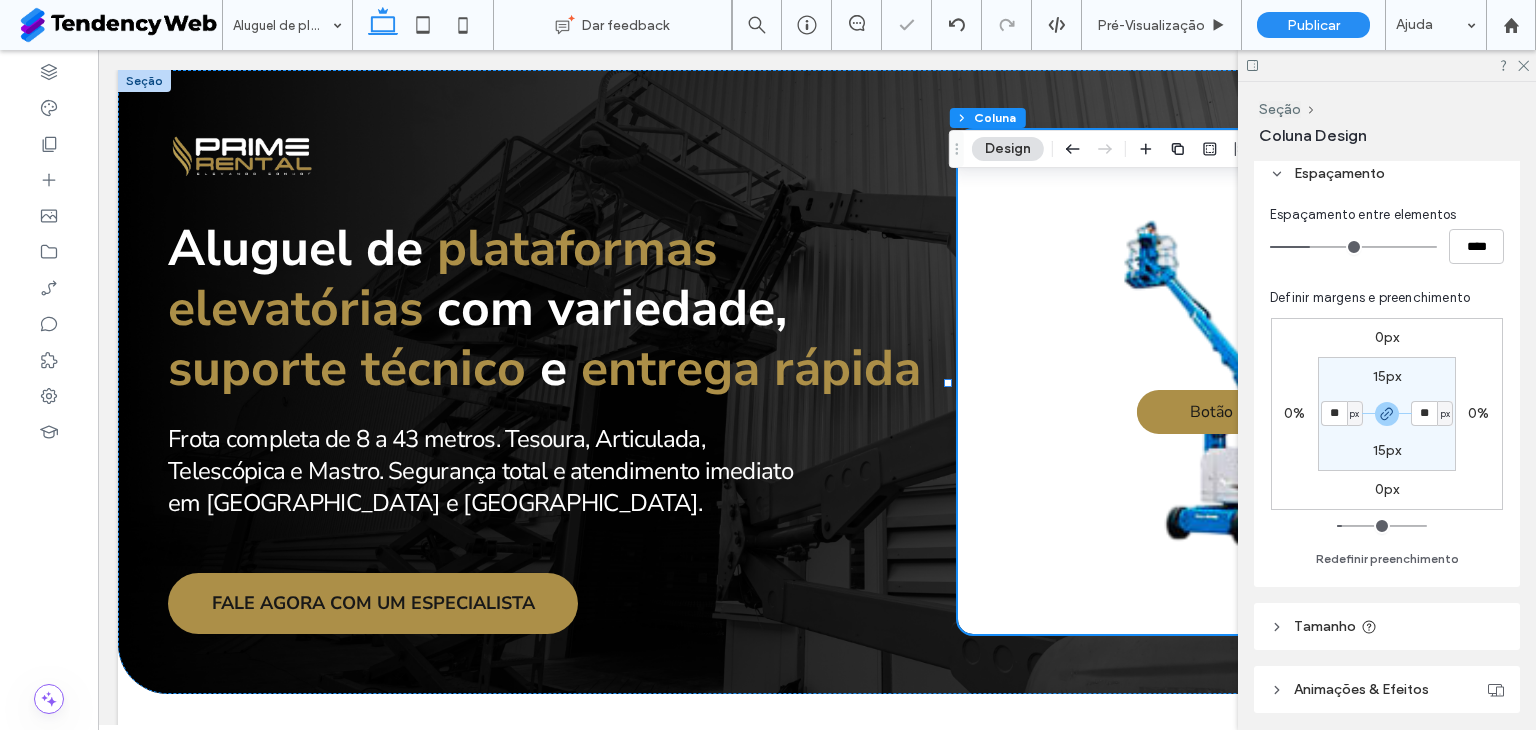 click at bounding box center [1387, 65] 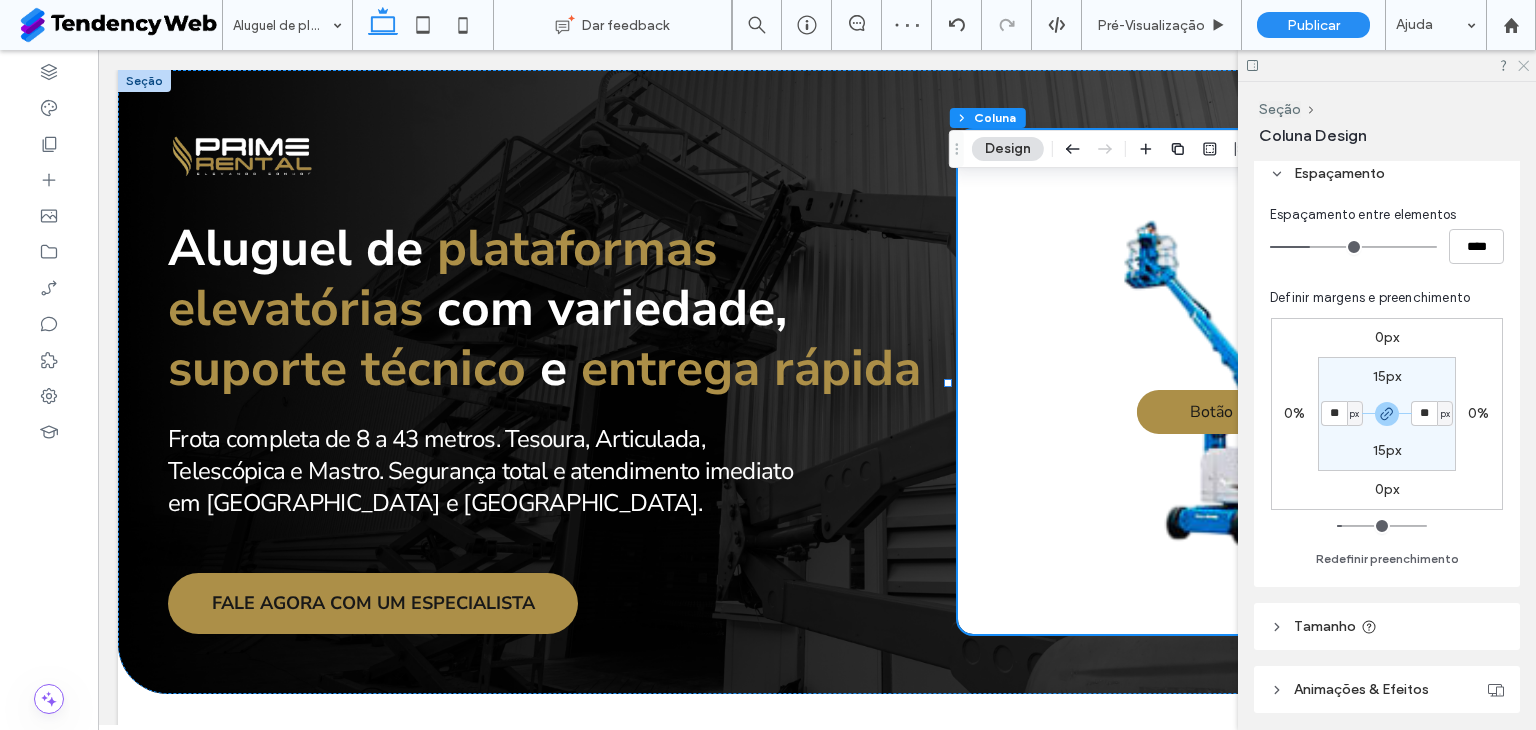 click 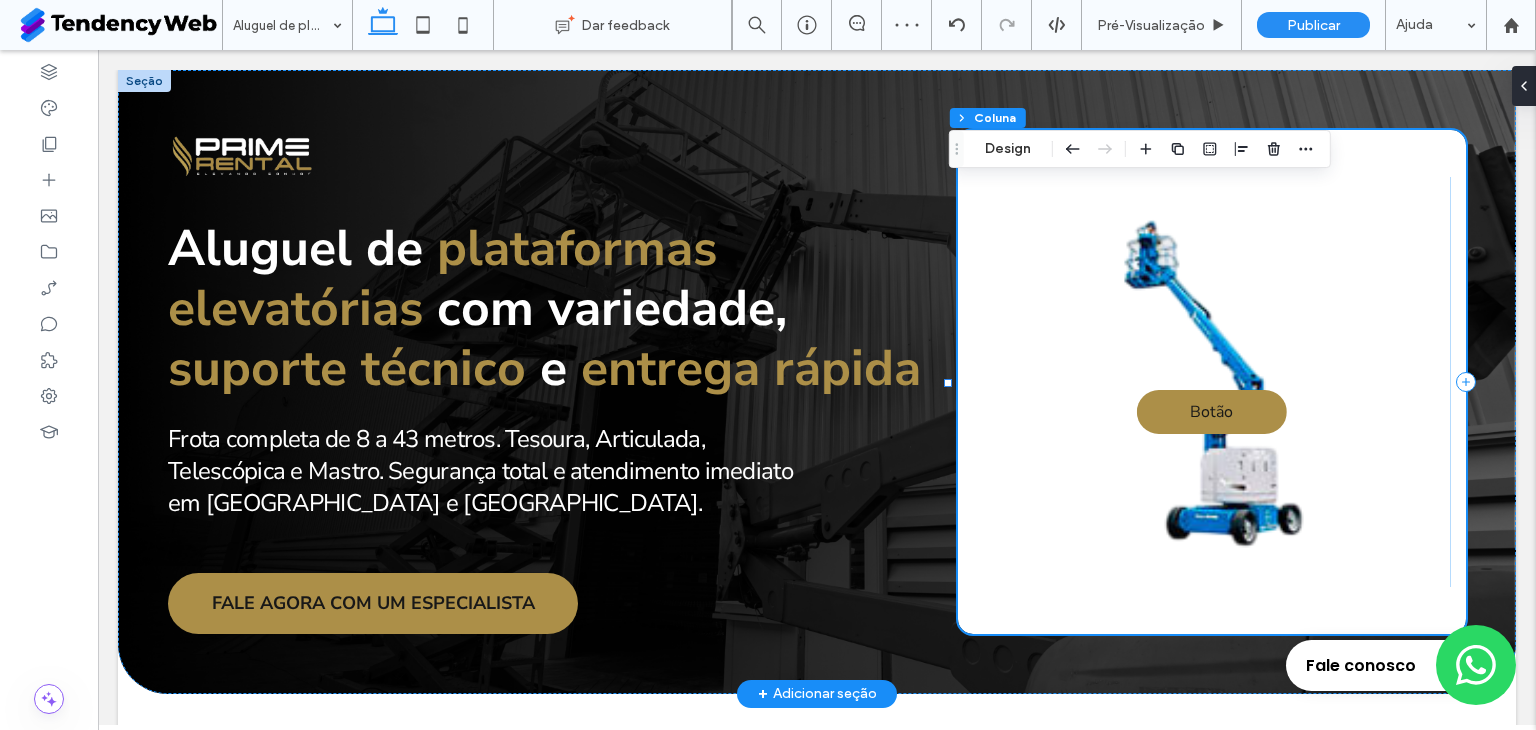 click on "Botão Botão" at bounding box center [1212, 394] 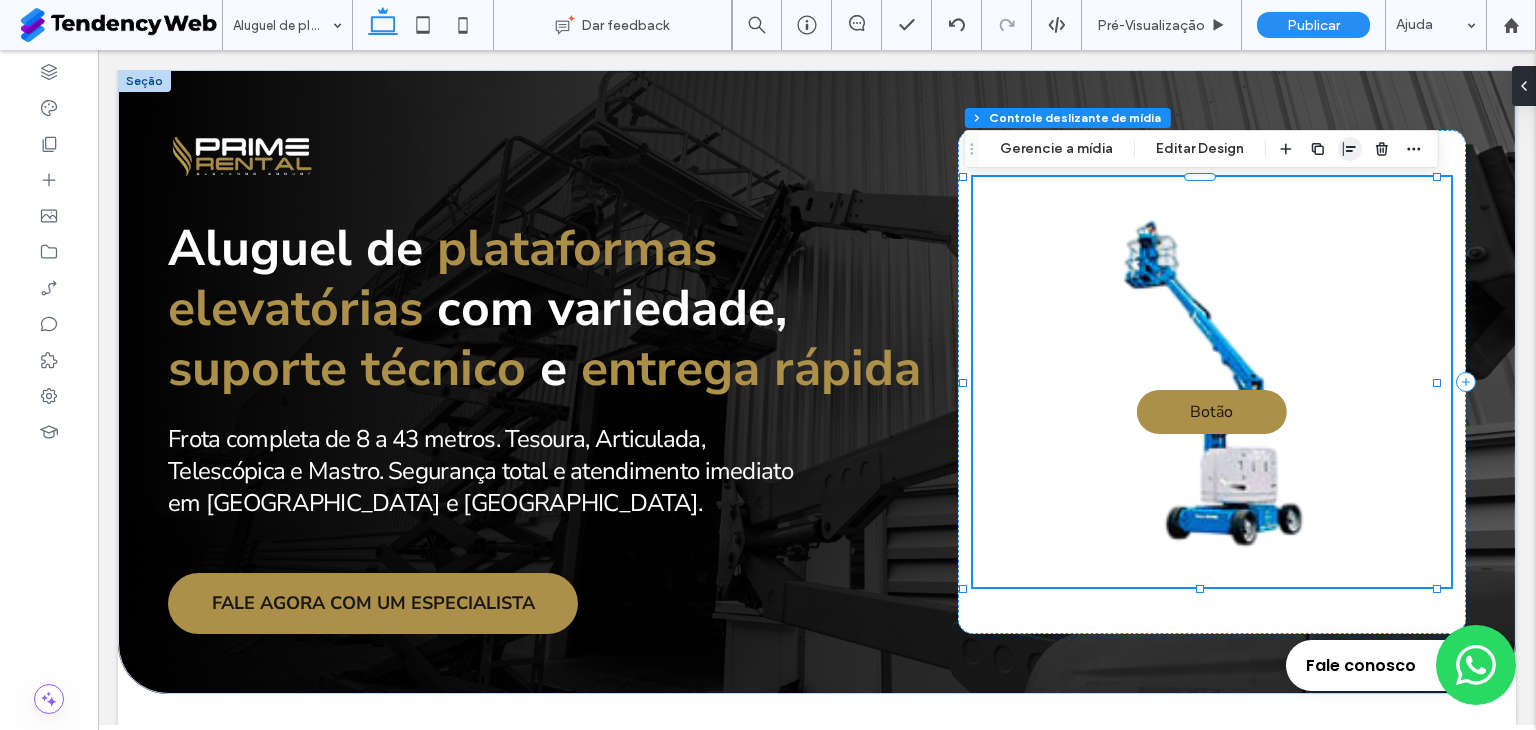 click at bounding box center (1350, 149) 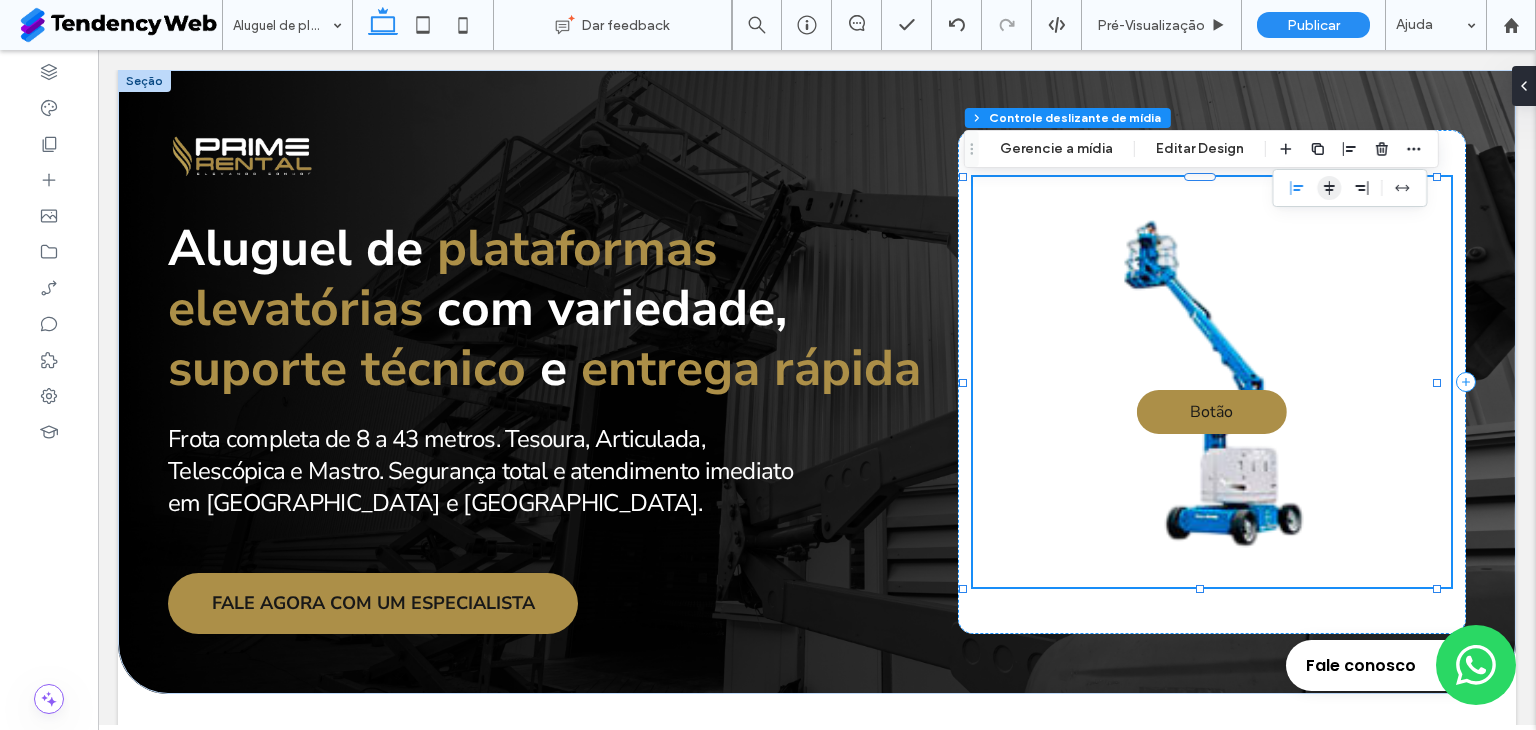 click 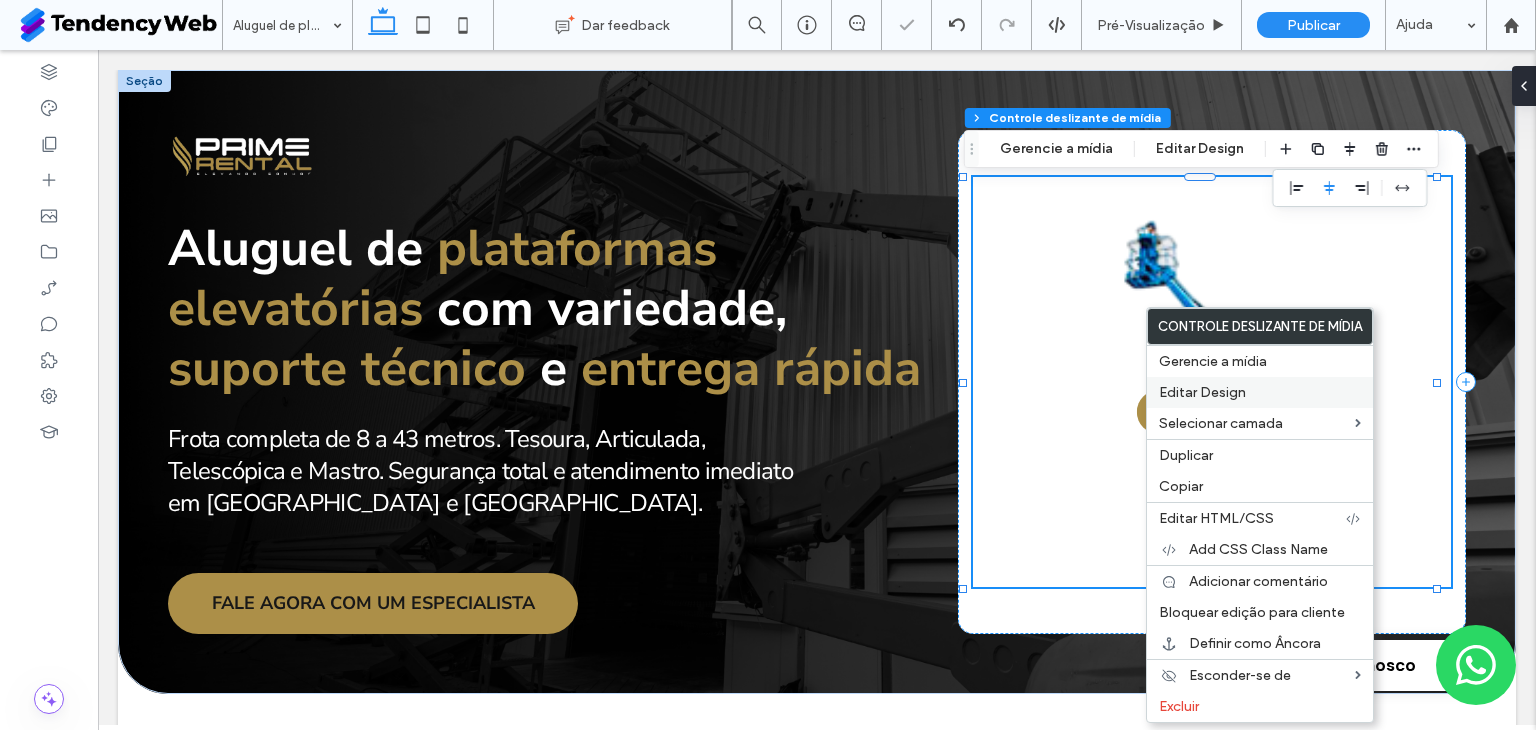 click on "Editar Design" at bounding box center (1202, 392) 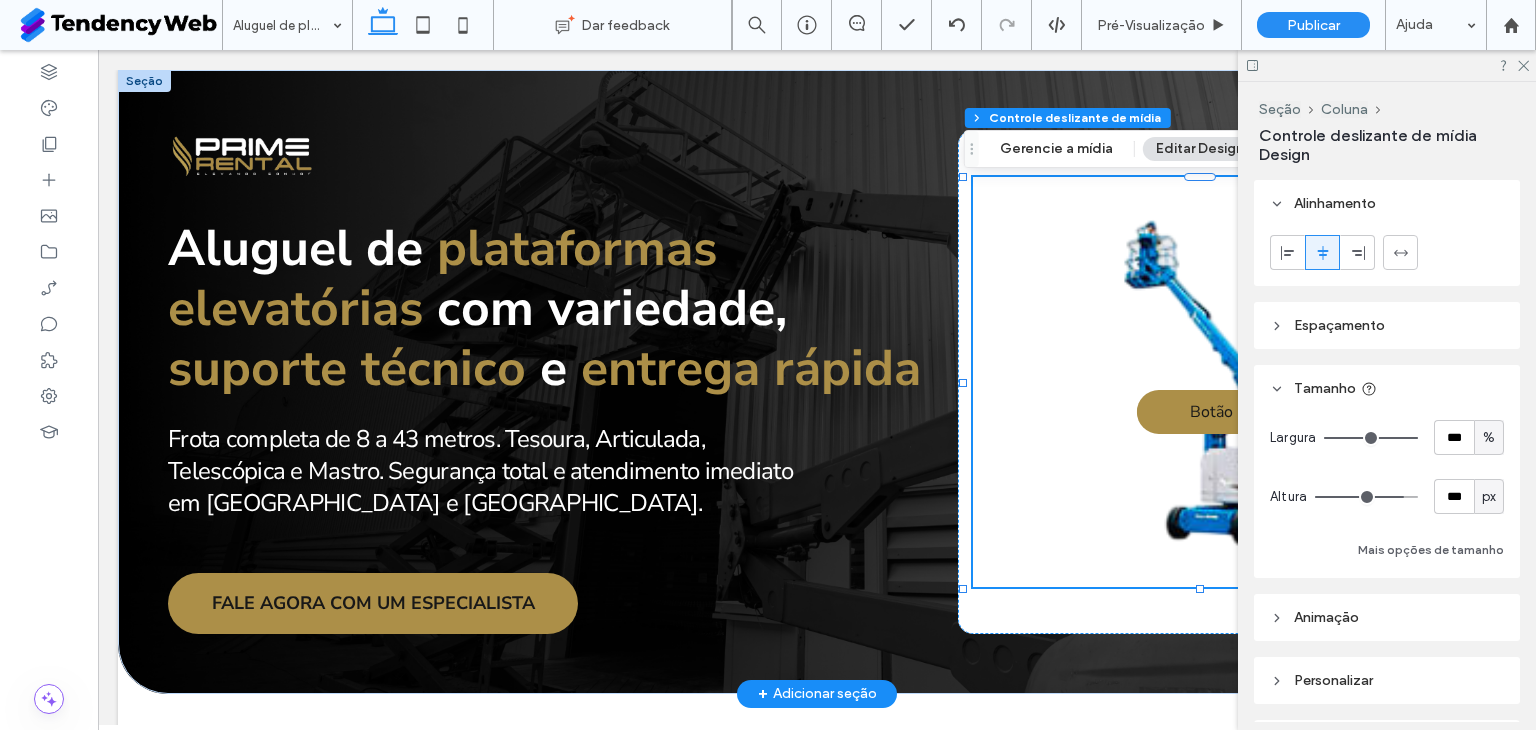 click on "Botão Botão" at bounding box center (1212, 394) 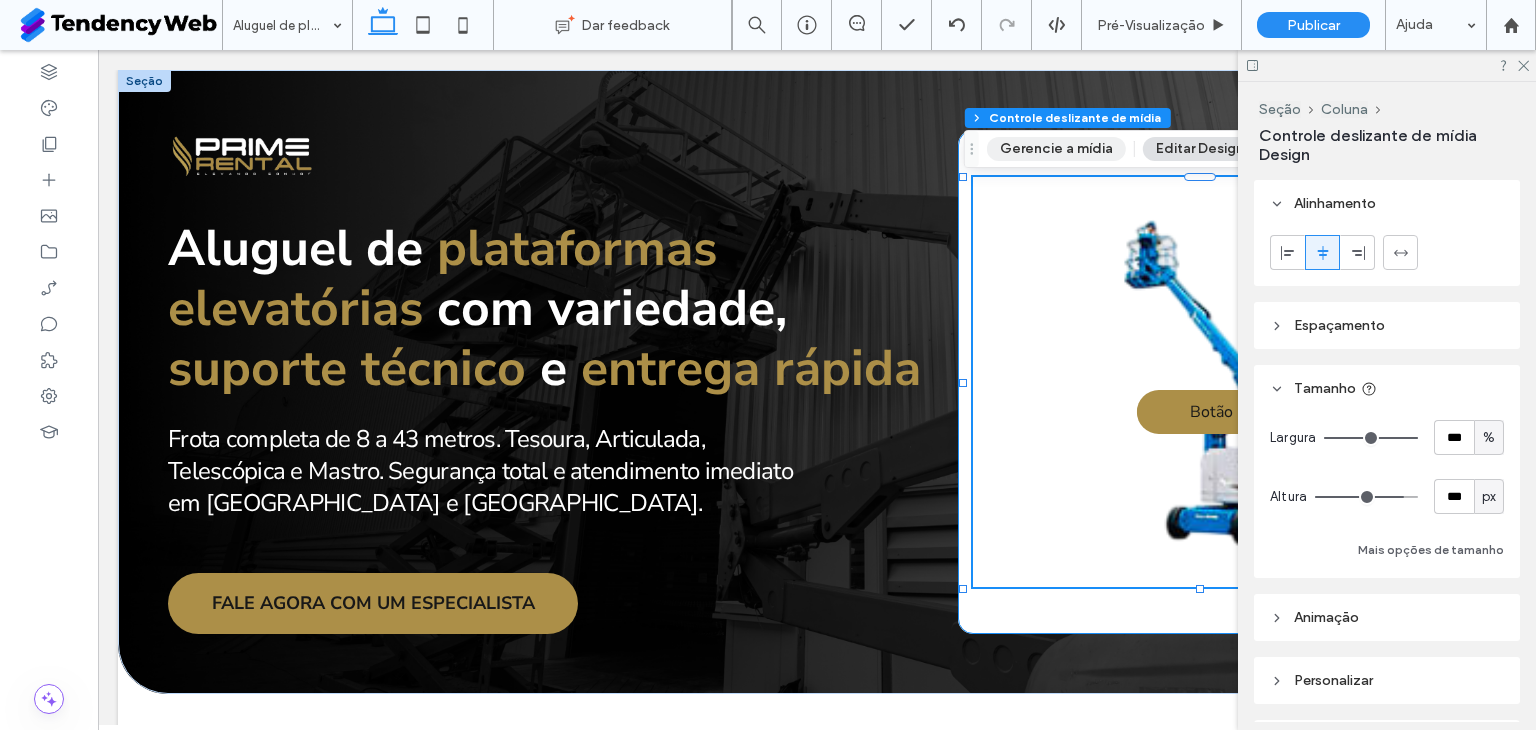 click on "Gerencie a mídia" at bounding box center [1056, 149] 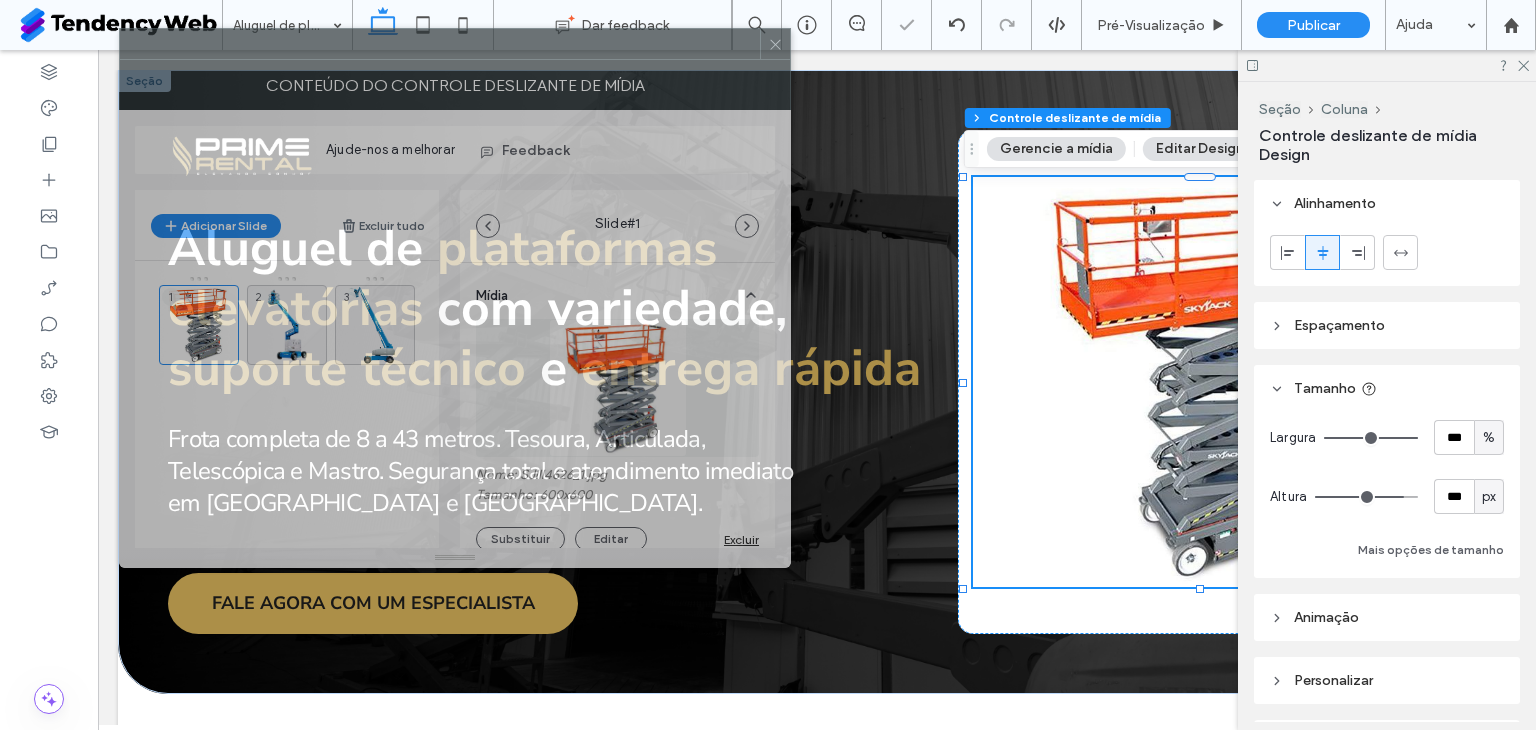 drag, startPoint x: 1065, startPoint y: 104, endPoint x: 340, endPoint y: 37, distance: 728.0893 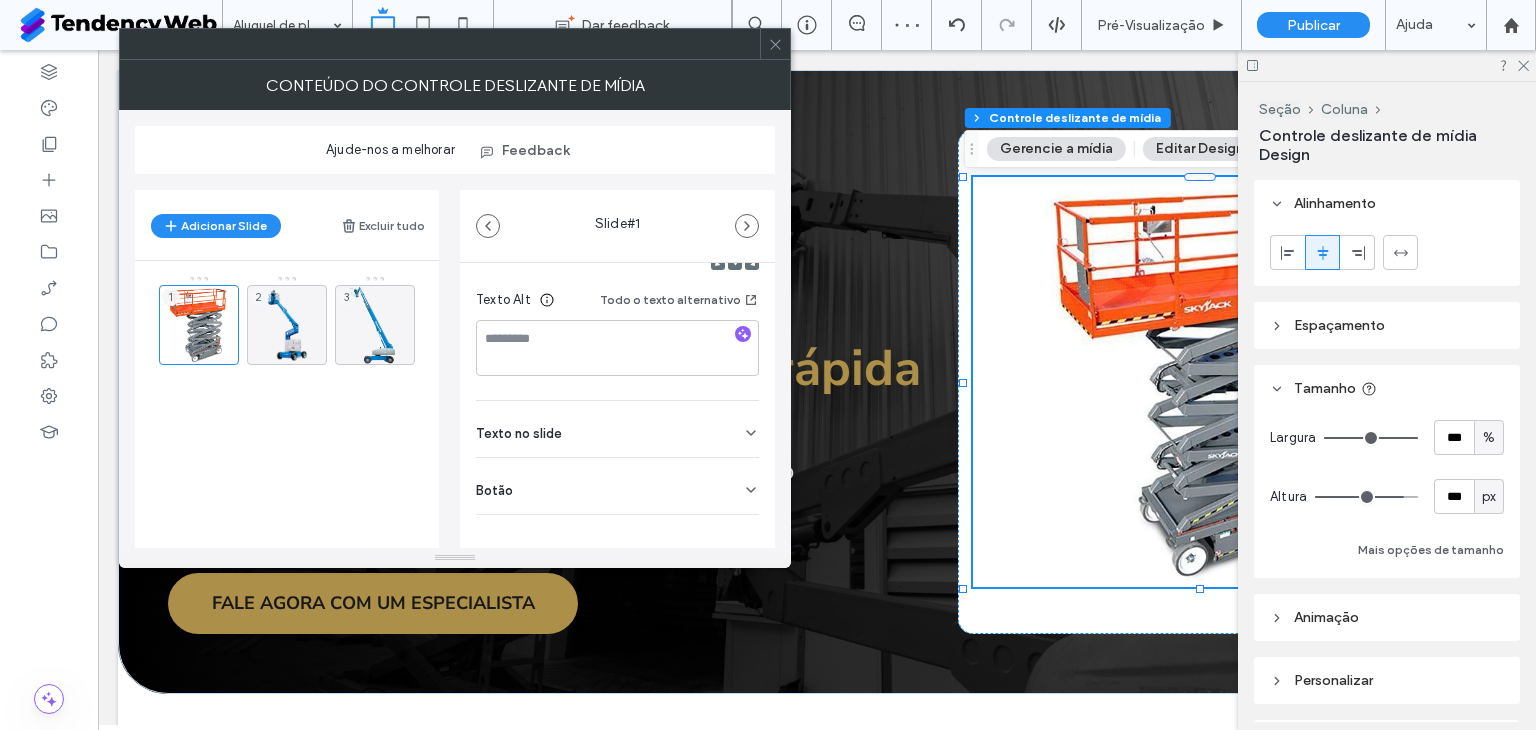 scroll, scrollTop: 348, scrollLeft: 0, axis: vertical 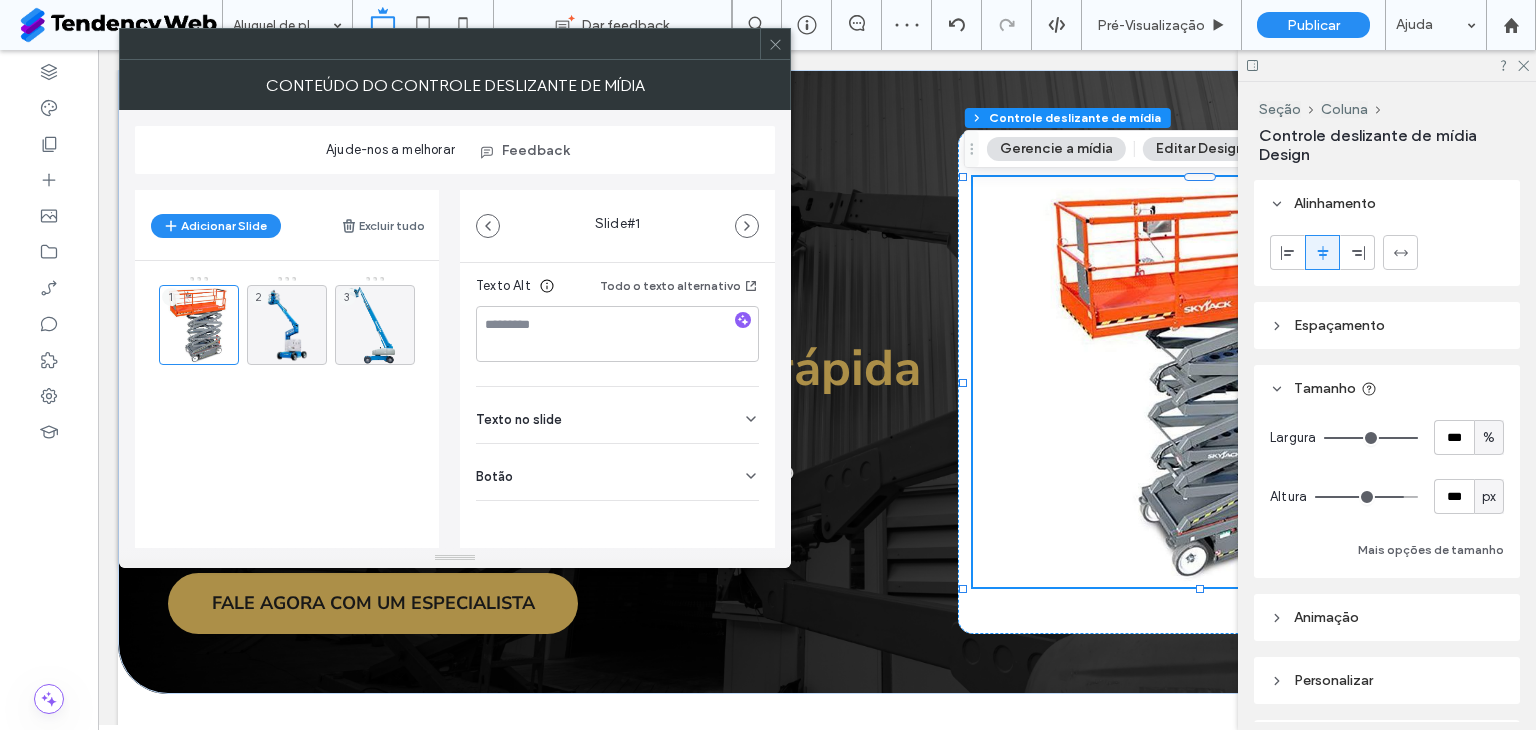 click on "Texto no slide" at bounding box center (617, 415) 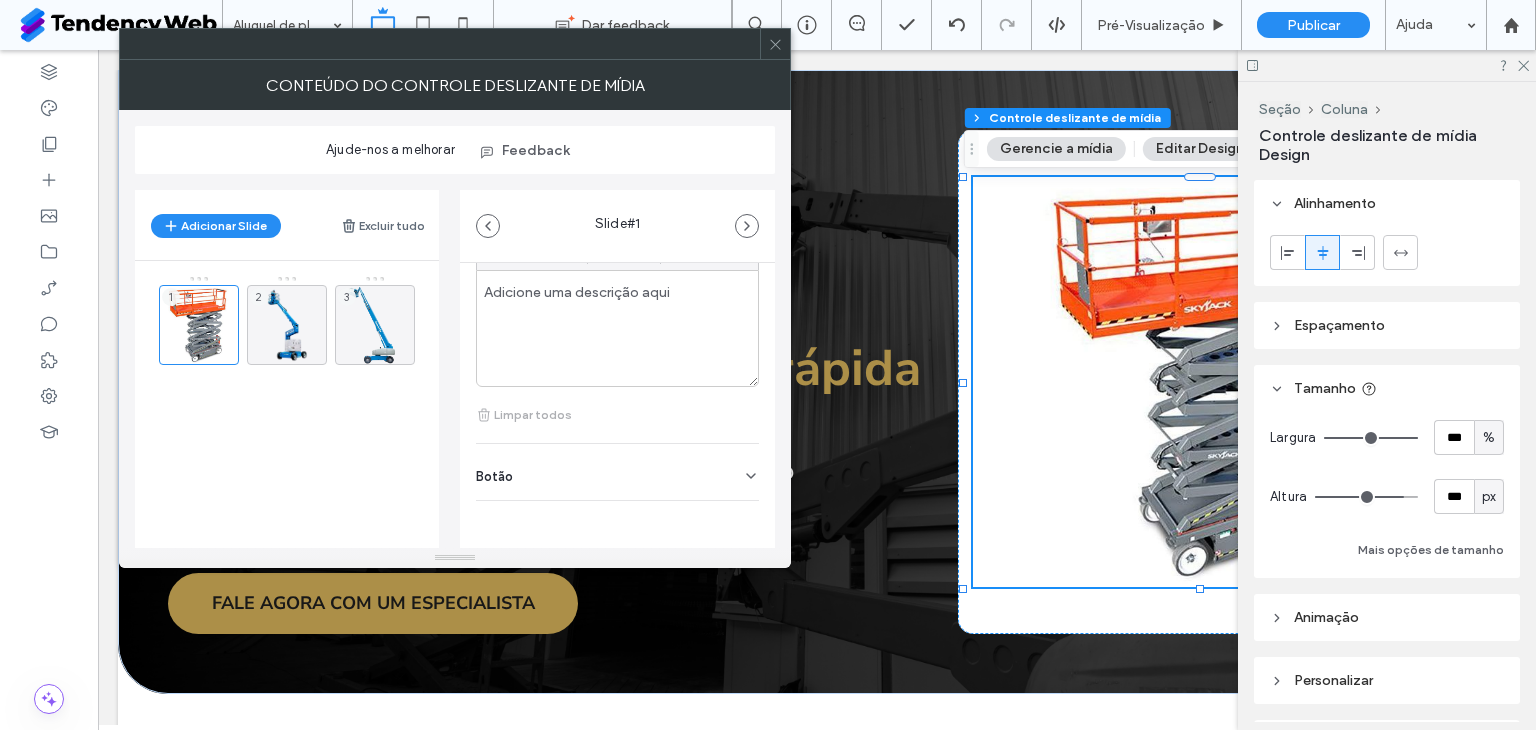 click on "Botão" at bounding box center [617, 472] 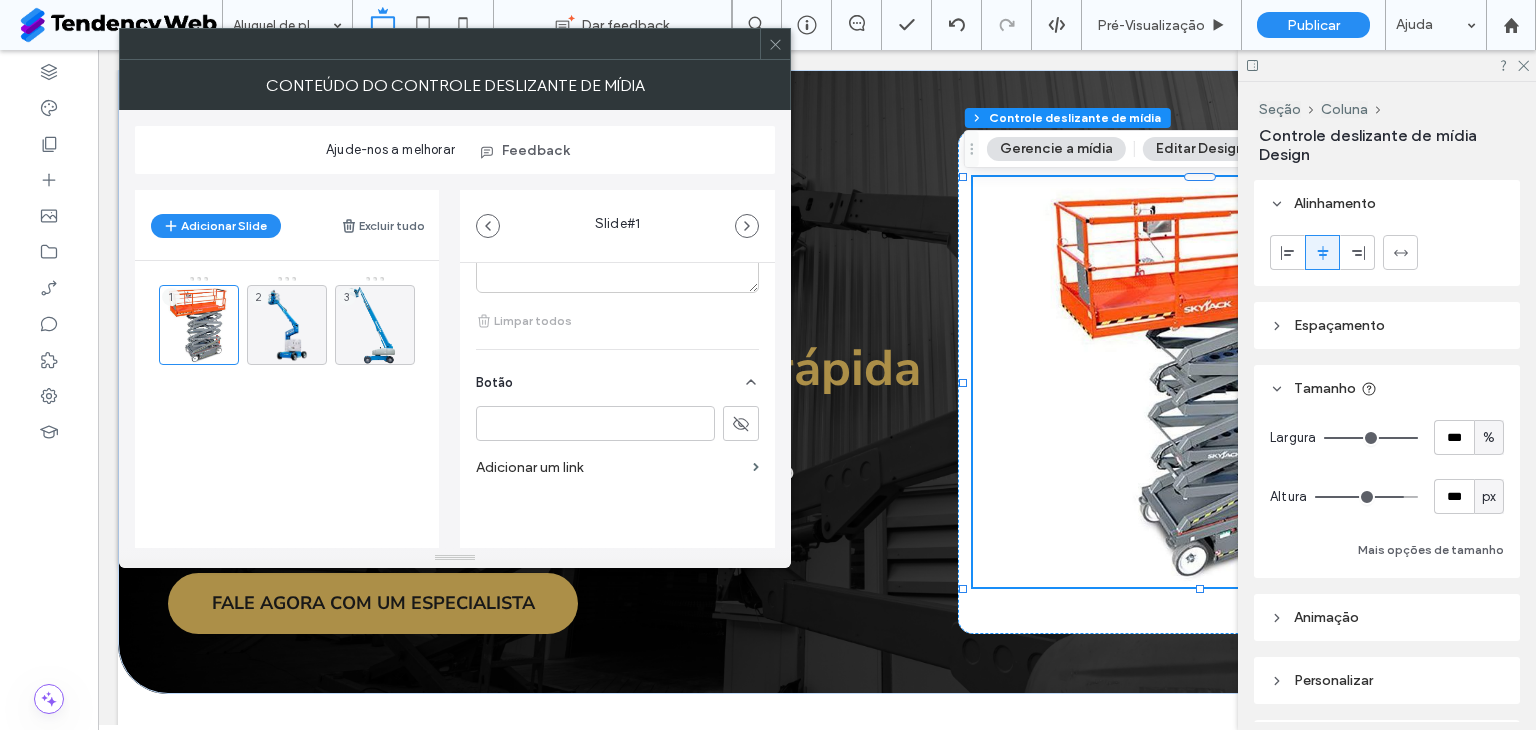 scroll, scrollTop: 709, scrollLeft: 0, axis: vertical 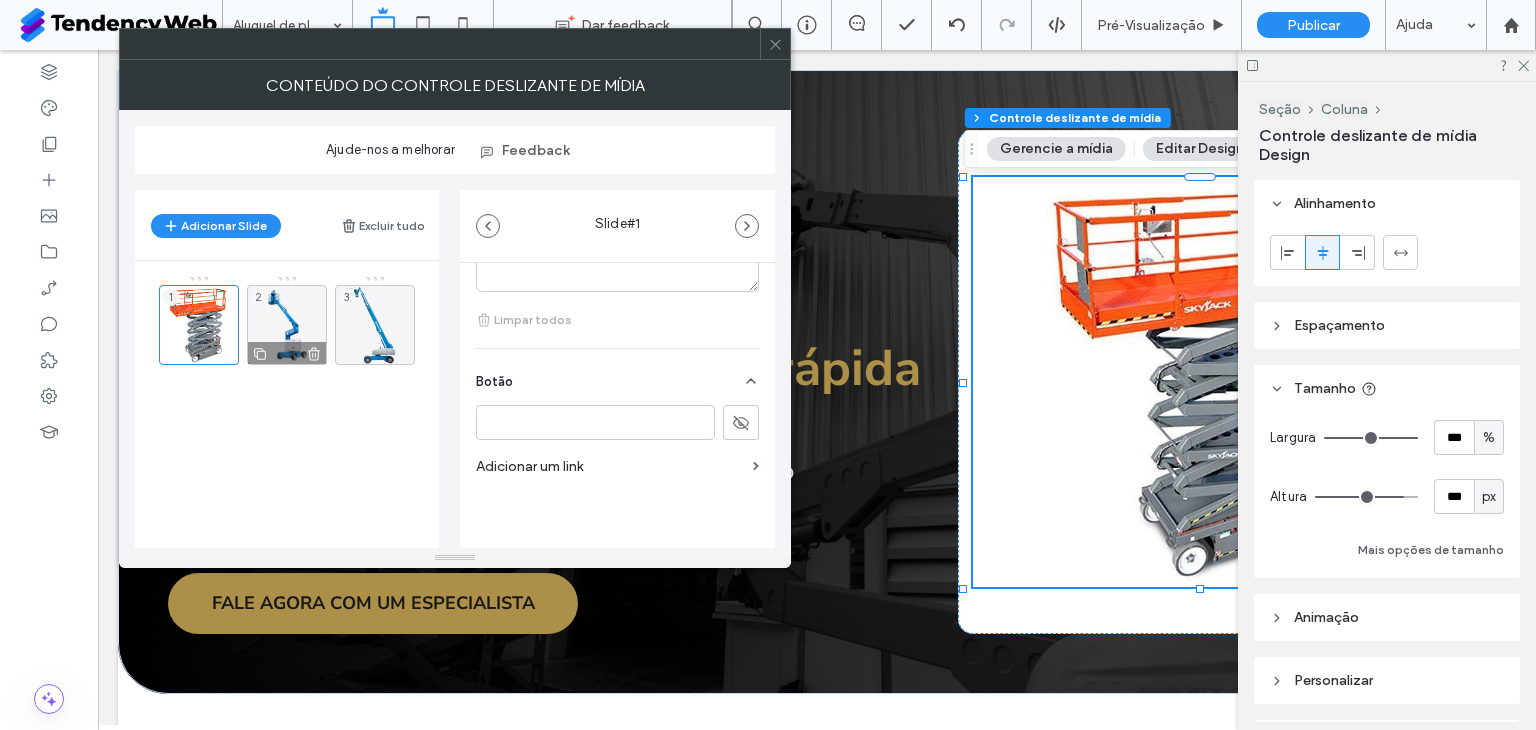 click on "2" at bounding box center [287, 325] 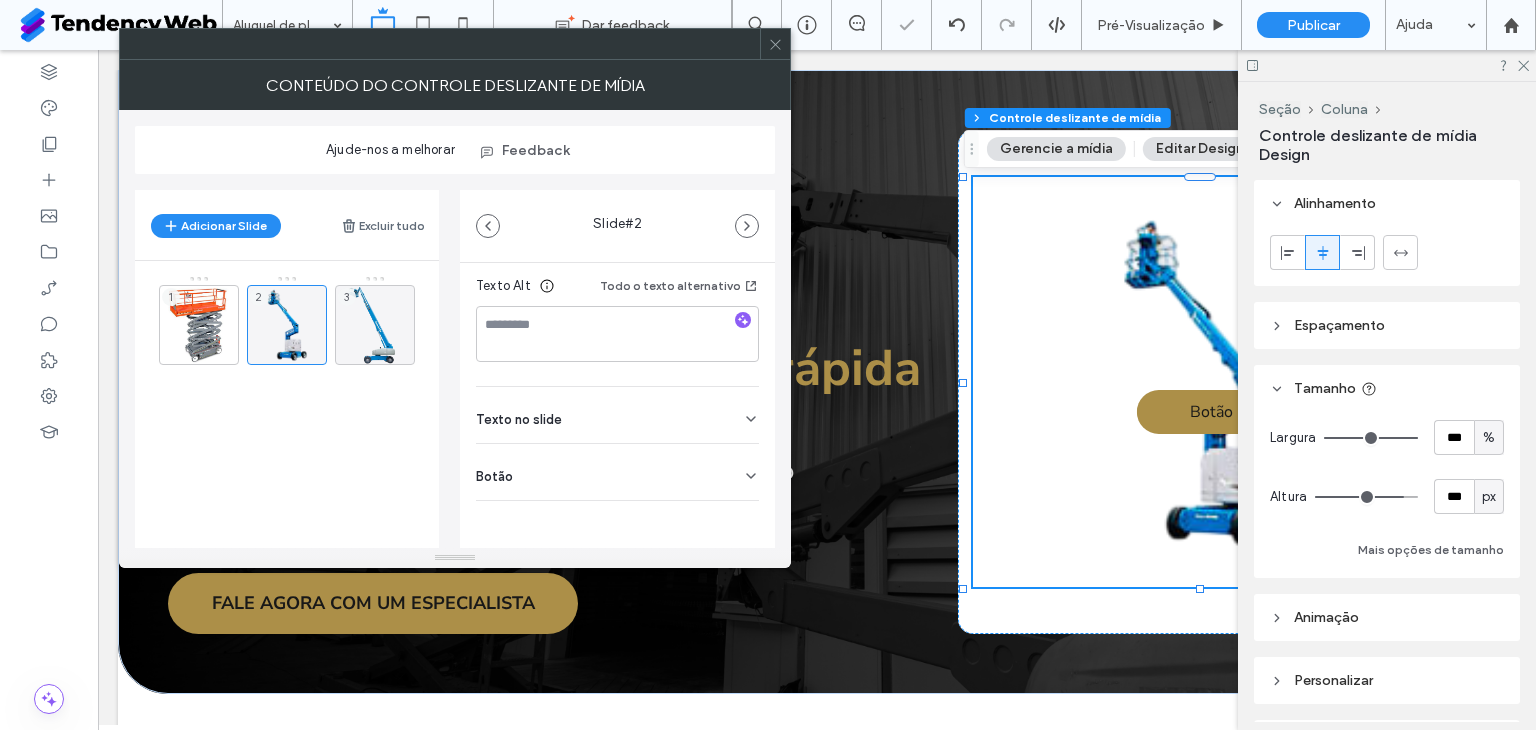 click on "Texto no slide" at bounding box center [519, 419] 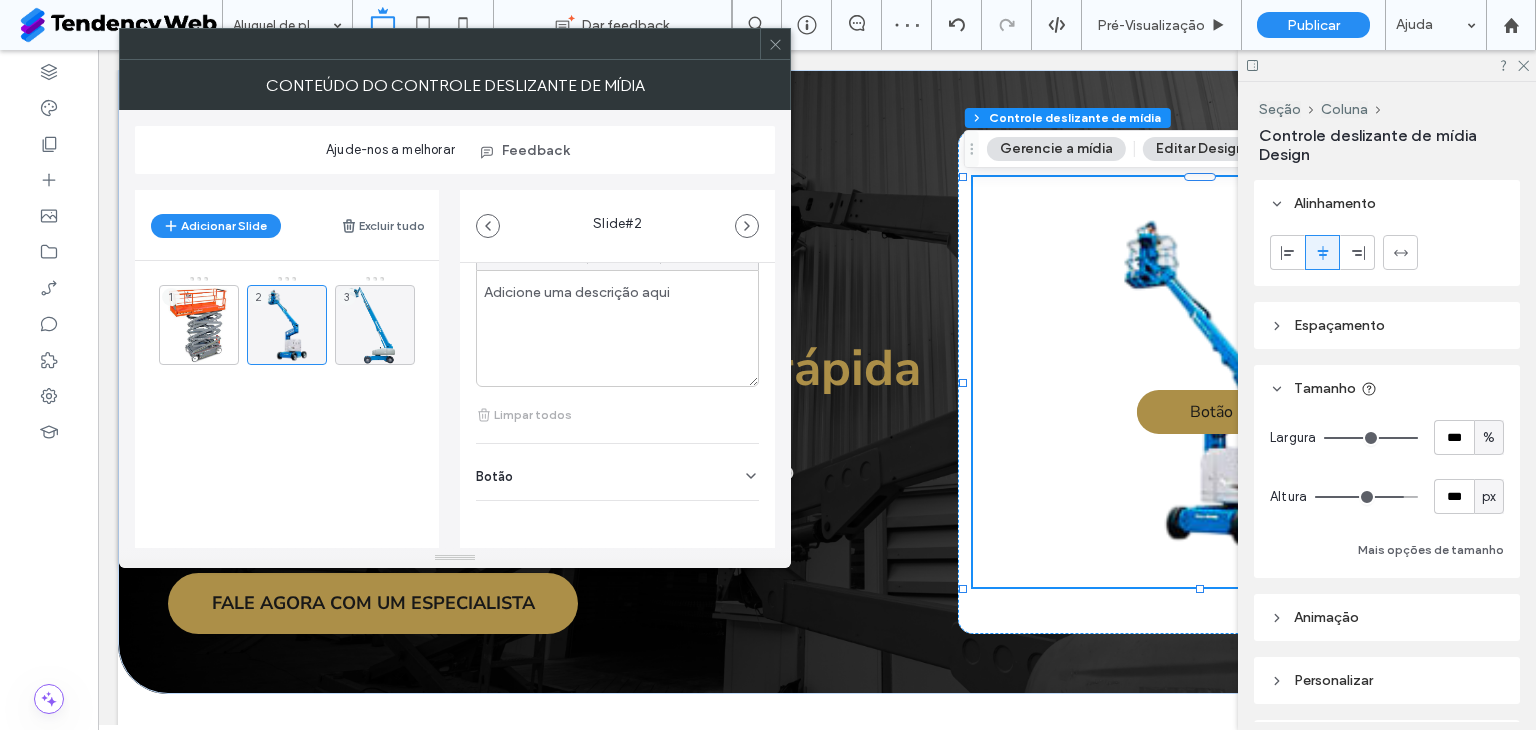 click on "Botão" at bounding box center [617, 472] 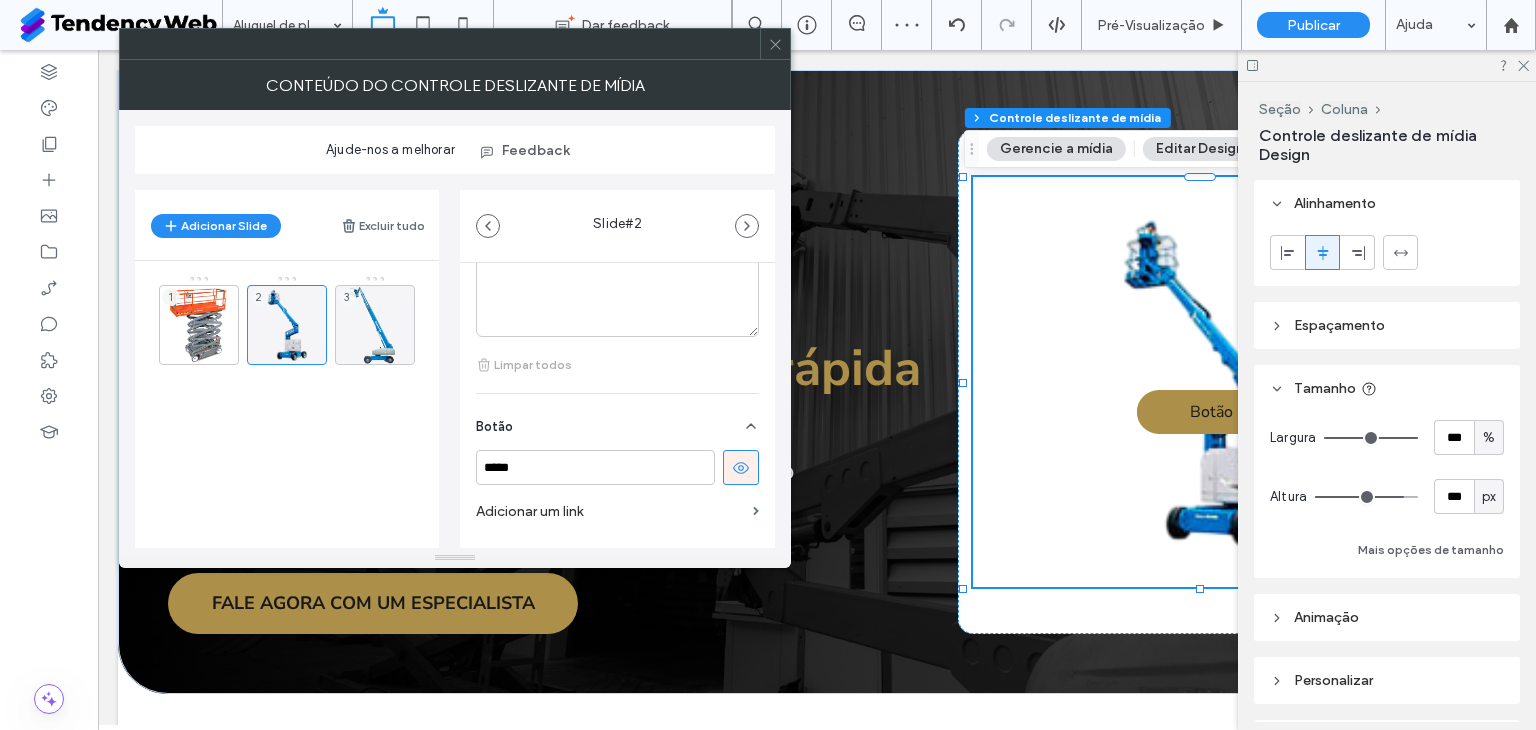 scroll, scrollTop: 724, scrollLeft: 0, axis: vertical 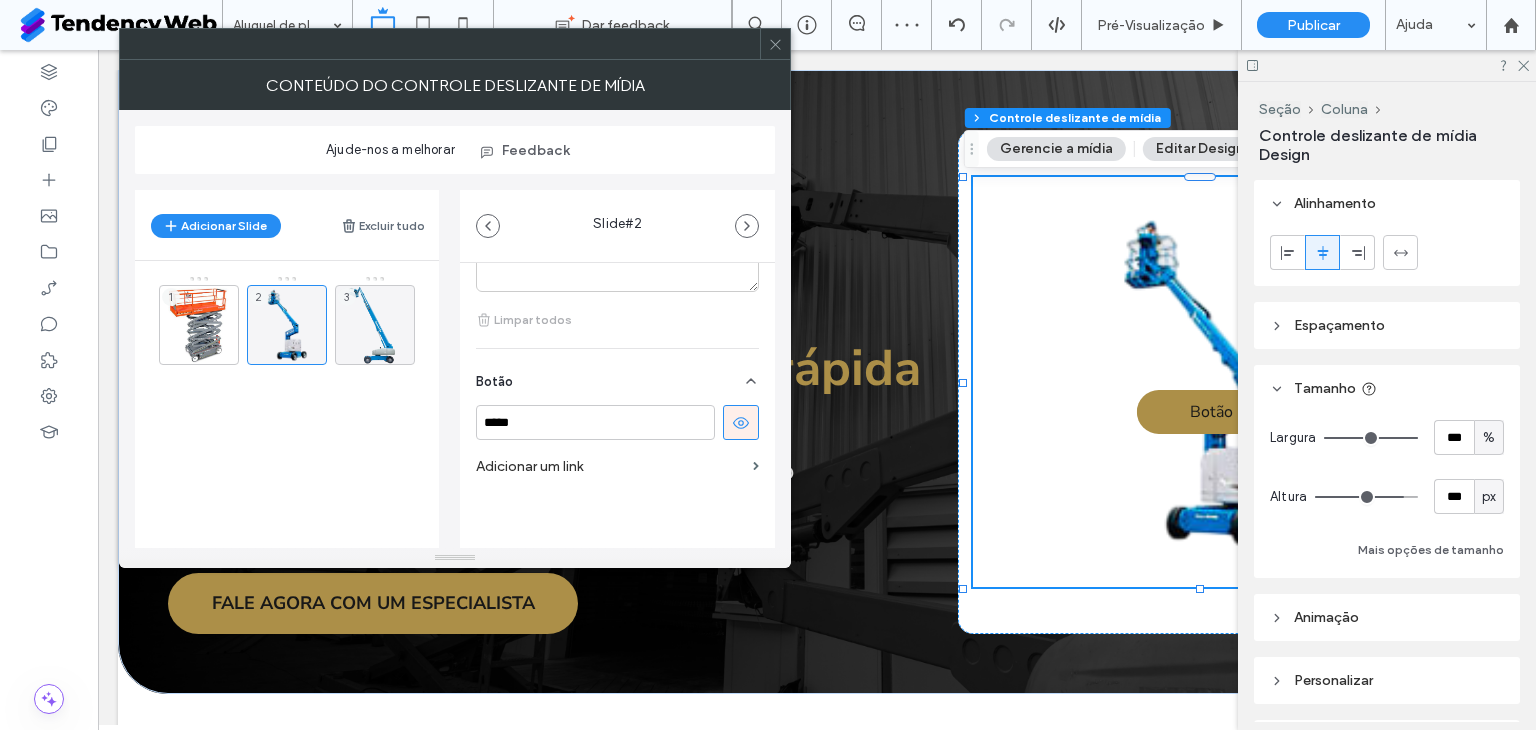 click 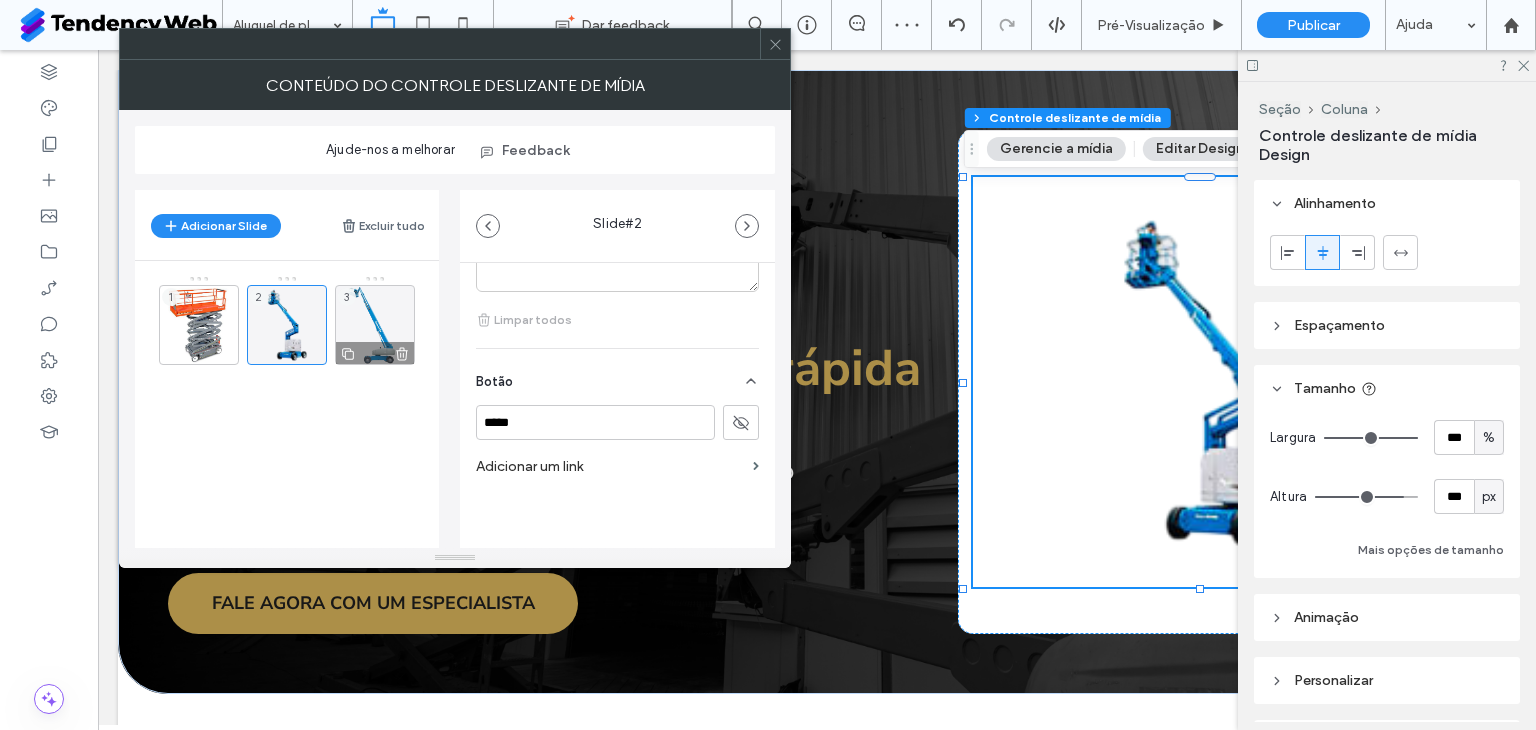 click on "3" at bounding box center [375, 325] 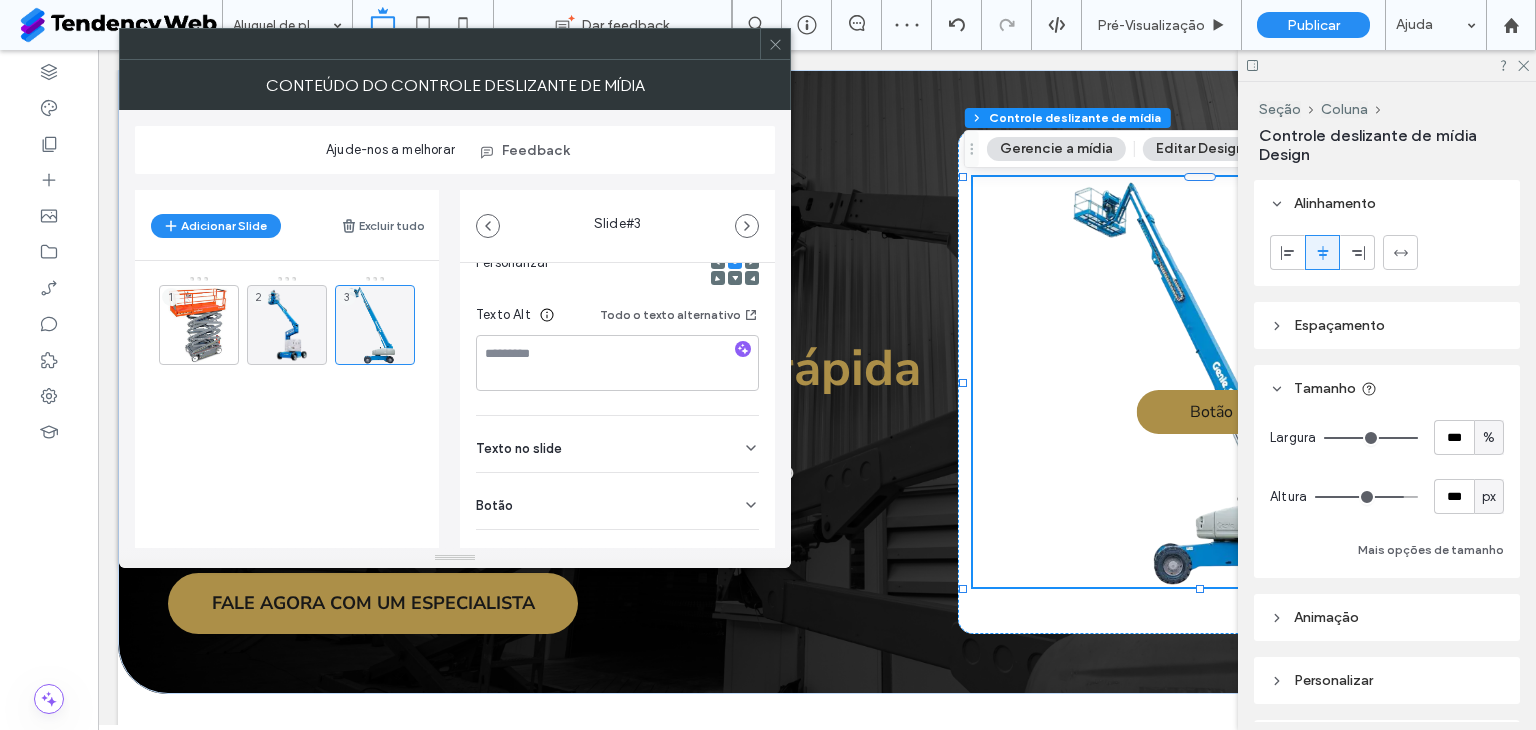 scroll, scrollTop: 364, scrollLeft: 0, axis: vertical 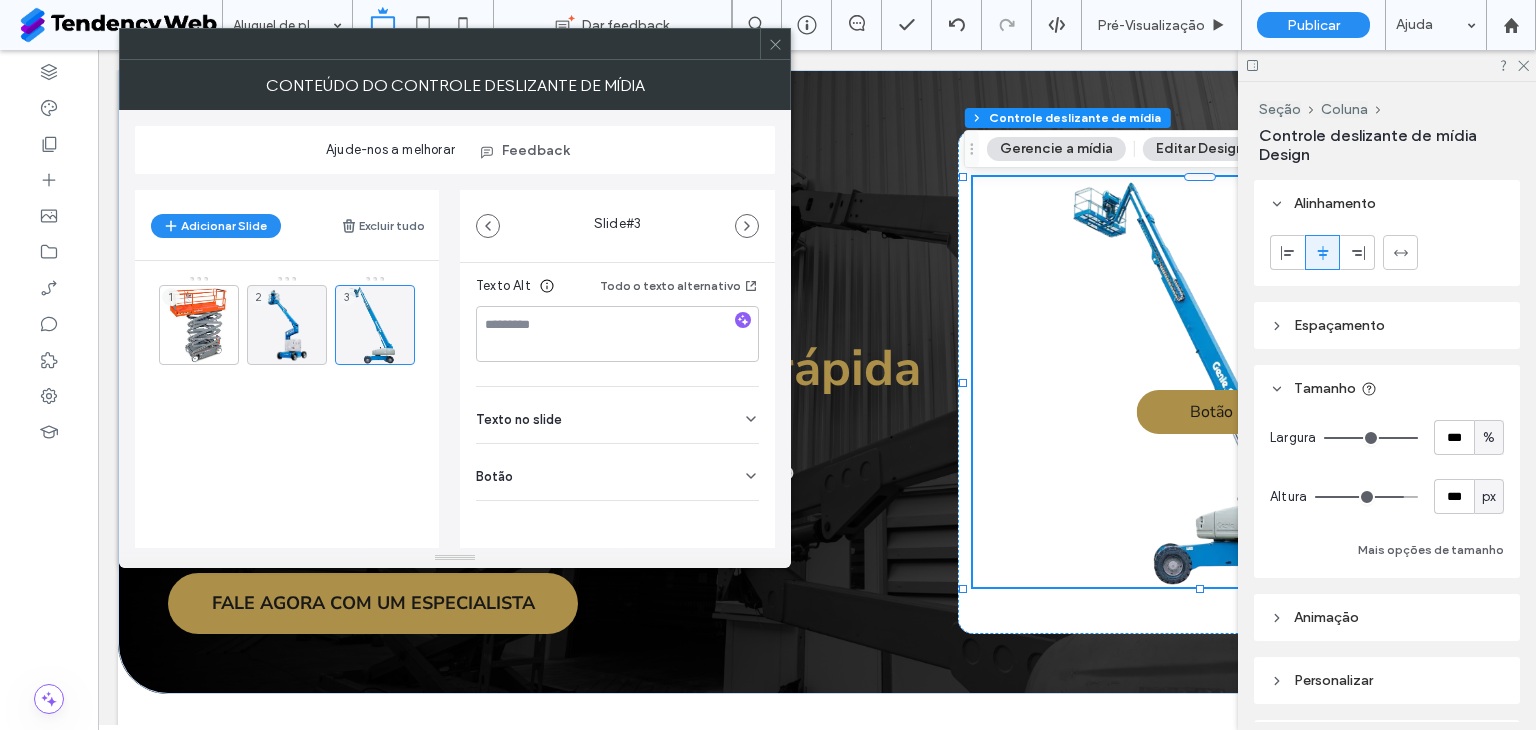 click on "Texto no slide" at bounding box center [617, 415] 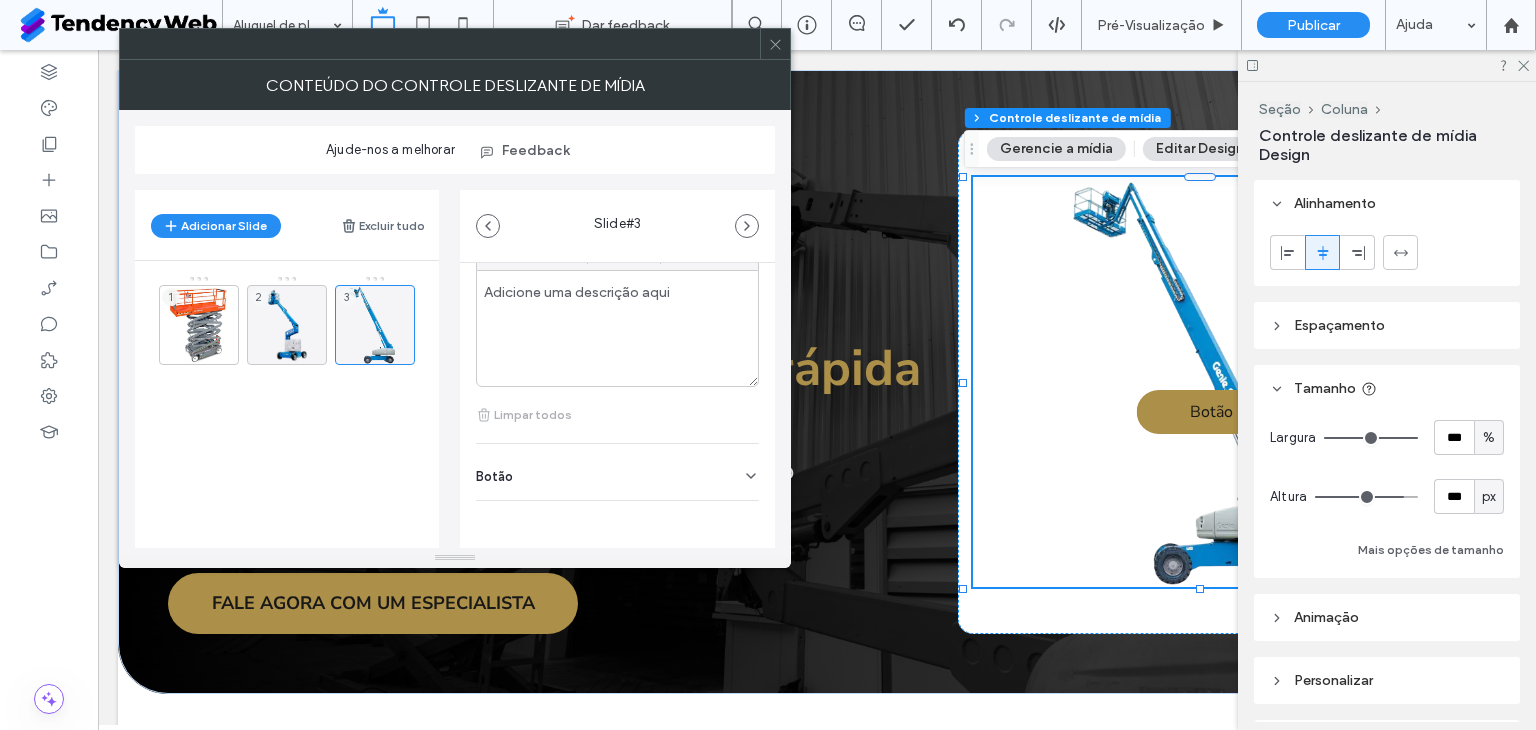 click on "Botão" at bounding box center [617, 472] 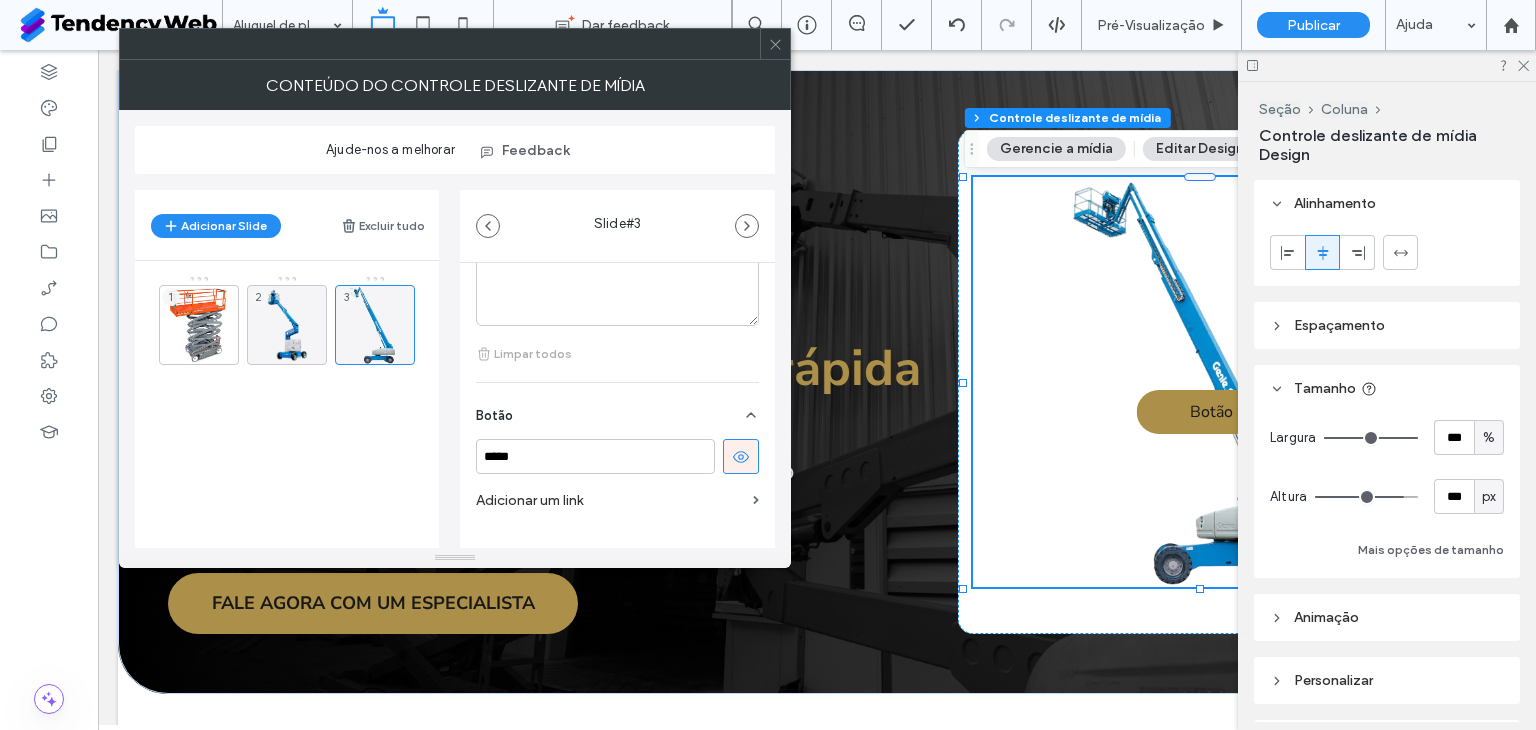 scroll, scrollTop: 723, scrollLeft: 0, axis: vertical 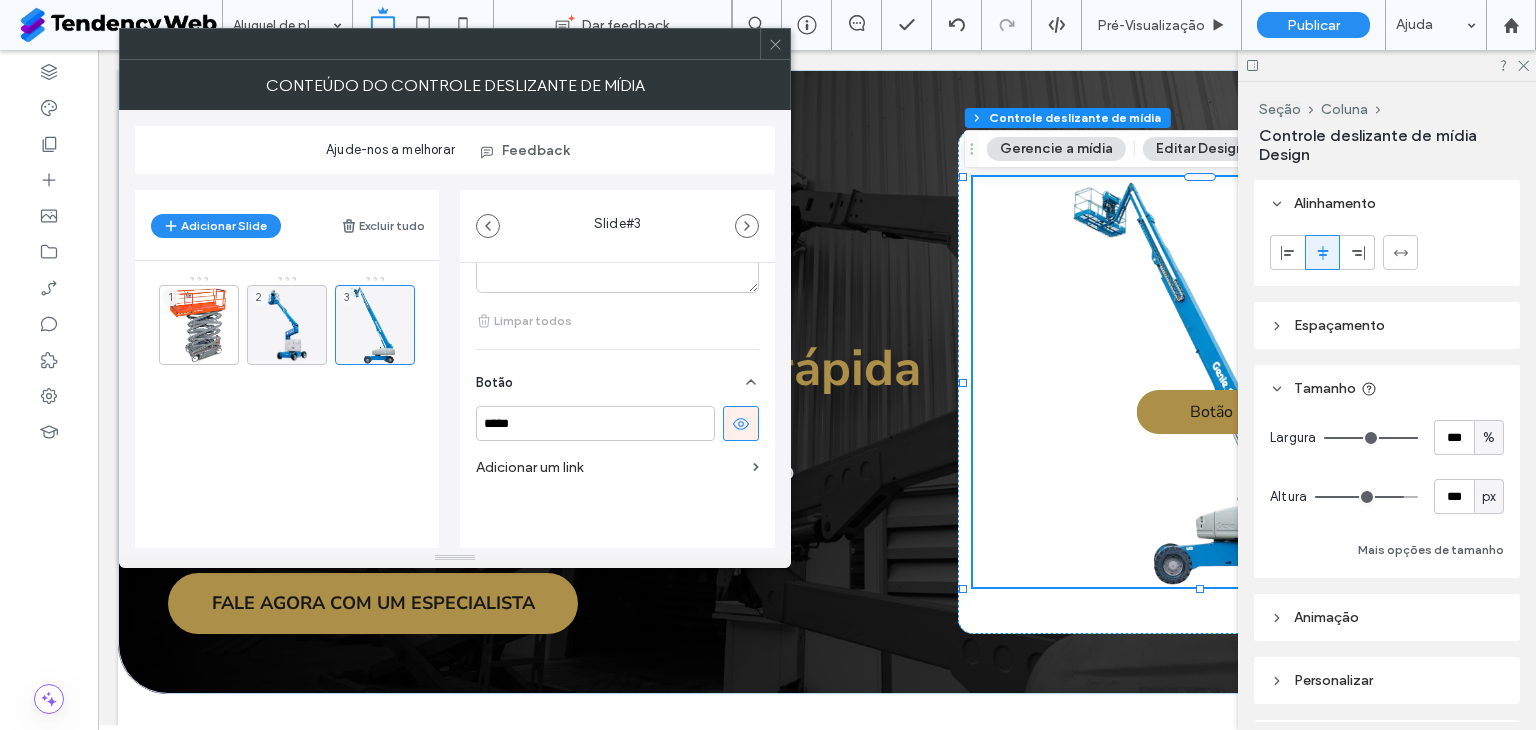 click 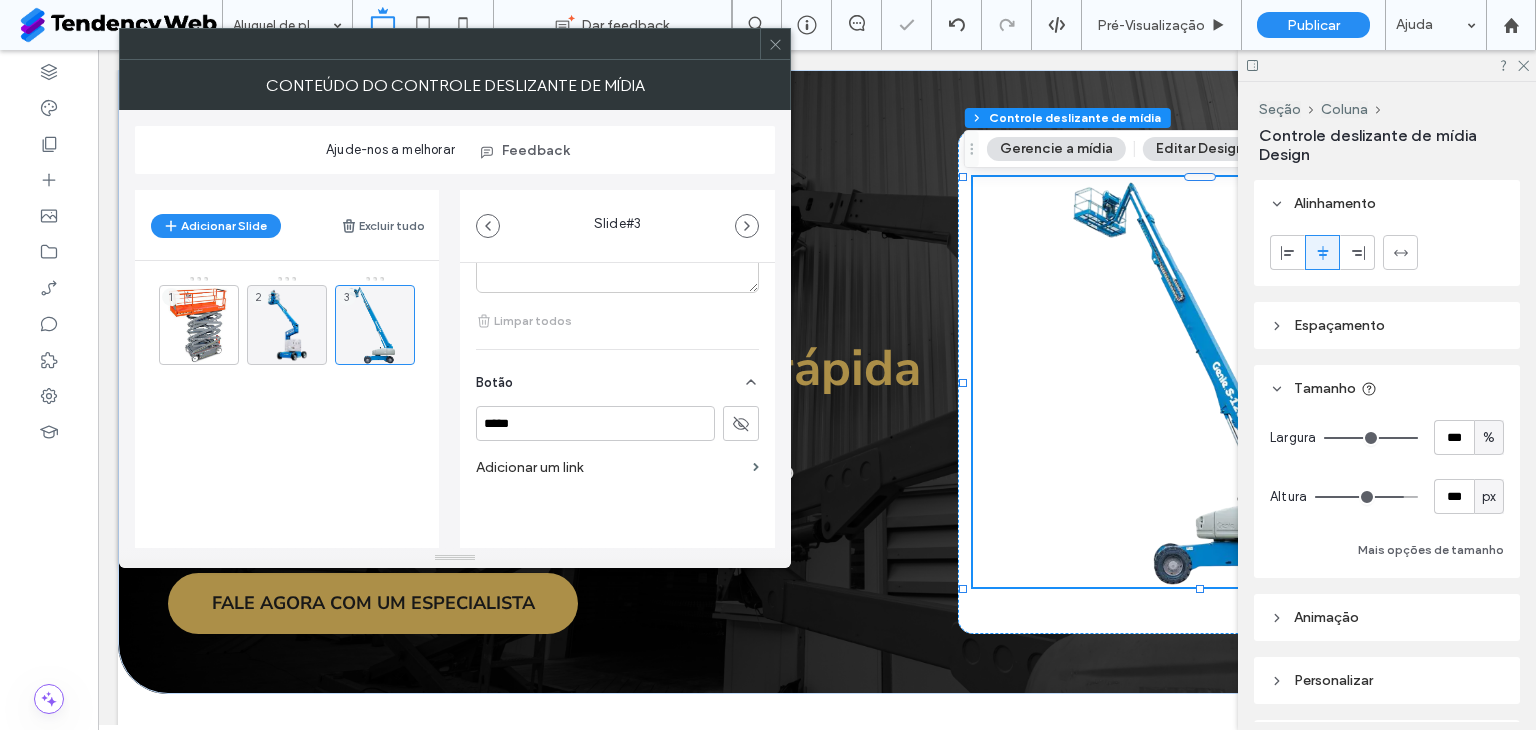 click on "1 2 3" at bounding box center (299, 385) 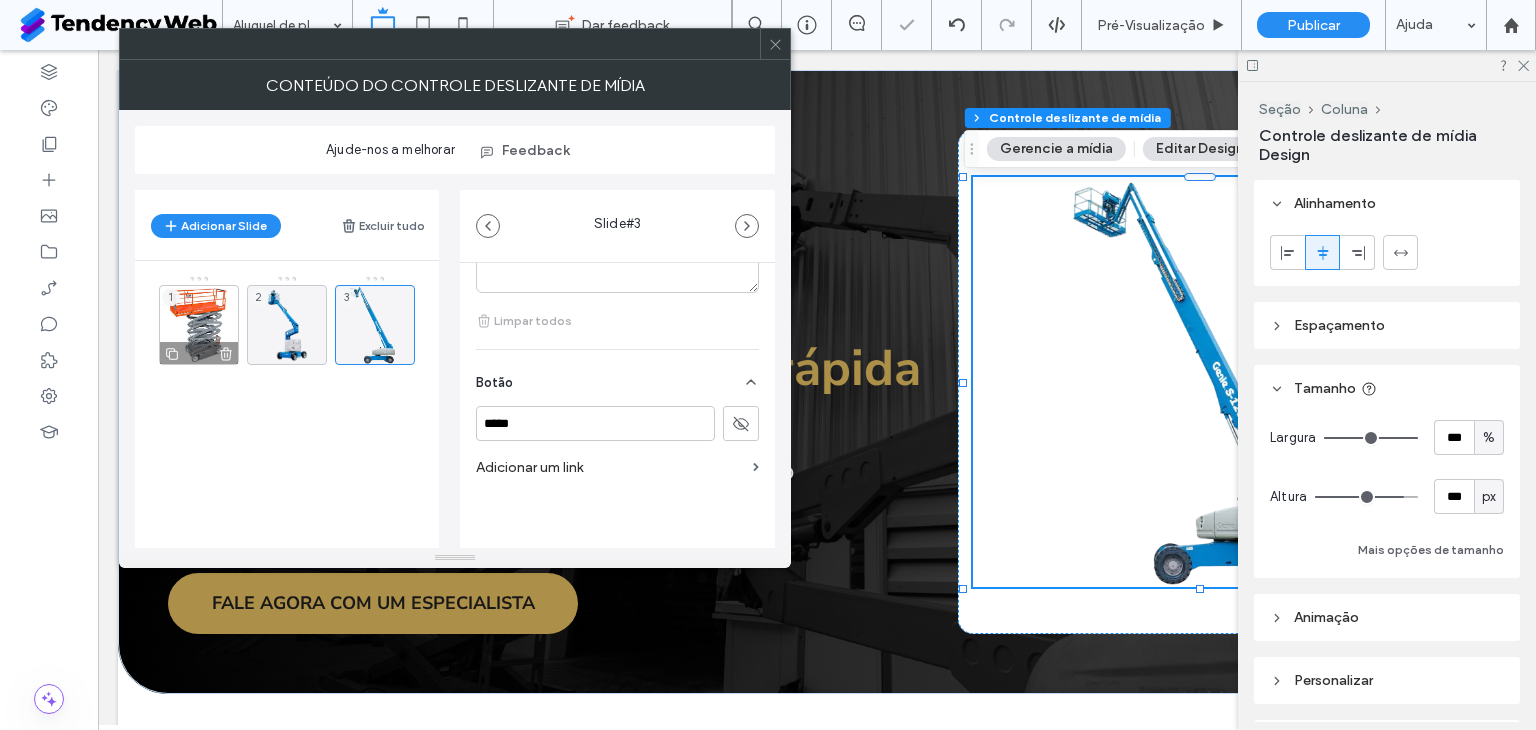 click on "1" at bounding box center [199, 325] 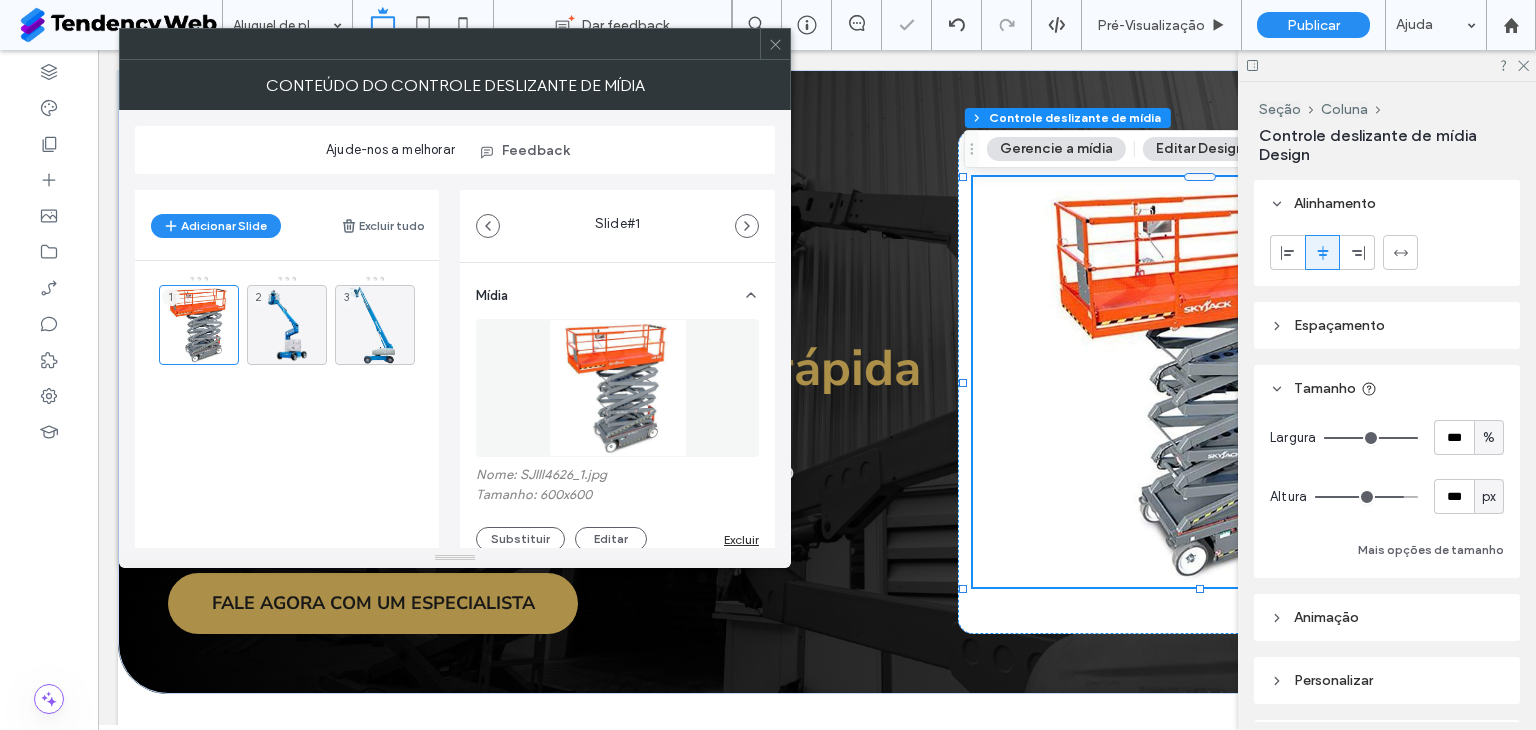 click 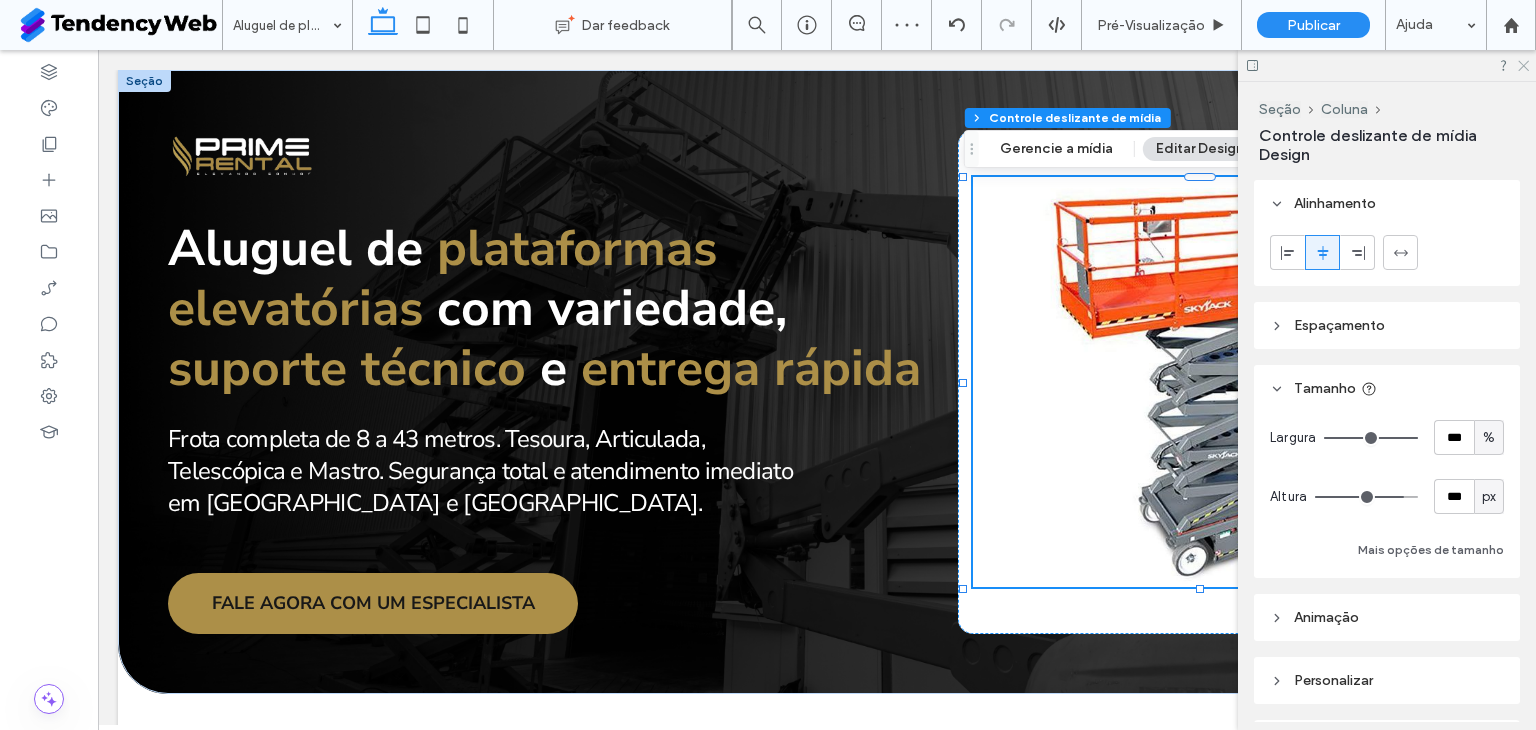 click 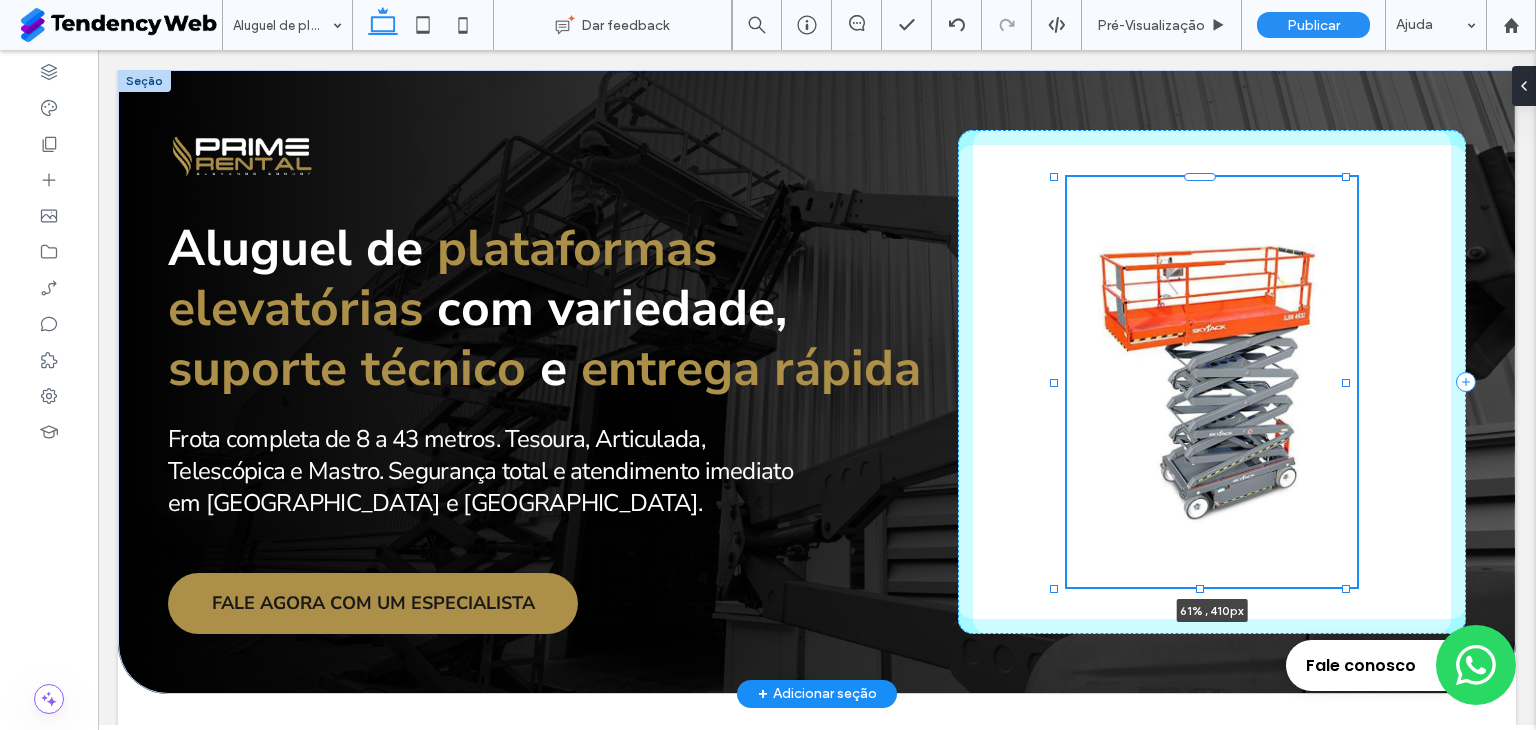 drag, startPoint x: 1432, startPoint y: 385, endPoint x: 1341, endPoint y: 388, distance: 91.04944 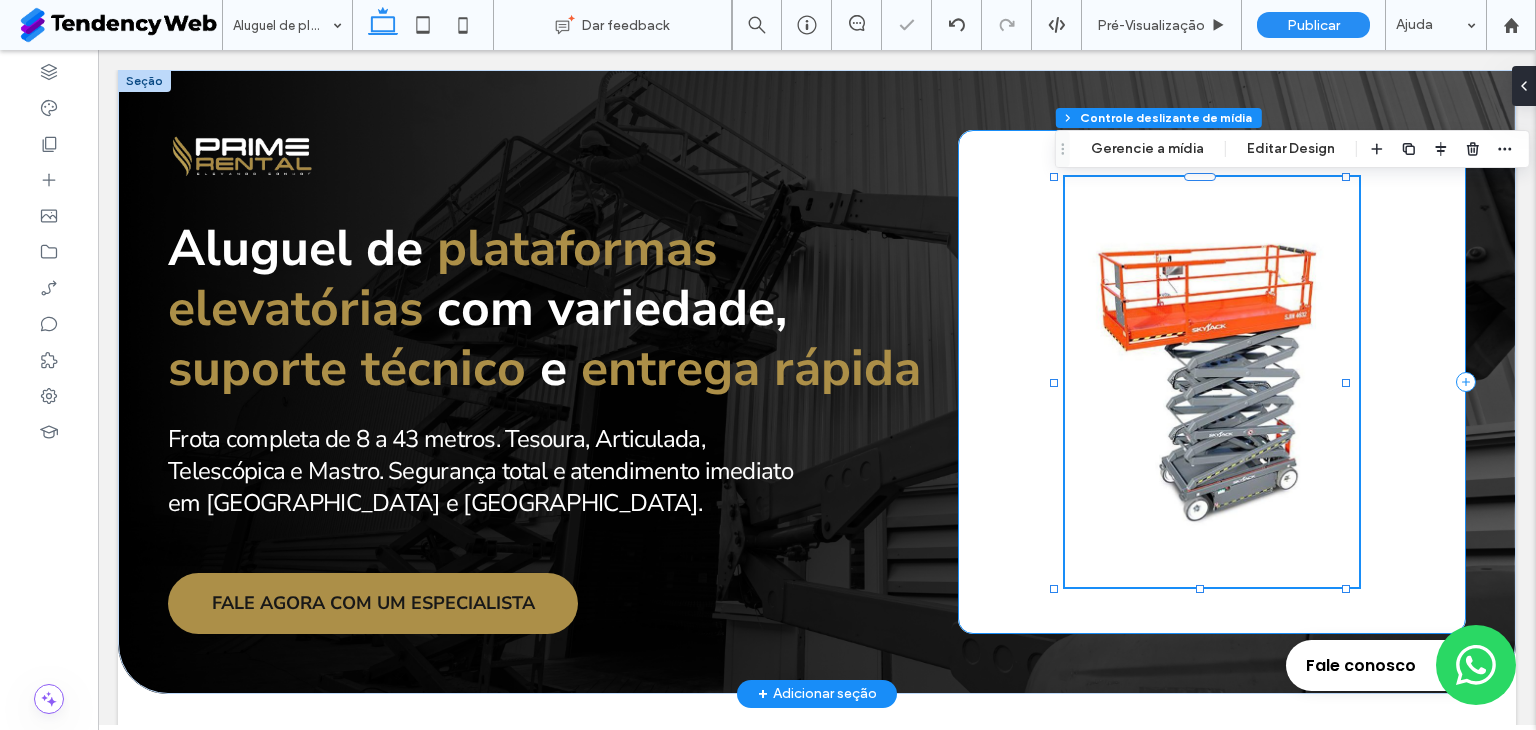 click on "a a a a 61% , 410px" at bounding box center (1212, 382) 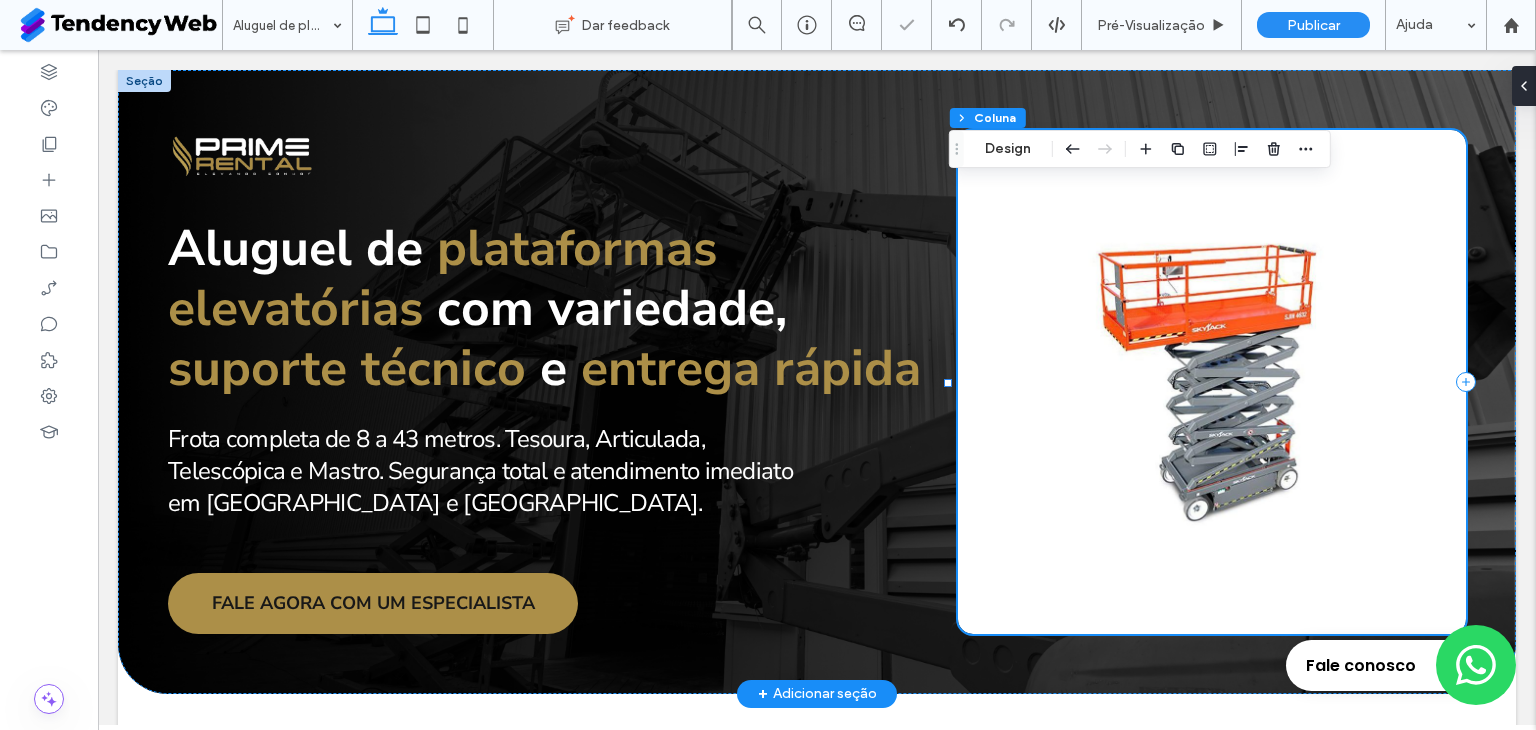 click at bounding box center [1212, 394] 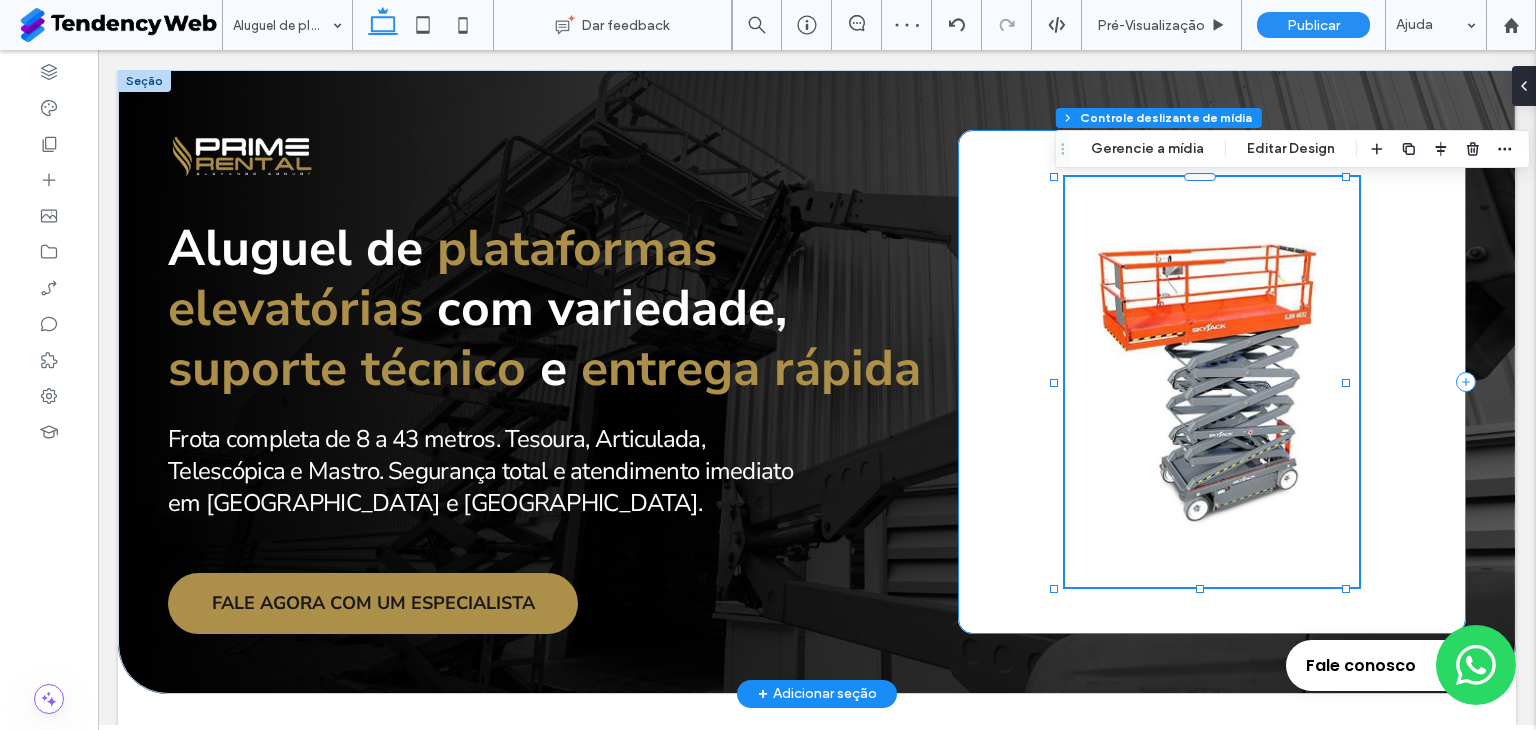 click on "a a a a" at bounding box center [1212, 382] 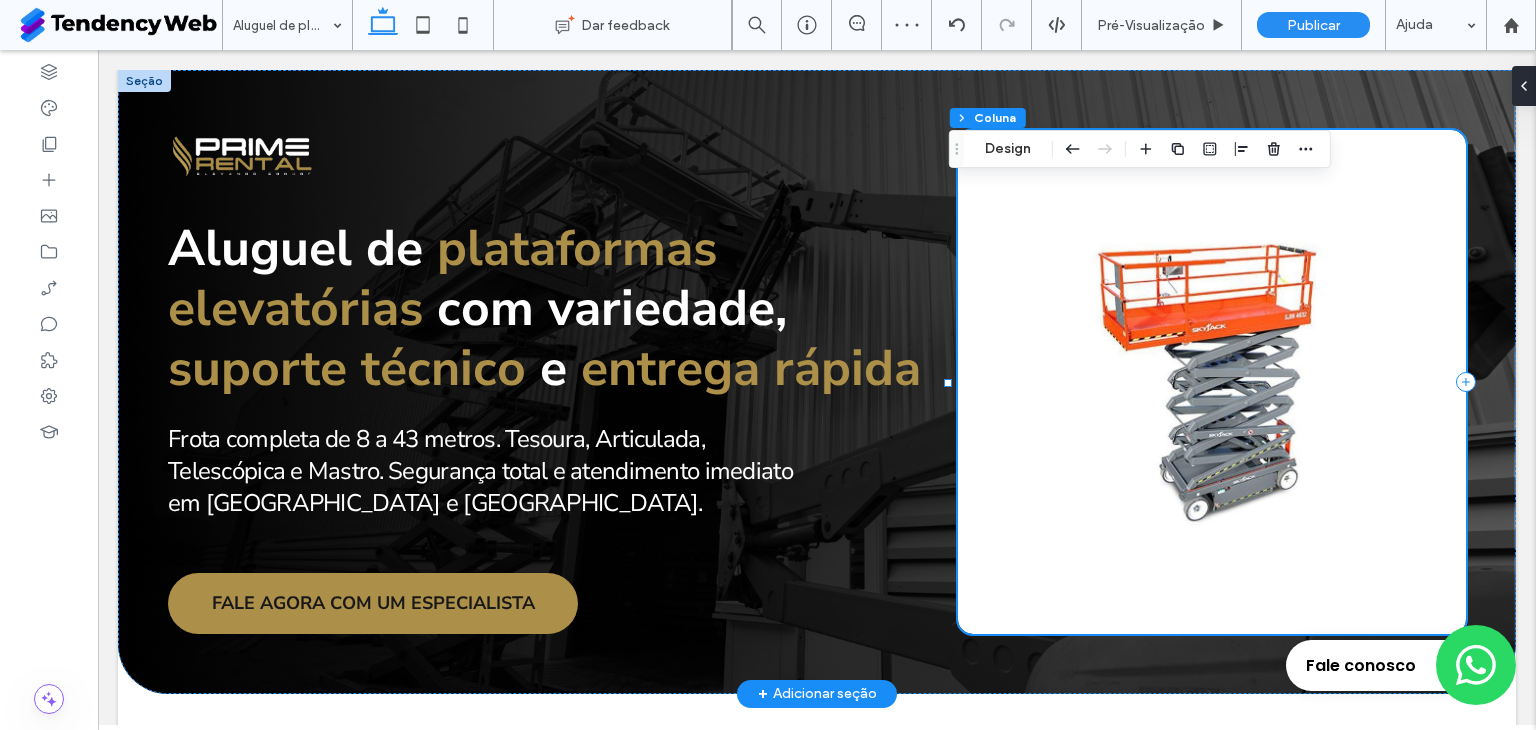 click at bounding box center (1212, 394) 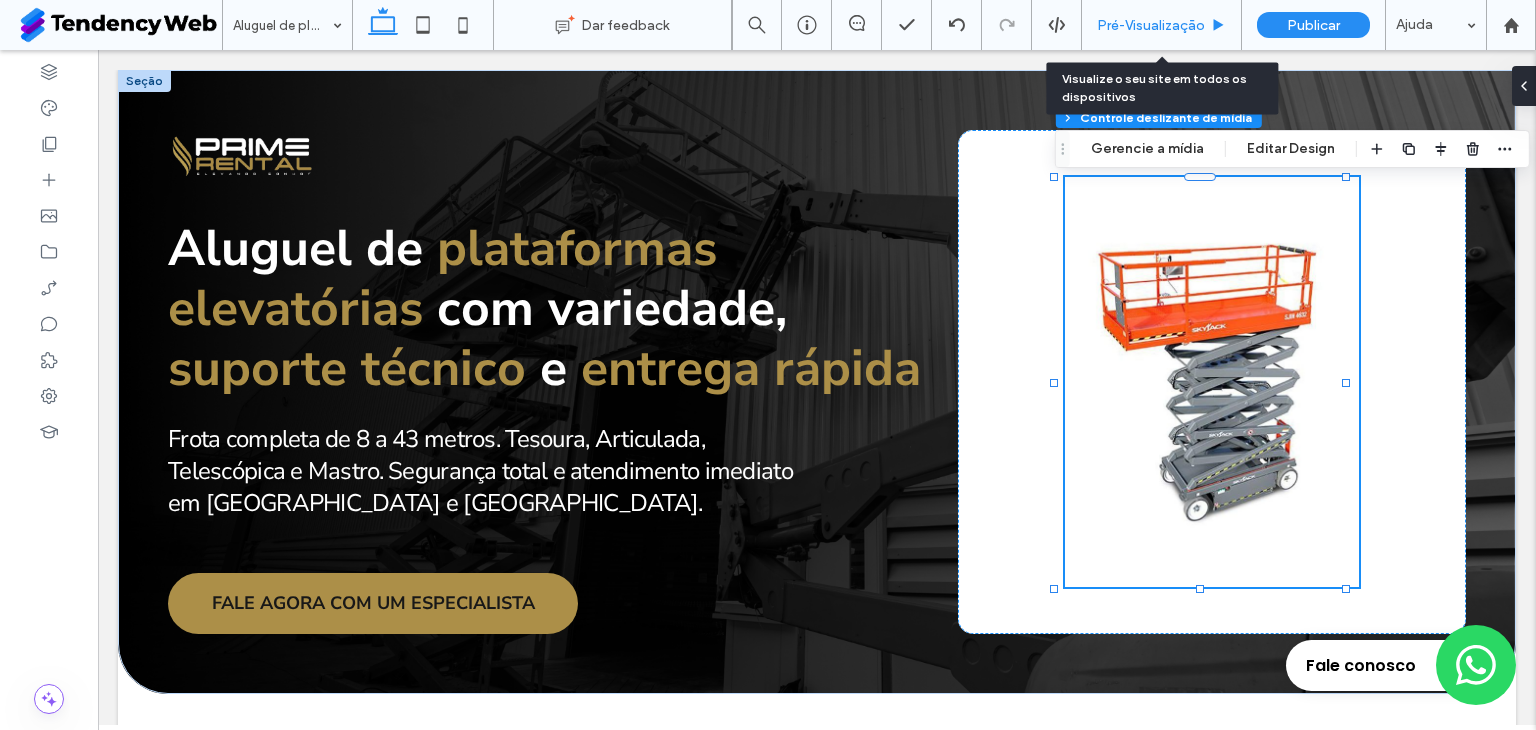 click on "Pré-Visualizaçāo" at bounding box center [1162, 25] 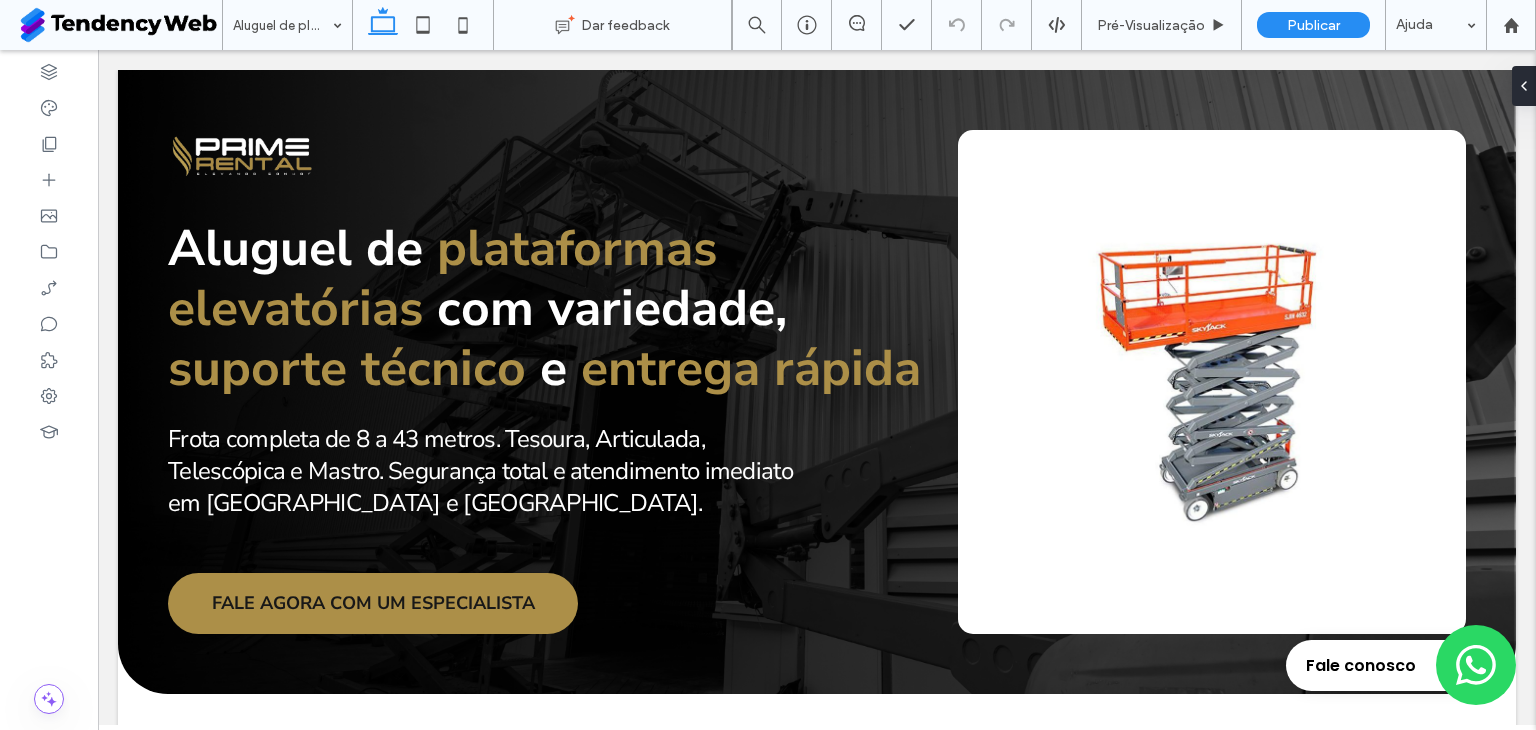 scroll, scrollTop: 0, scrollLeft: 0, axis: both 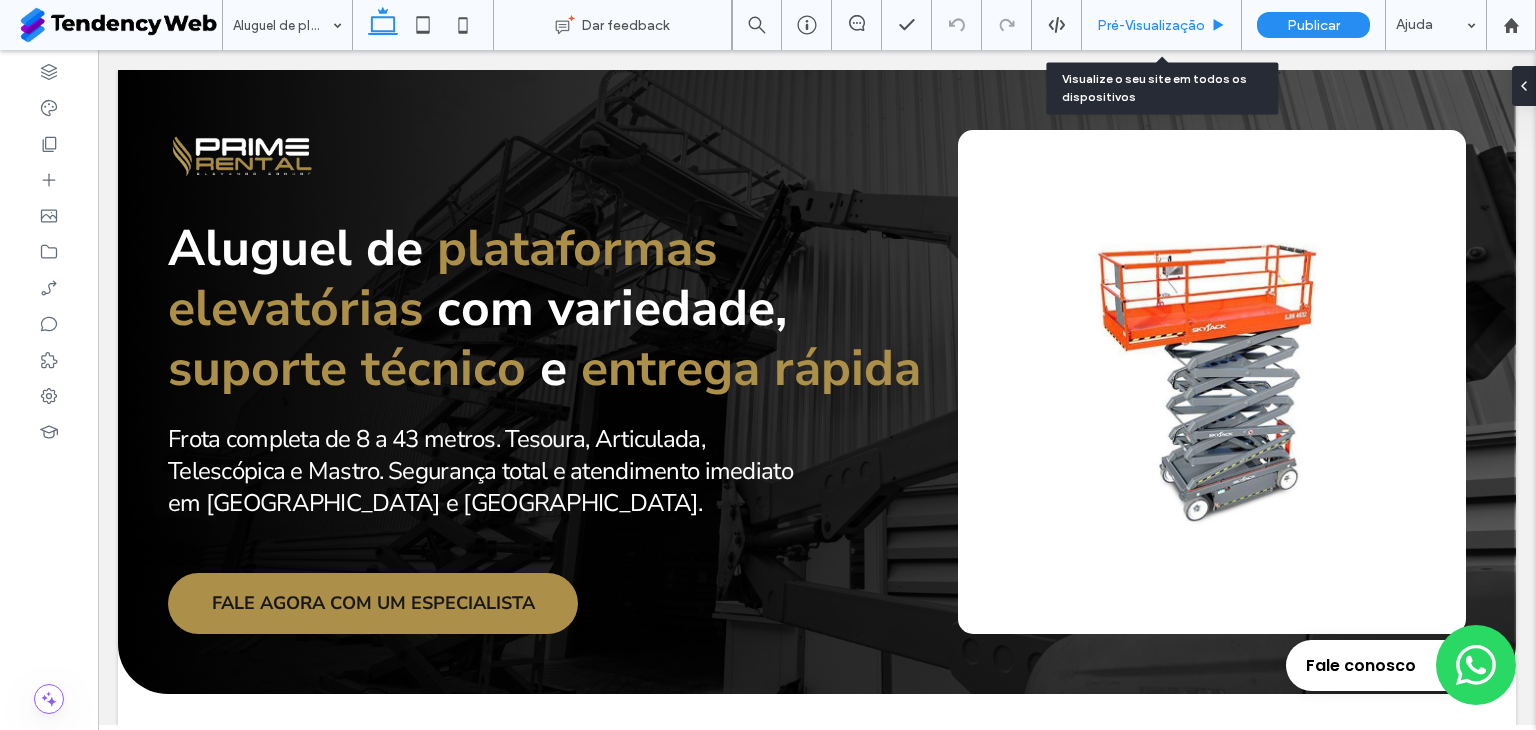 click on "Pré-Visualizaçāo" at bounding box center [1151, 25] 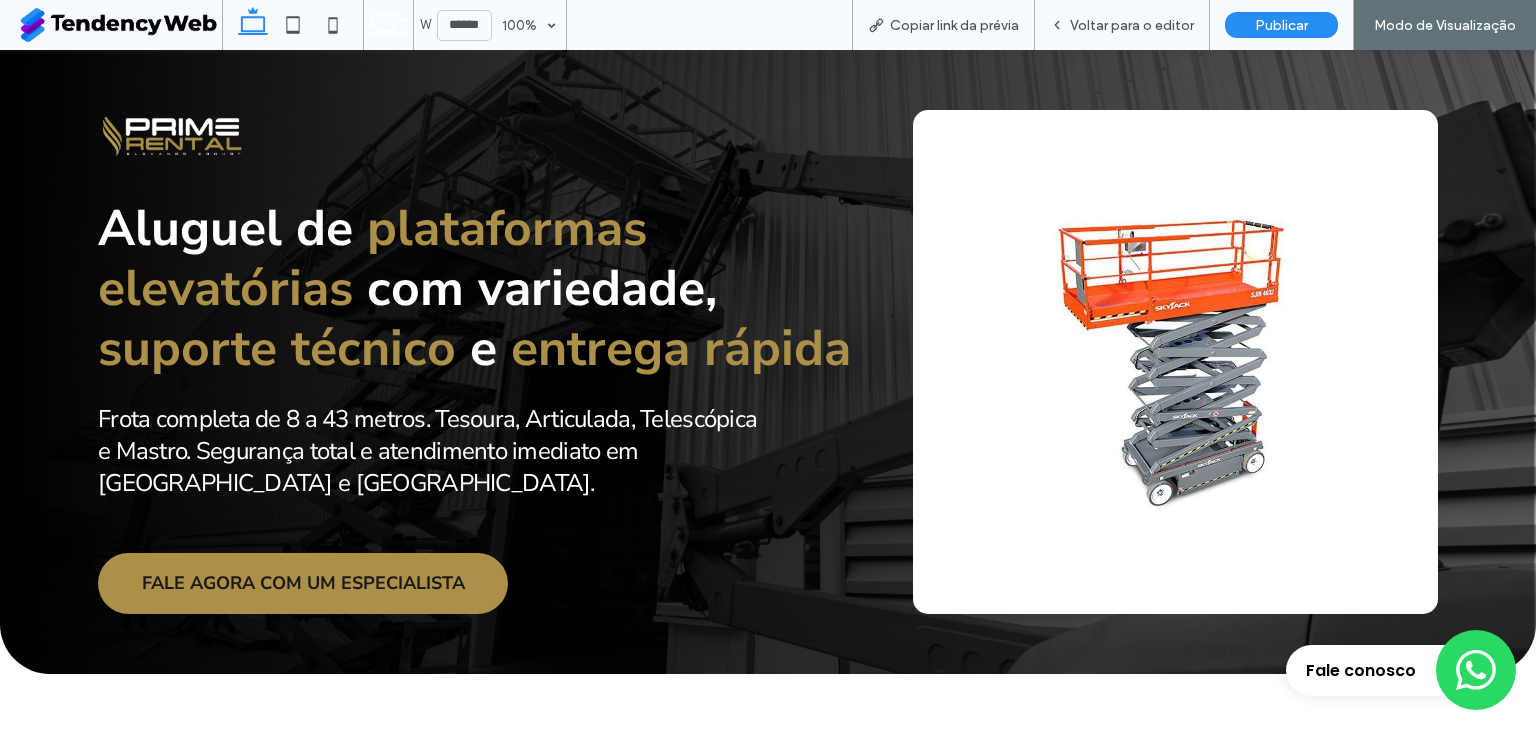 click at bounding box center [1289, 361] 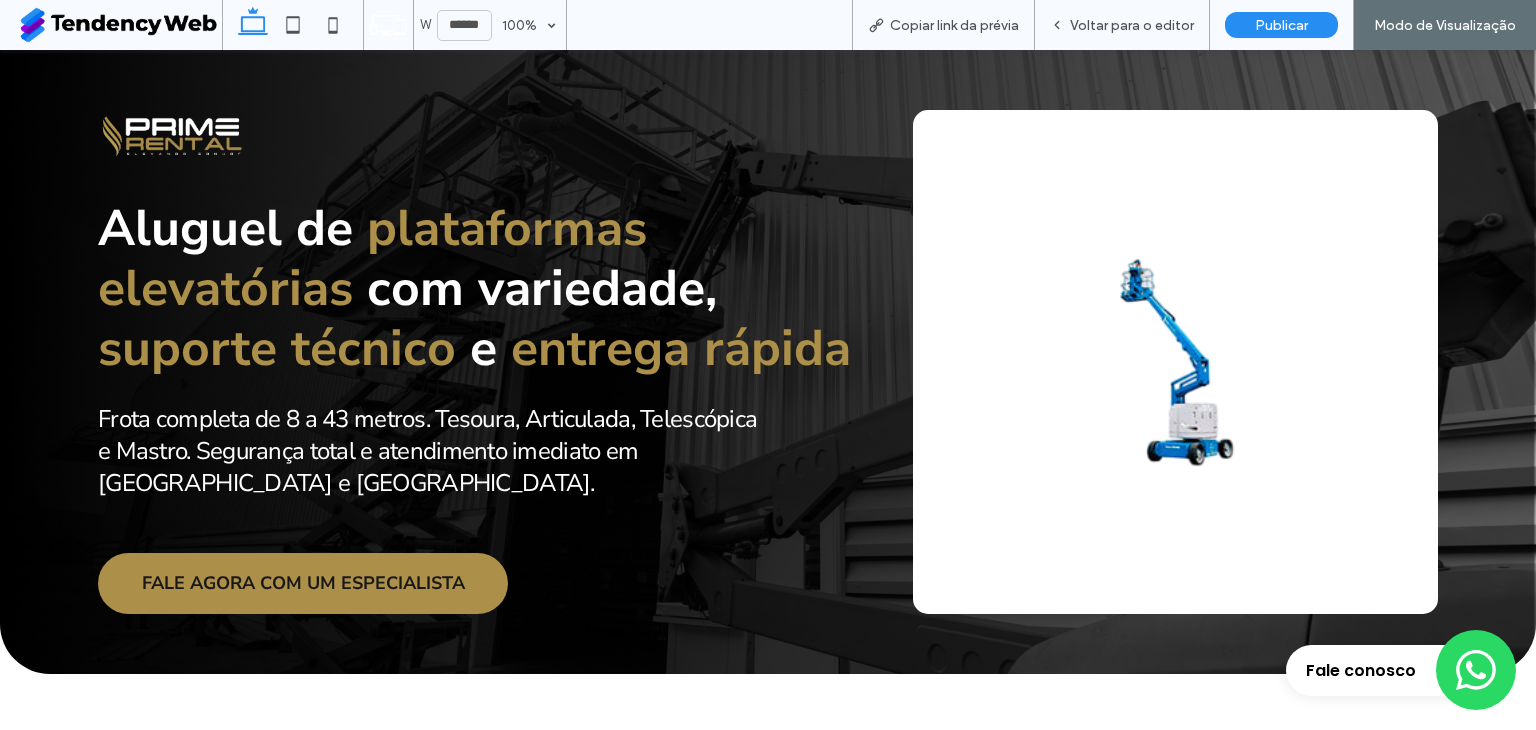 click at bounding box center (1289, 361) 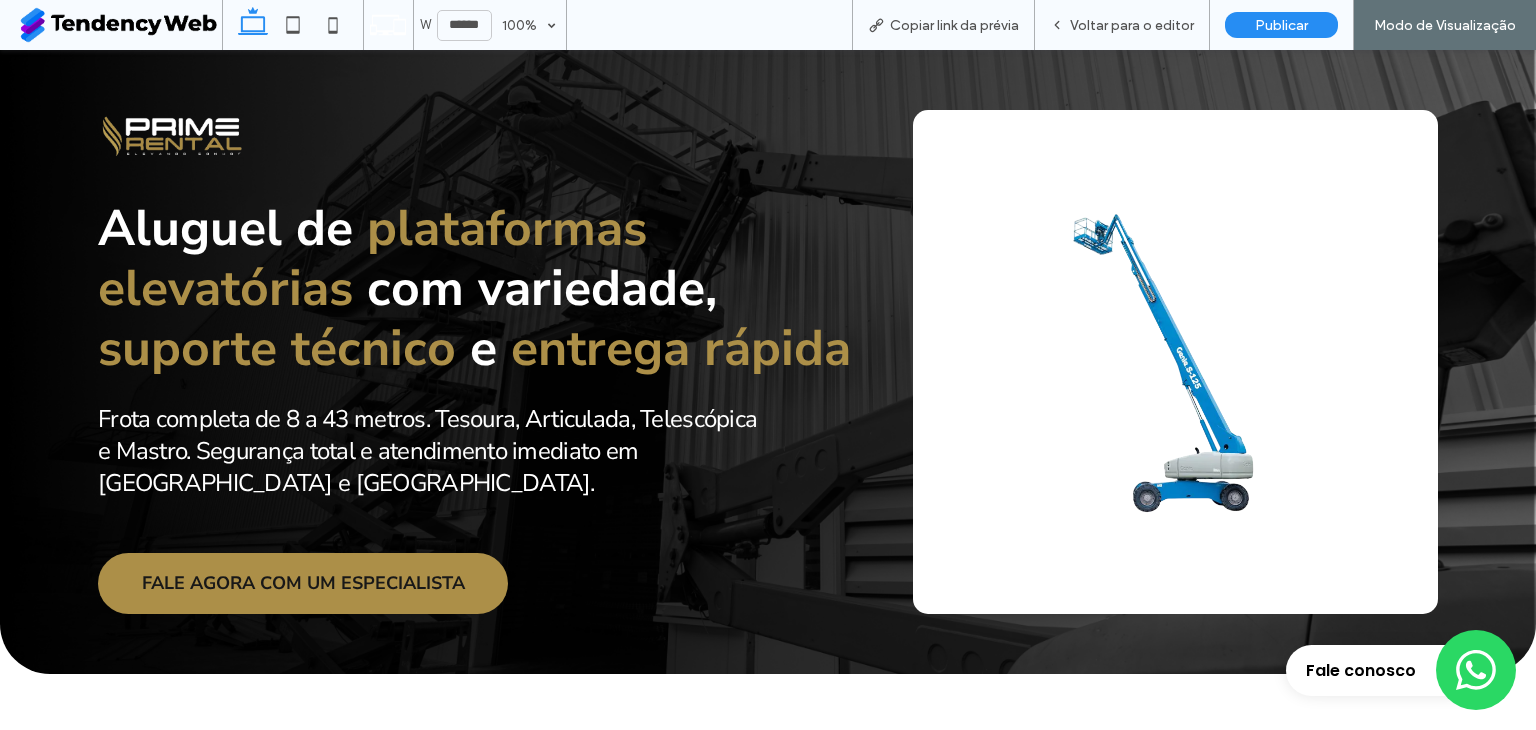 click at bounding box center (1289, 361) 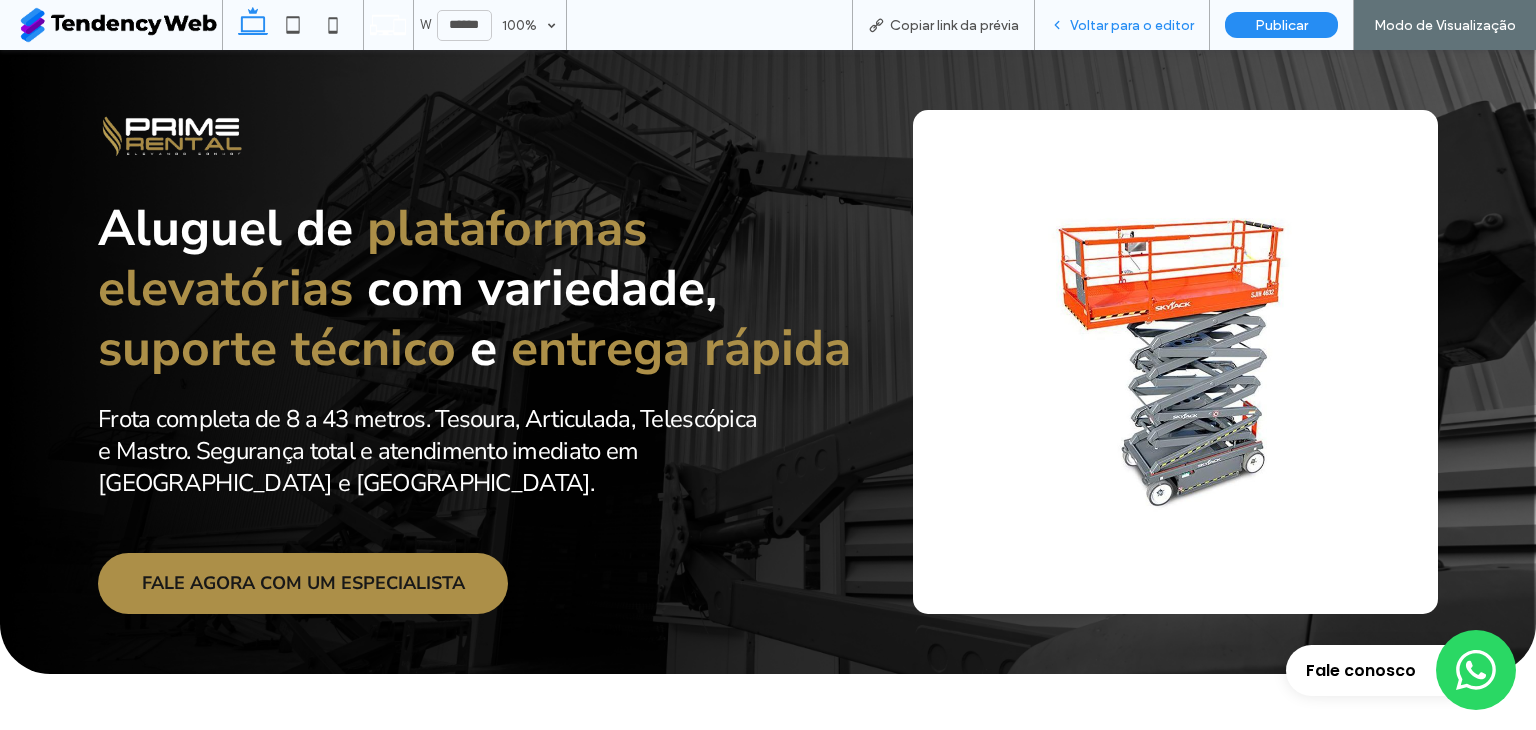 click on "Voltar para o editor" at bounding box center [1132, 25] 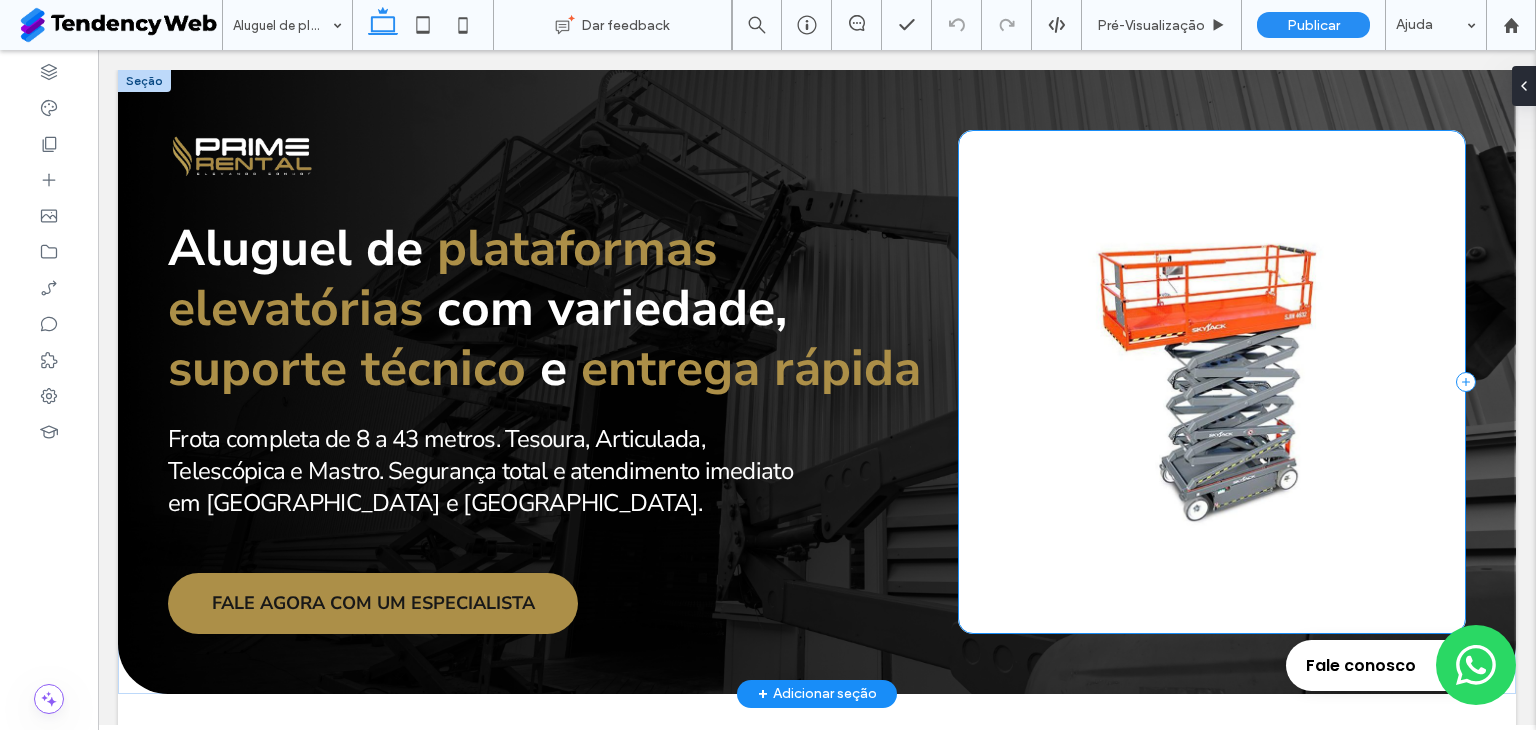 click on "a a a a" at bounding box center [1212, 382] 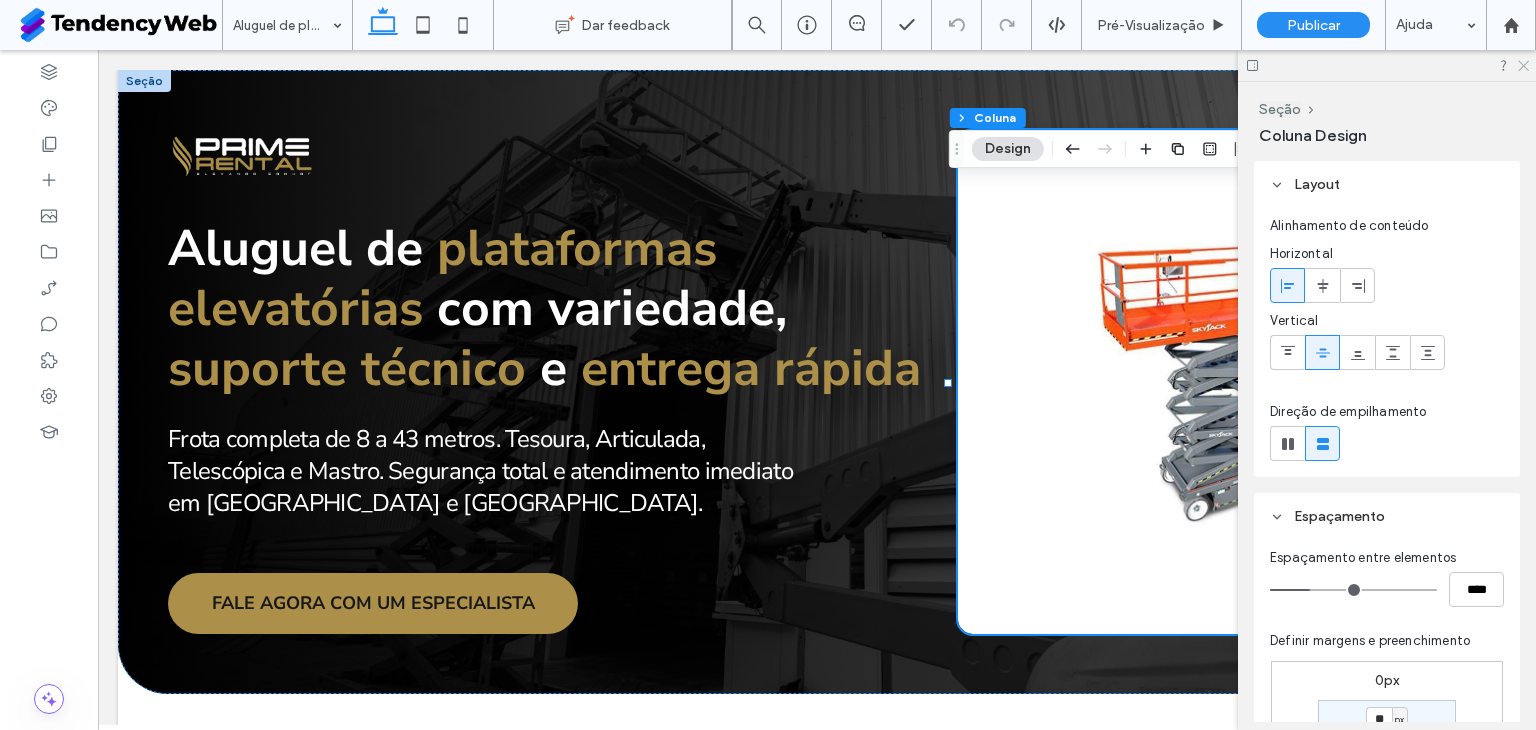 click 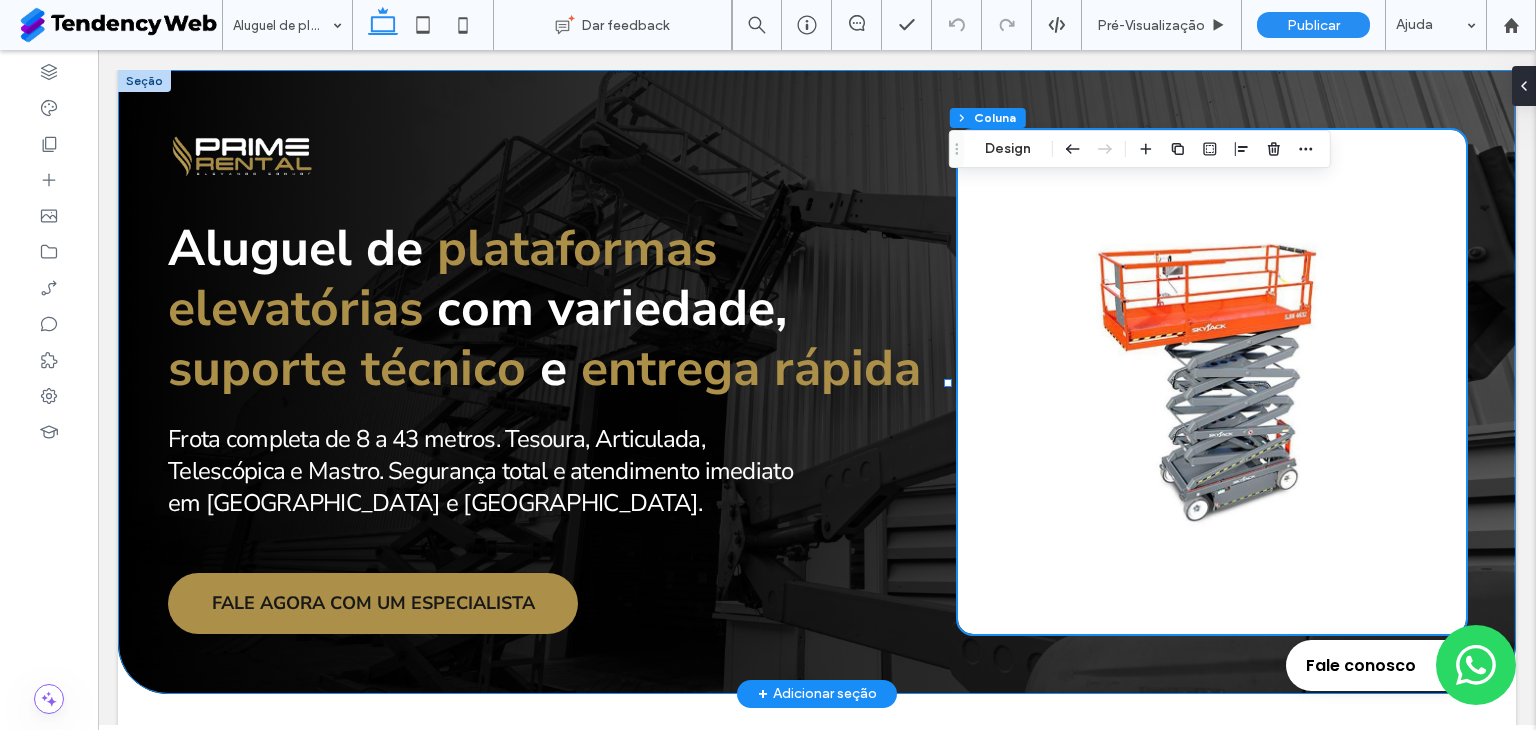 click on "Aluguel de
plataformas elevatórias
com variedade,
suporte técnico
e
entrega rápida
Frota completa de 8 a 43 metros. Tesoura, Articulada, Telescópica e Mastro. Segurança total e atendimento imediato em São Paulo e Minas Gerais.
FALE AGORA COM UM ESPECIALISTA
a a a a" at bounding box center (817, 382) 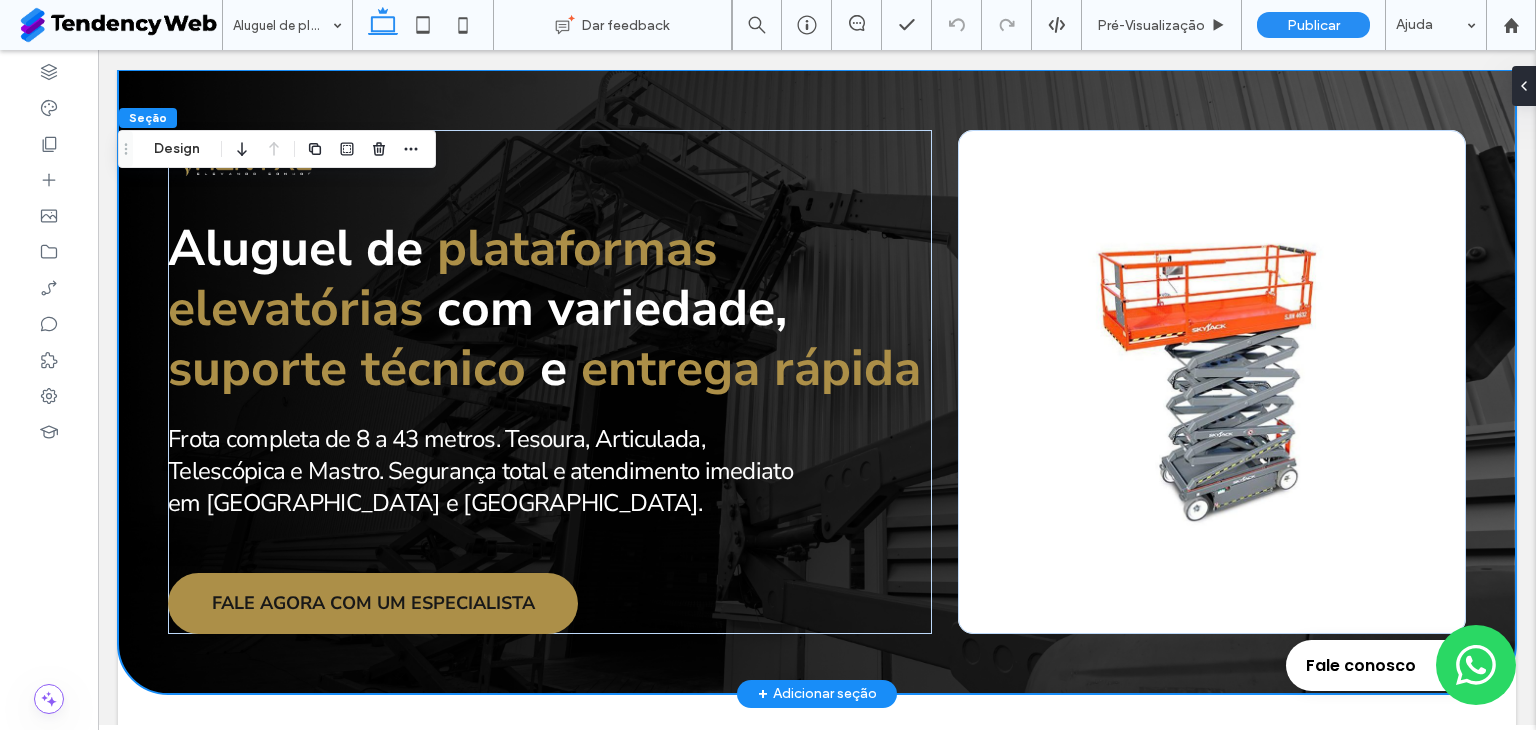 click at bounding box center (1212, 394) 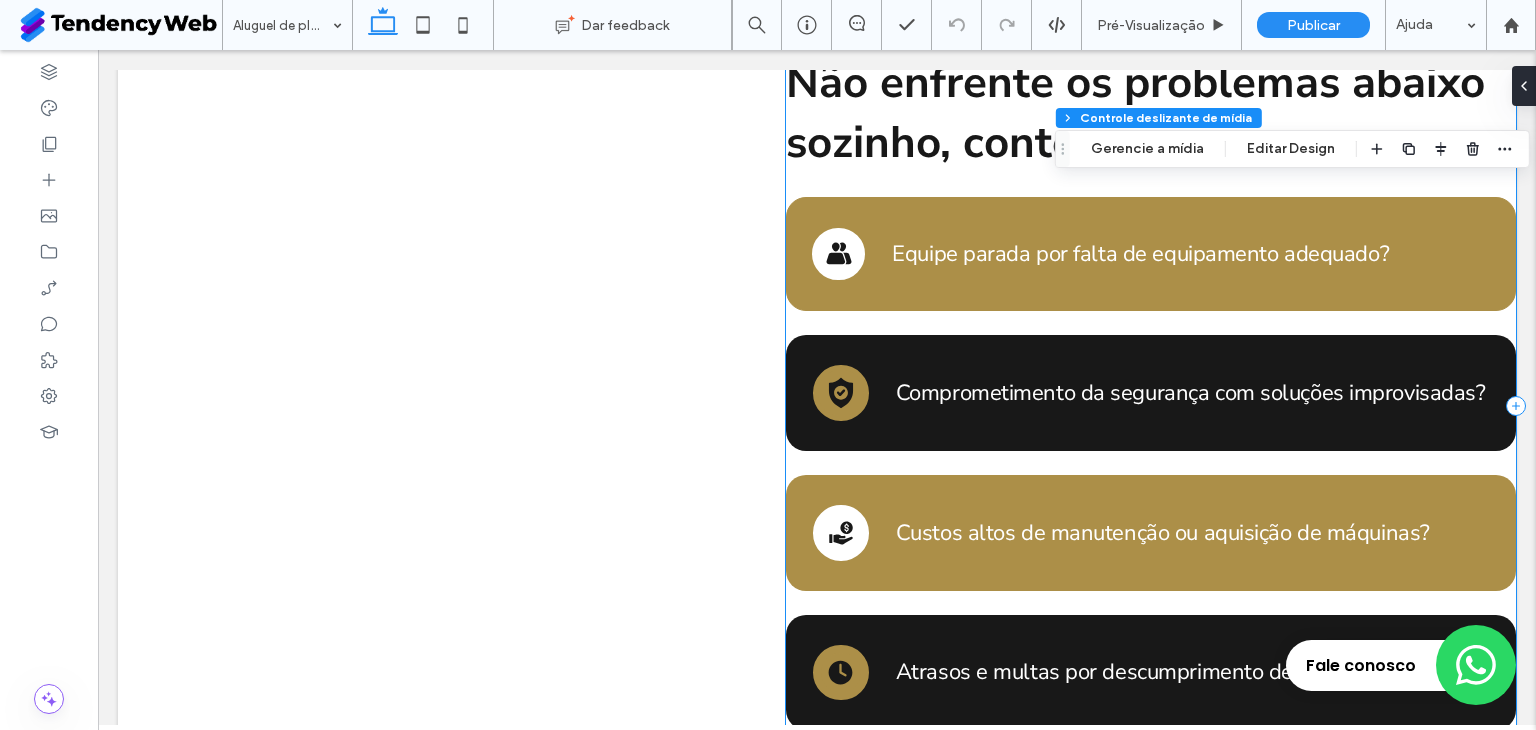 scroll, scrollTop: 666, scrollLeft: 0, axis: vertical 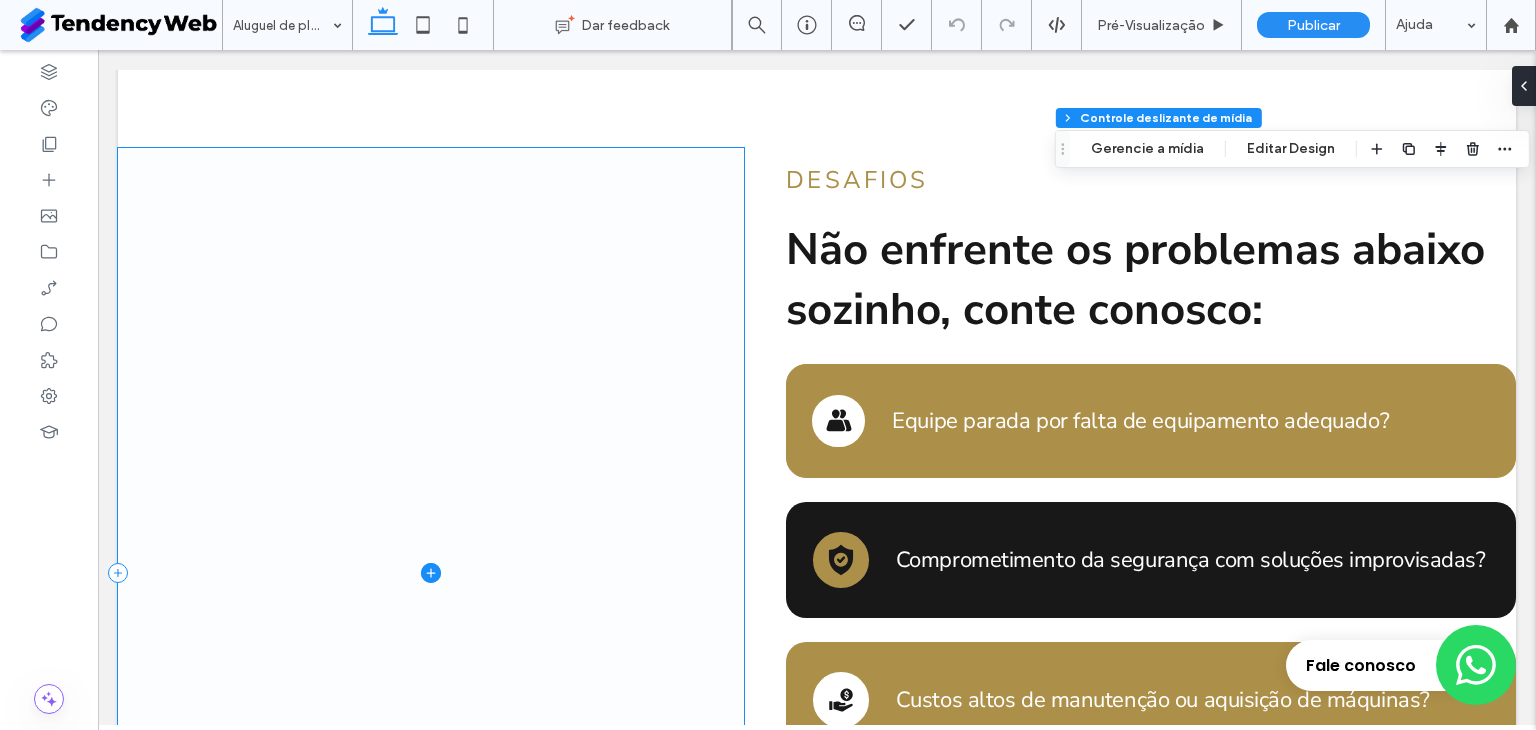 click at bounding box center [431, 573] 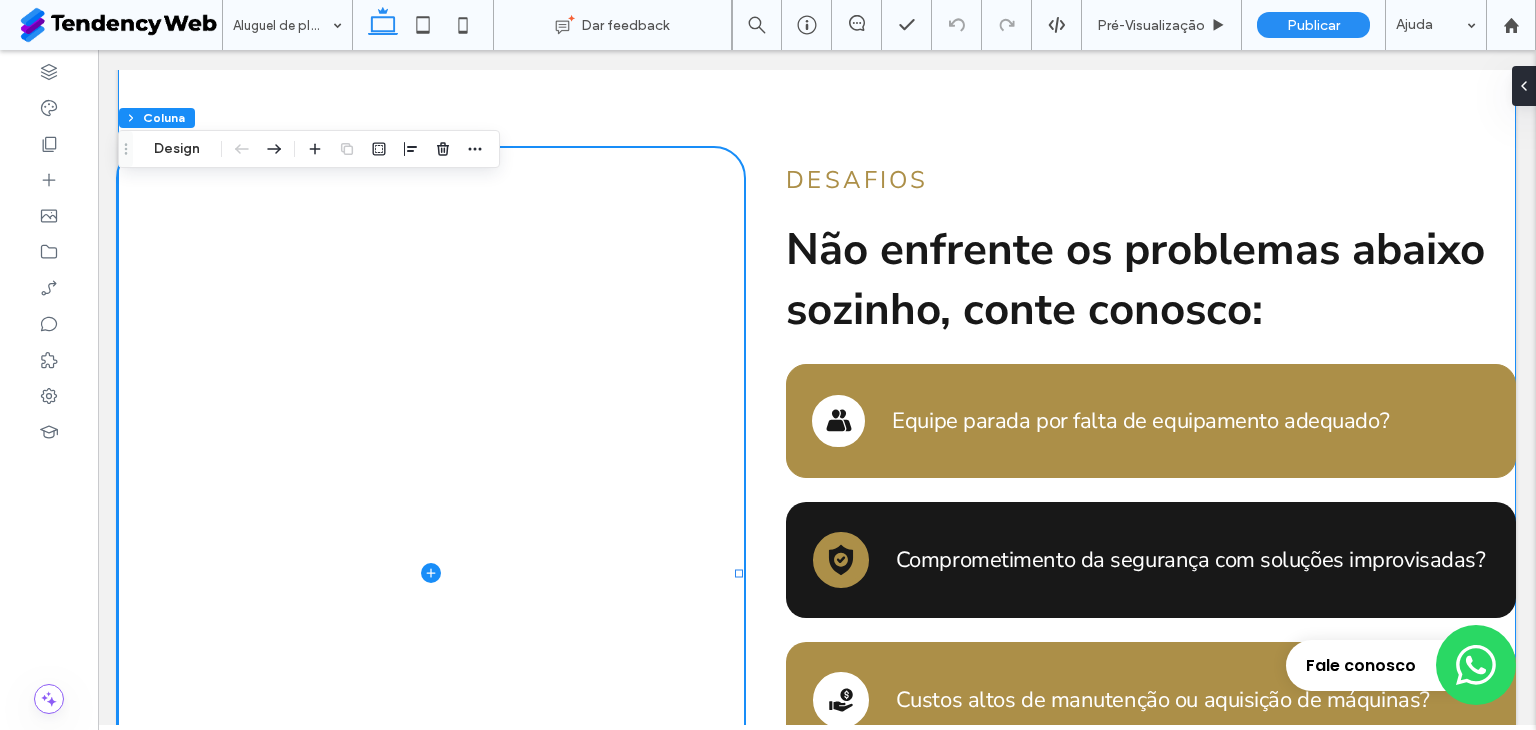 click on "Desafios
Não enfrente os problemas abaixo sozinho,
conte conosco:
Equipe parada por falta de equipamento adequado?
Comprometimento da segurança com soluções improvisadas?
Custos altos de manutenção ou aquisição de máquinas?
Atrasos e multas por descumprimento de normas?
ORÇAMENTO VIA WHATSAPP" at bounding box center (817, 563) 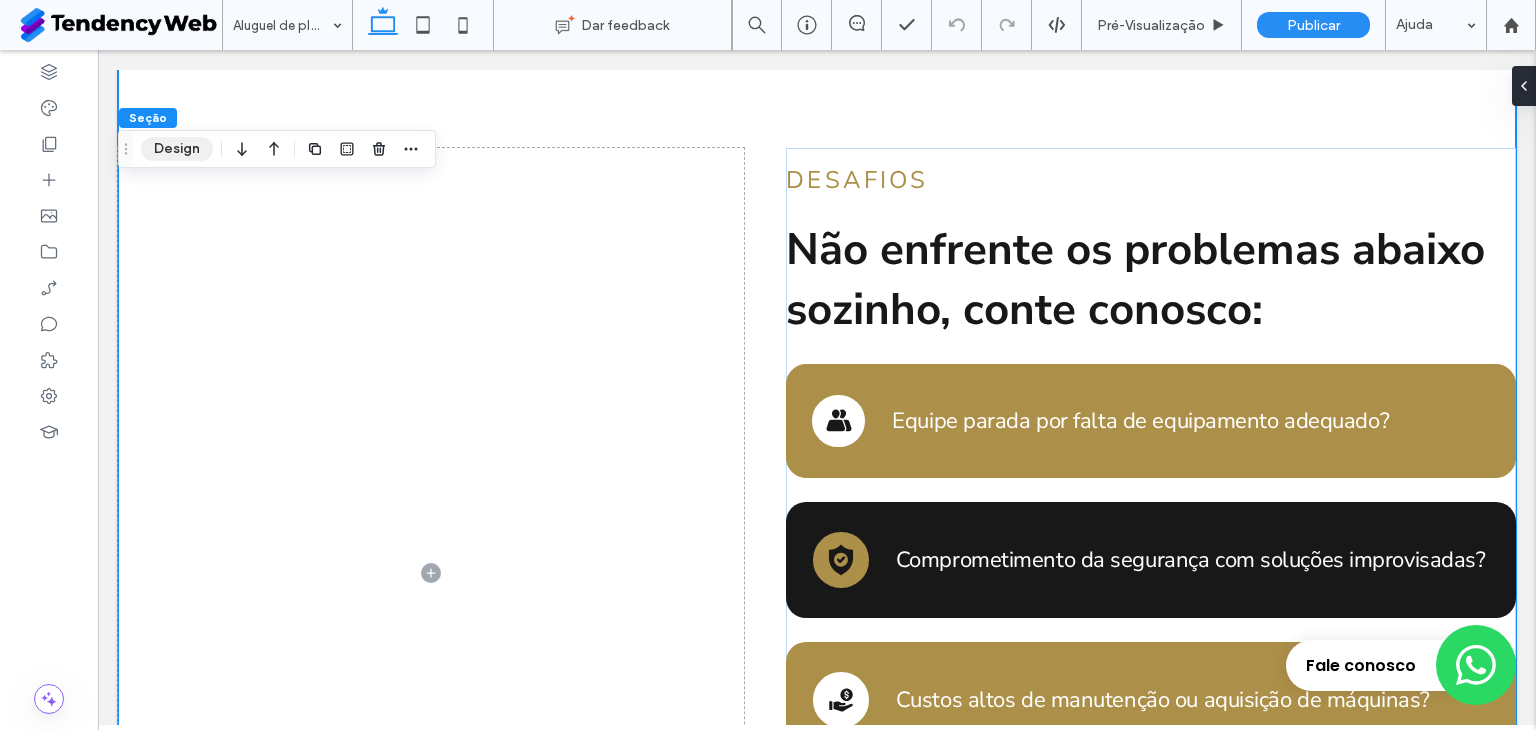 click on "Design" at bounding box center (177, 149) 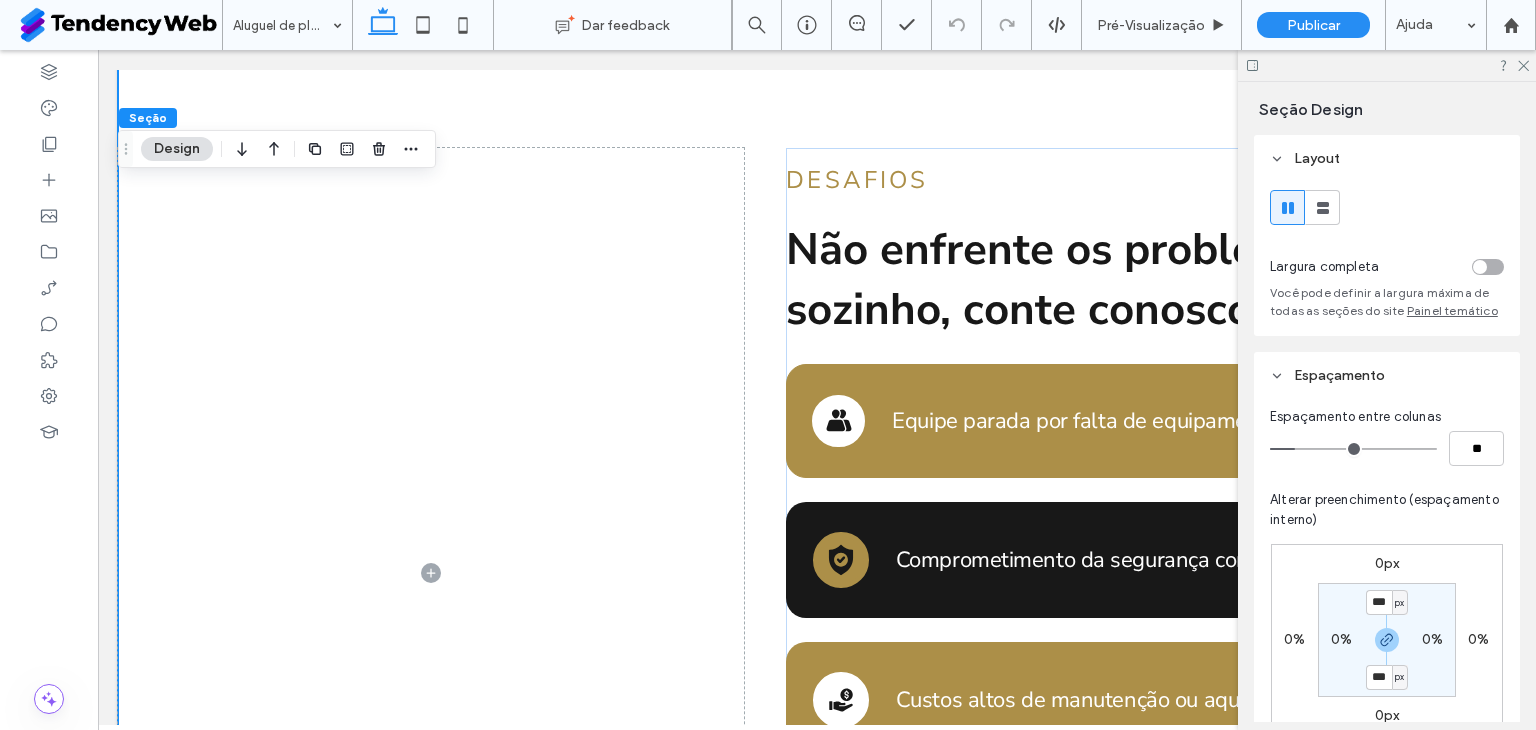 click at bounding box center [1488, 267] 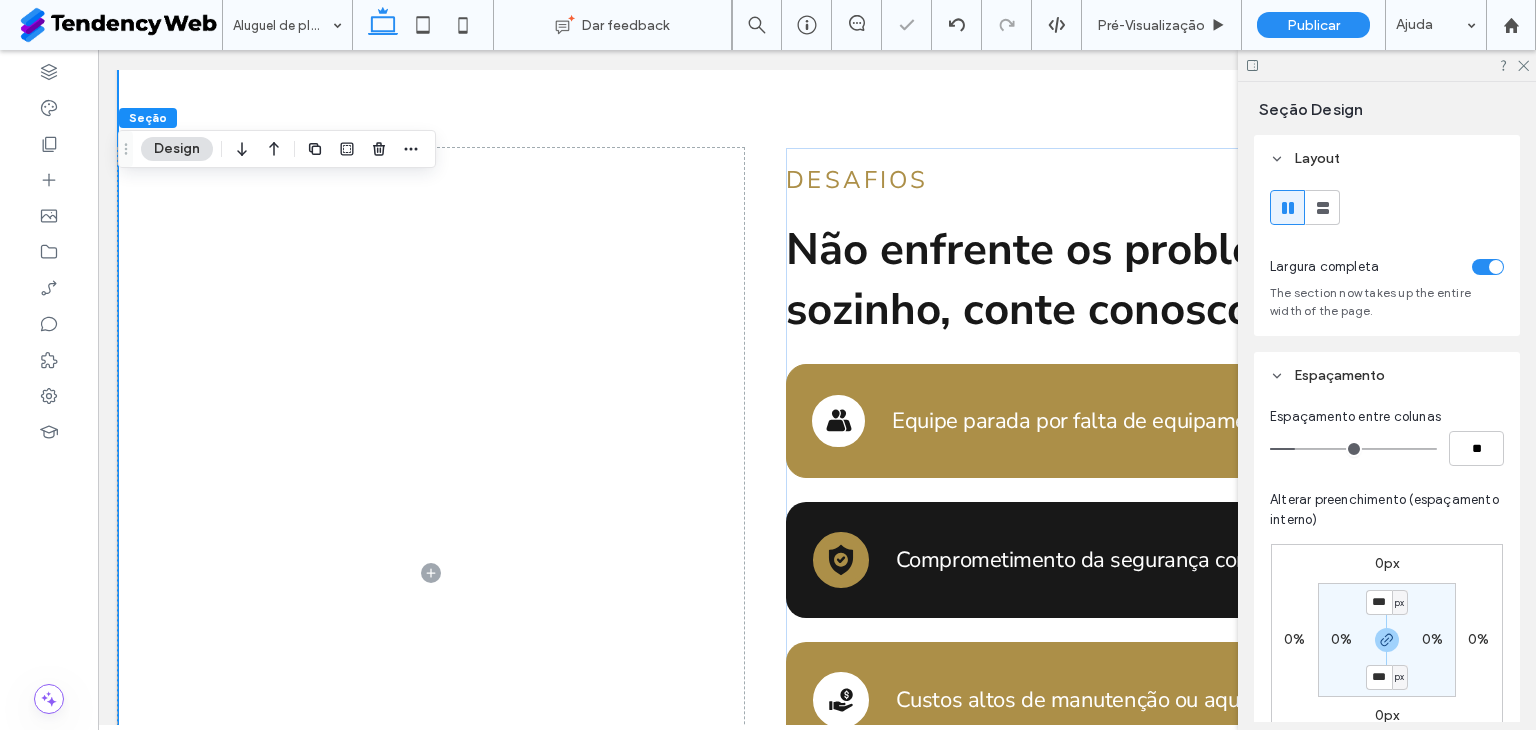 click at bounding box center (1496, 267) 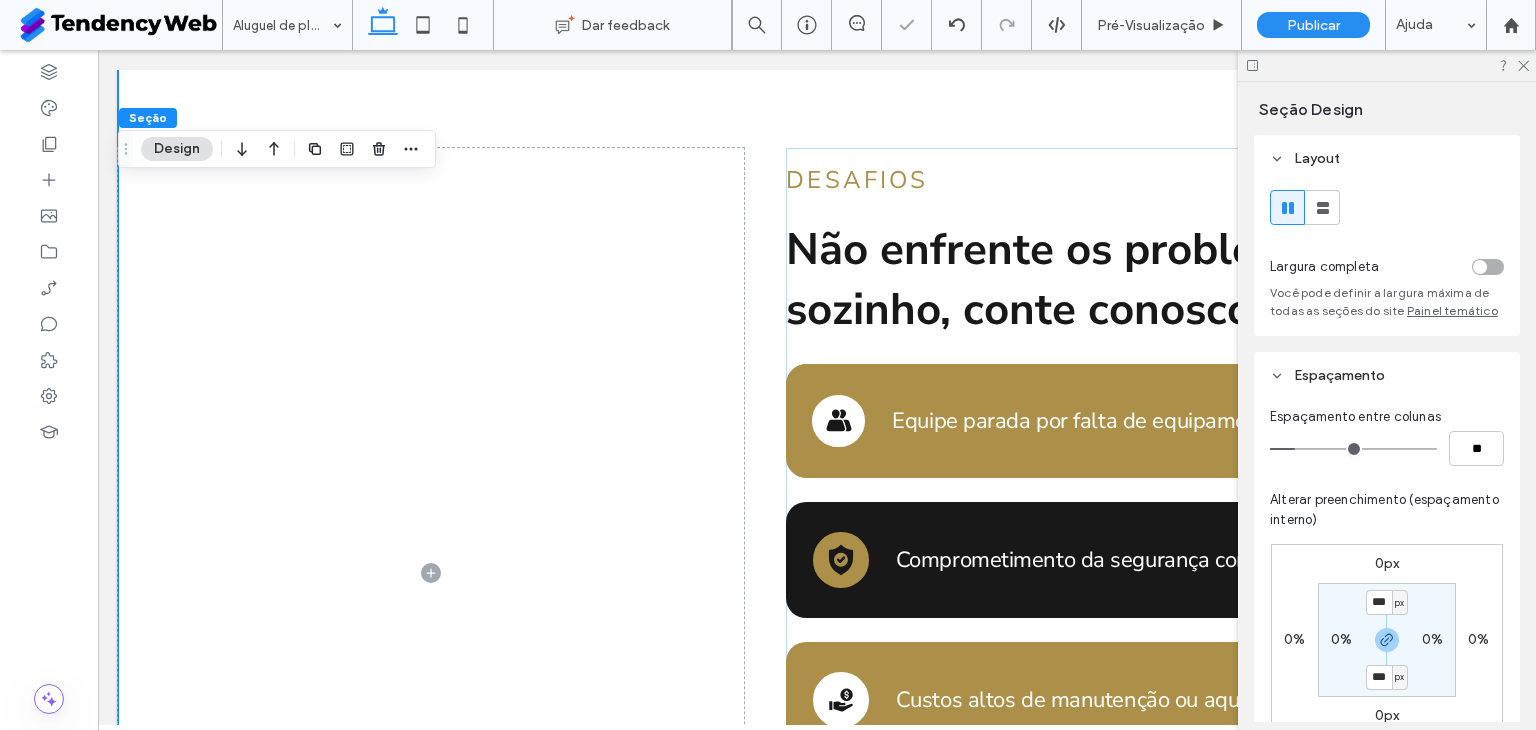 click at bounding box center (1387, 65) 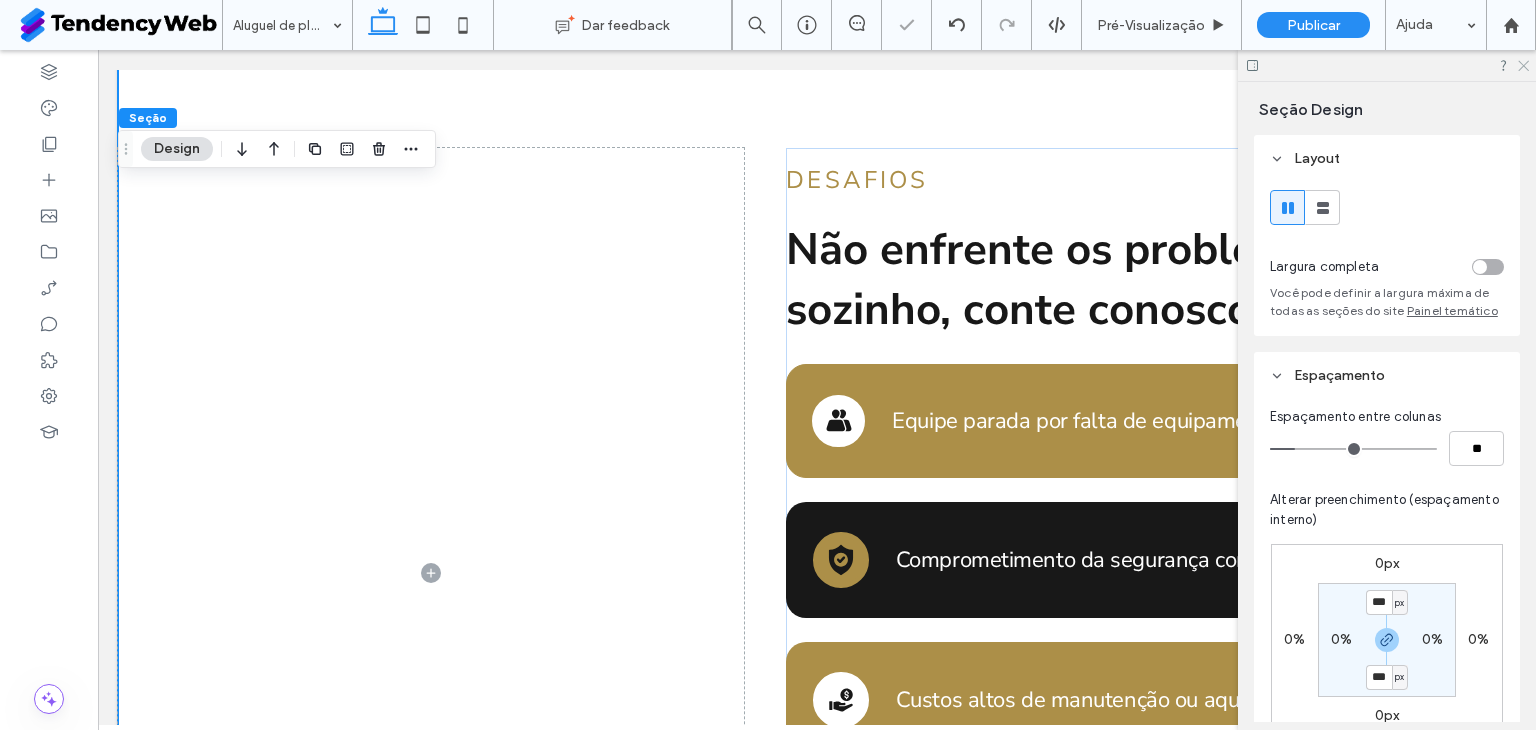 click 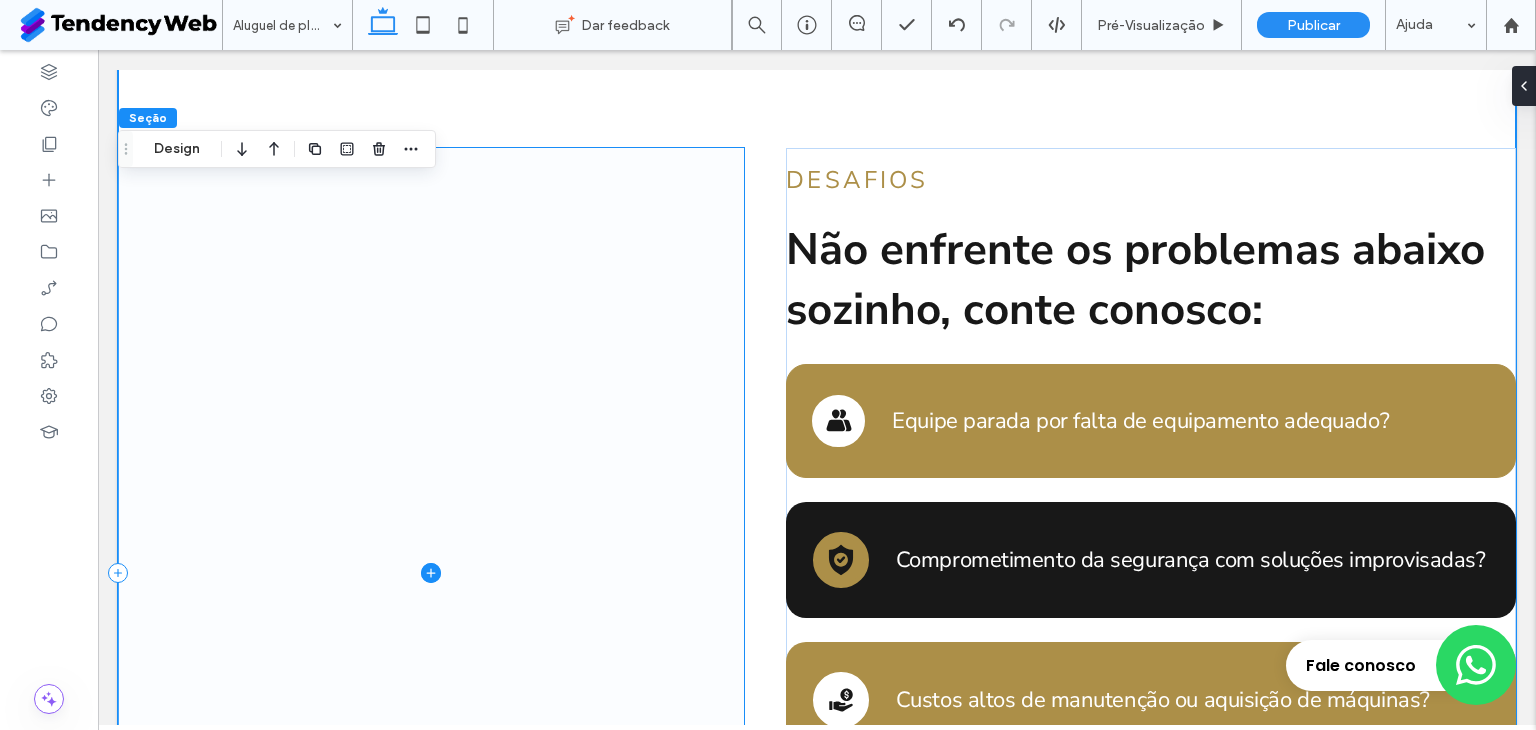 click at bounding box center [431, 573] 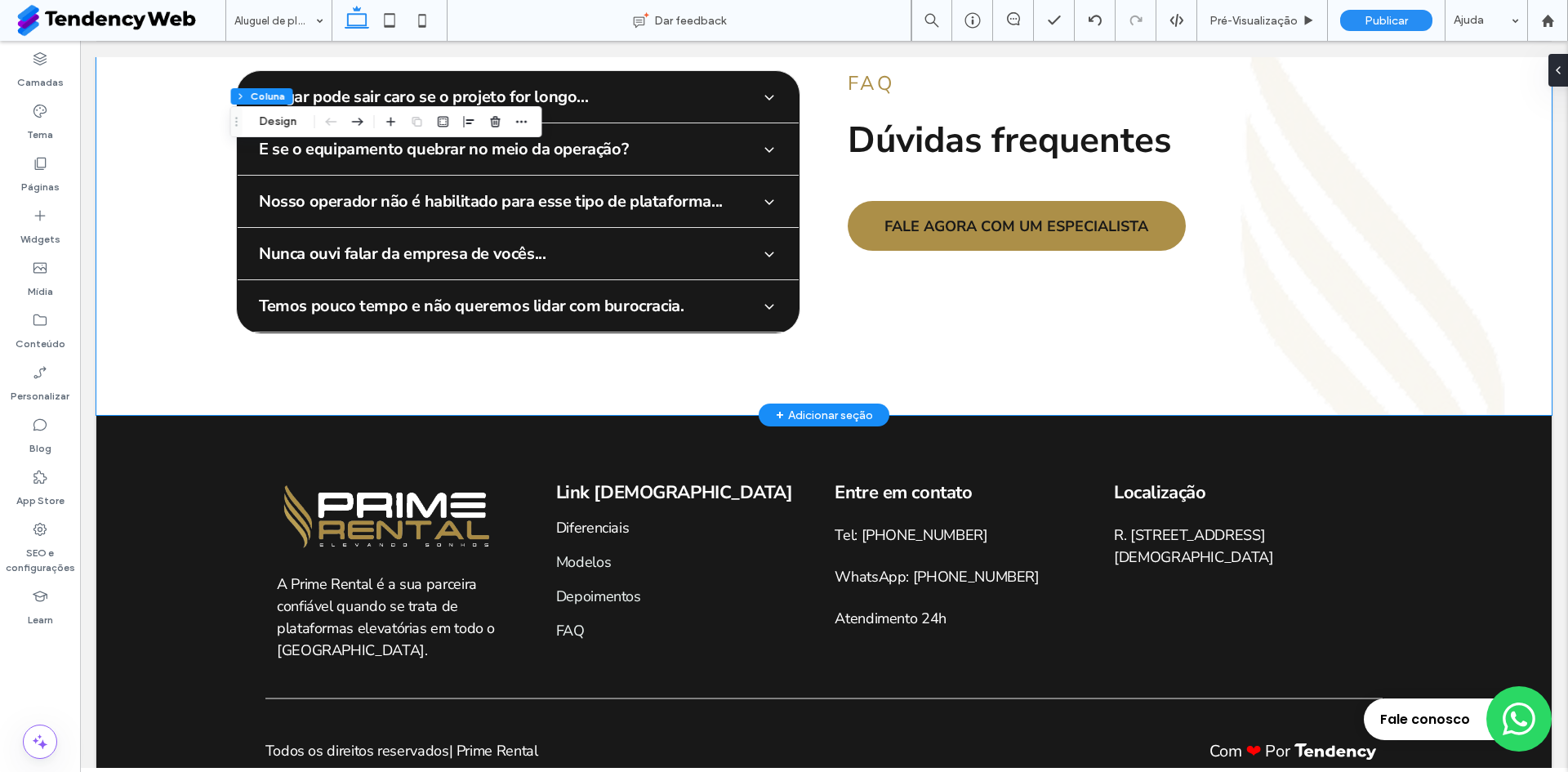 scroll, scrollTop: 4518, scrollLeft: 0, axis: vertical 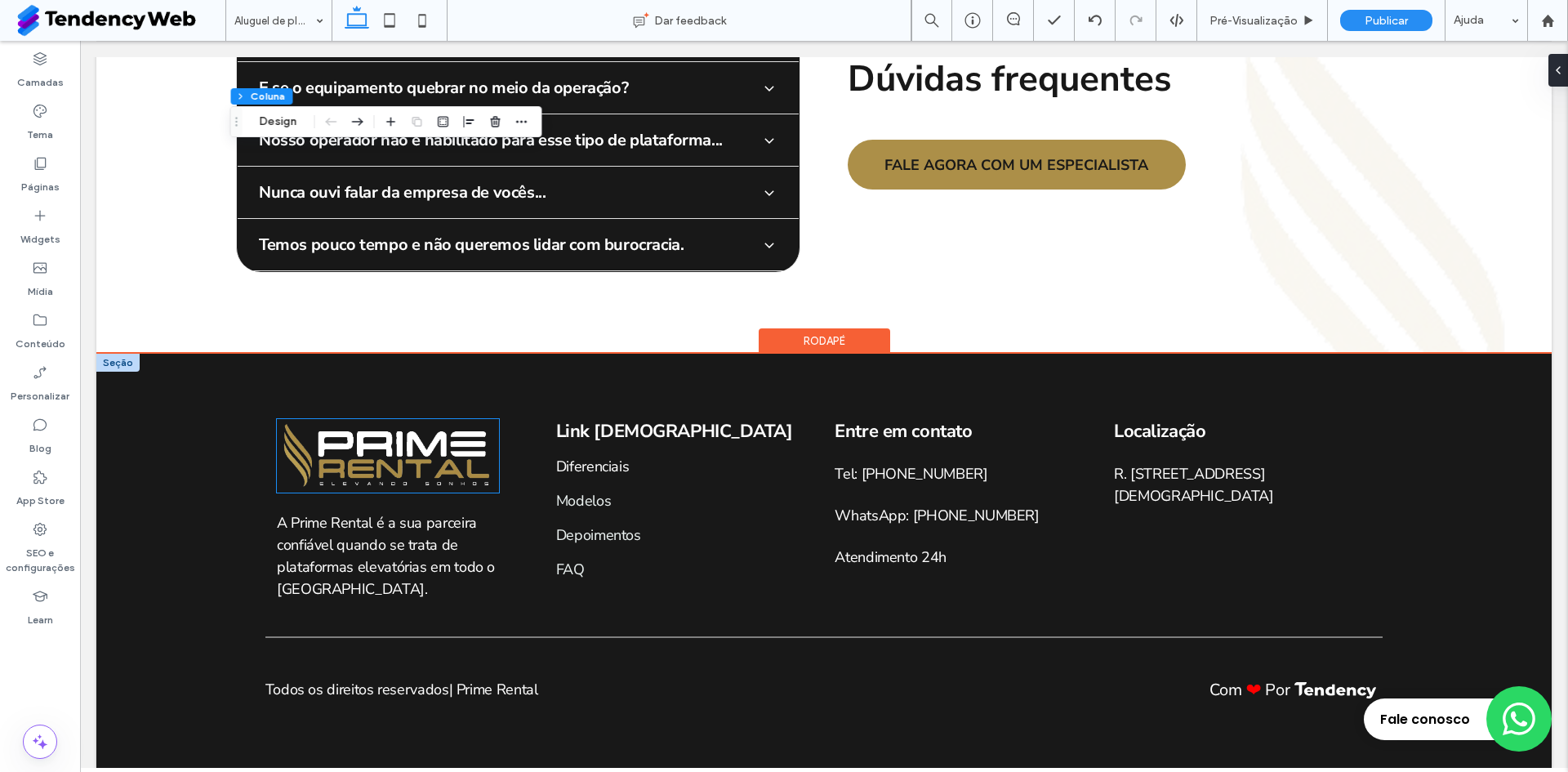 click at bounding box center (388, 456) 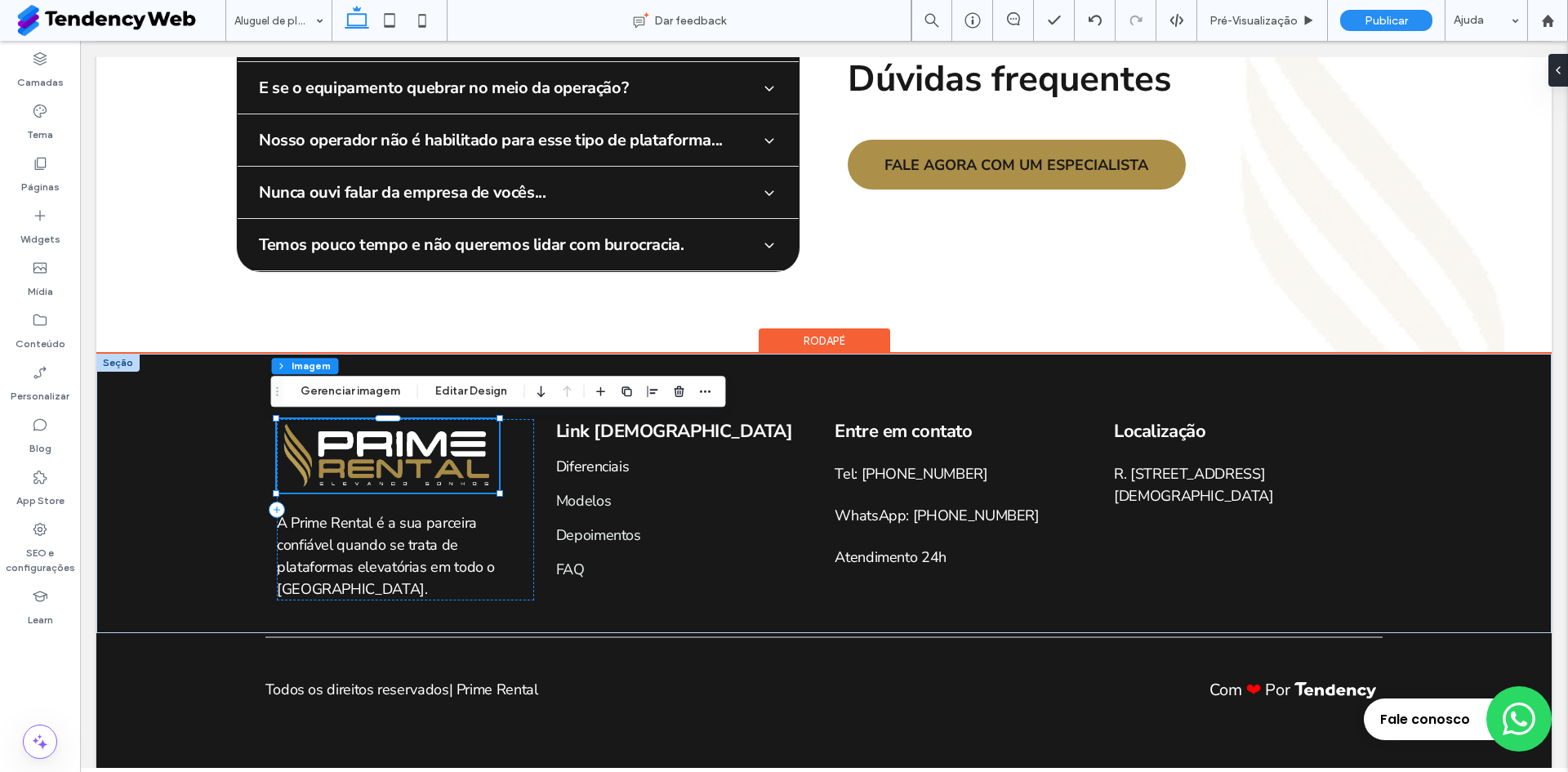 click at bounding box center (388, 456) 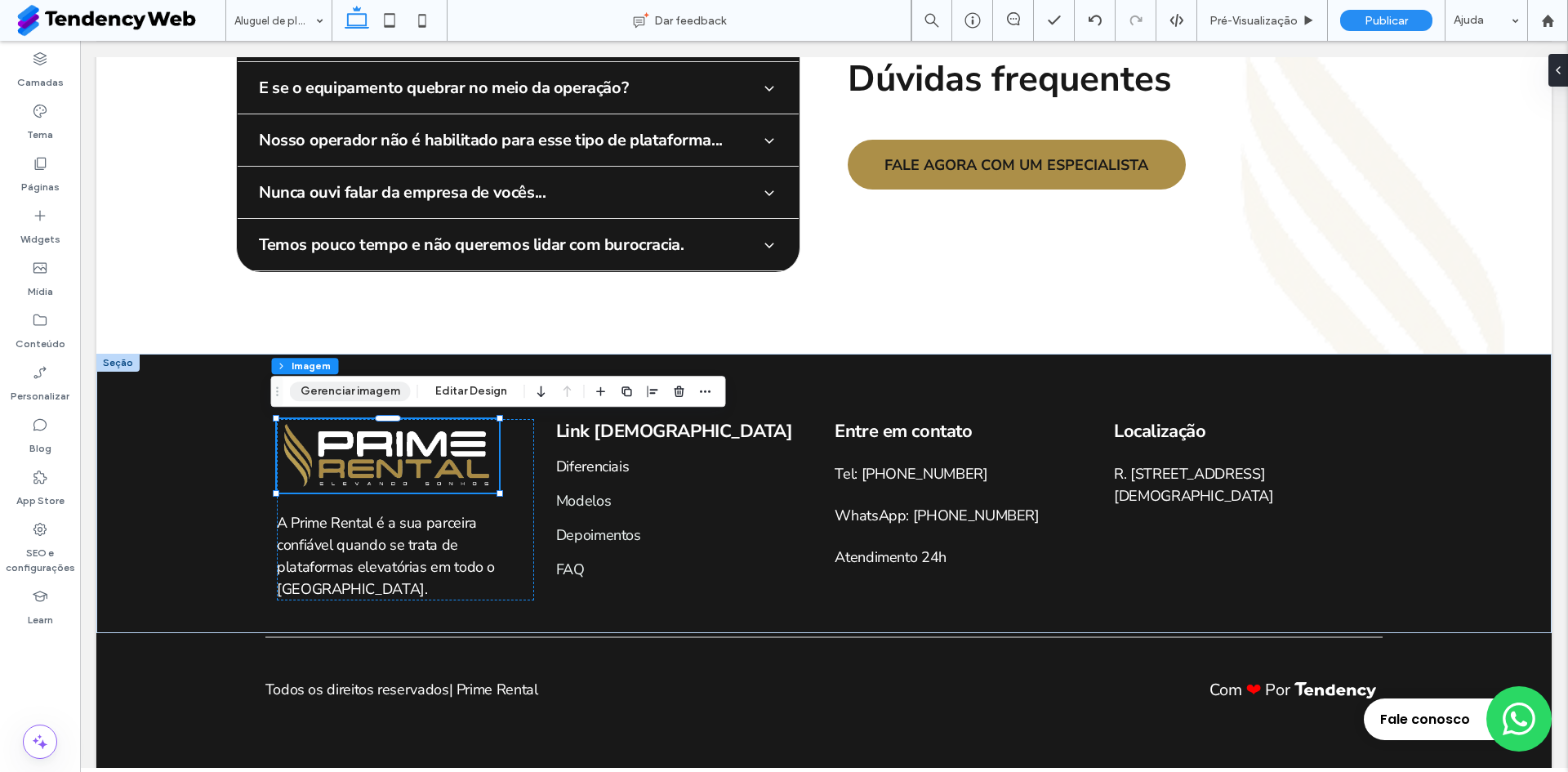click on "Gerenciar imagem" at bounding box center (350, 391) 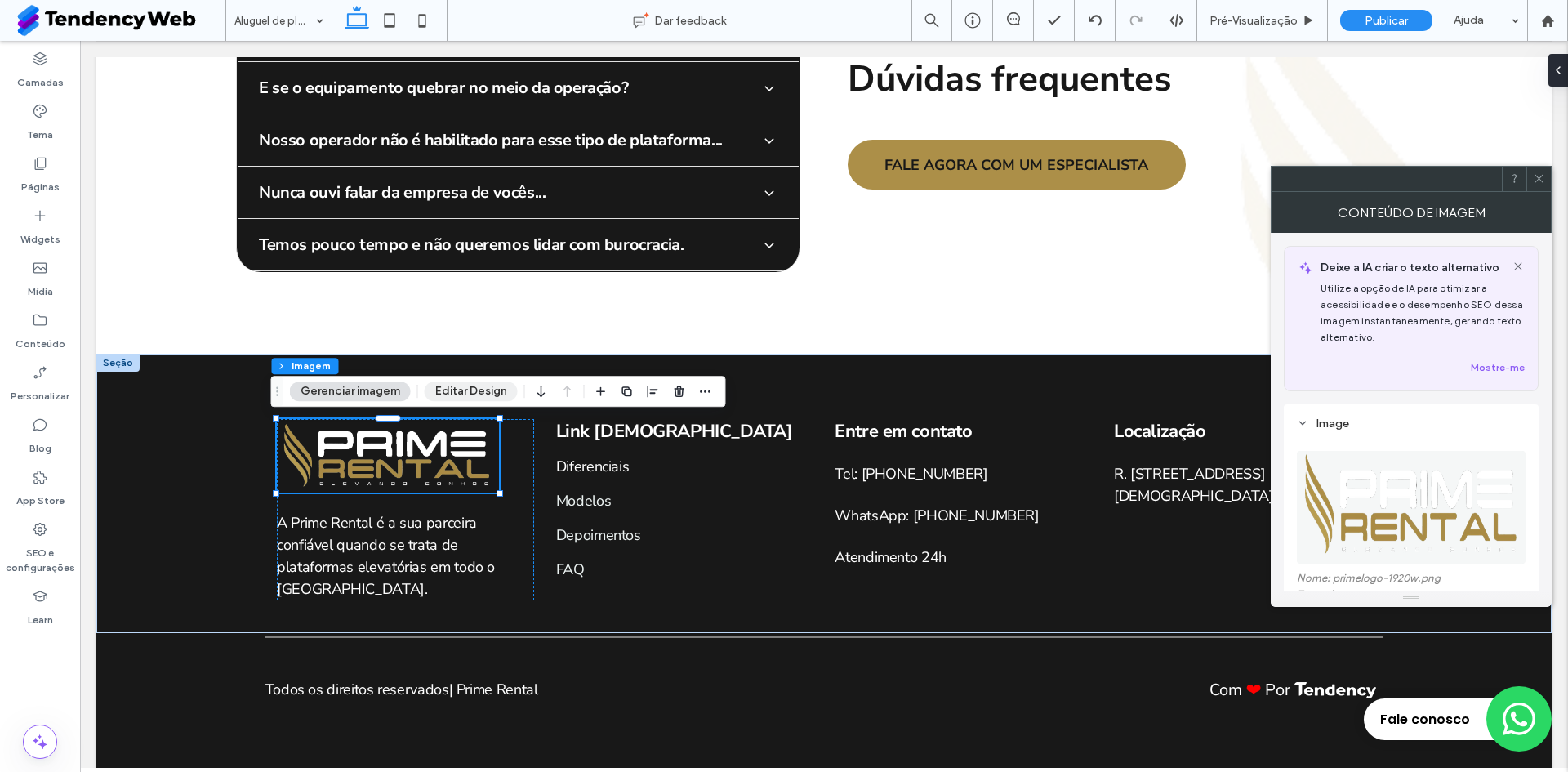 click on "Editar Design" at bounding box center (471, 391) 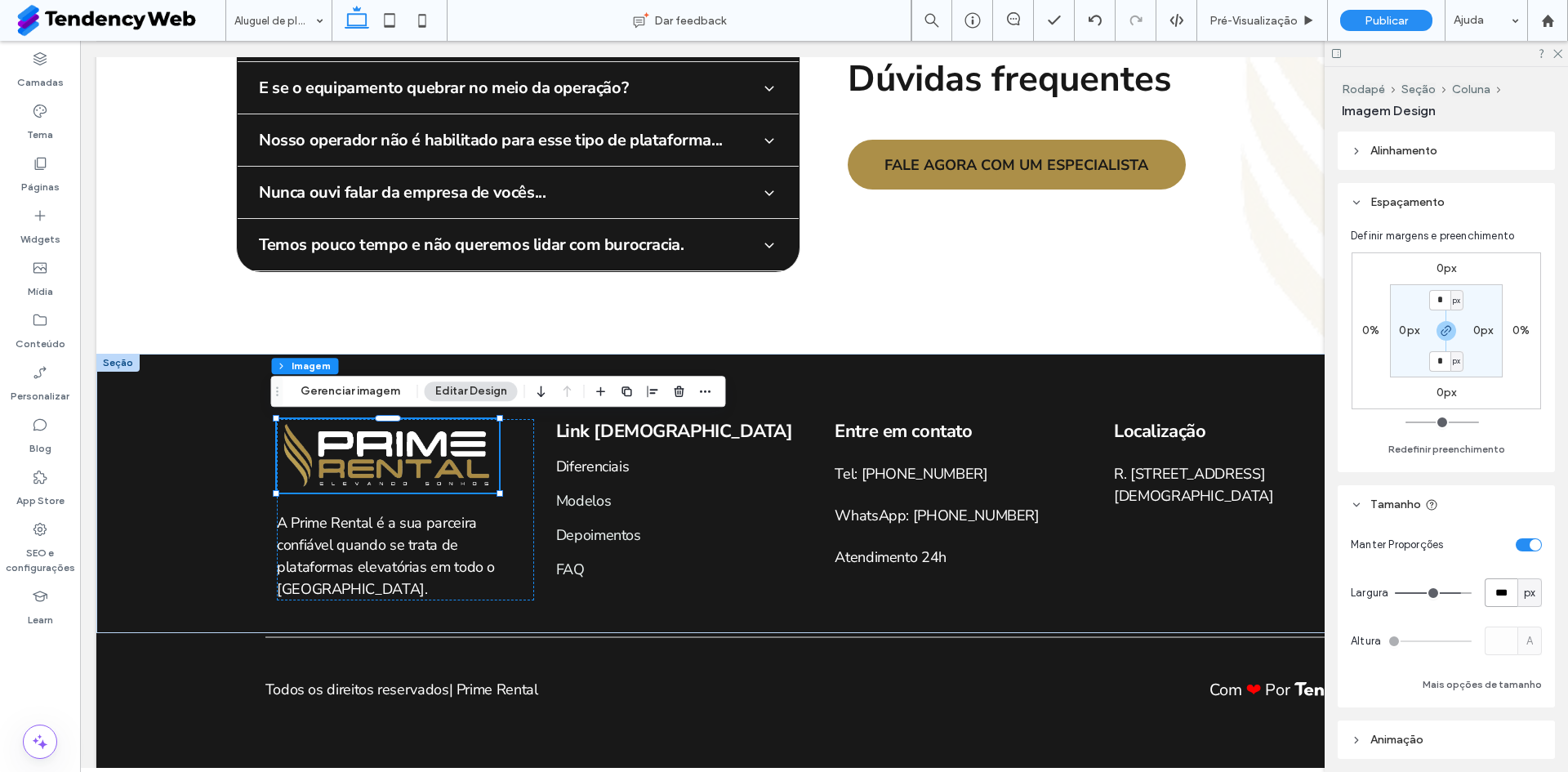 click on "***" at bounding box center [1501, 592] 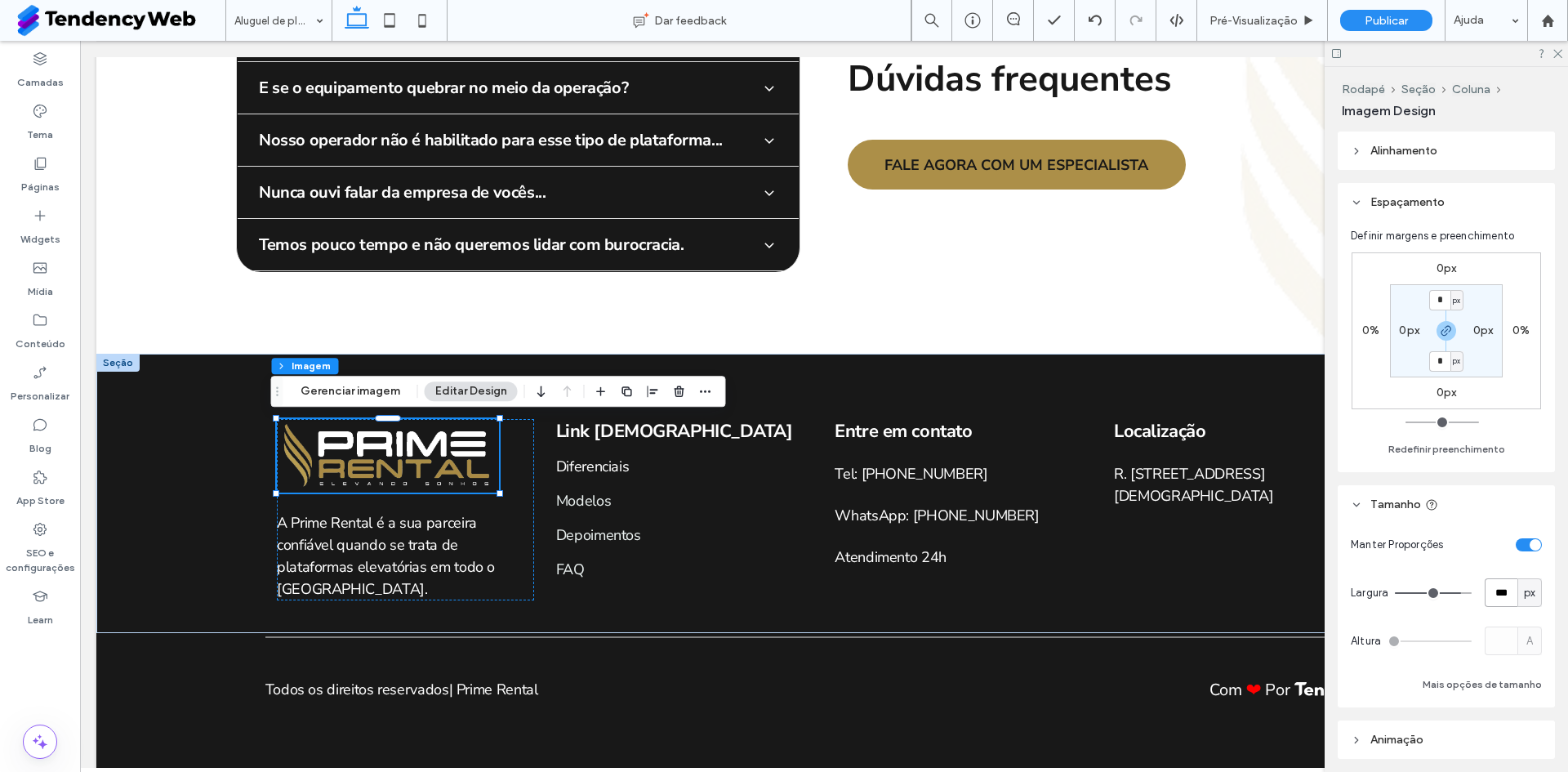 type on "***" 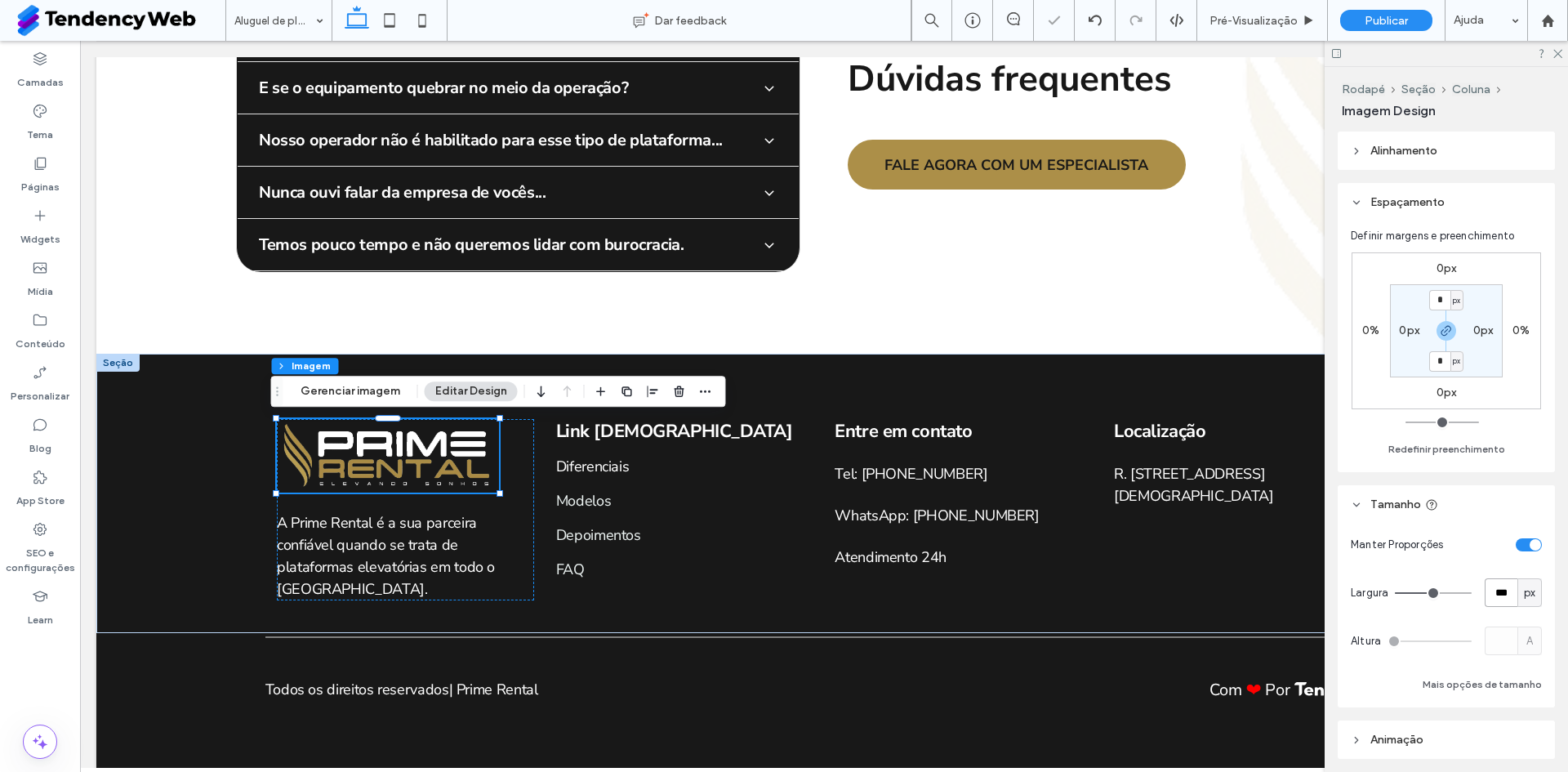 type on "***" 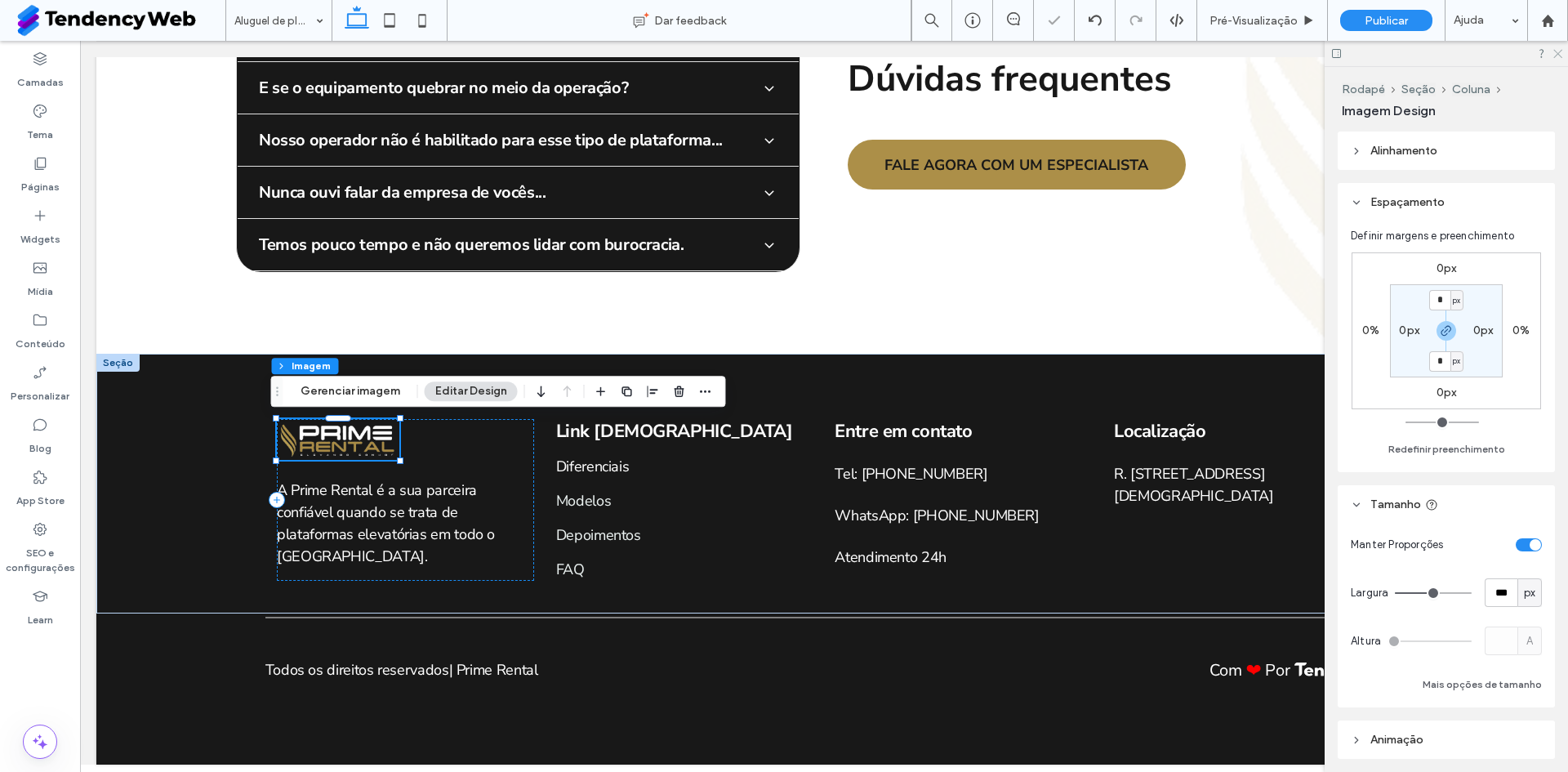 click 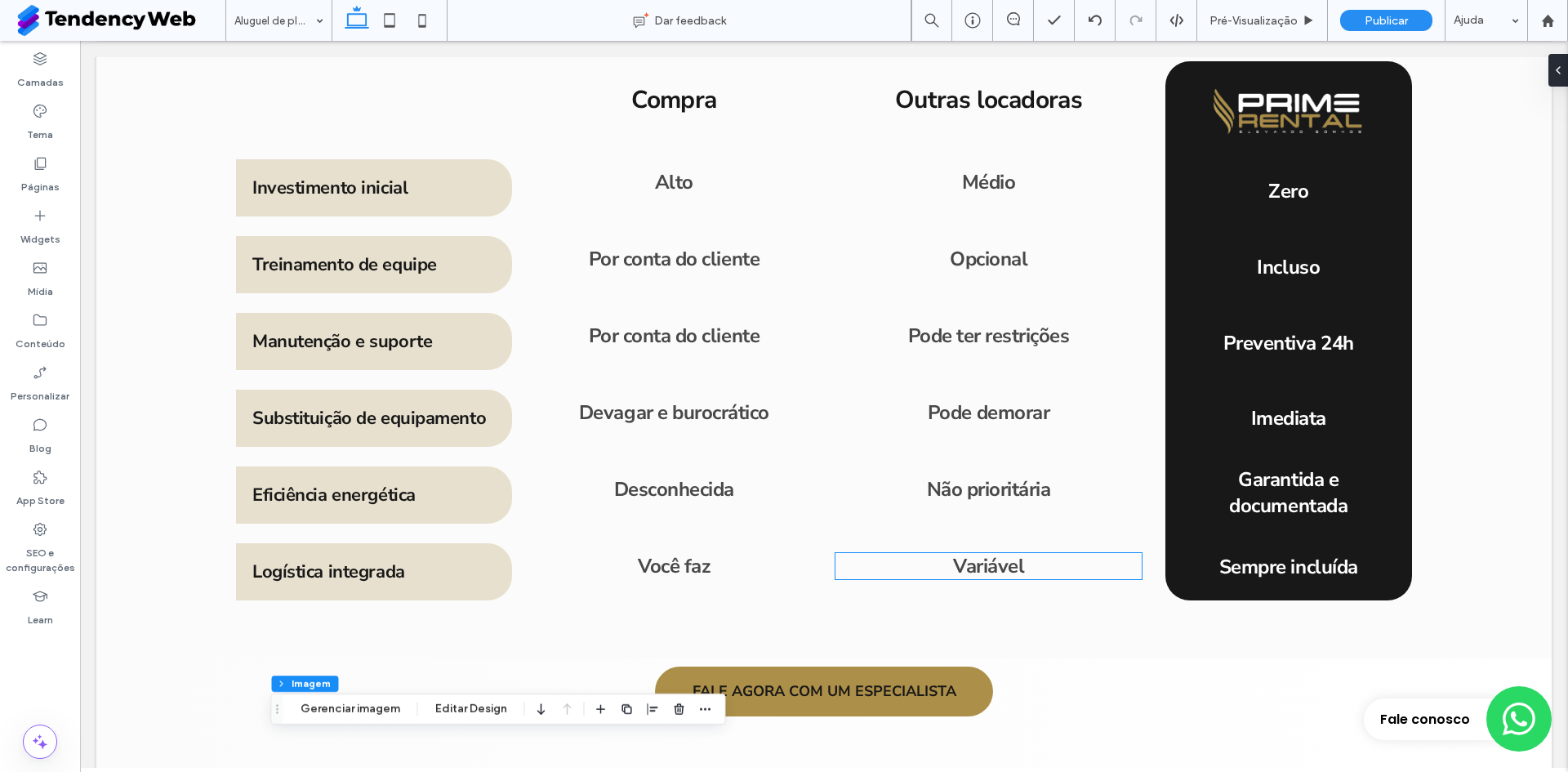 scroll, scrollTop: 2884, scrollLeft: 0, axis: vertical 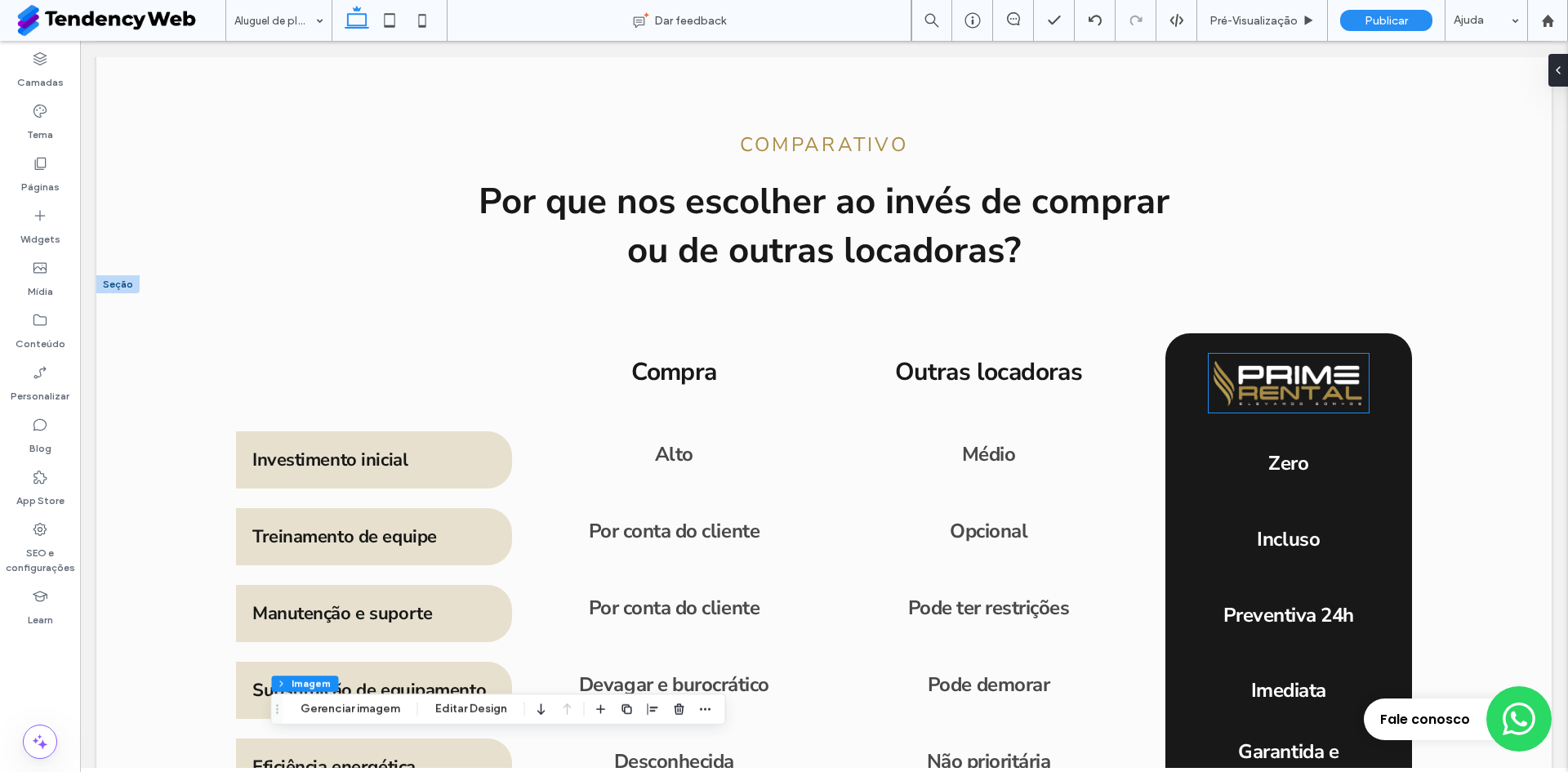click at bounding box center [1289, 383] 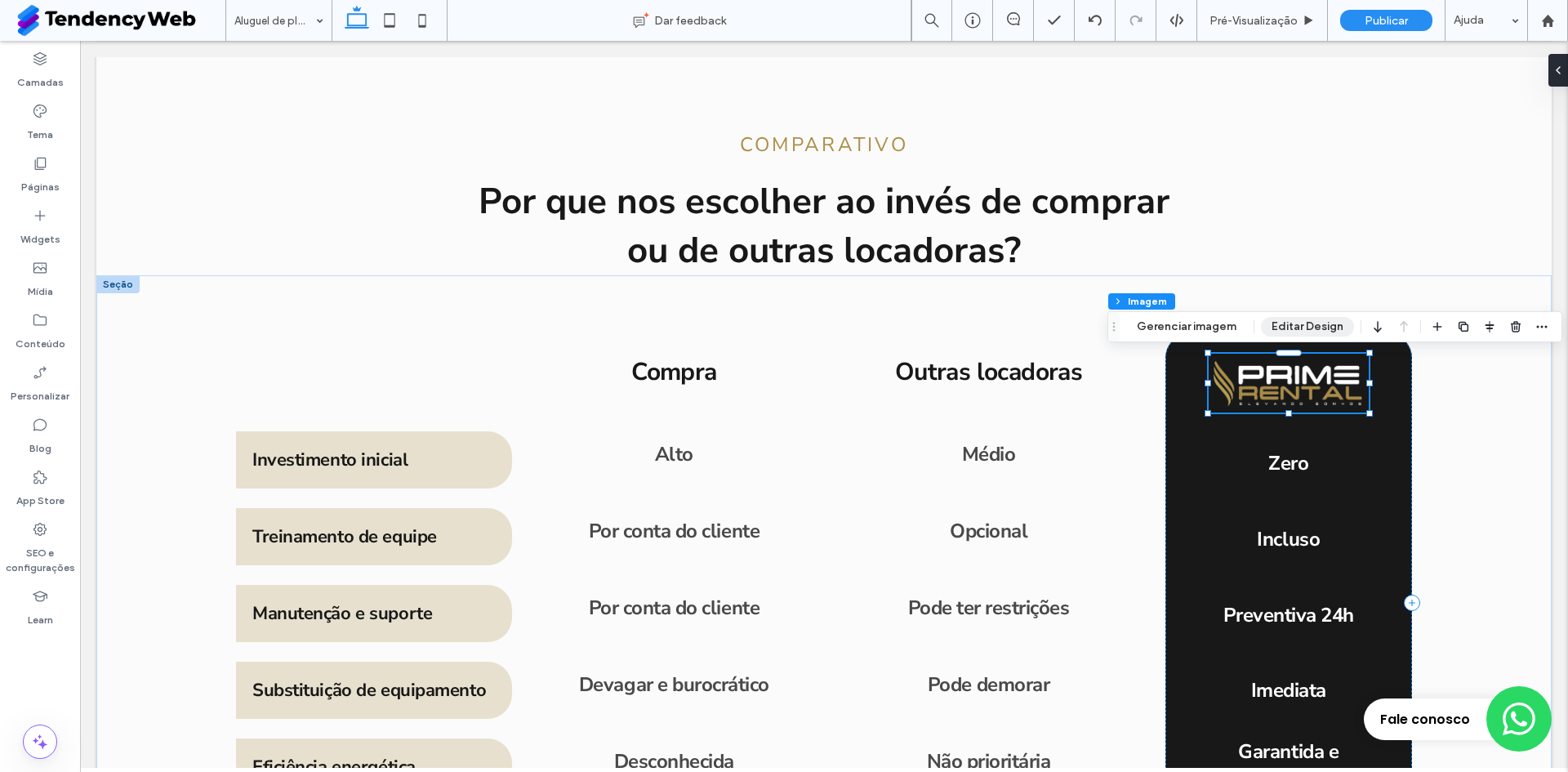 click on "Editar Design" at bounding box center (1307, 327) 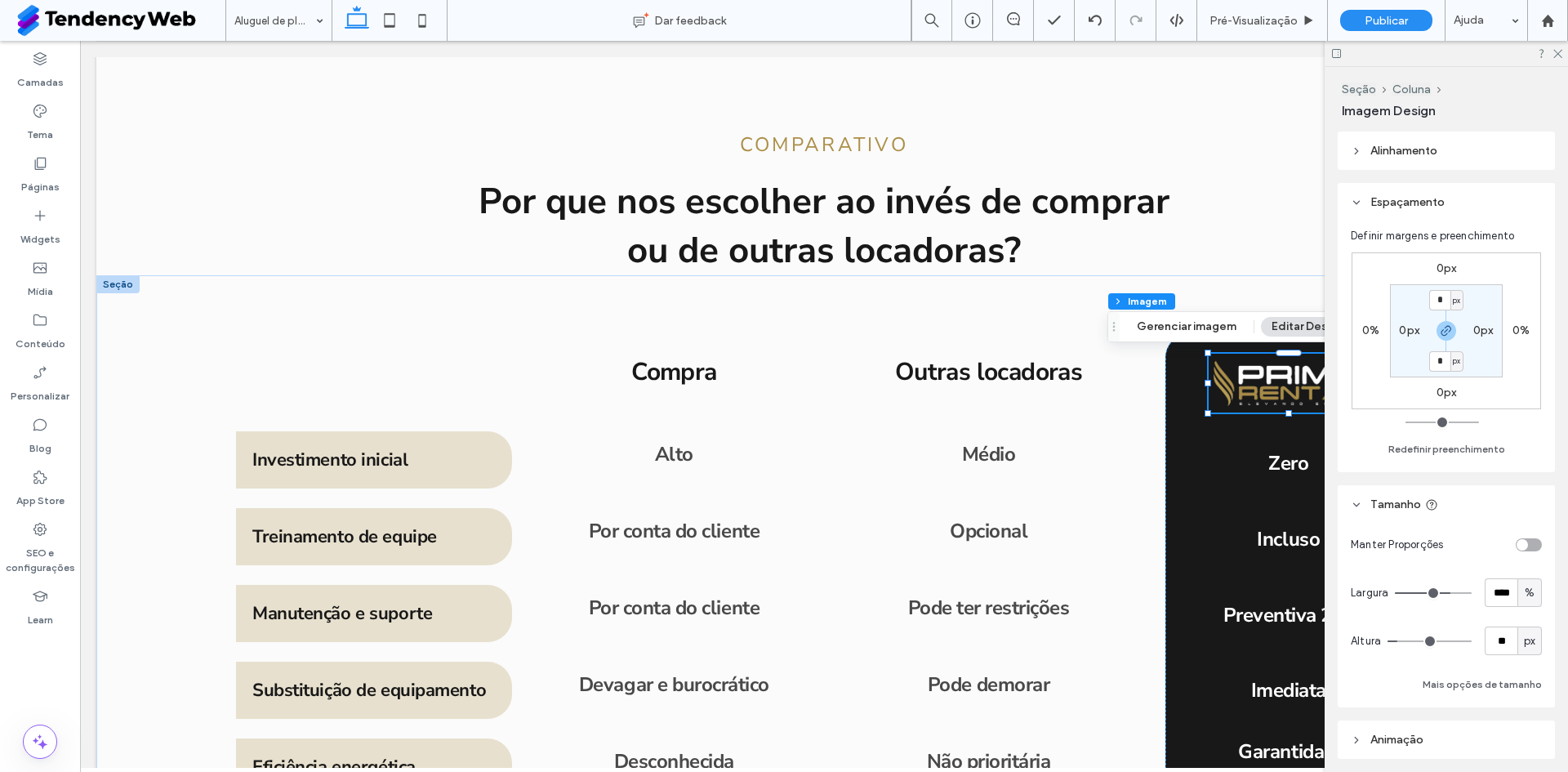 click on "%" at bounding box center (1530, 592) 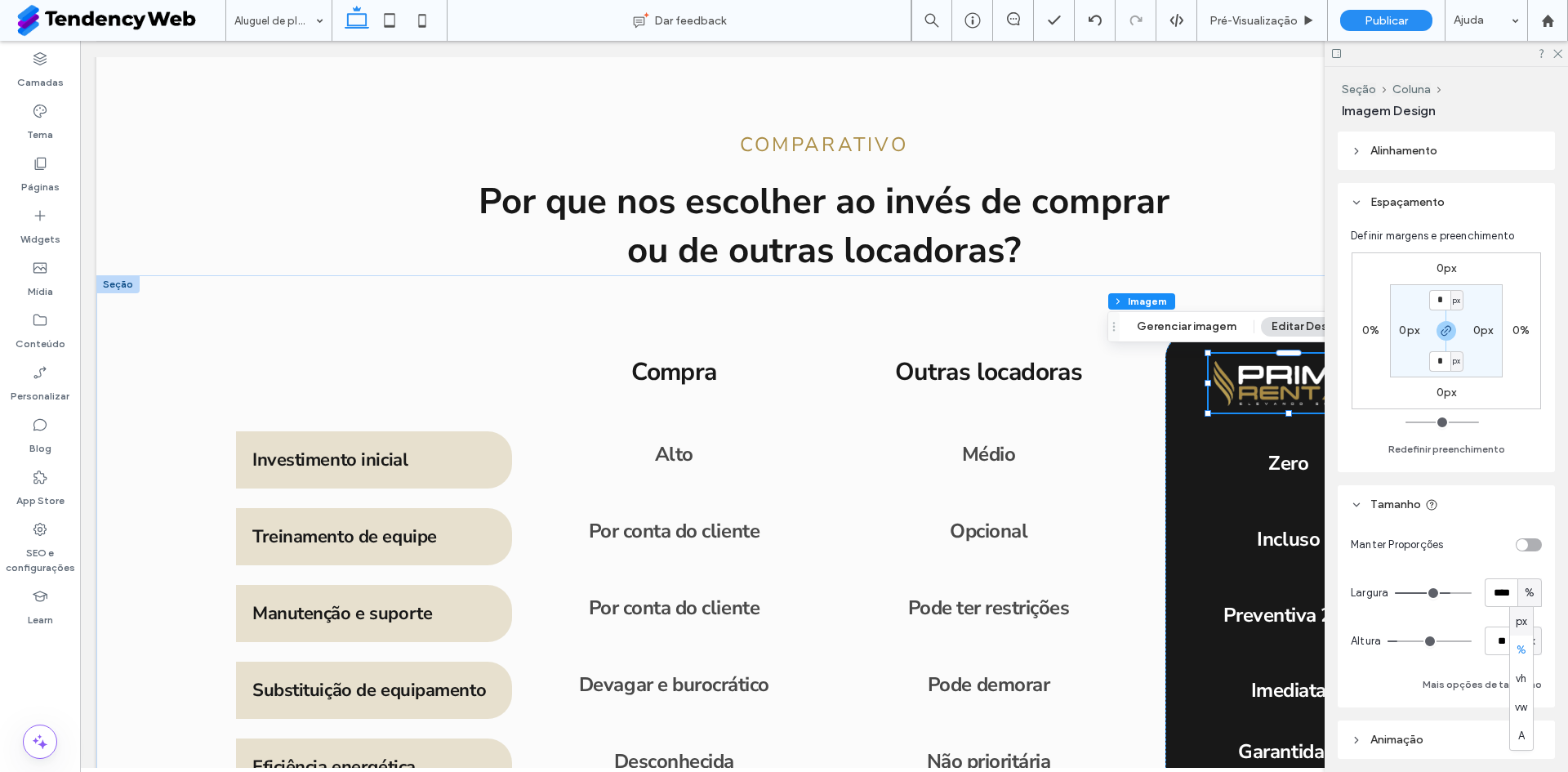 click on "%" at bounding box center [1530, 593] 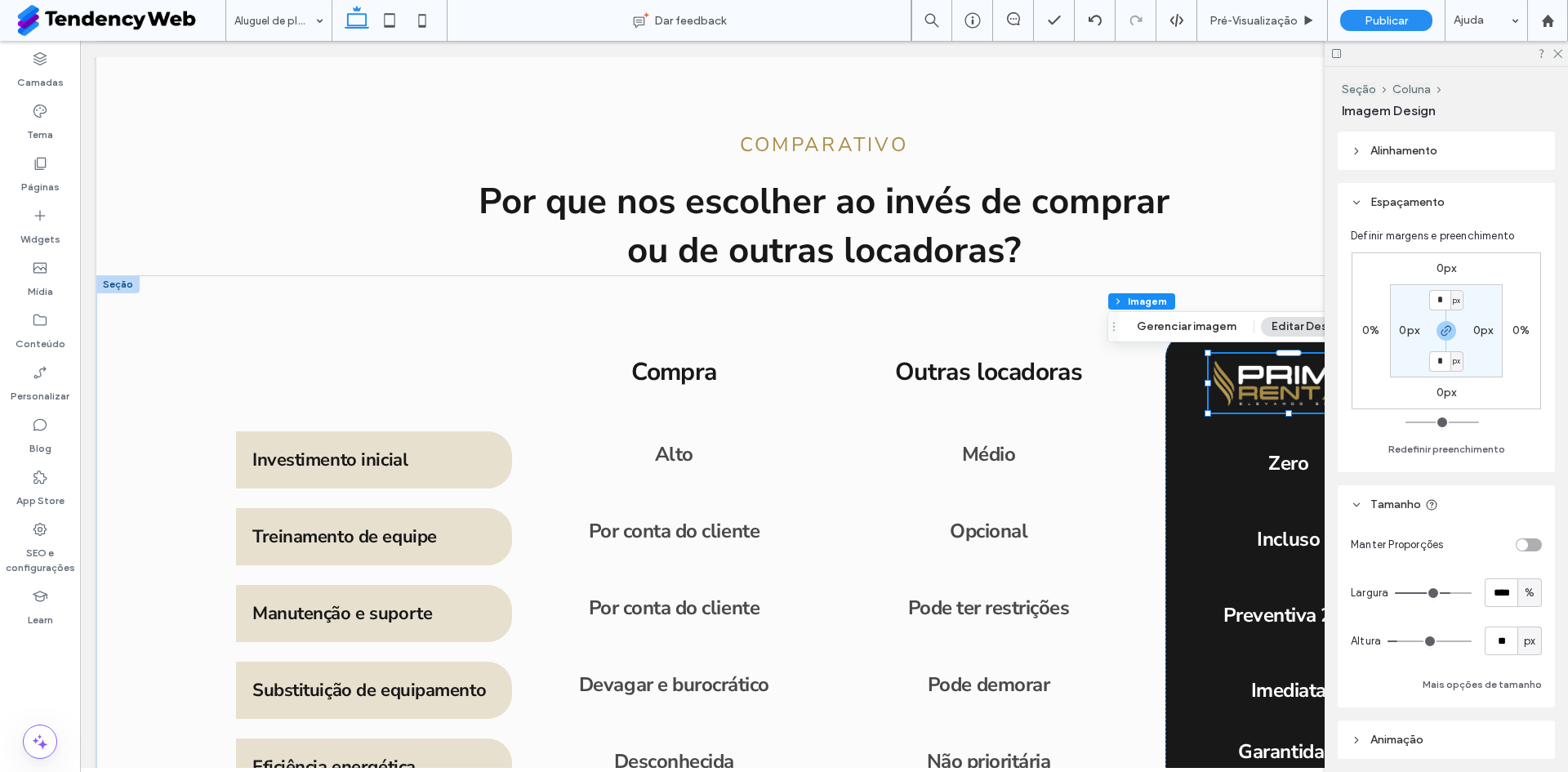click on "Manter Proporções Largura **** % Altura ** px Mais opções de tamanho" at bounding box center [1446, 612] 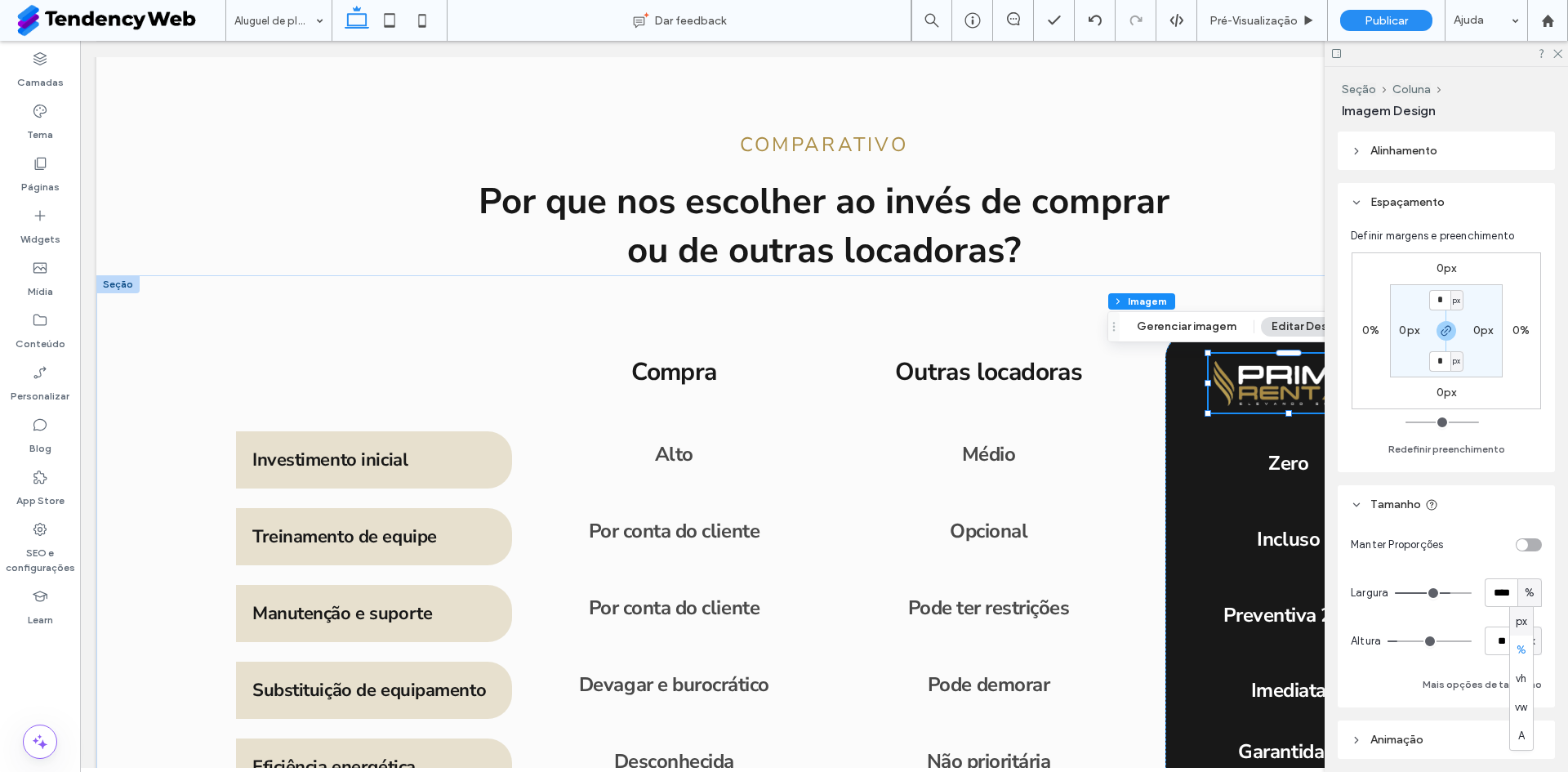click on "px" at bounding box center (1521, 622) 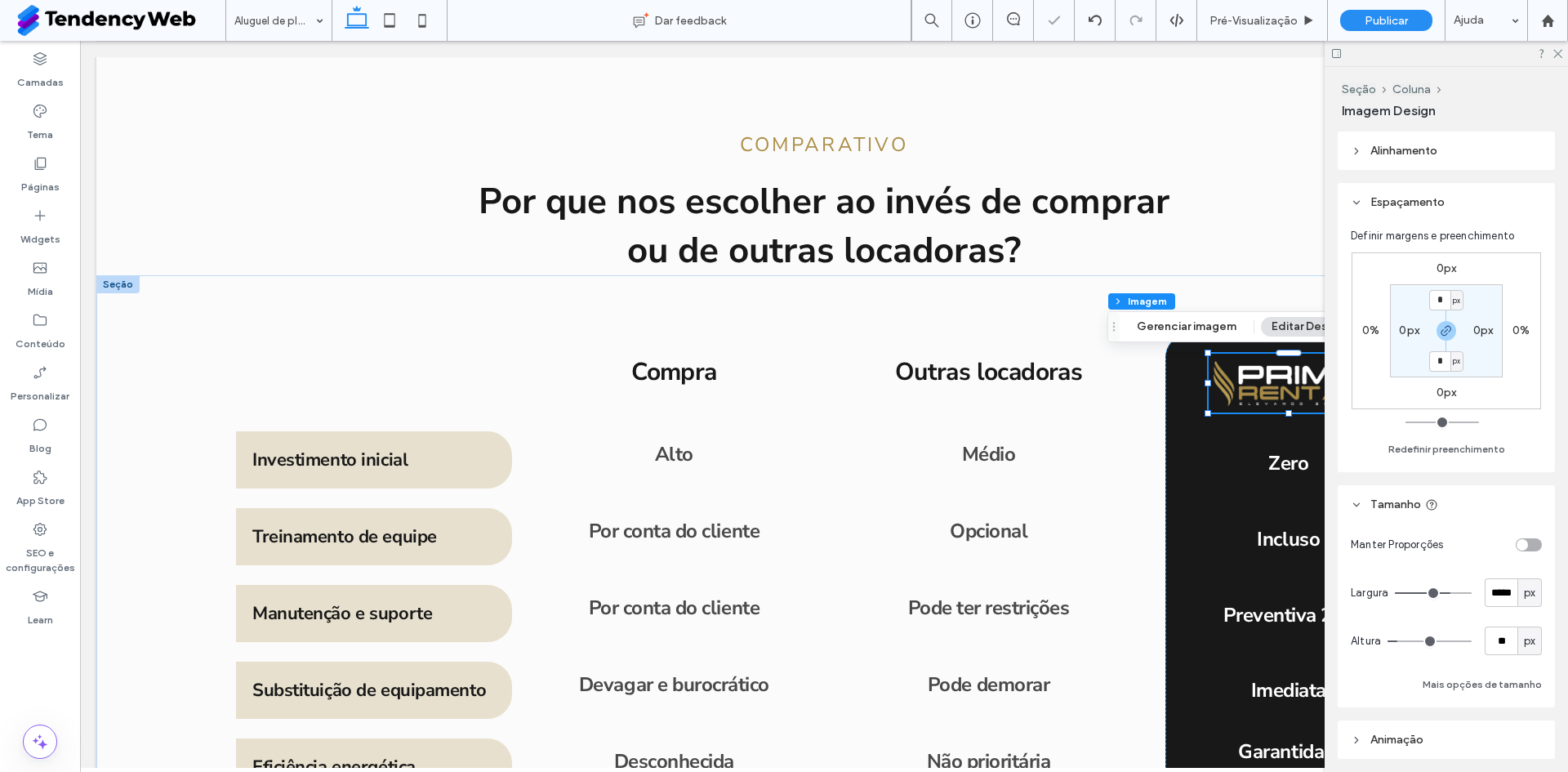 click at bounding box center (1529, 545) 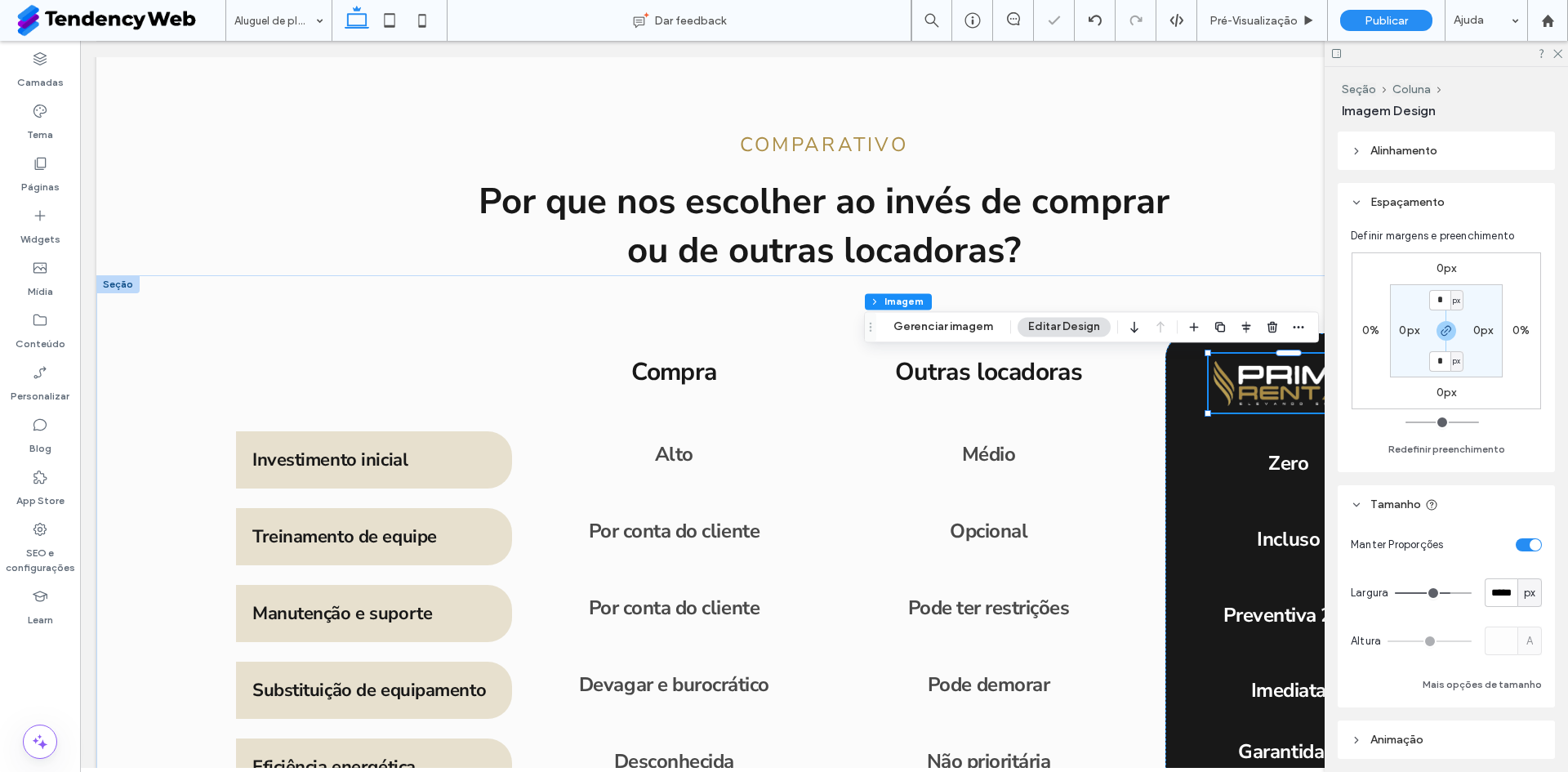 type on "*" 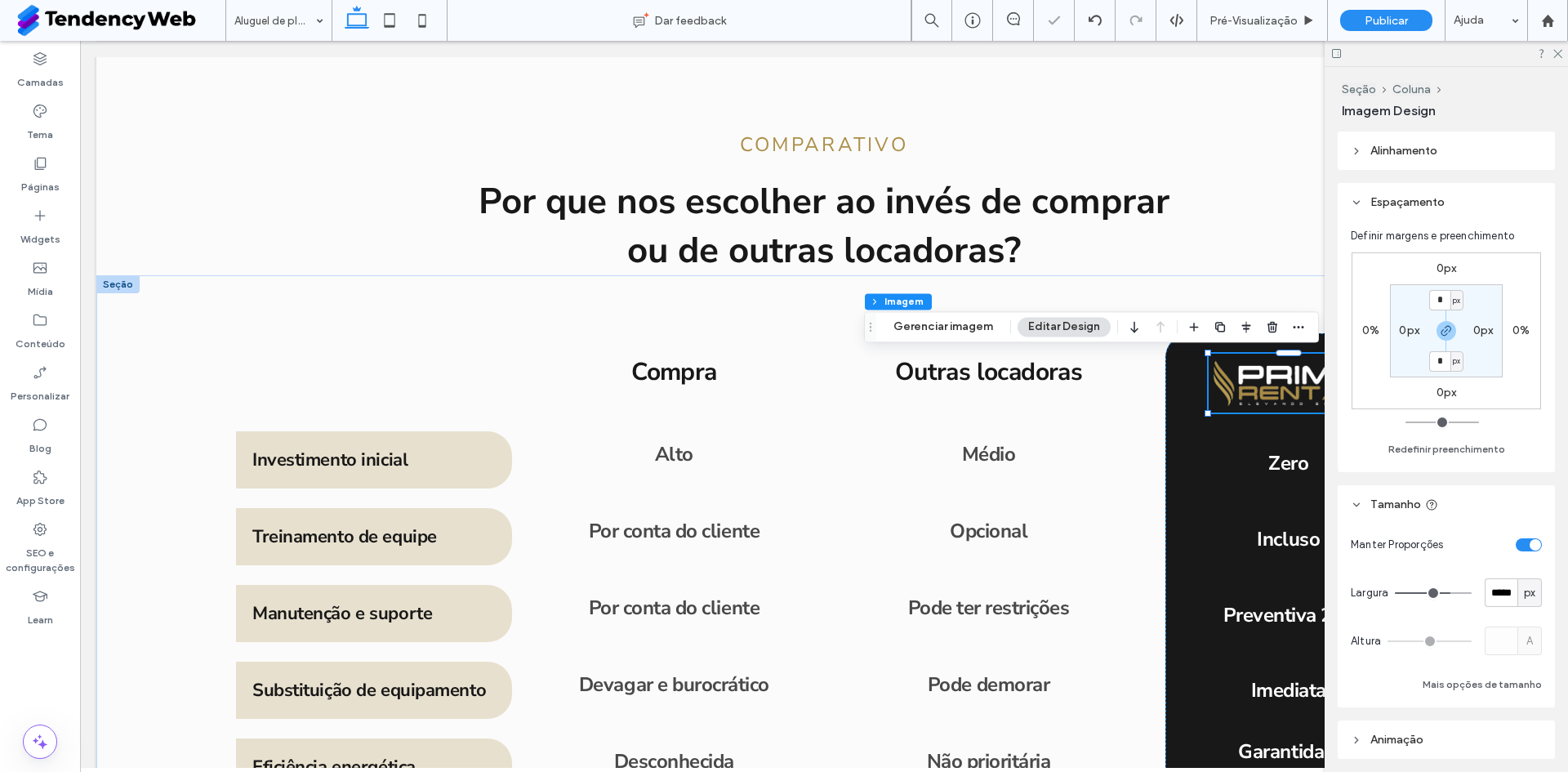 type 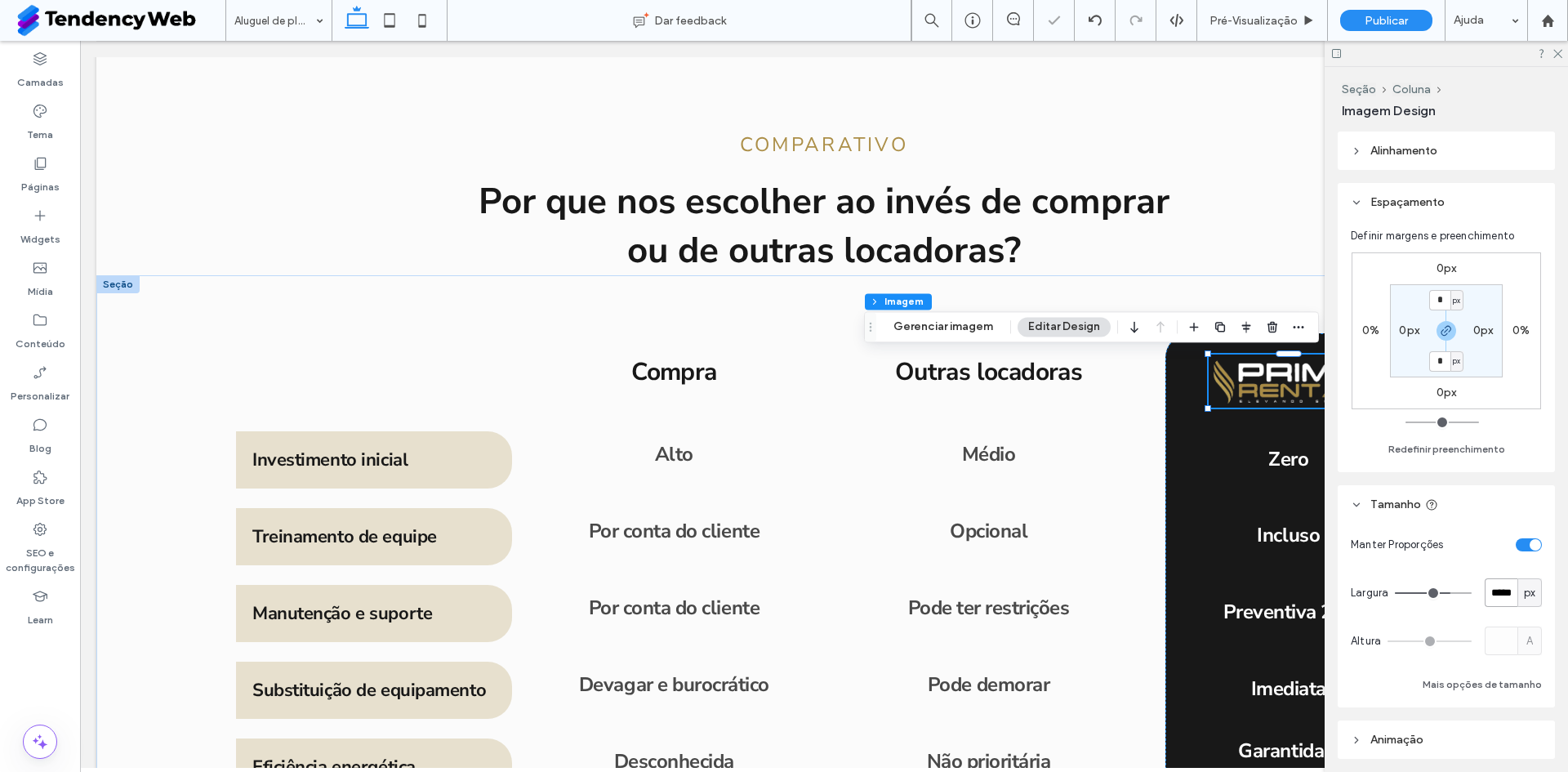 click on "*****" at bounding box center [1501, 592] 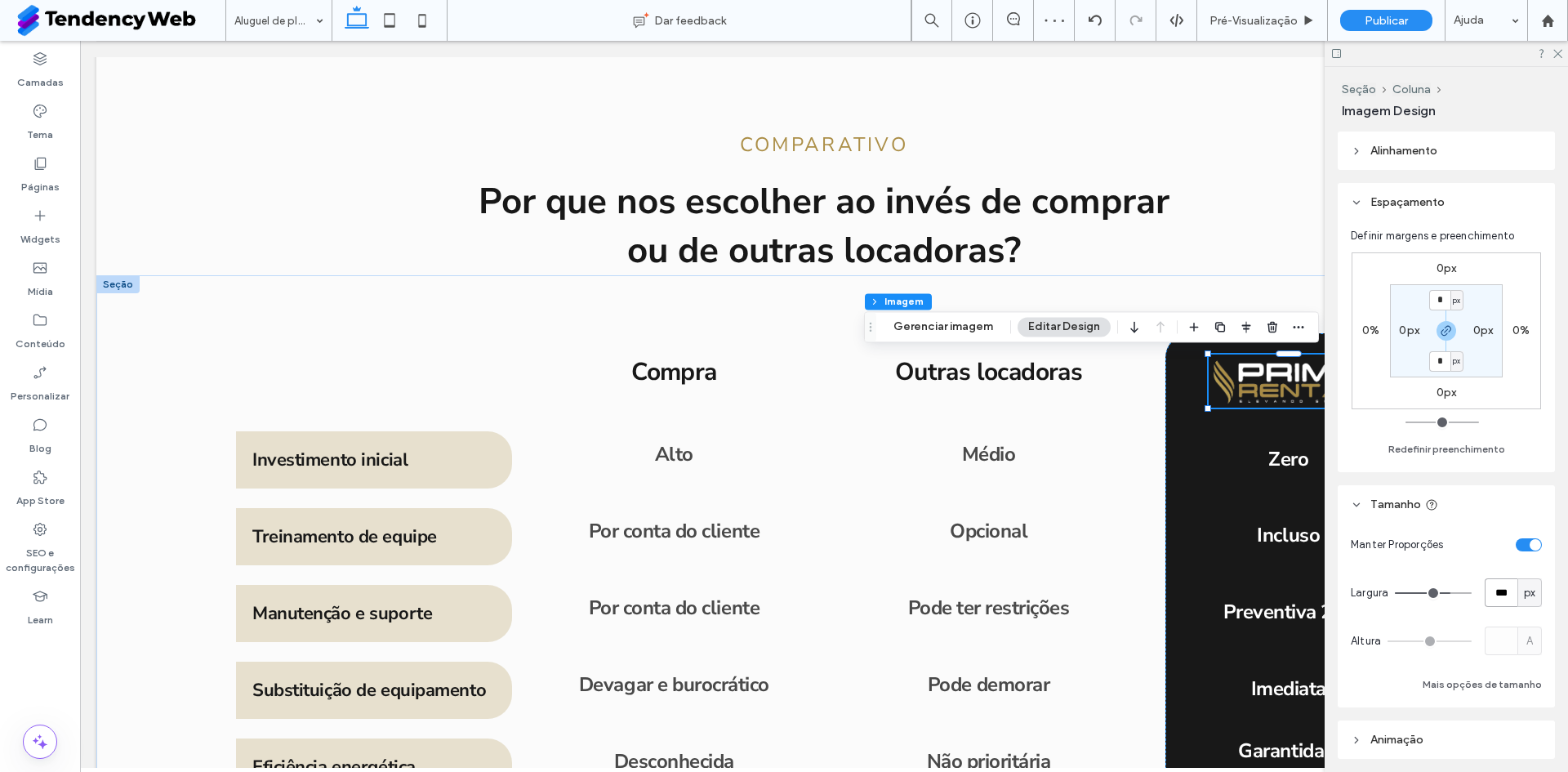 type on "***" 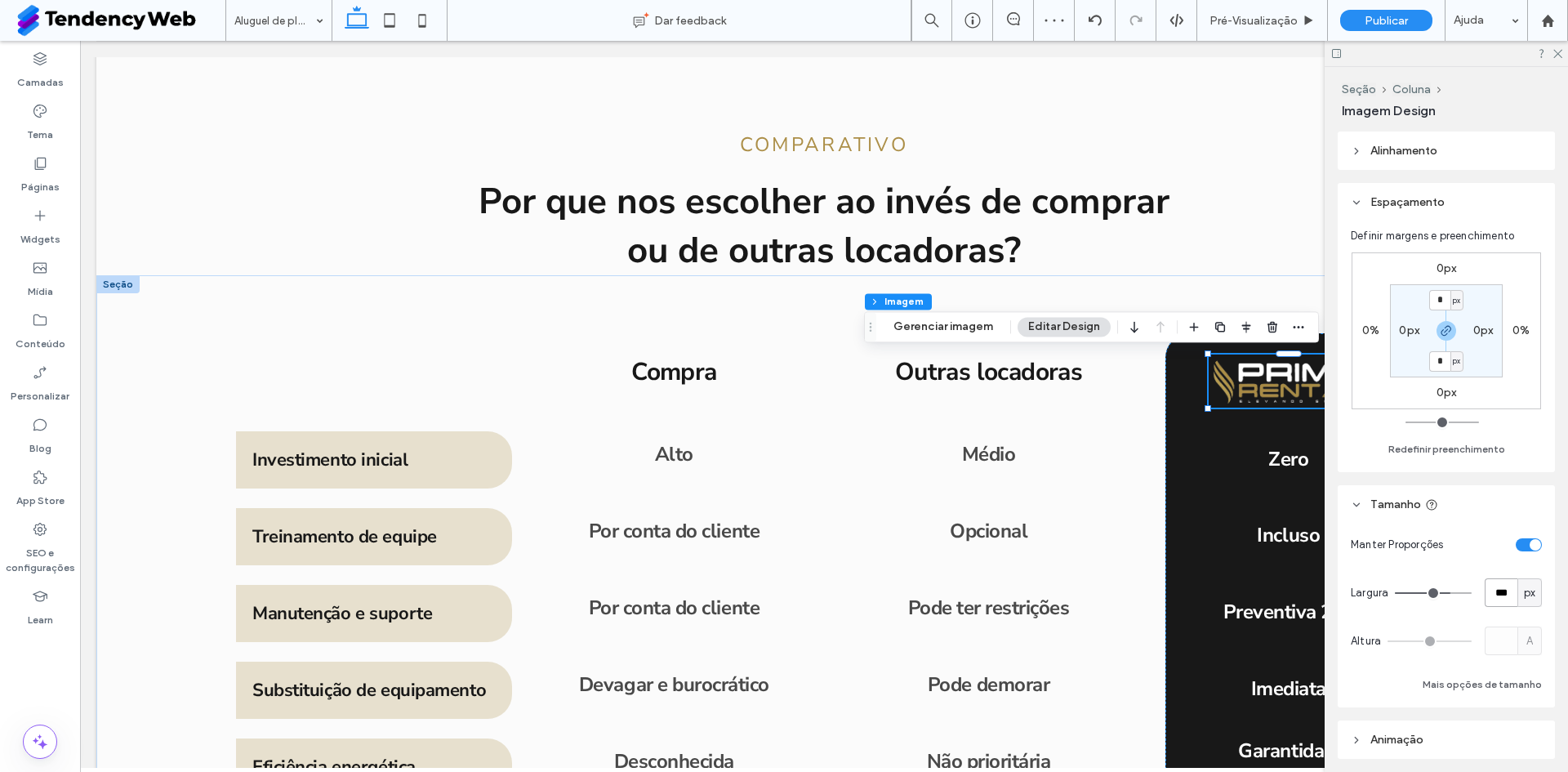 type on "***" 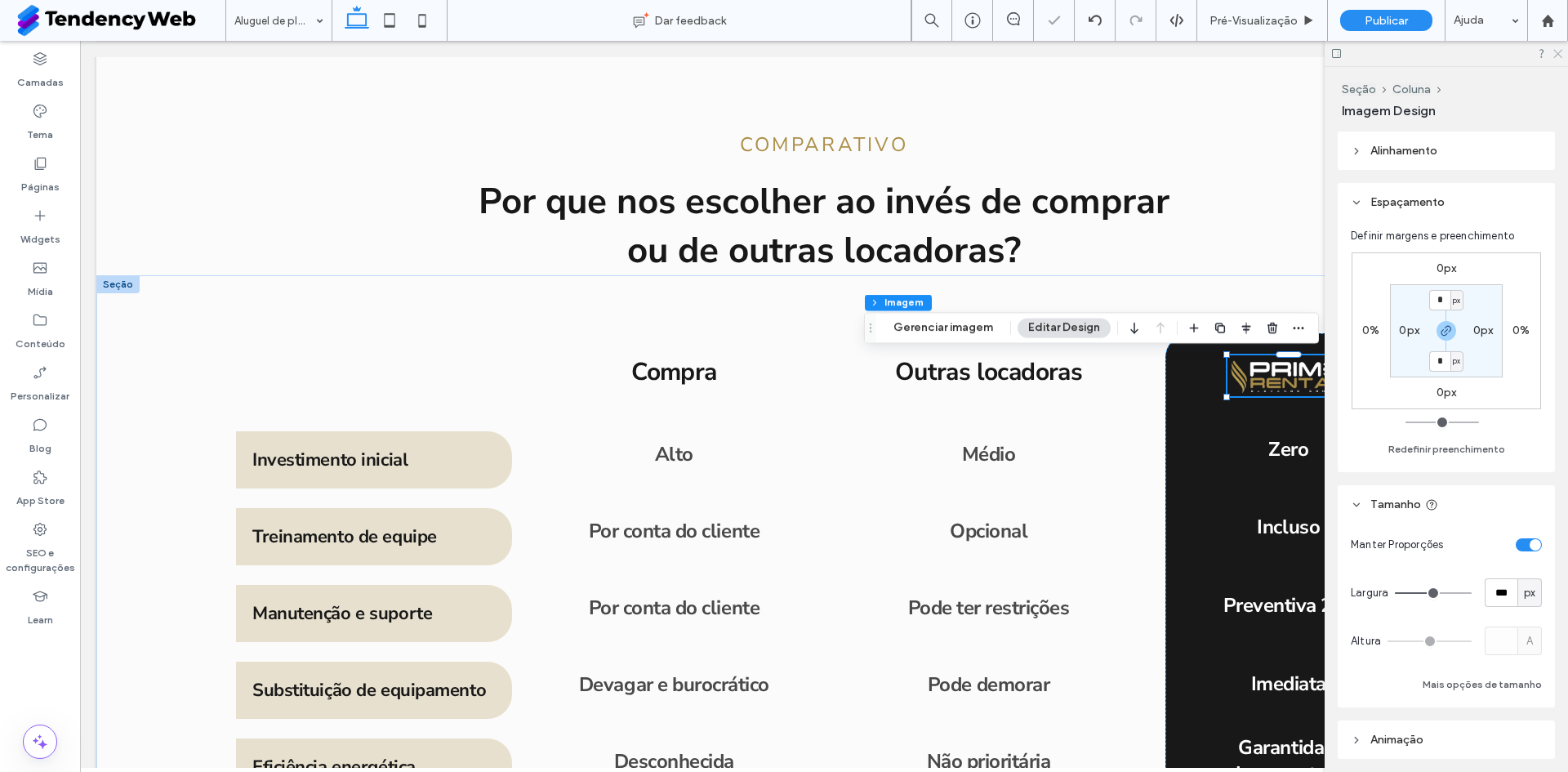 drag, startPoint x: 1557, startPoint y: 52, endPoint x: 1447, endPoint y: 65, distance: 110.76552 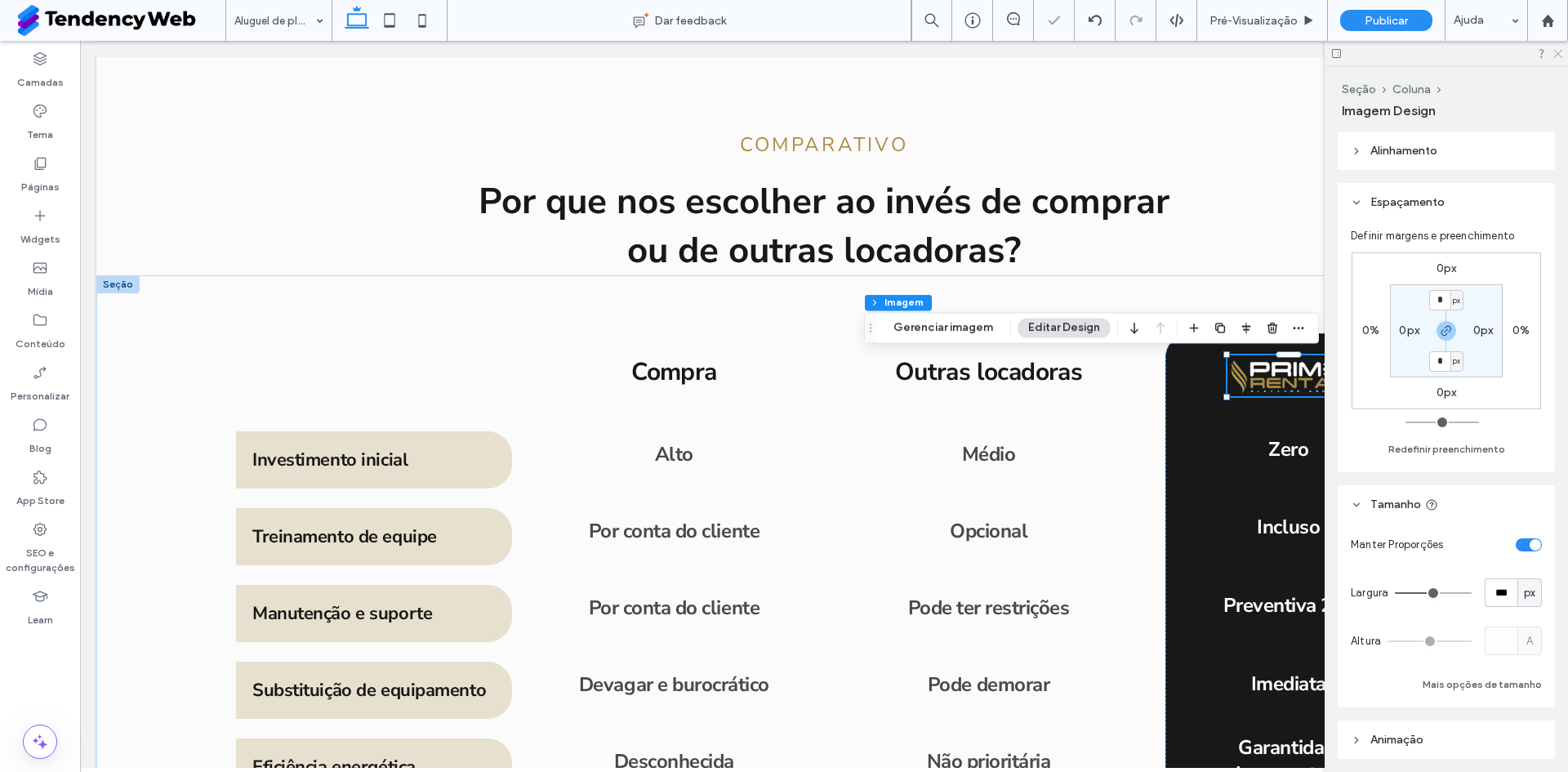 click 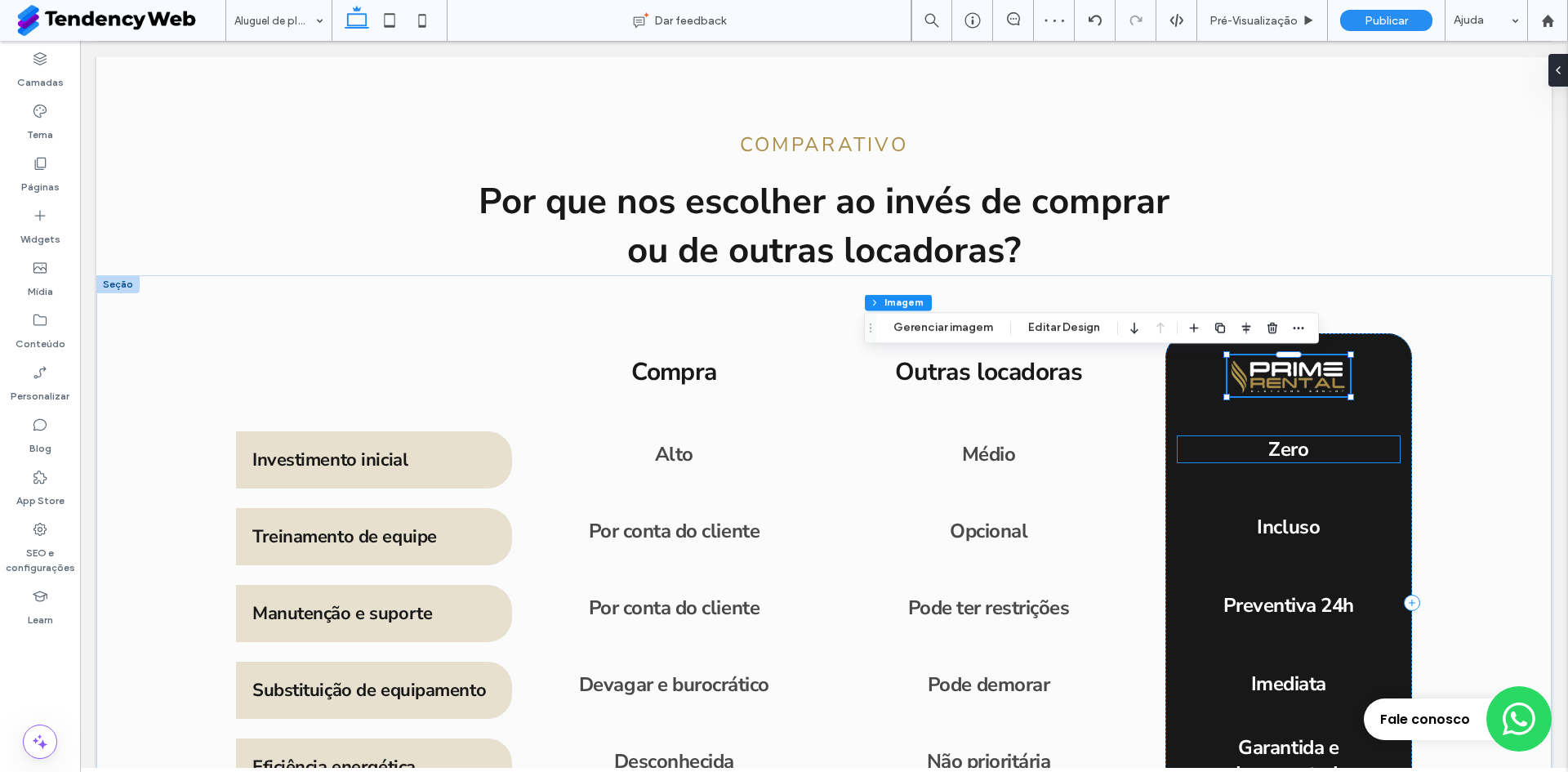 click on "Zero" at bounding box center [1288, 449] 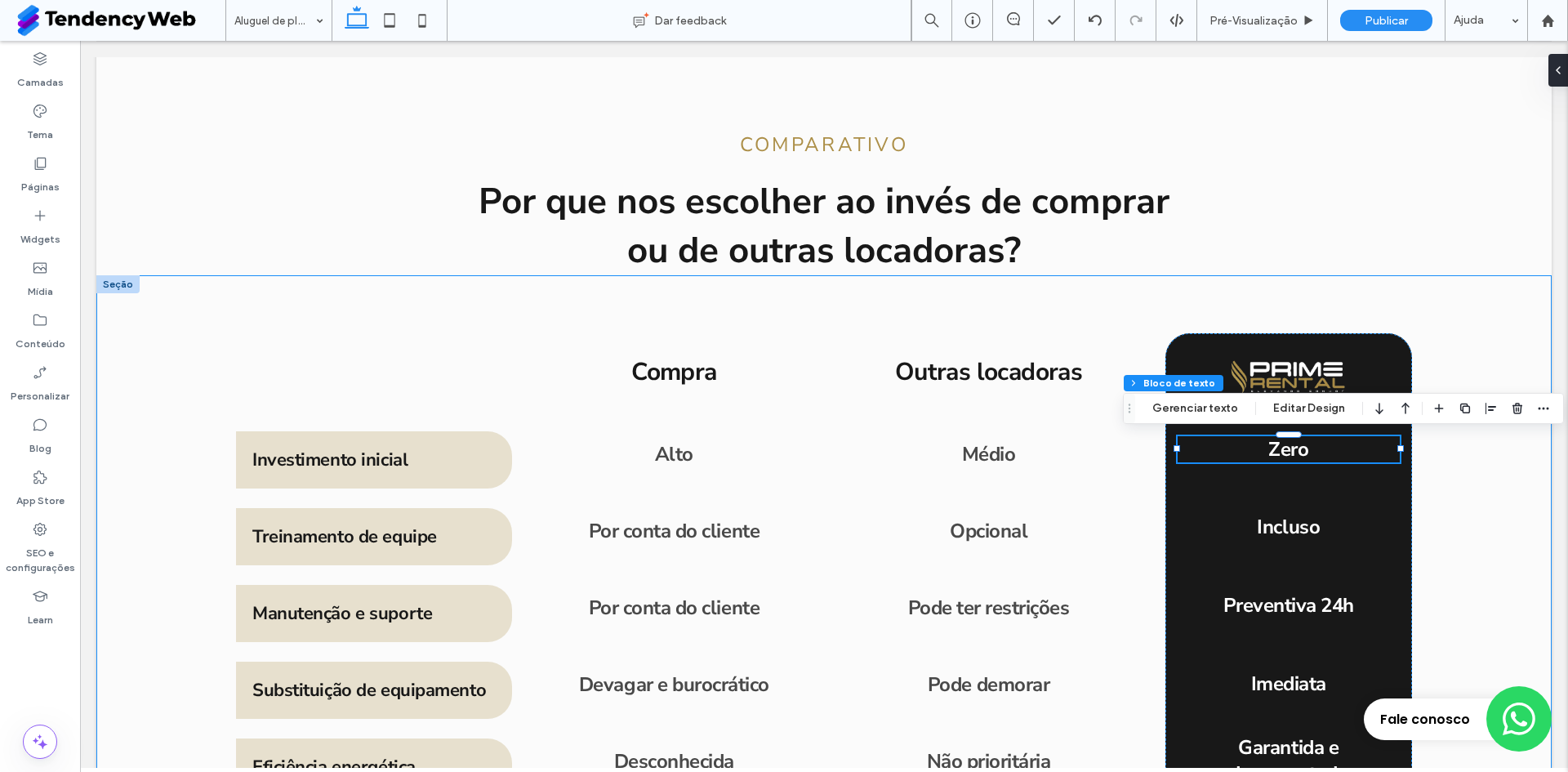 click on "Investimento inicial
Treinamento de equipe
Manutenção e suporte
Substituição de equipamento
Eficiência energética
Logística integrada
Compra
Alto
Por conta do cliente
Por conta do cliente
Devagar e burocrático
Desconhecida
Você faz
Outras locadoras
Médio
Opcional
Pode ter restrições
Pode demorar
Não prioritária
Variável
Zero
Incluso
Preventiva 24h
Imediata
Garantida e documentada
Sempre incluída" at bounding box center (824, 603) 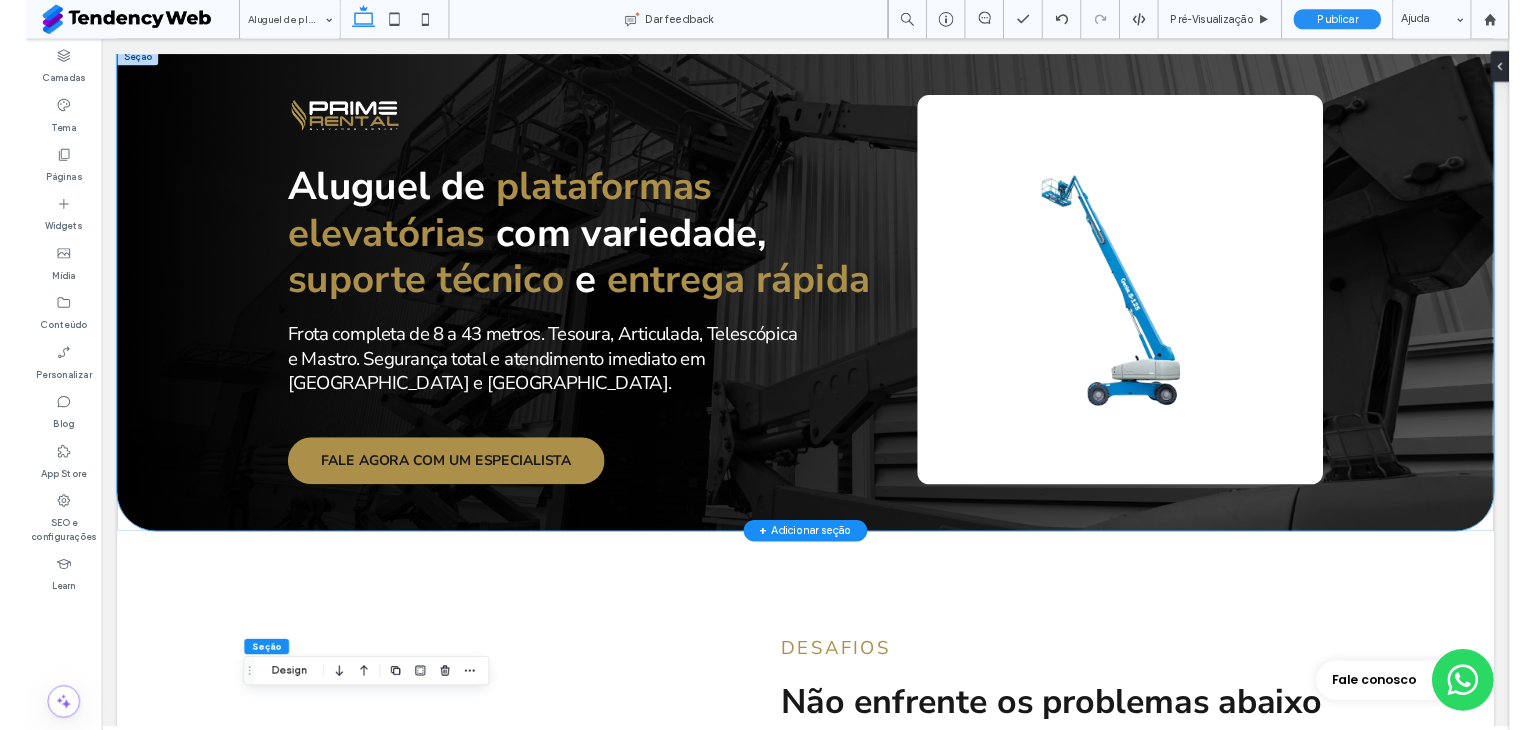 scroll, scrollTop: 0, scrollLeft: 0, axis: both 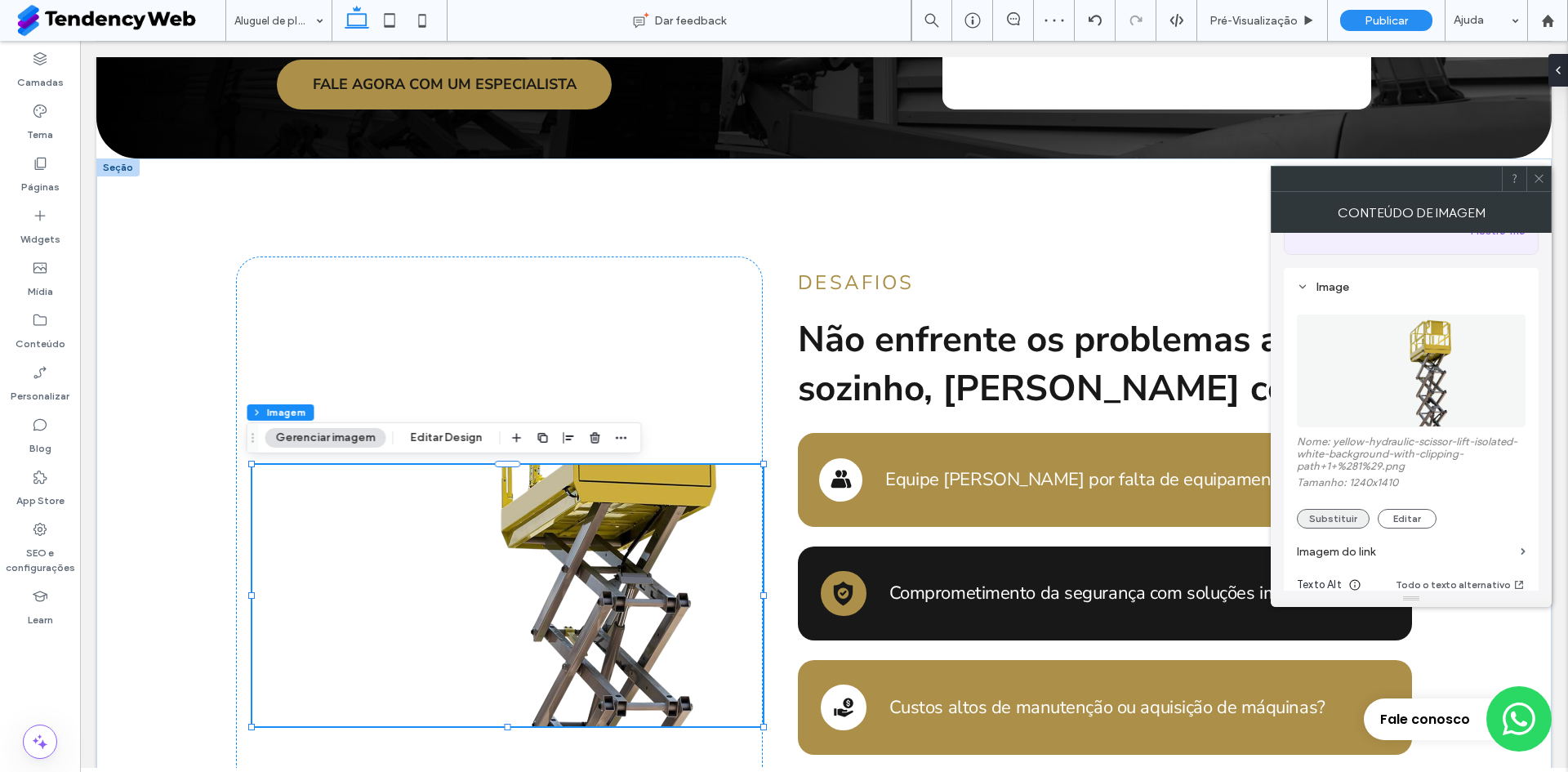 click on "Substituir" at bounding box center [1333, 519] 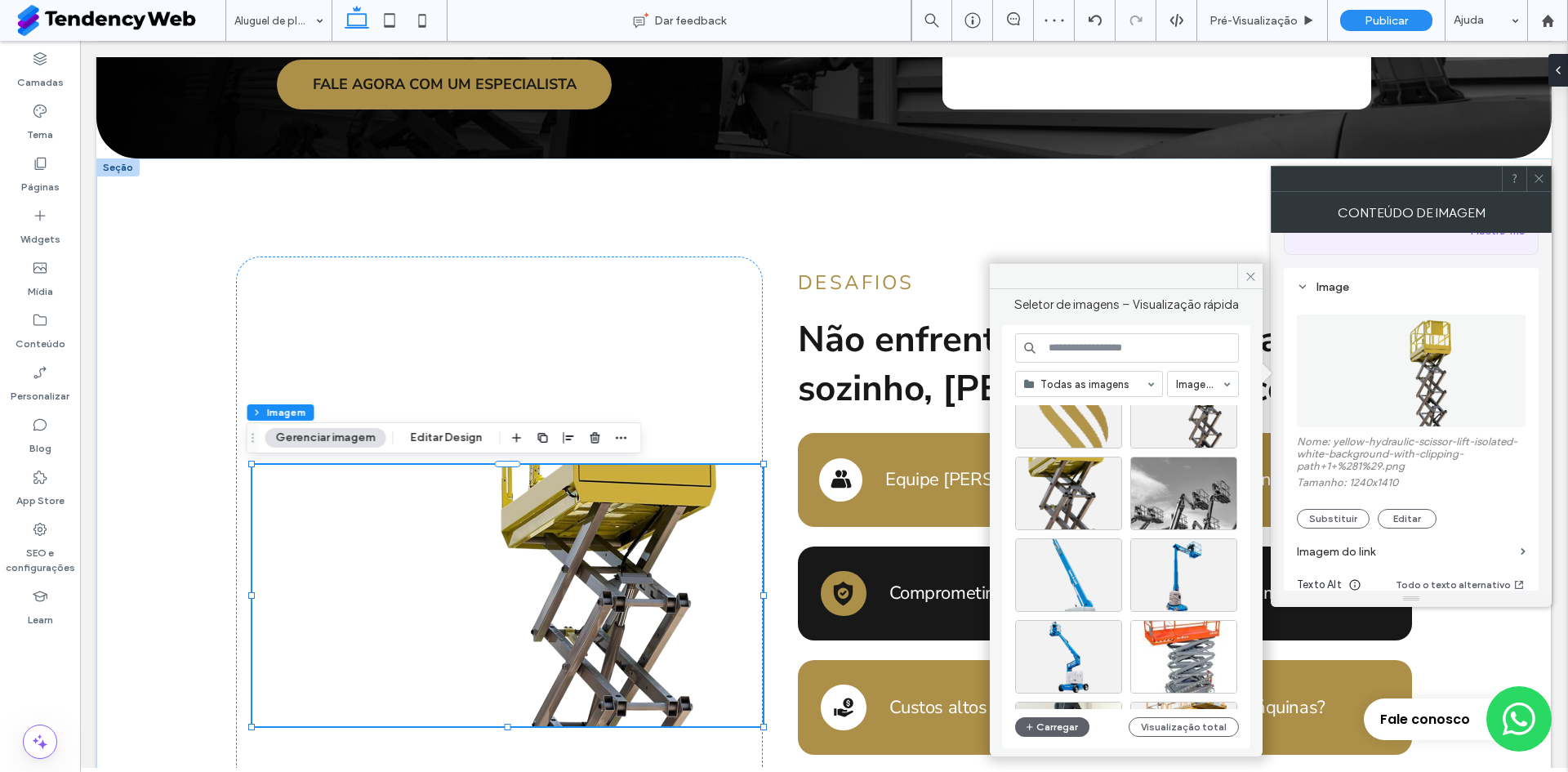 scroll, scrollTop: 272, scrollLeft: 0, axis: vertical 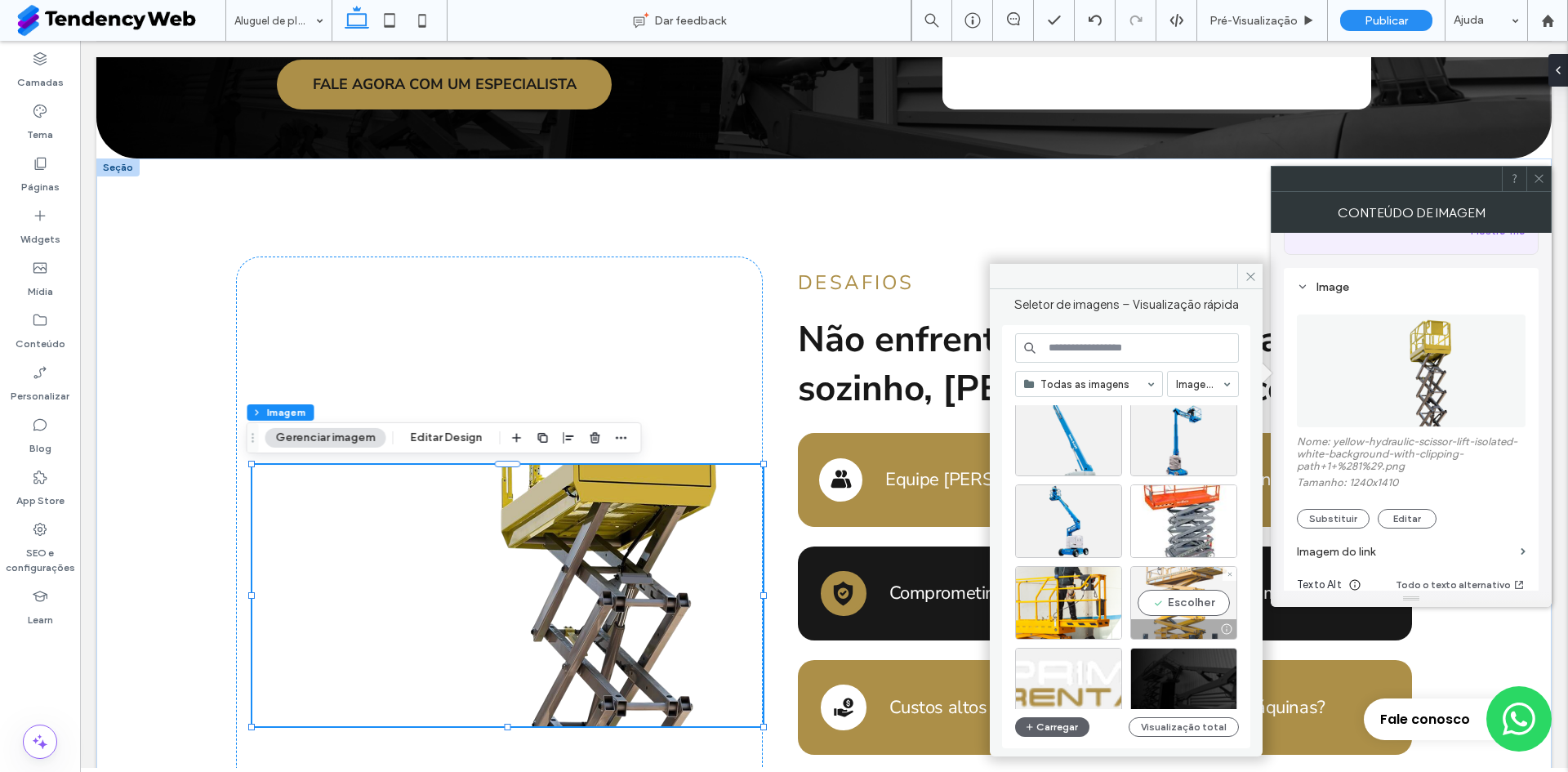 click on "Escolher" at bounding box center (1183, 603) 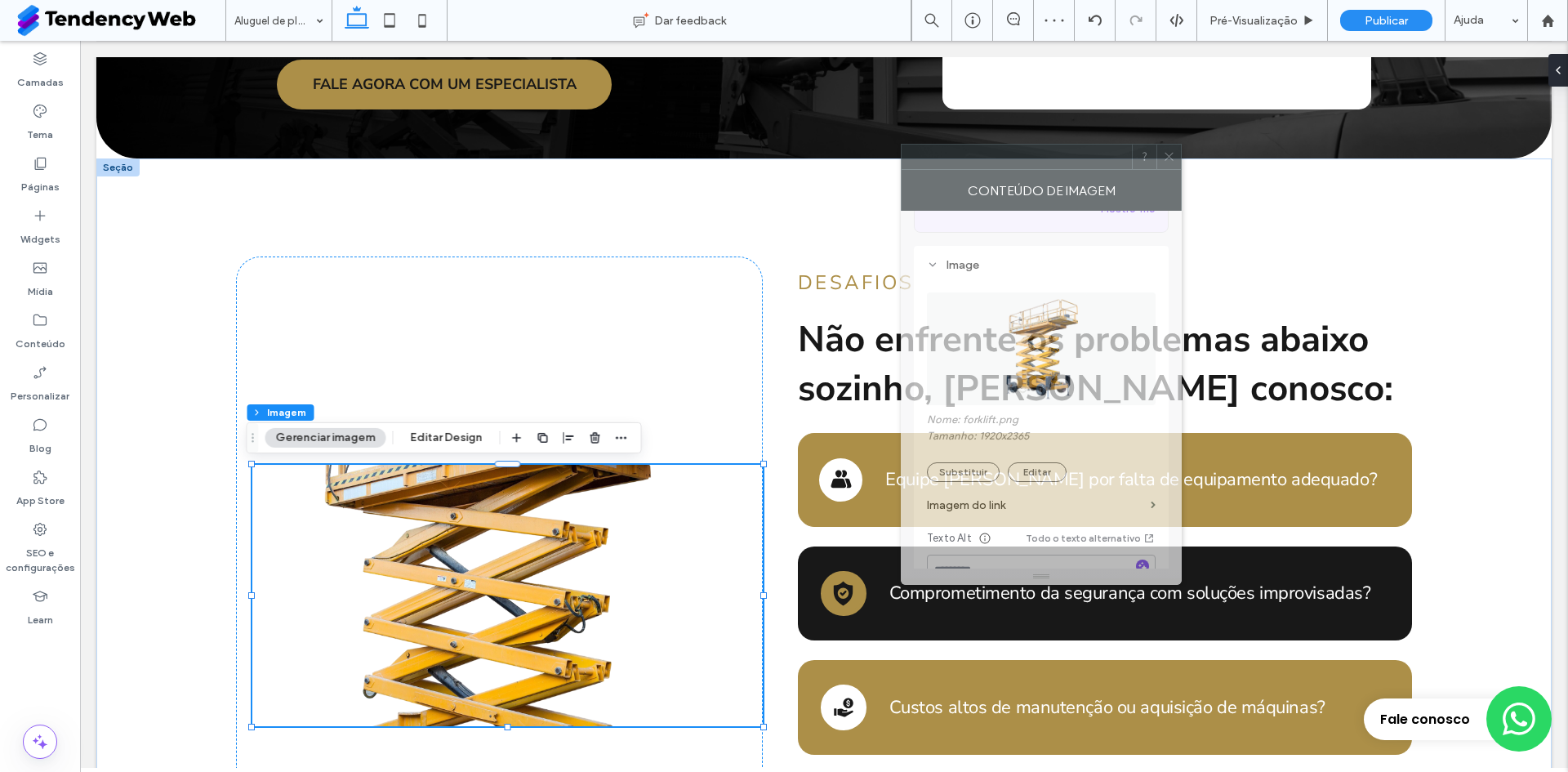 drag, startPoint x: 1419, startPoint y: 194, endPoint x: 982, endPoint y: 194, distance: 437 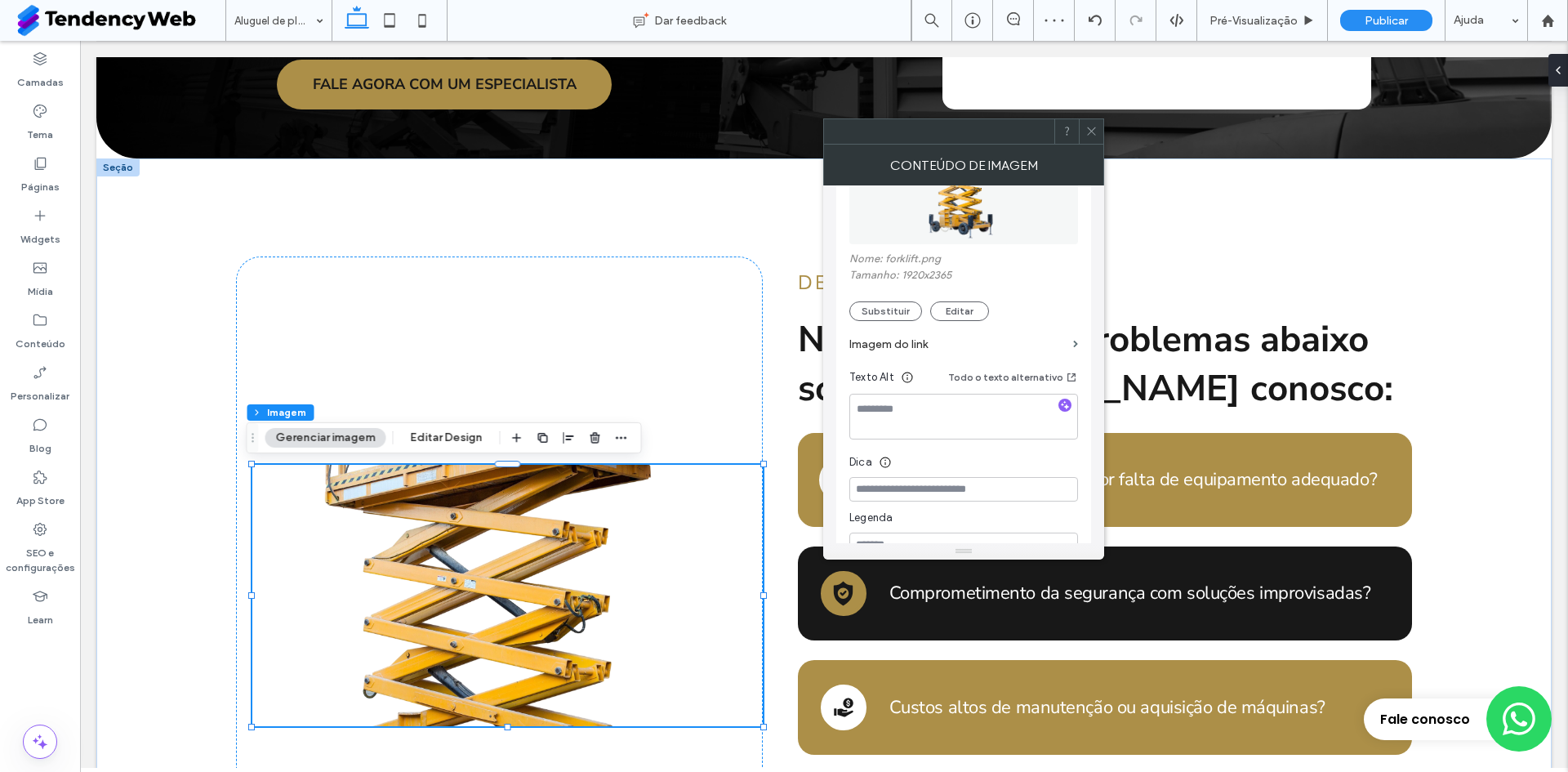 scroll, scrollTop: 408, scrollLeft: 0, axis: vertical 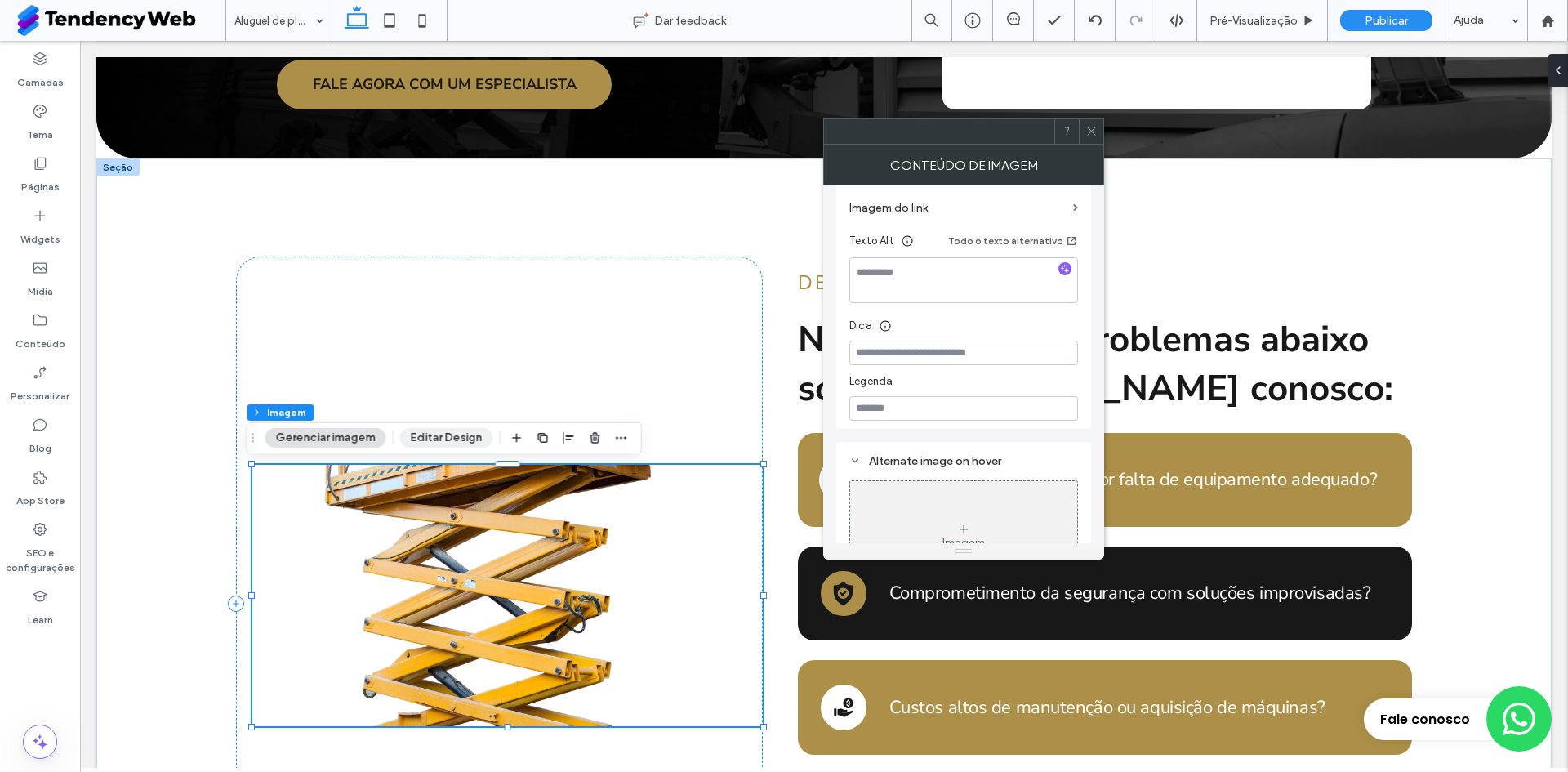 click on "Editar Design" at bounding box center (447, 438) 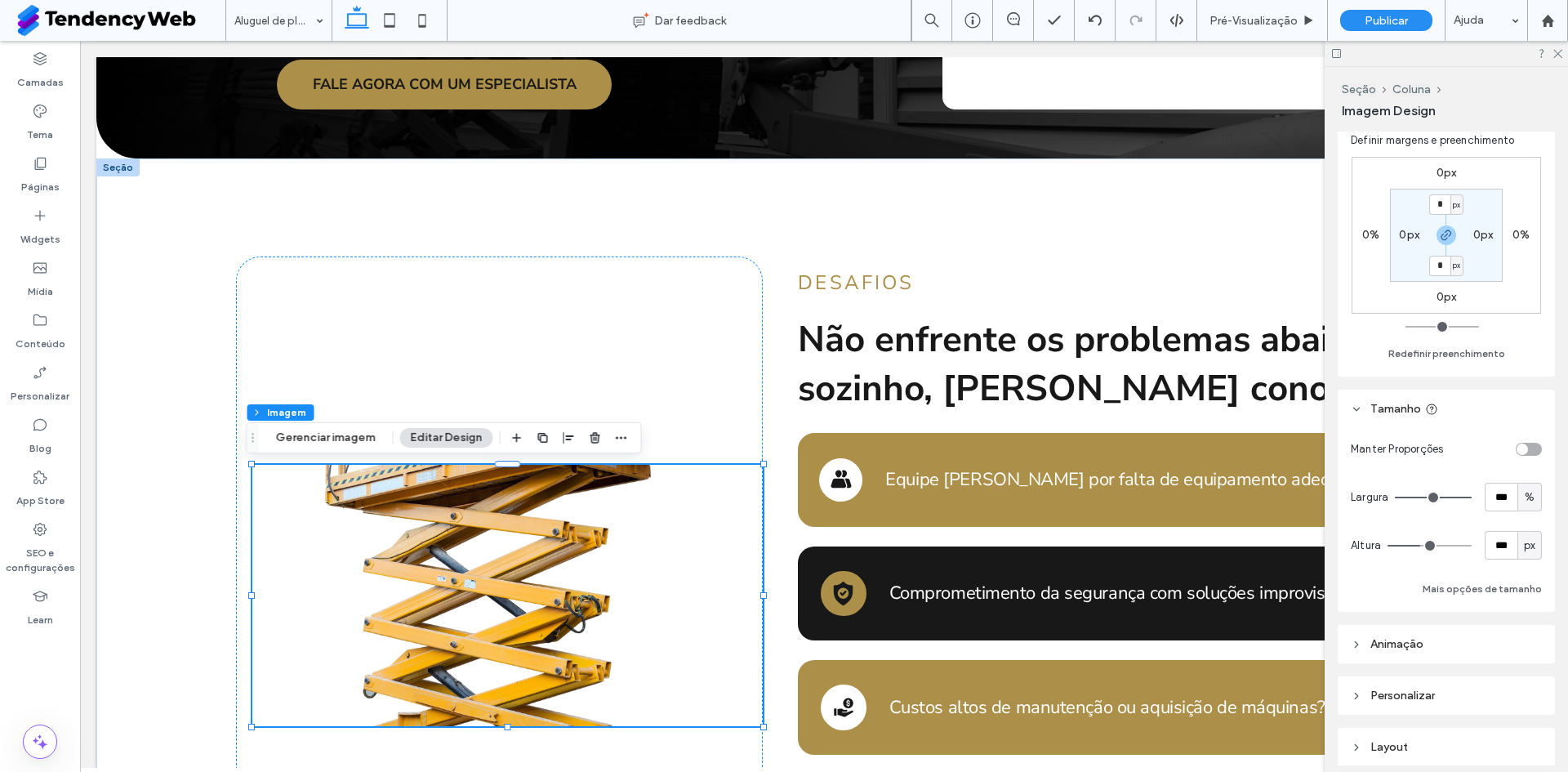 scroll, scrollTop: 213, scrollLeft: 0, axis: vertical 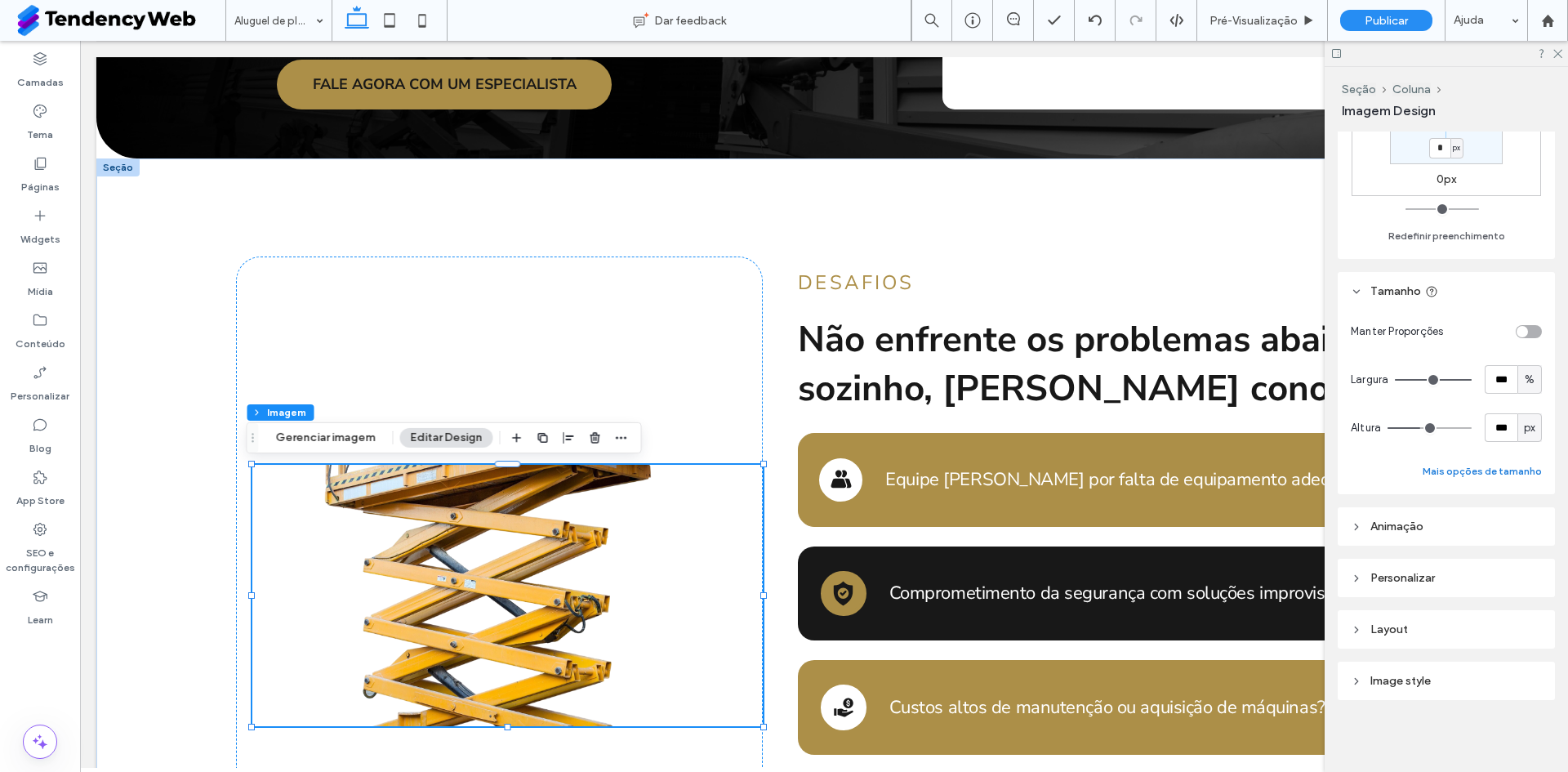 click on "Mais opções de tamanho" at bounding box center [1482, 471] 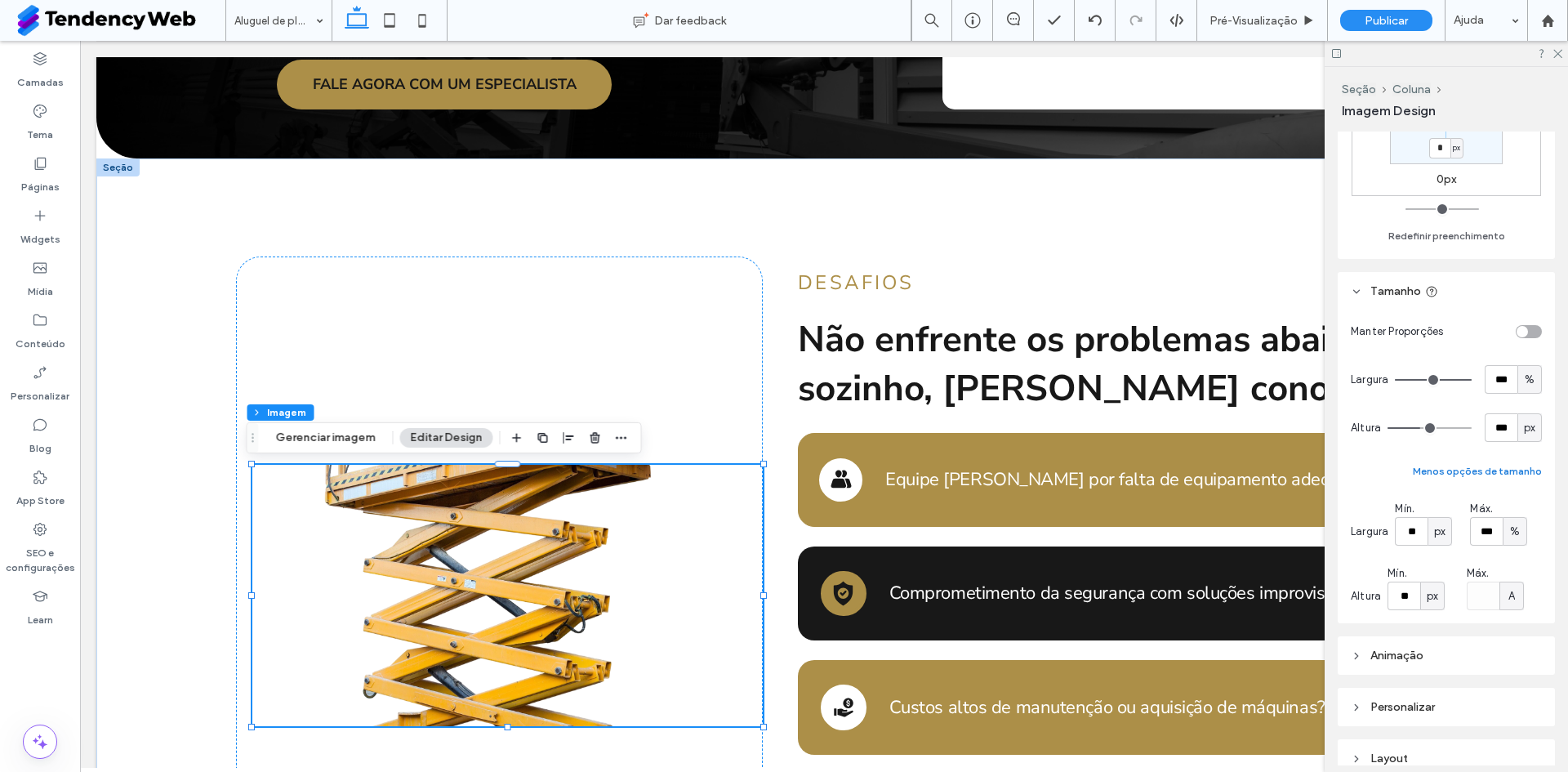 click on "Menos opções de tamanho" at bounding box center (1477, 471) 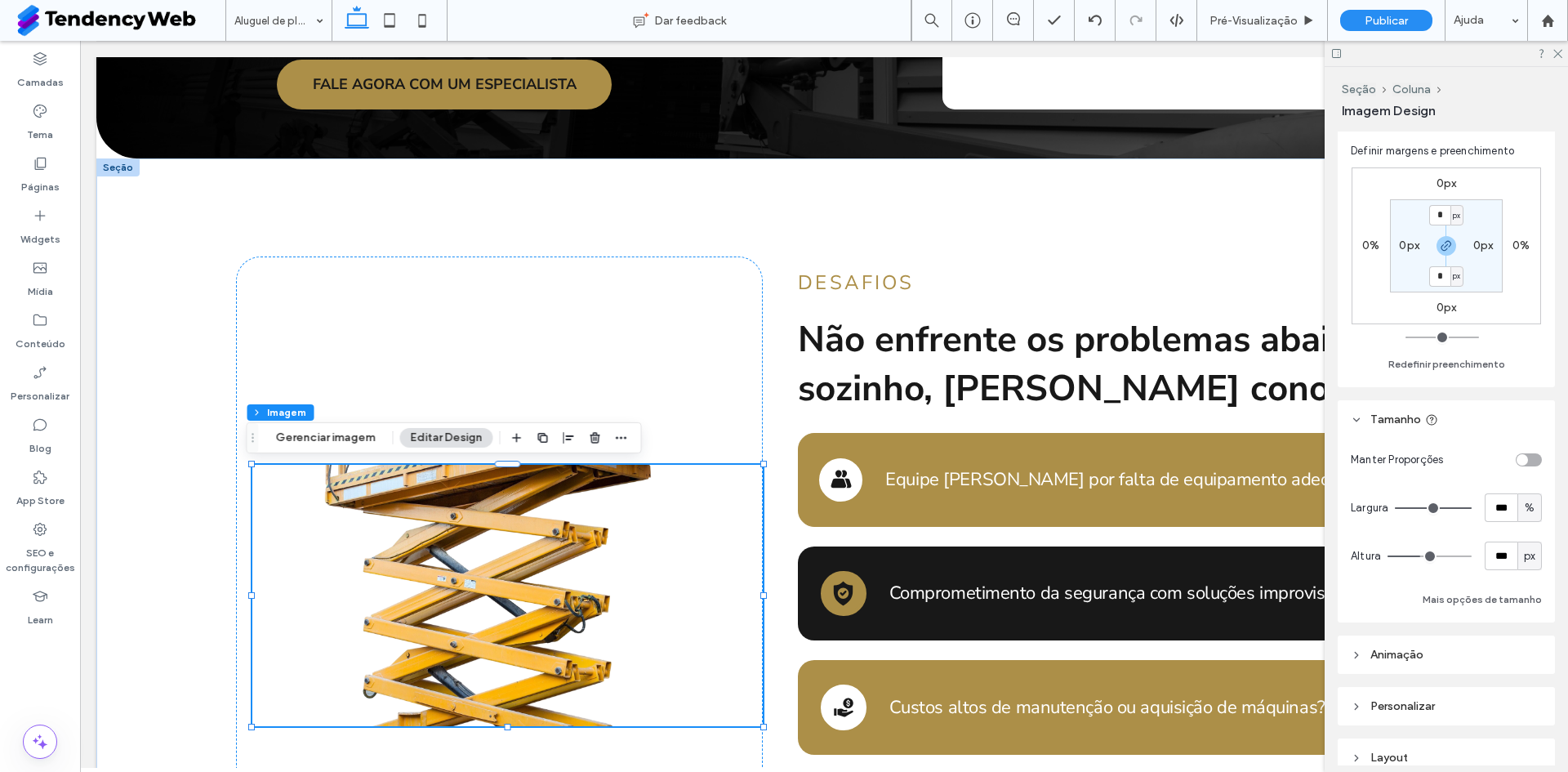 scroll, scrollTop: 0, scrollLeft: 0, axis: both 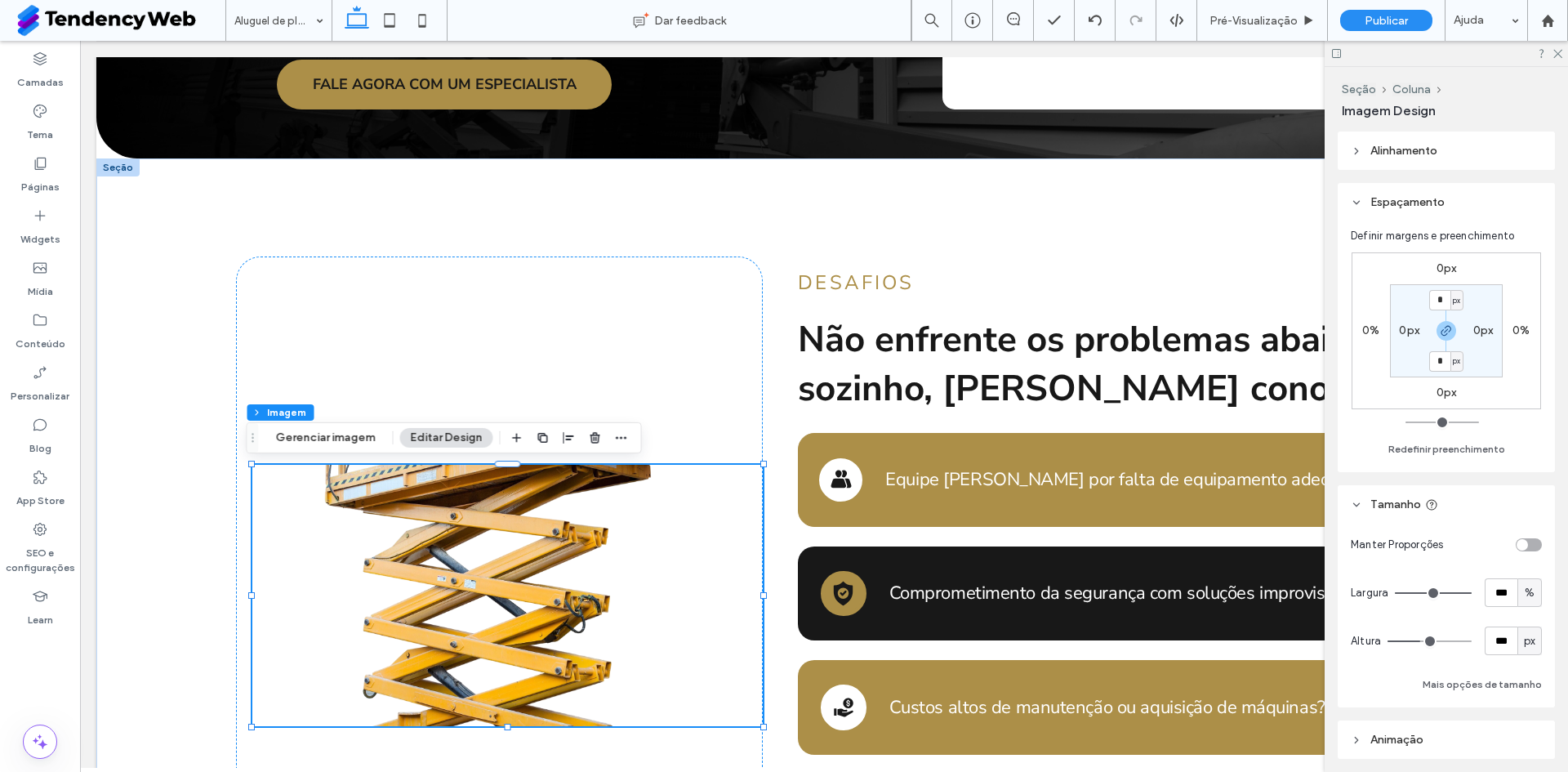 click on "Espaçamento" at bounding box center [1407, 202] 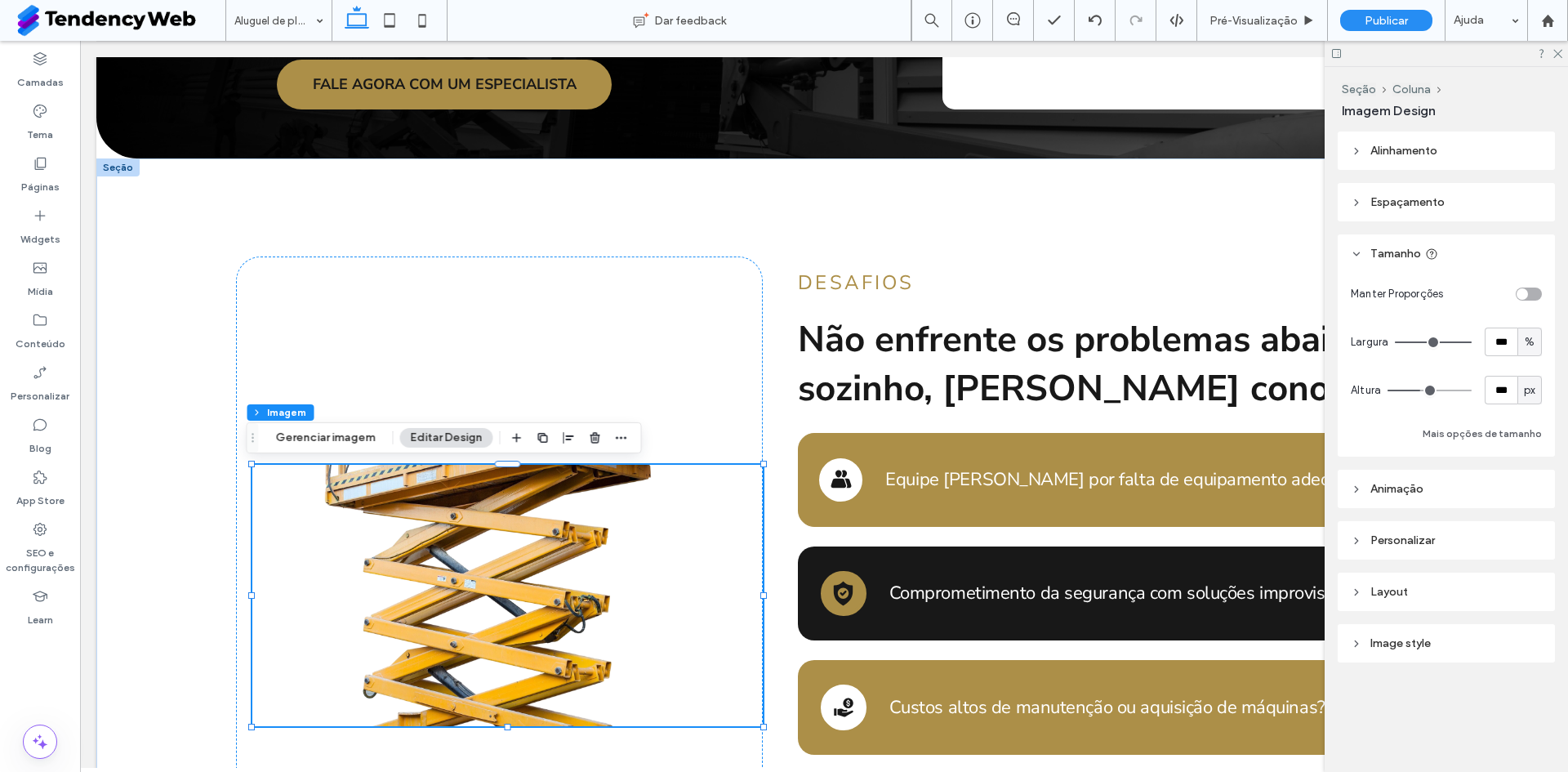 click on "Image style" at bounding box center (1446, 643) 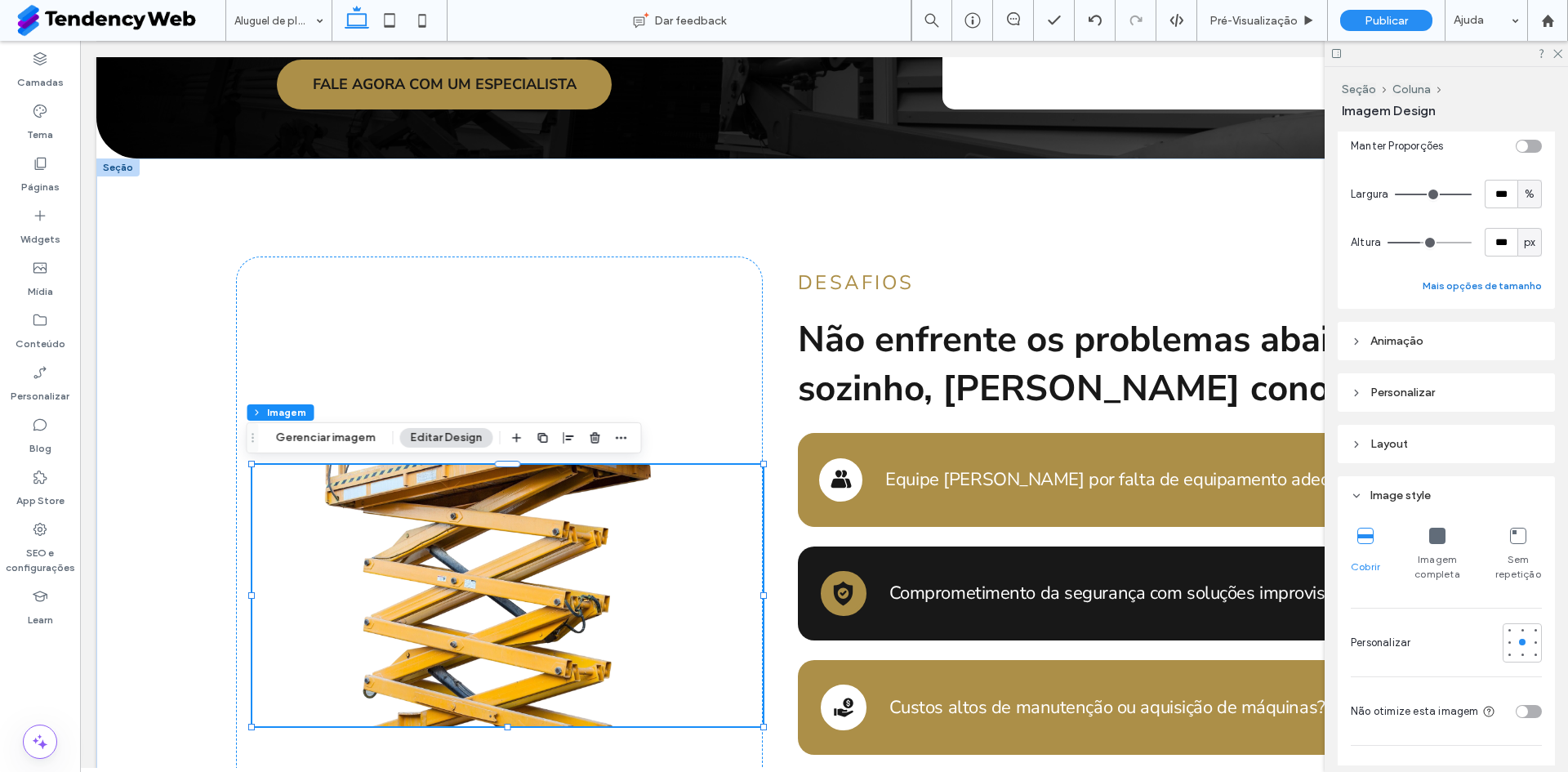 scroll, scrollTop: 272, scrollLeft: 0, axis: vertical 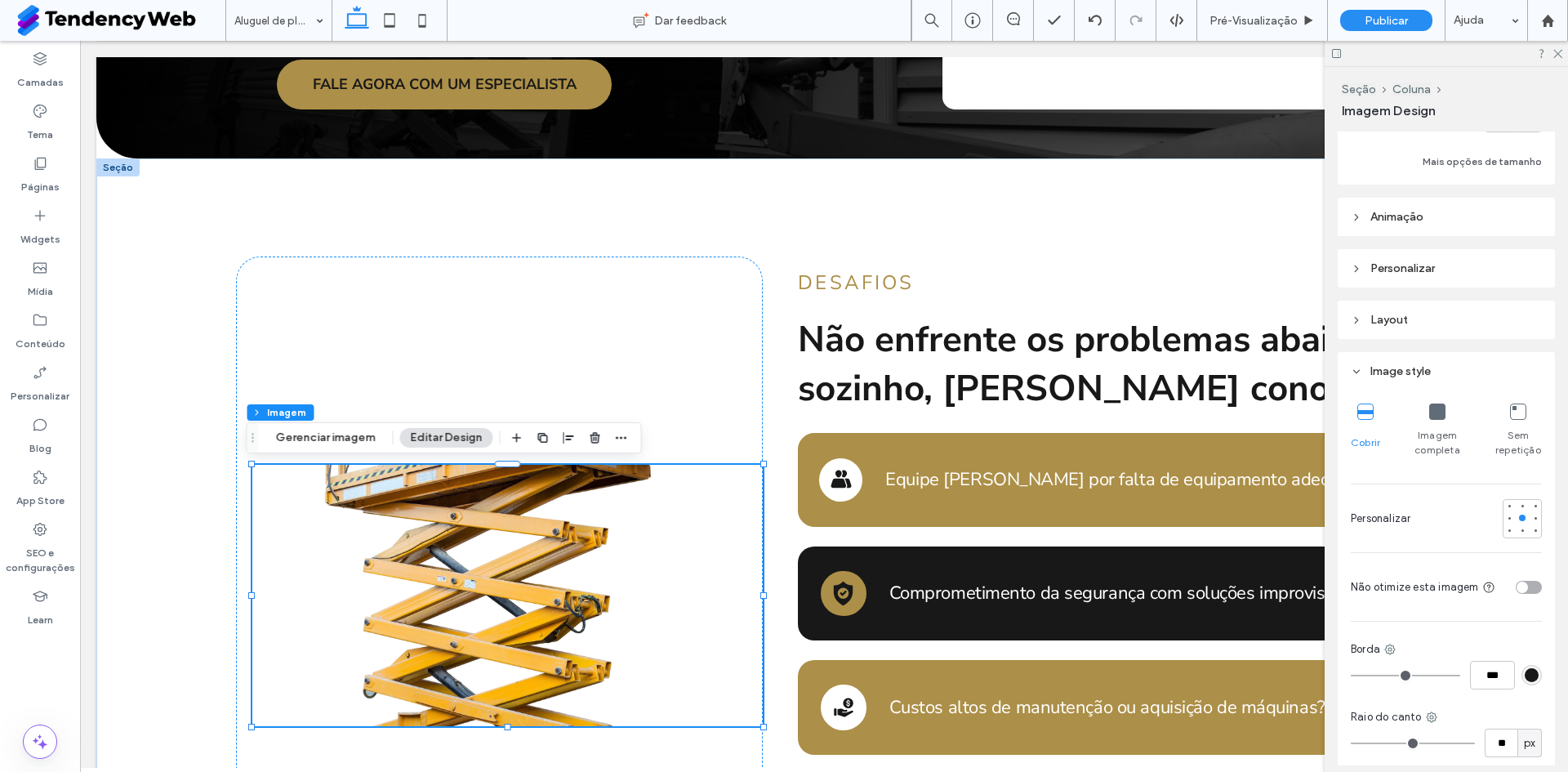 click at bounding box center [1437, 412] 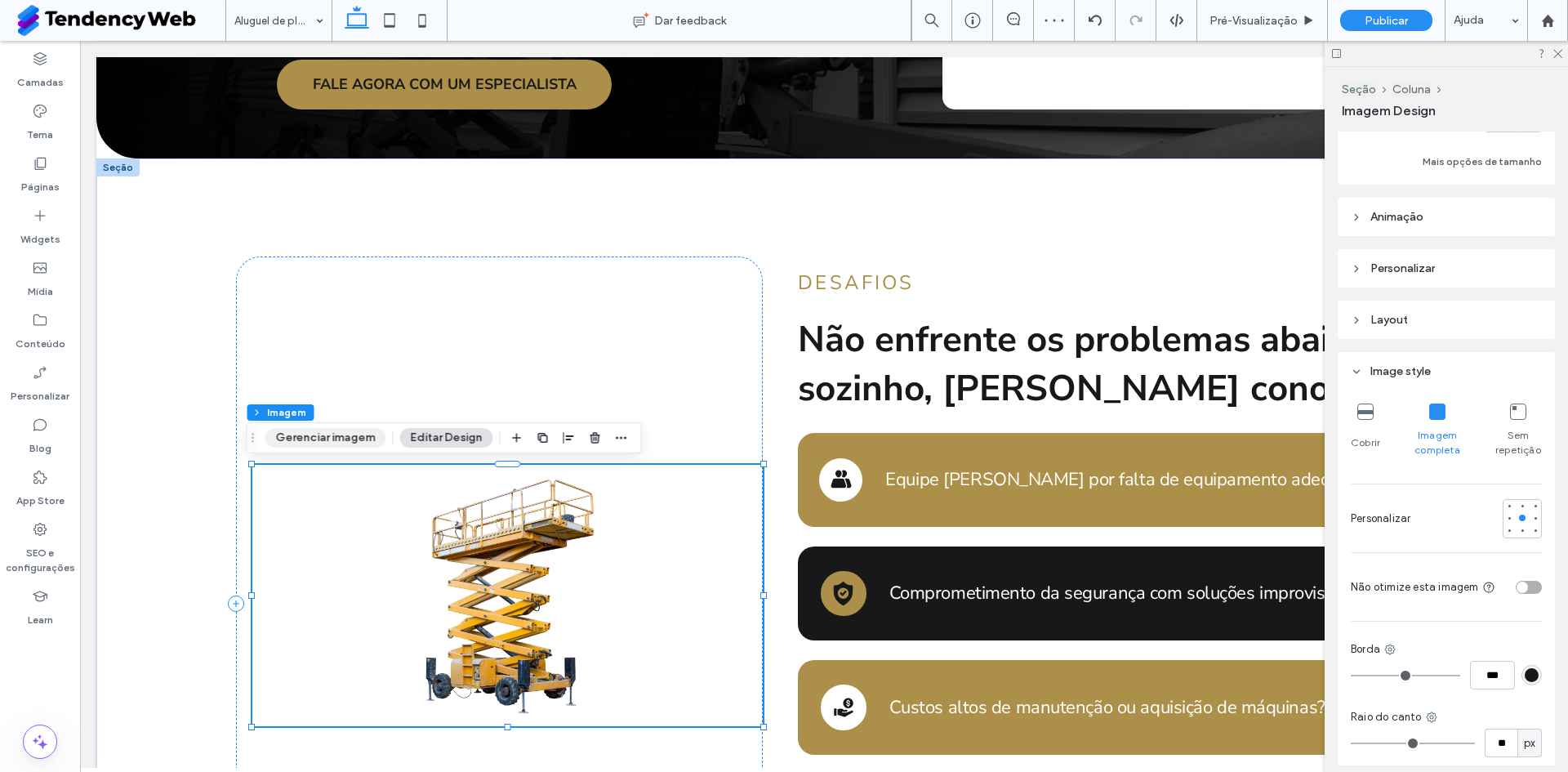 click on "Gerenciar imagem" at bounding box center [326, 438] 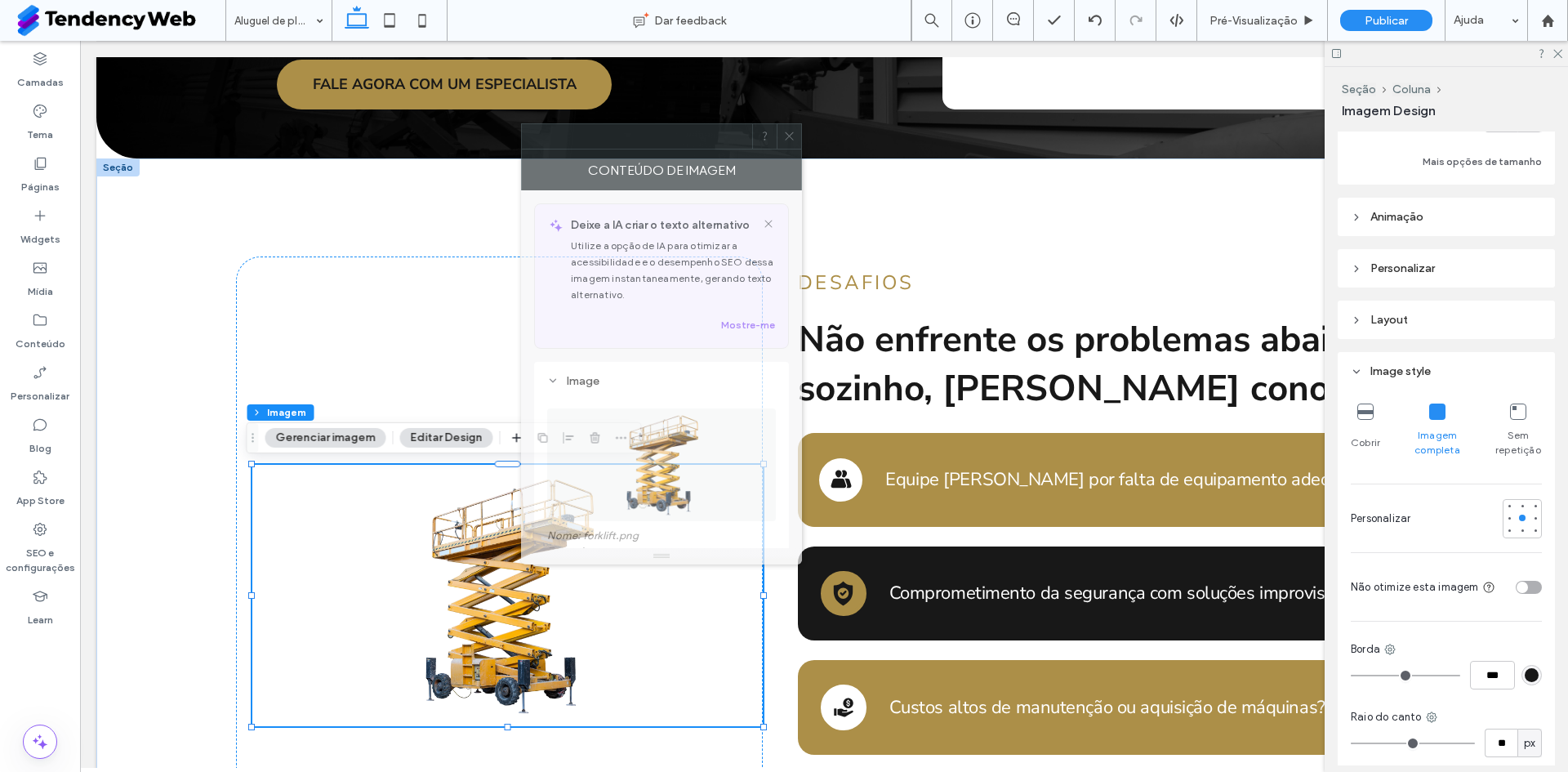 drag, startPoint x: 1394, startPoint y: 190, endPoint x: 493, endPoint y: 100, distance: 905.4838 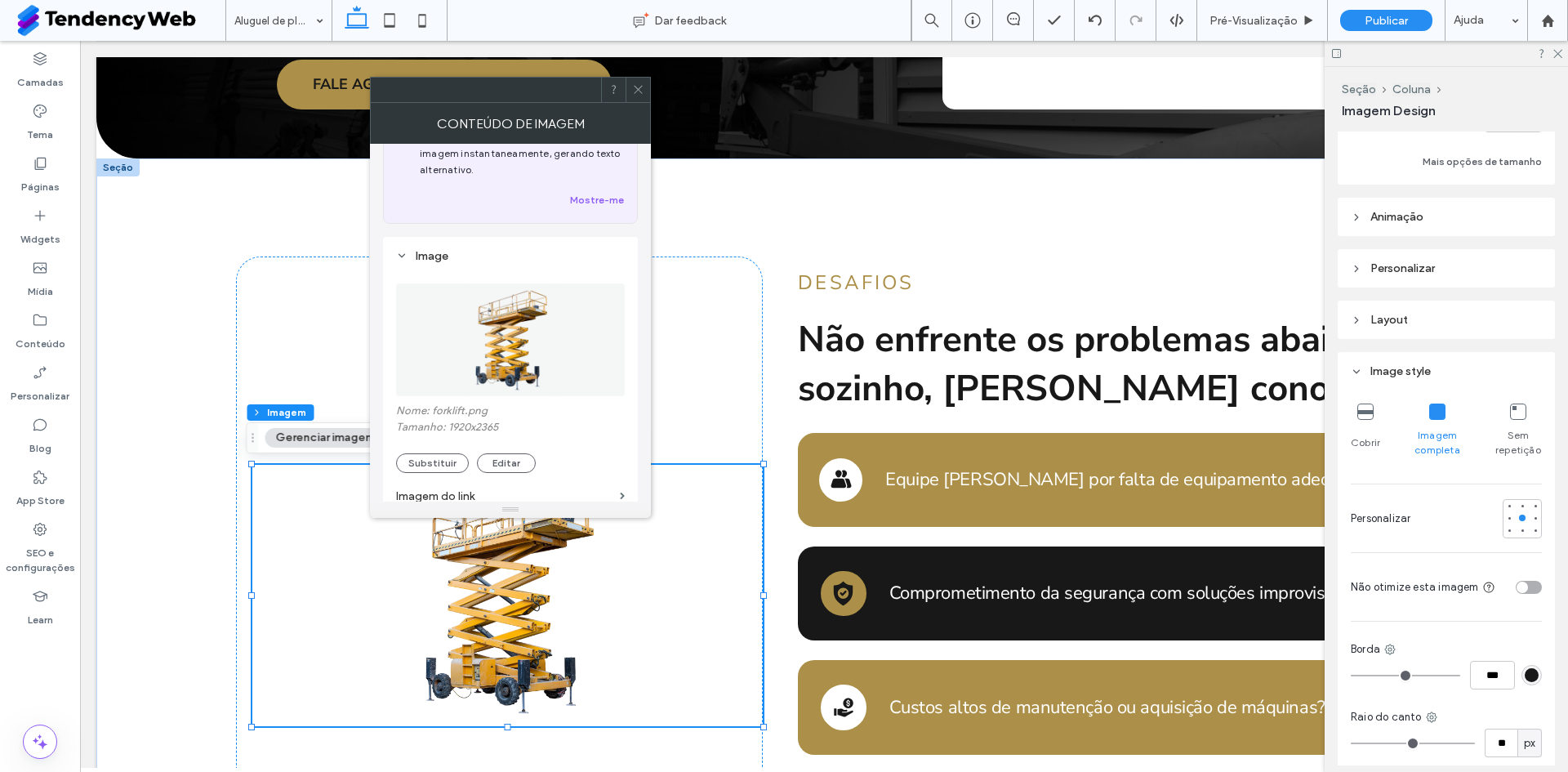 scroll, scrollTop: 136, scrollLeft: 0, axis: vertical 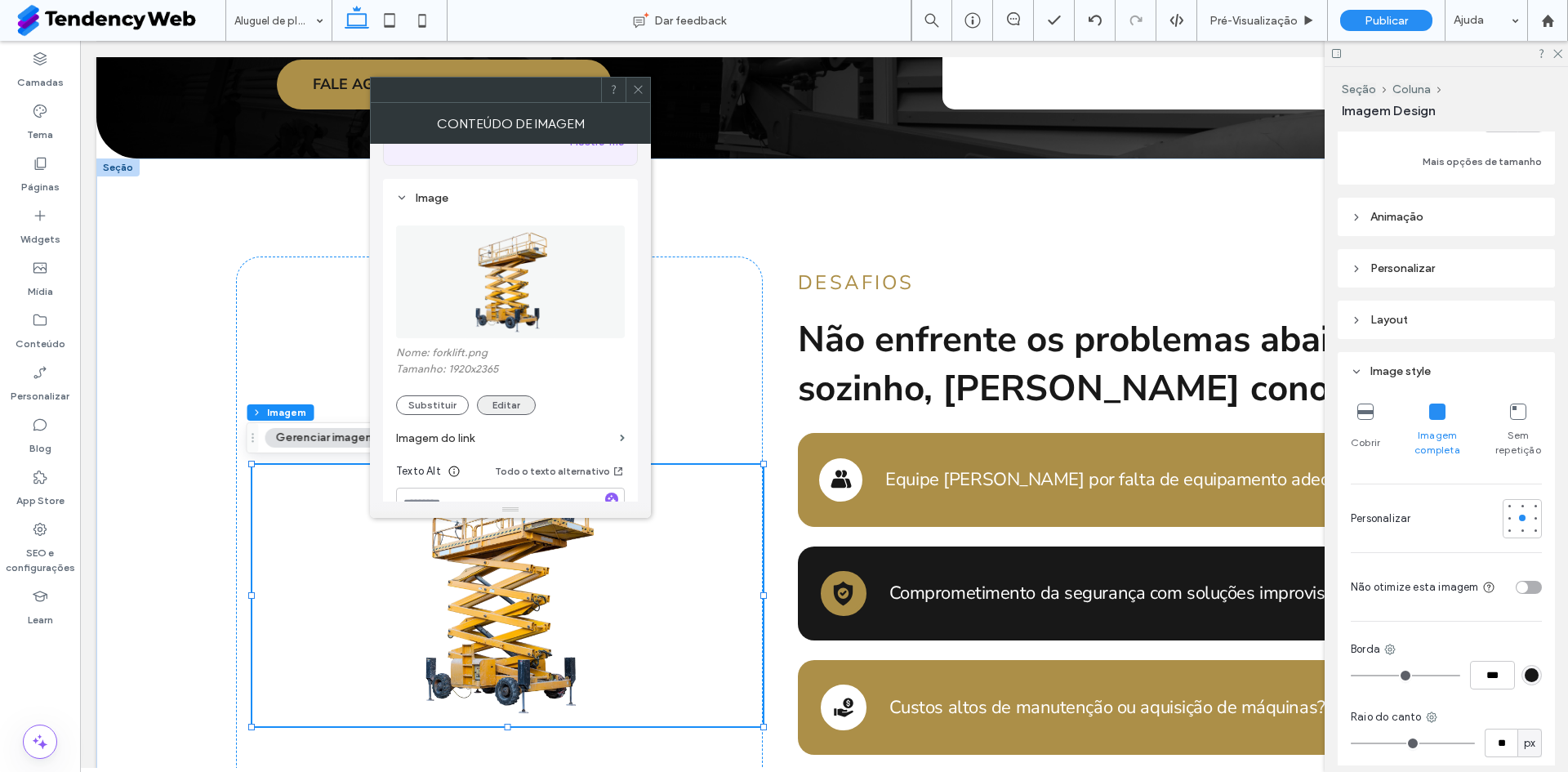click on "Editar" at bounding box center (506, 405) 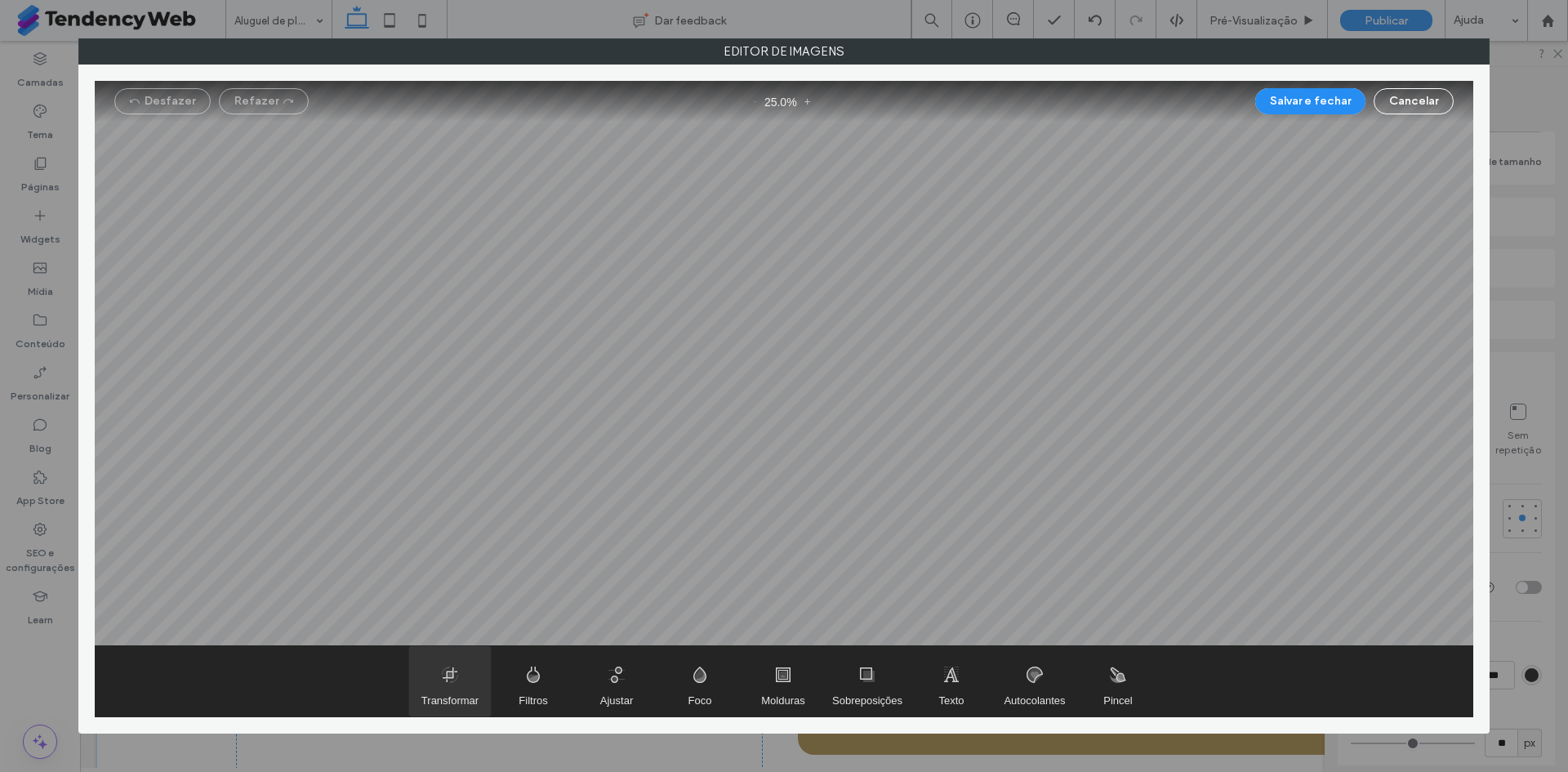 click at bounding box center (450, 681) 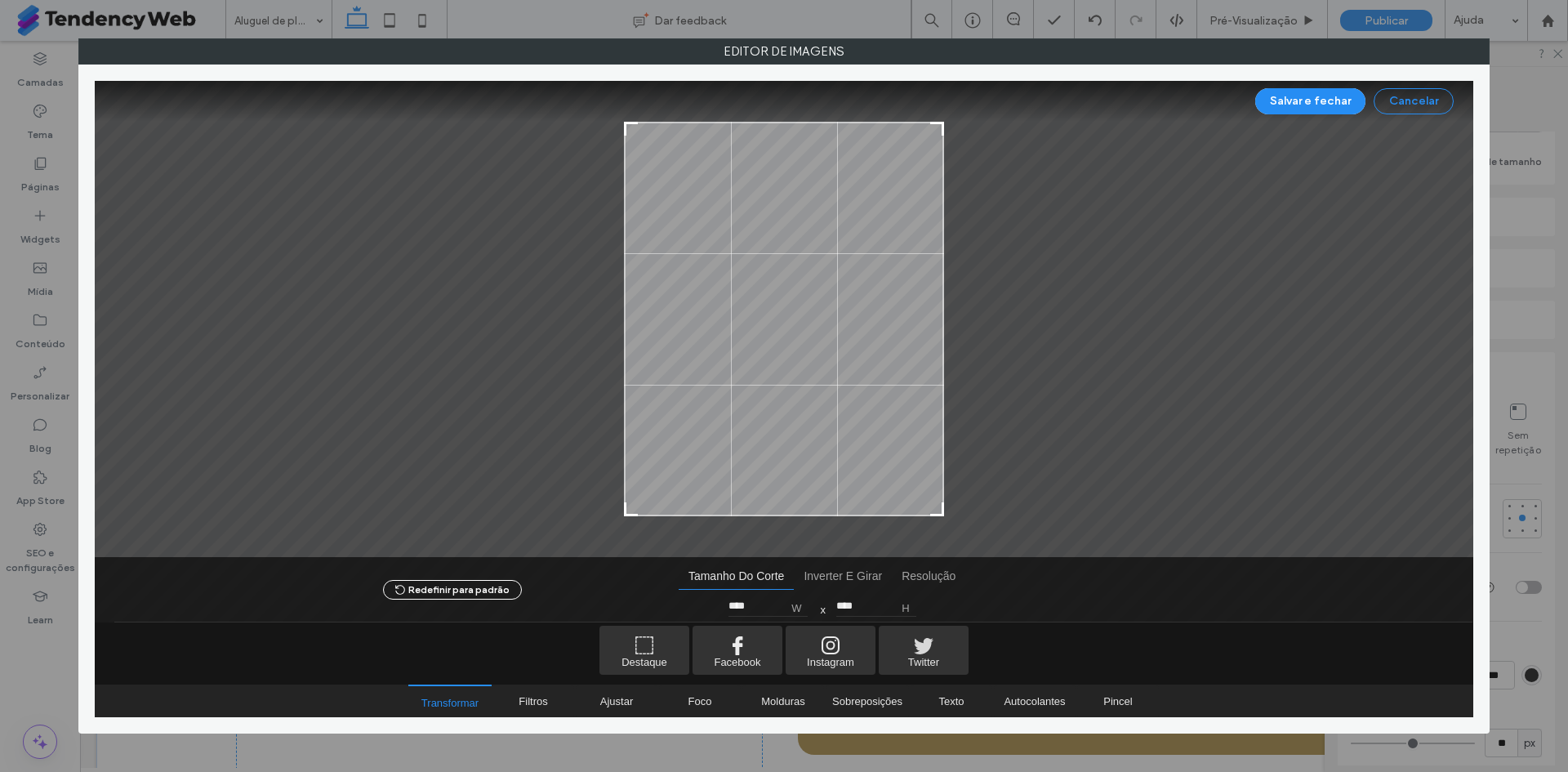 click on "Cancelar" at bounding box center [1414, 101] 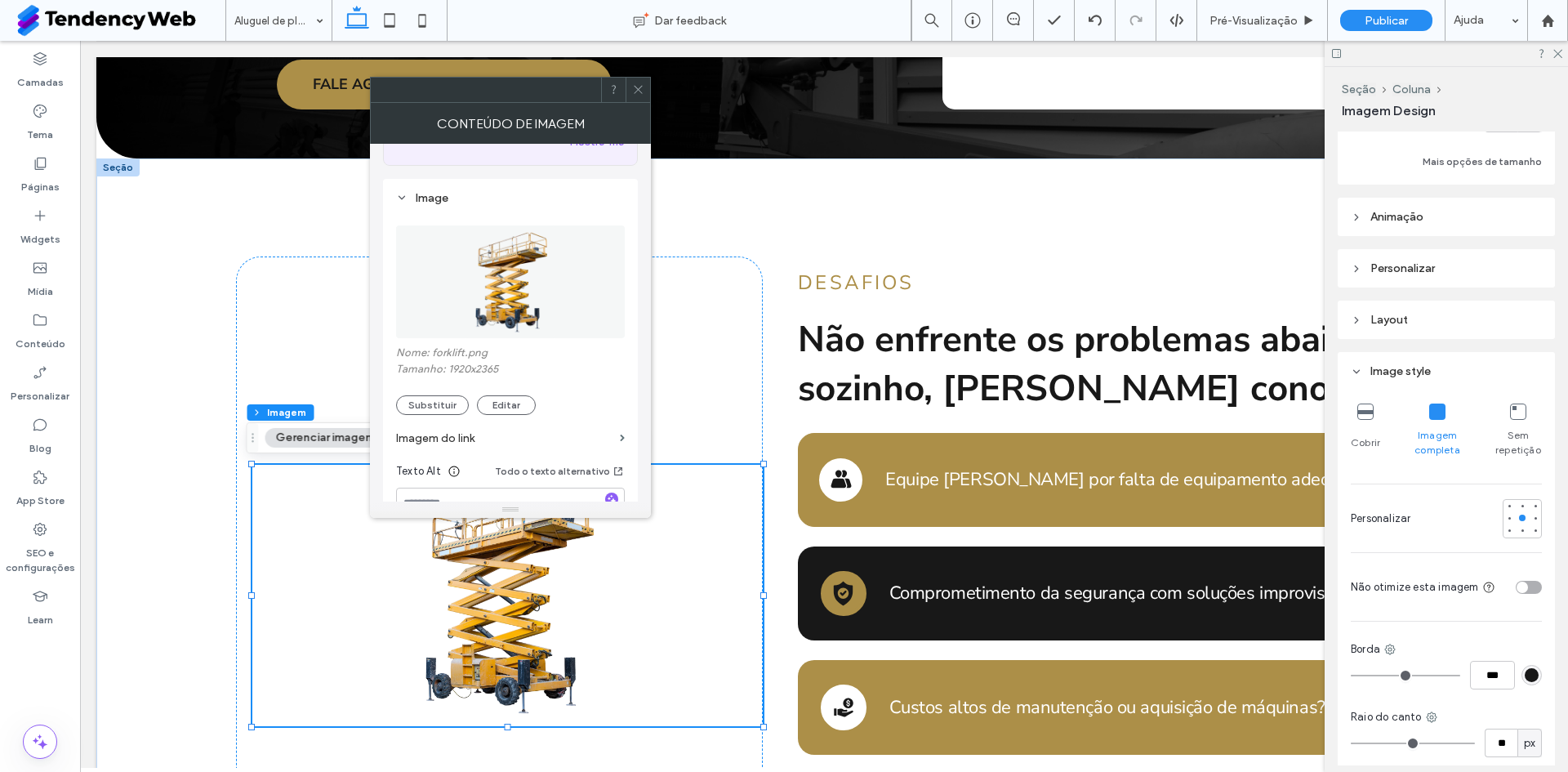 click 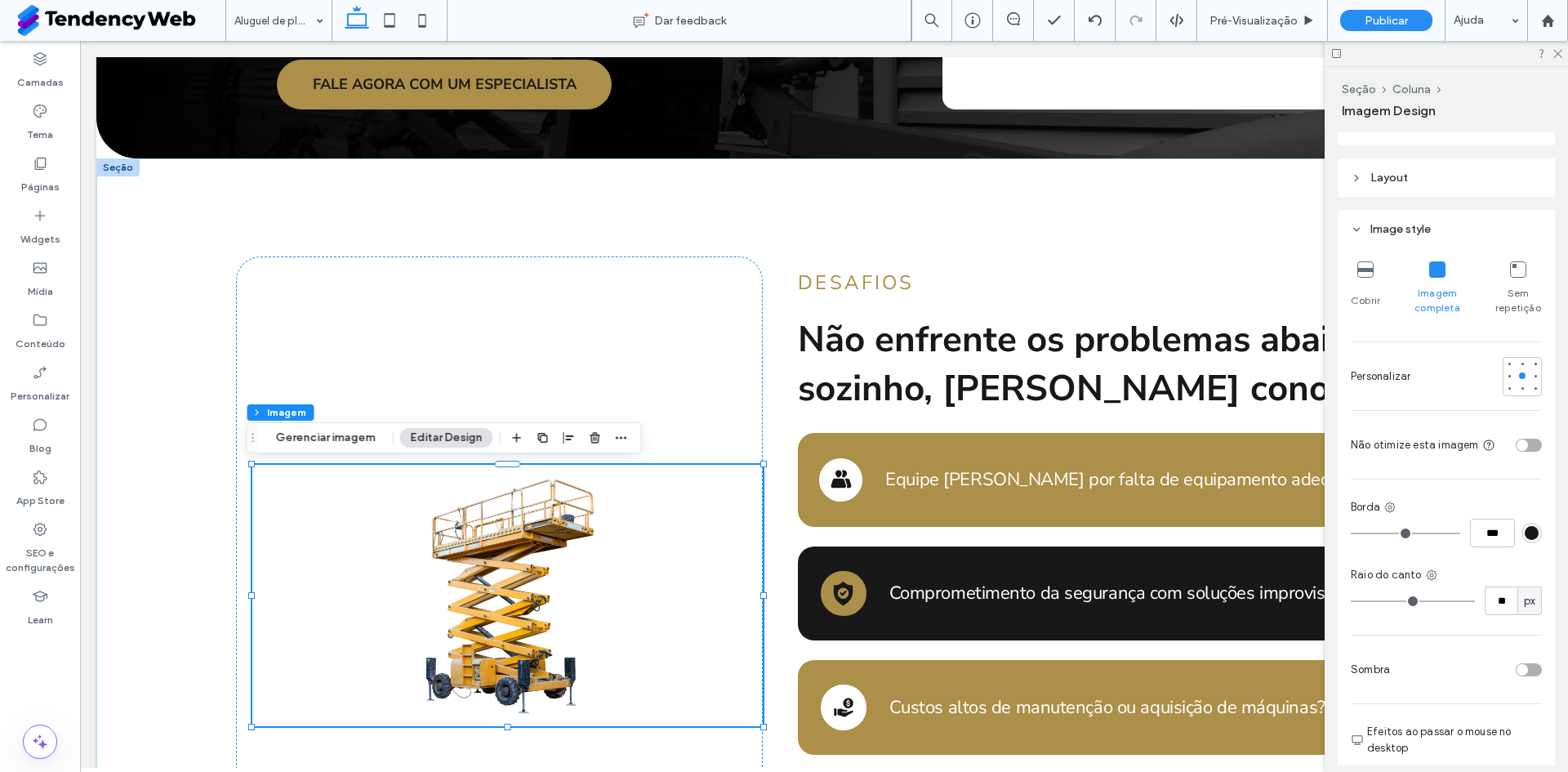 scroll, scrollTop: 272, scrollLeft: 0, axis: vertical 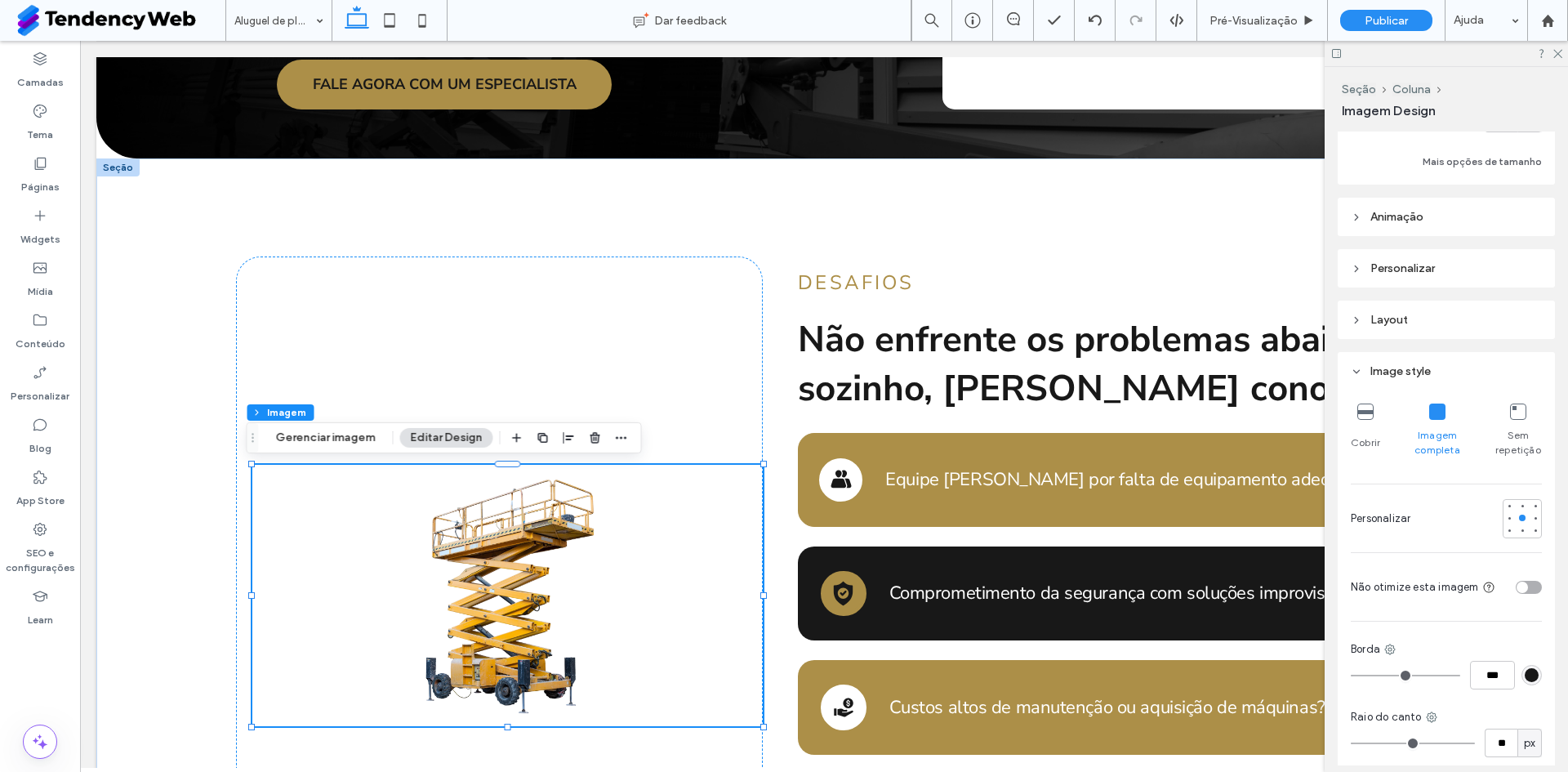 click on "Layout" at bounding box center [1389, 319] 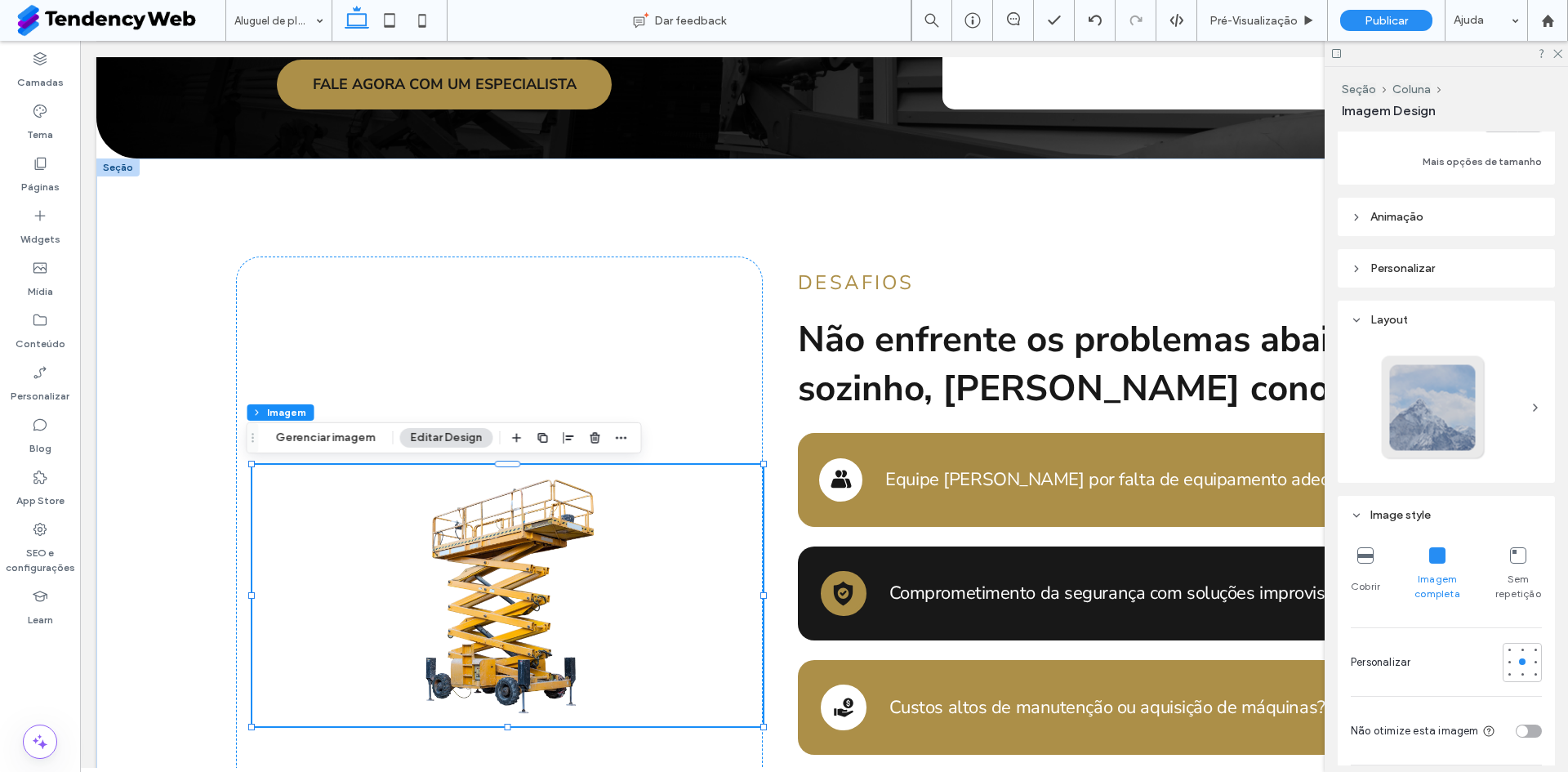 click at bounding box center [1433, 408] 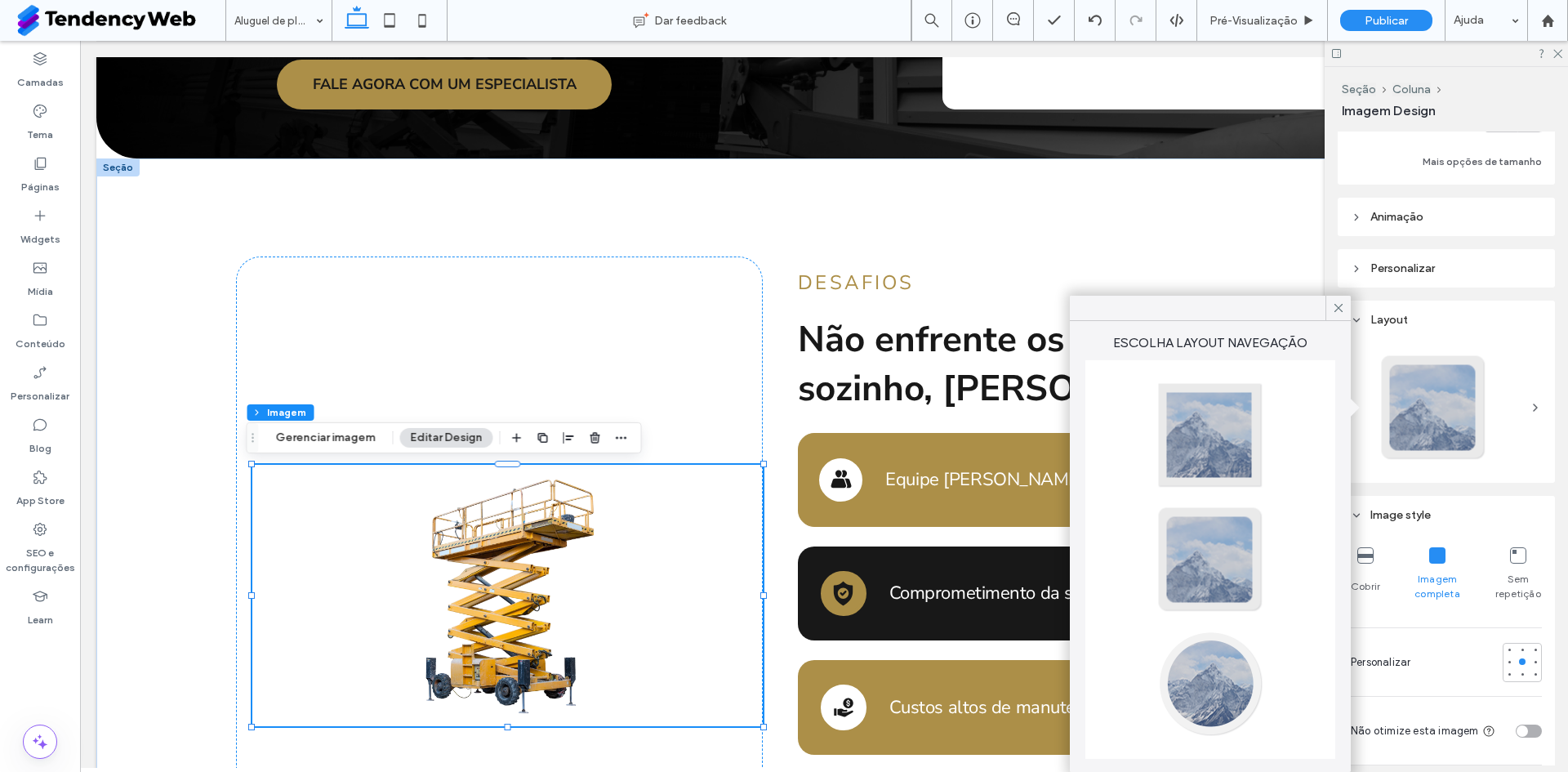 click at bounding box center (1433, 408) 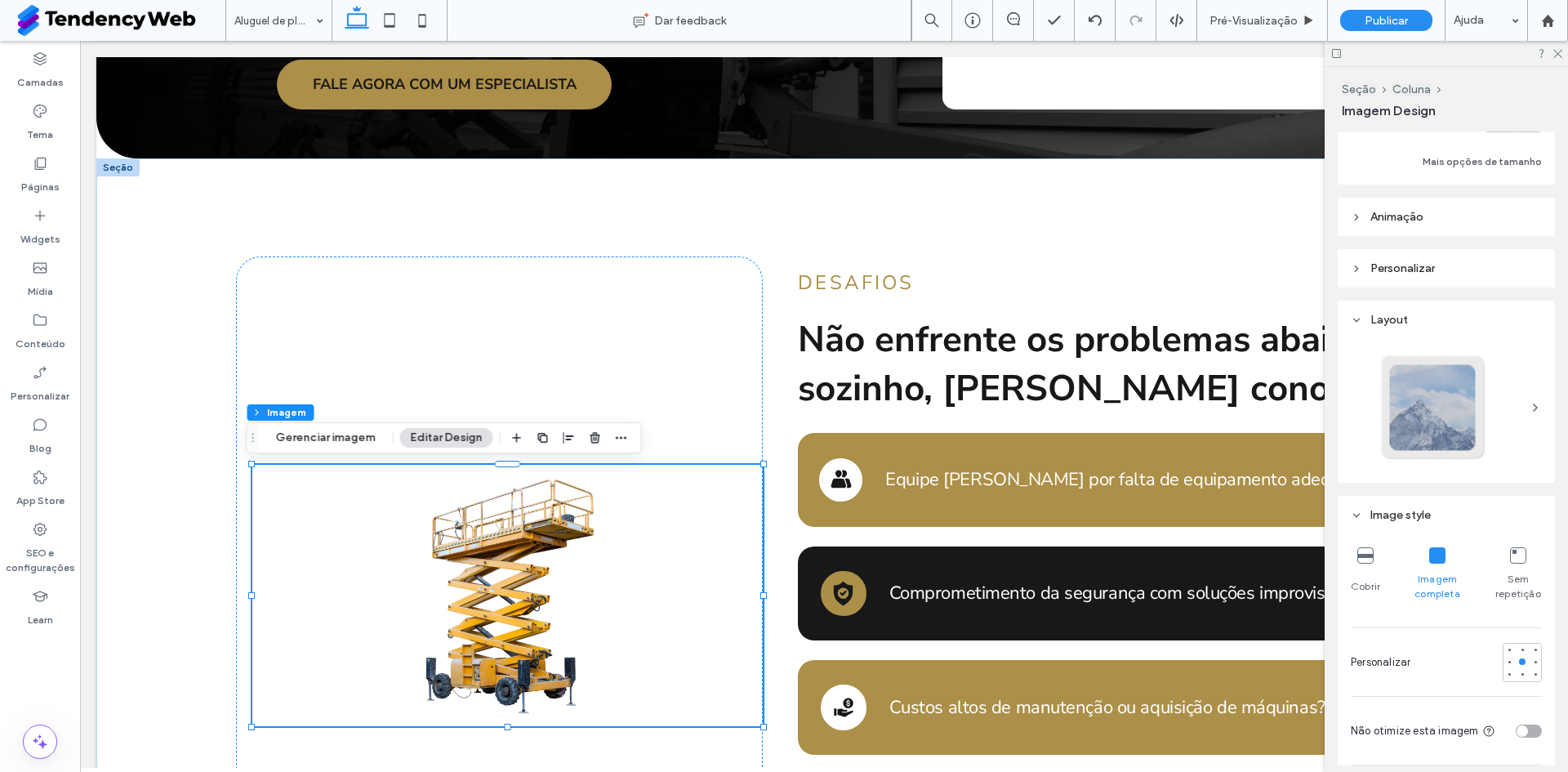click on "Personalizar" at bounding box center (1402, 268) 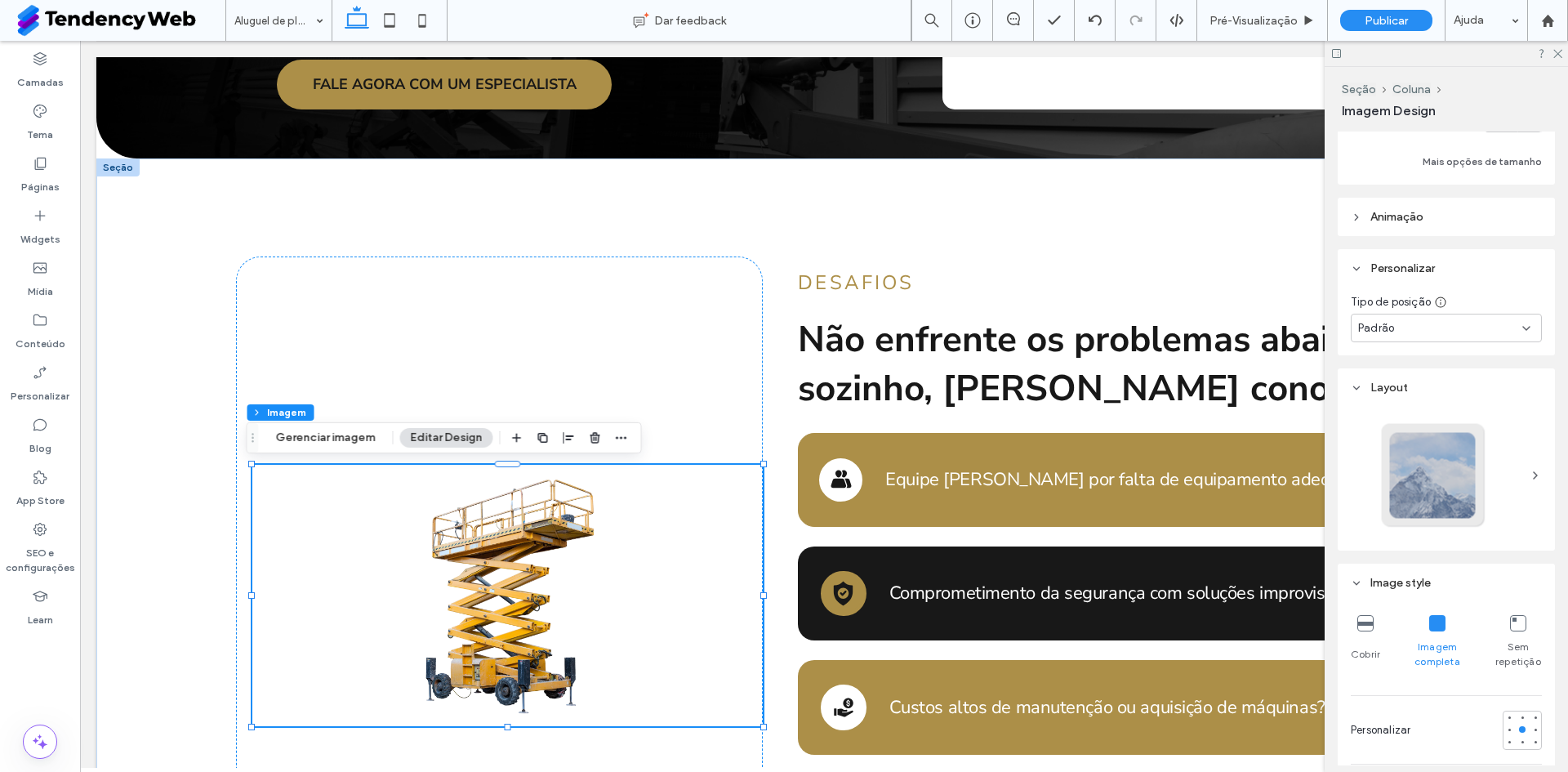 click on "Animaçāo" at bounding box center (1446, 216) 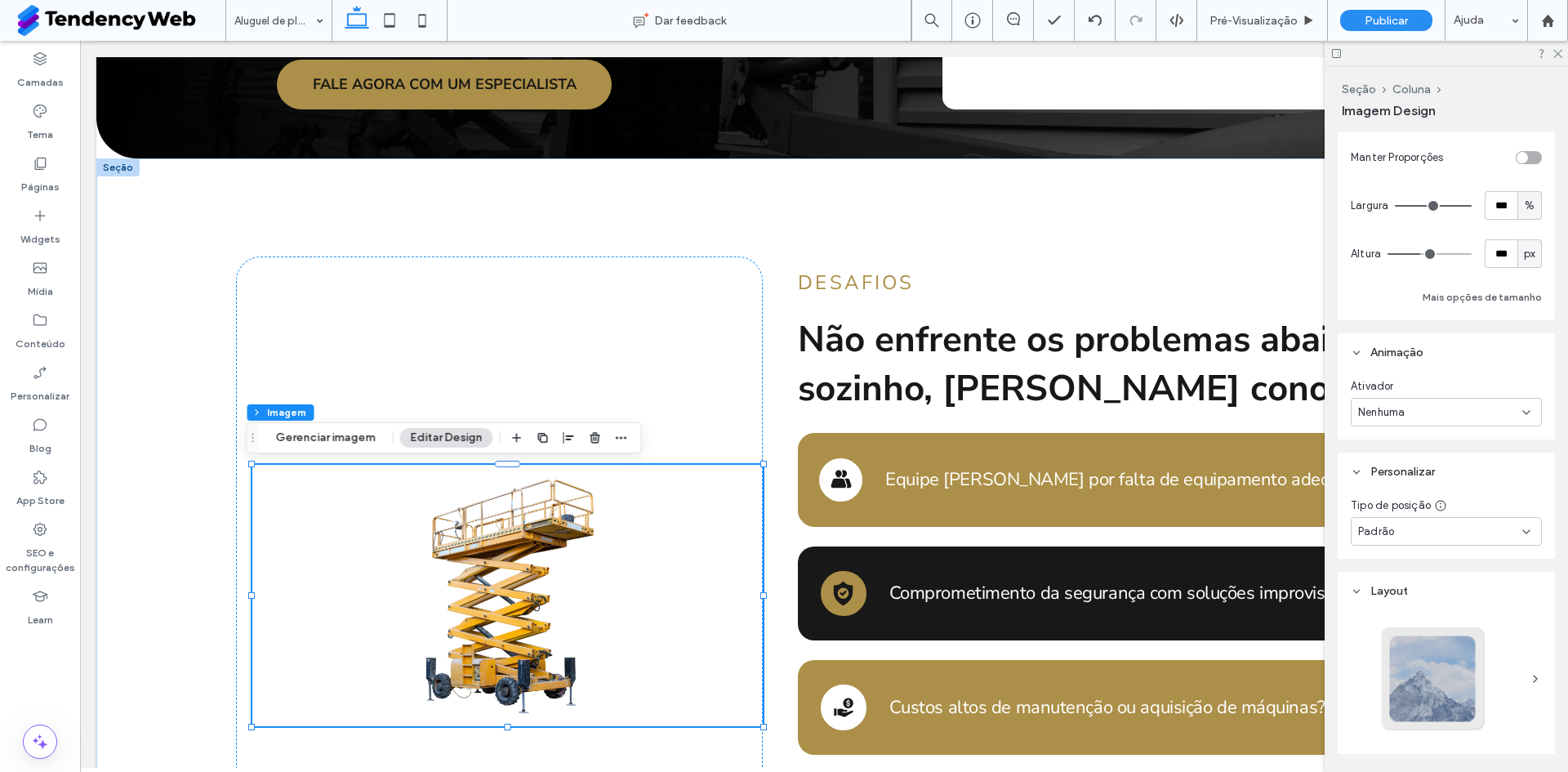 scroll, scrollTop: 0, scrollLeft: 0, axis: both 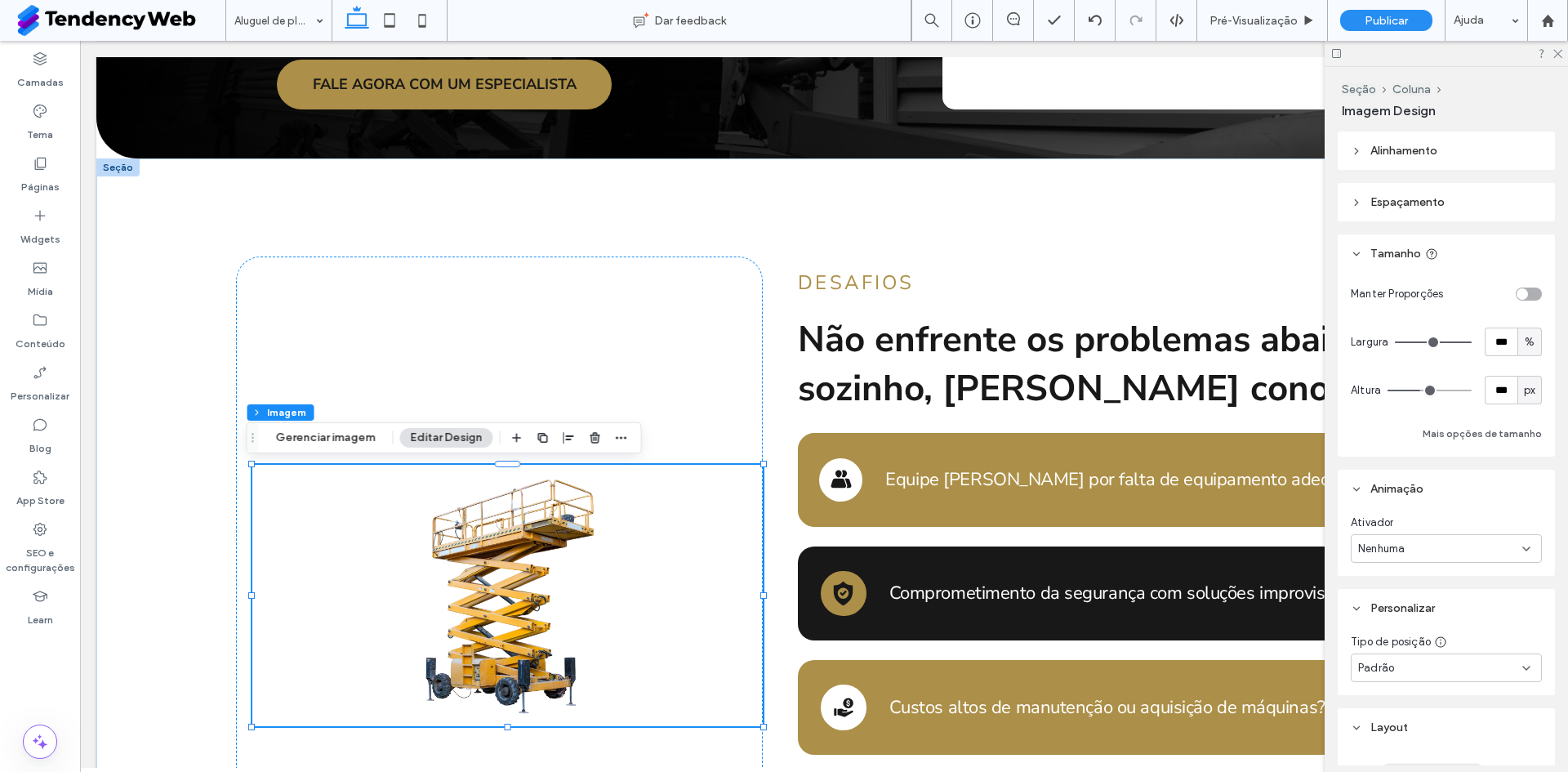 click on "%" at bounding box center [1530, 342] 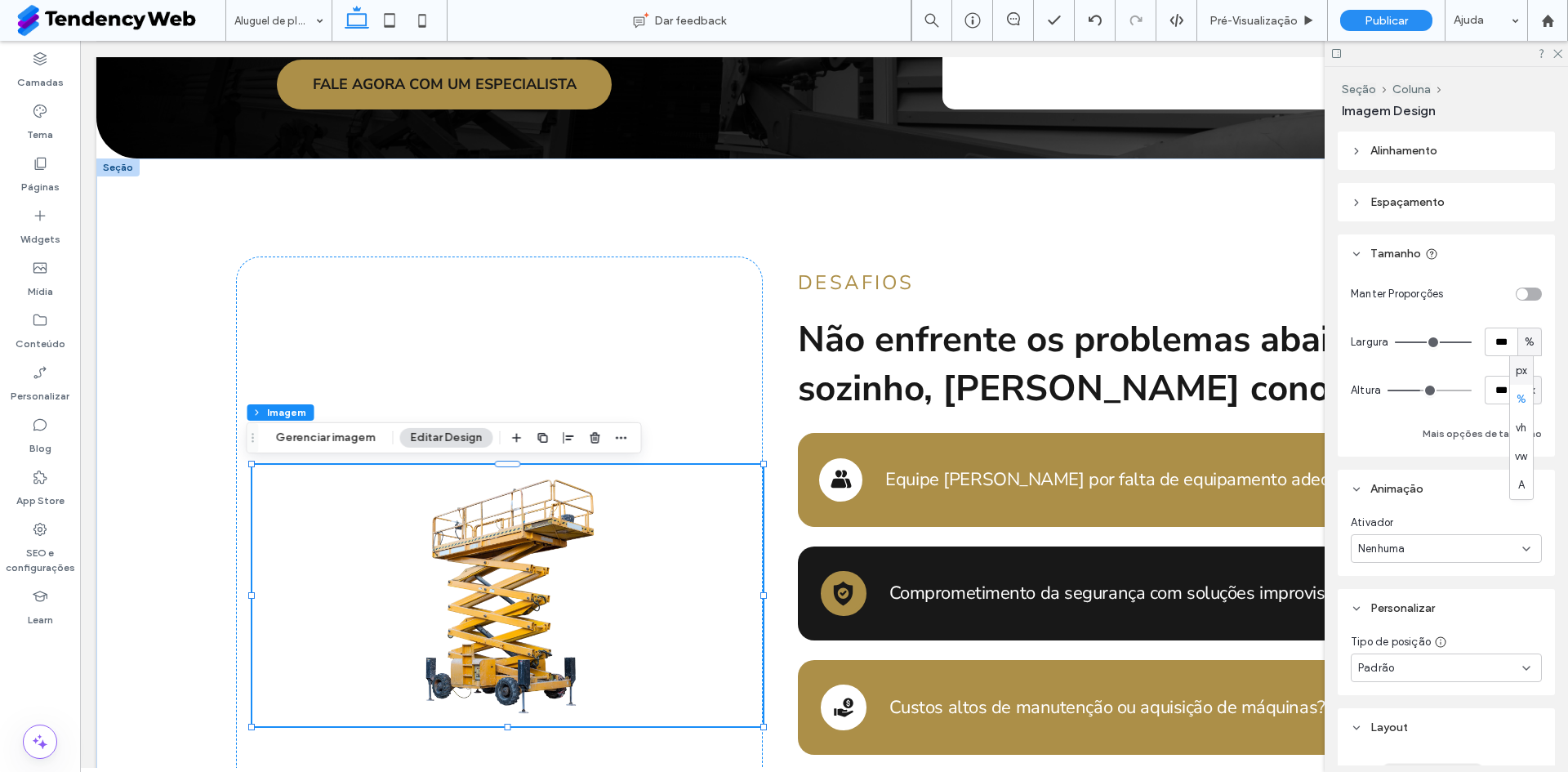 click on "px" at bounding box center [1521, 371] 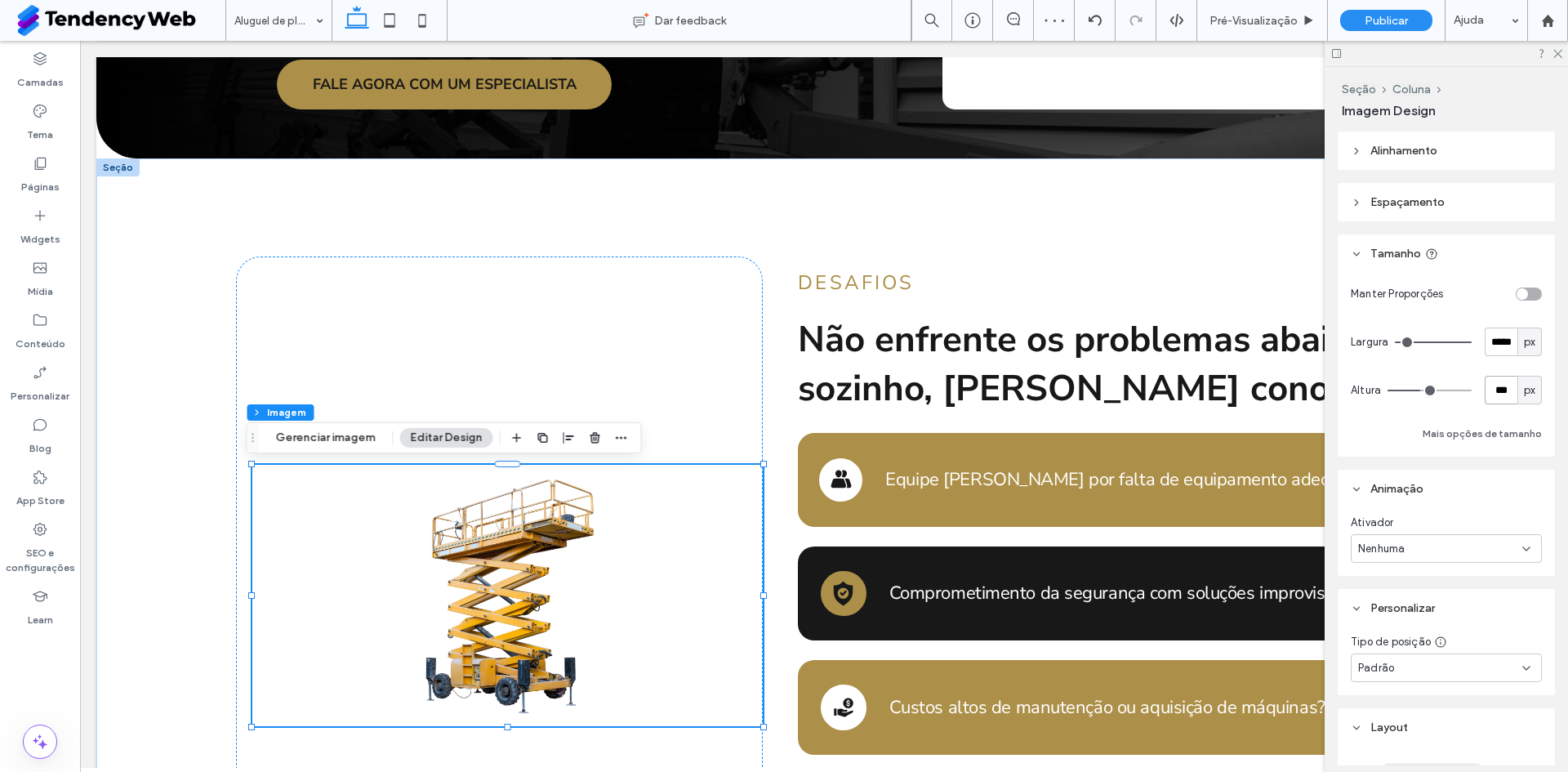 click on "***" at bounding box center (1501, 390) 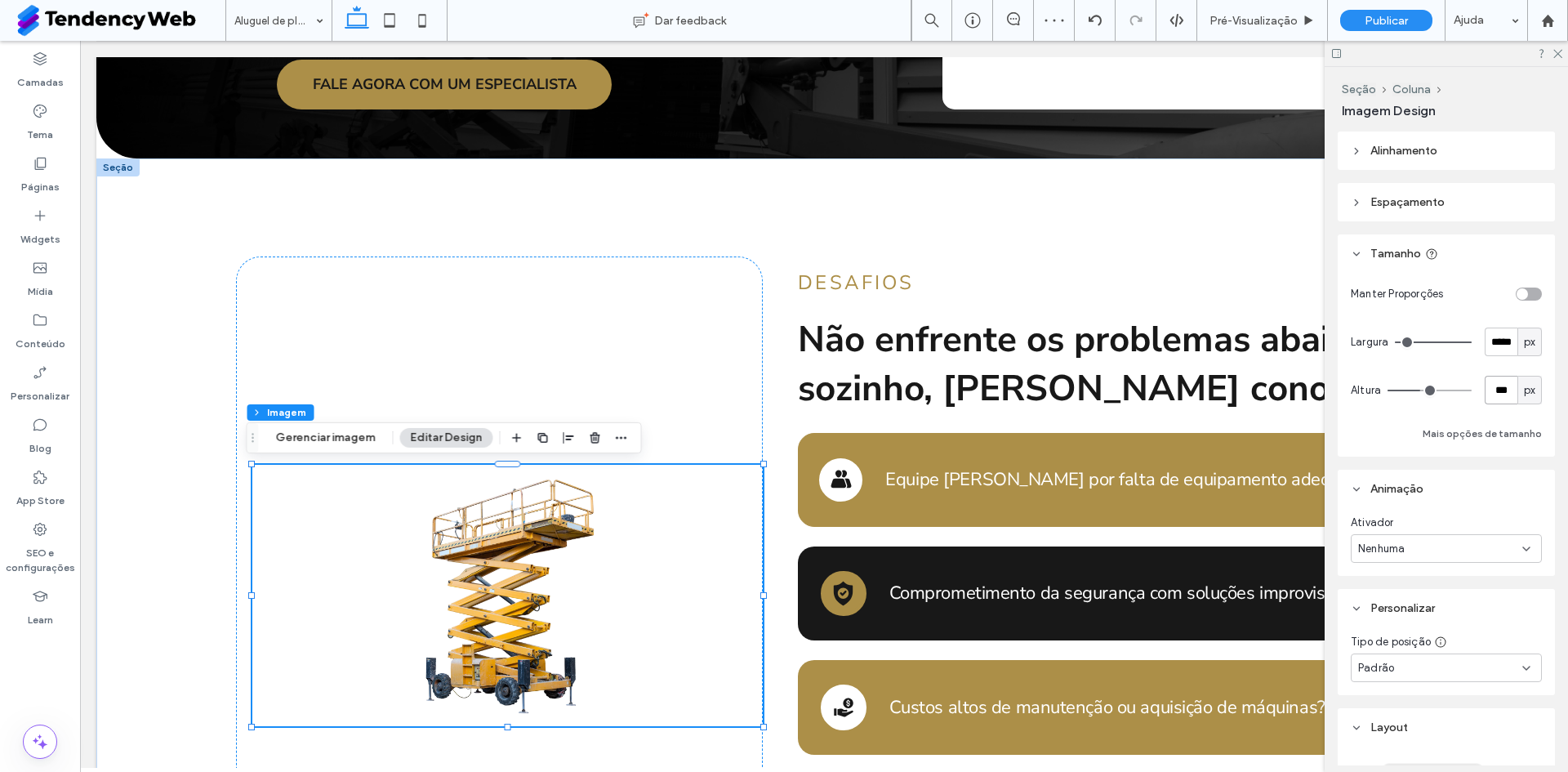 click on "***" at bounding box center [1501, 390] 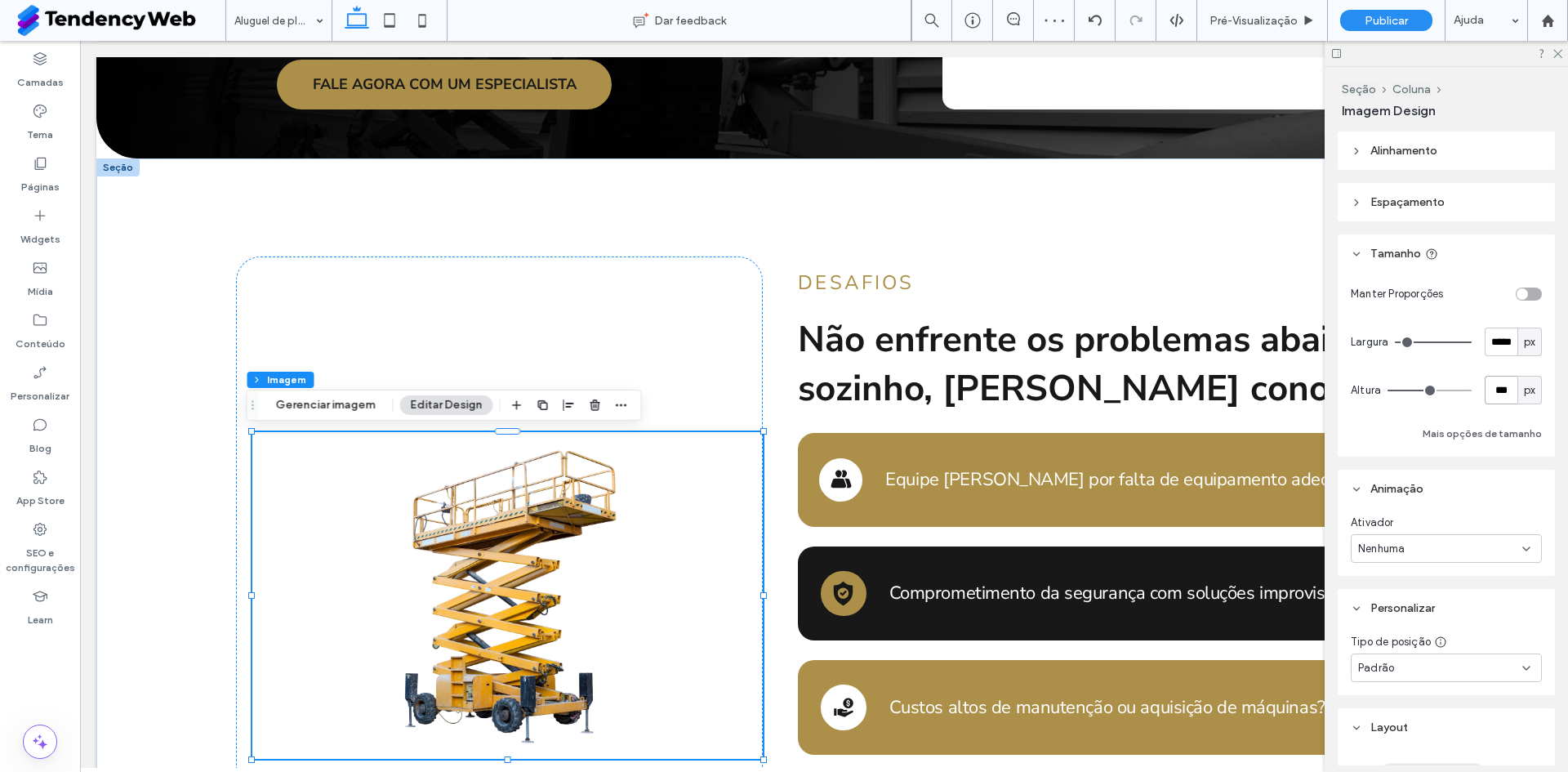 type on "***" 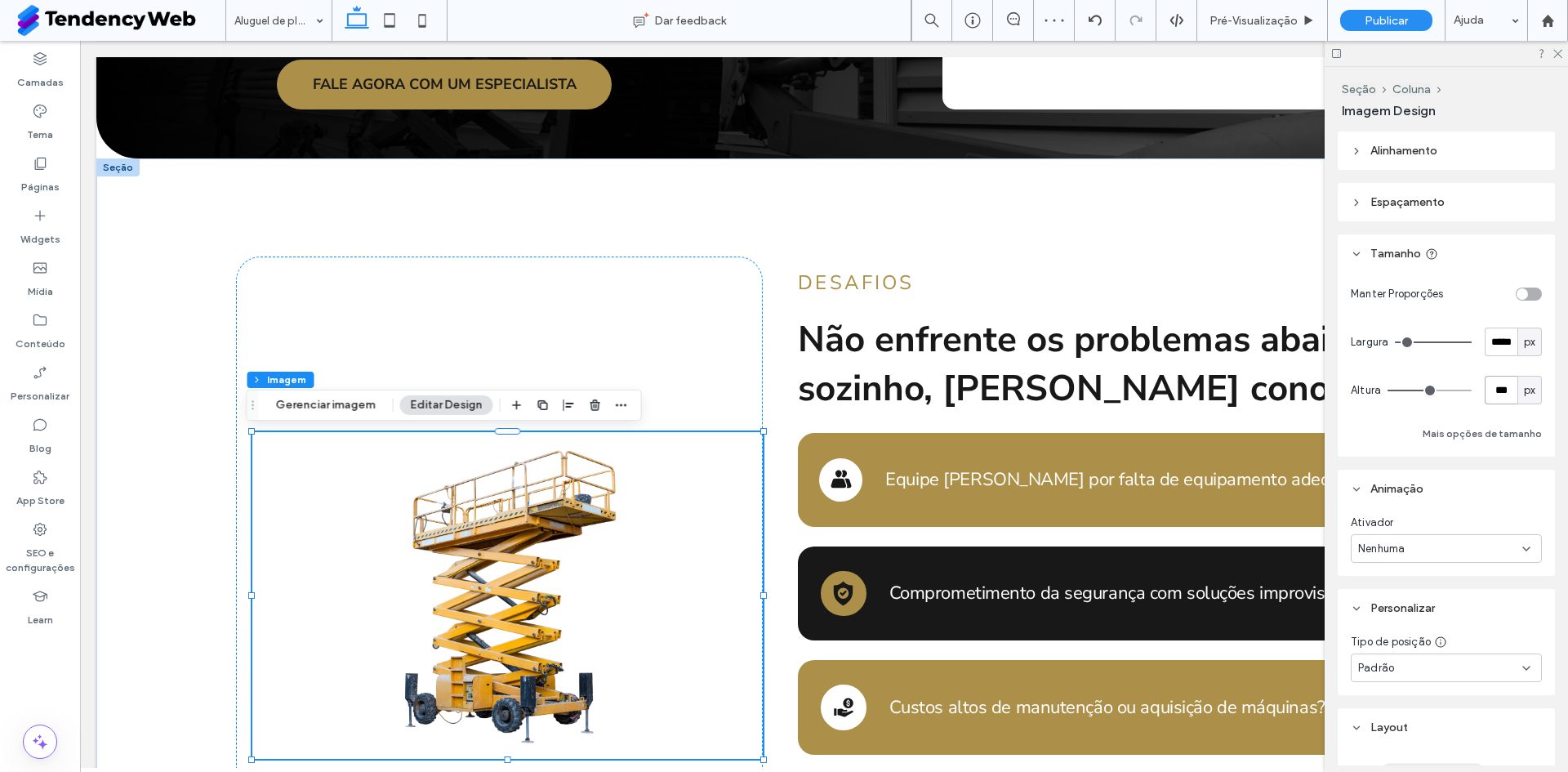type on "***" 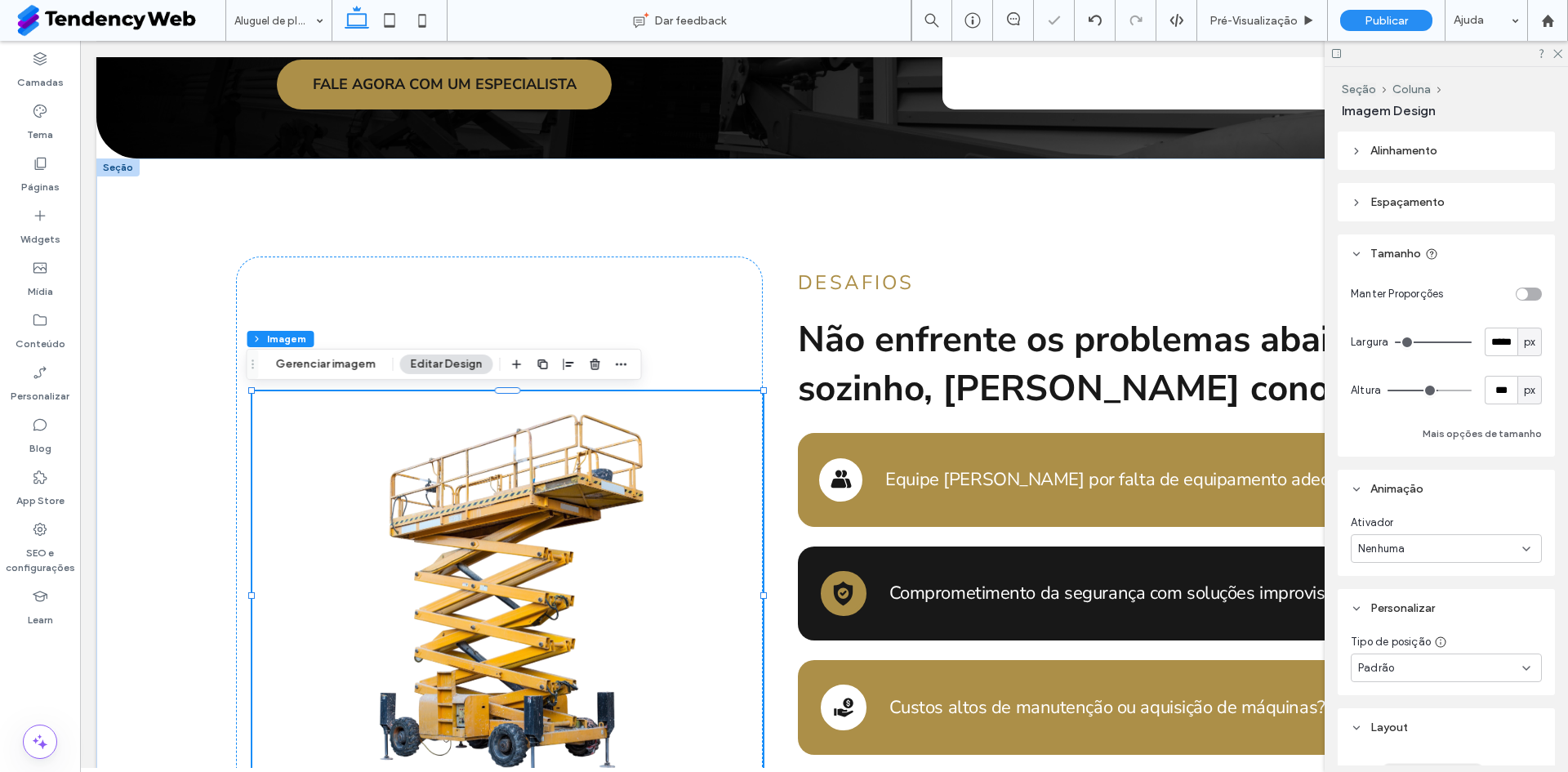 click on "px" at bounding box center [1530, 342] 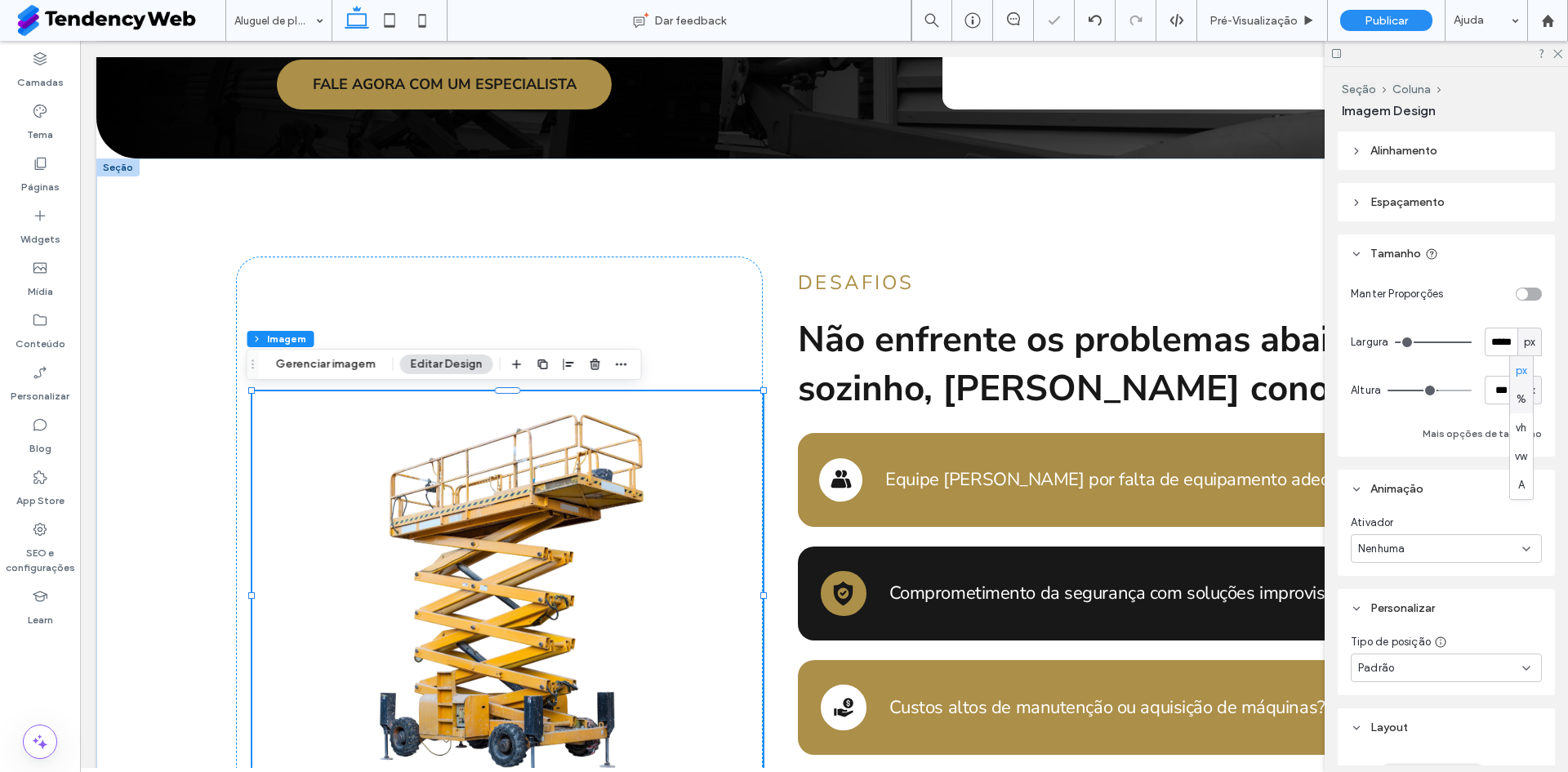 click on "%" at bounding box center (1521, 399) 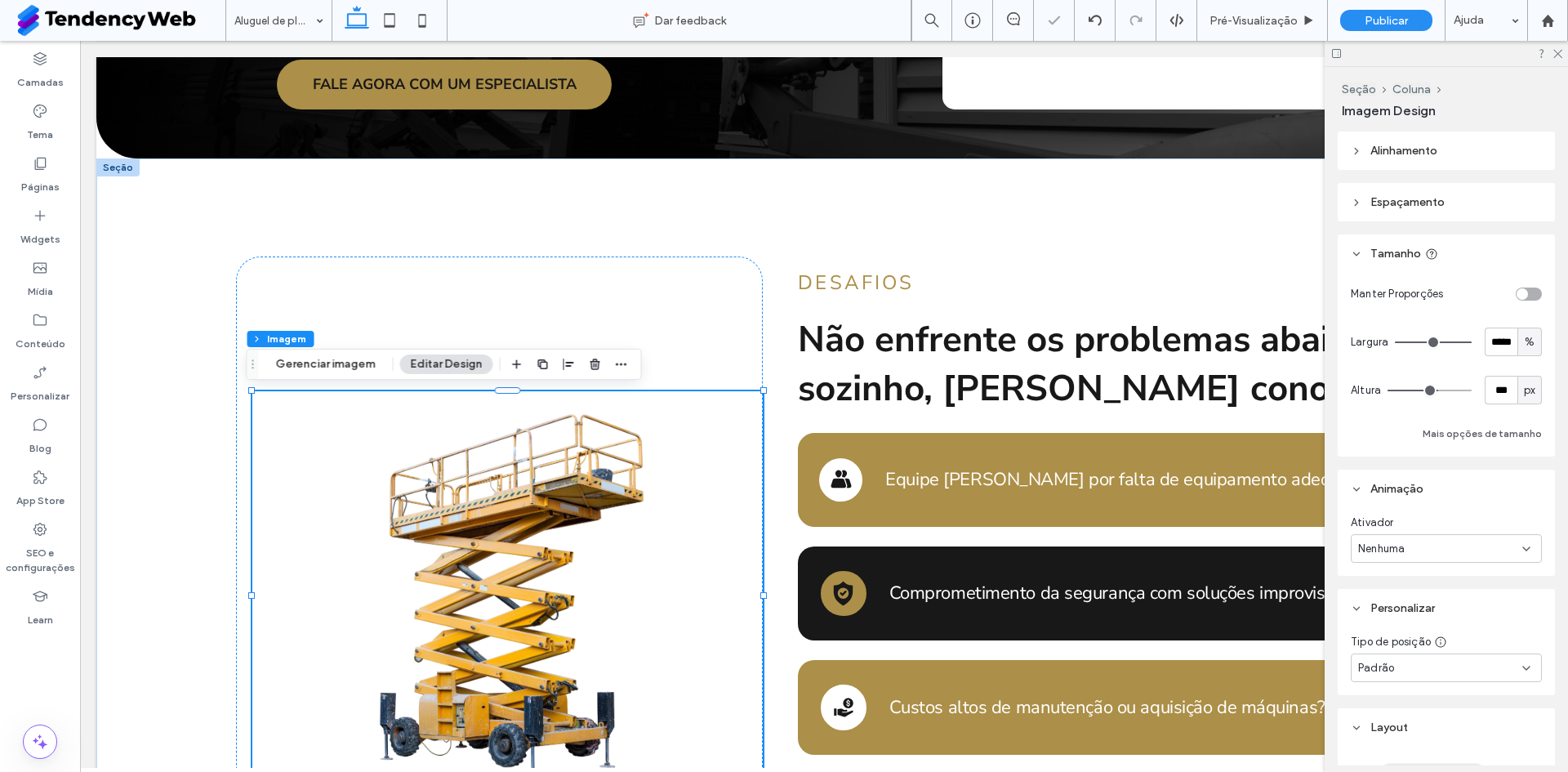 type on "***" 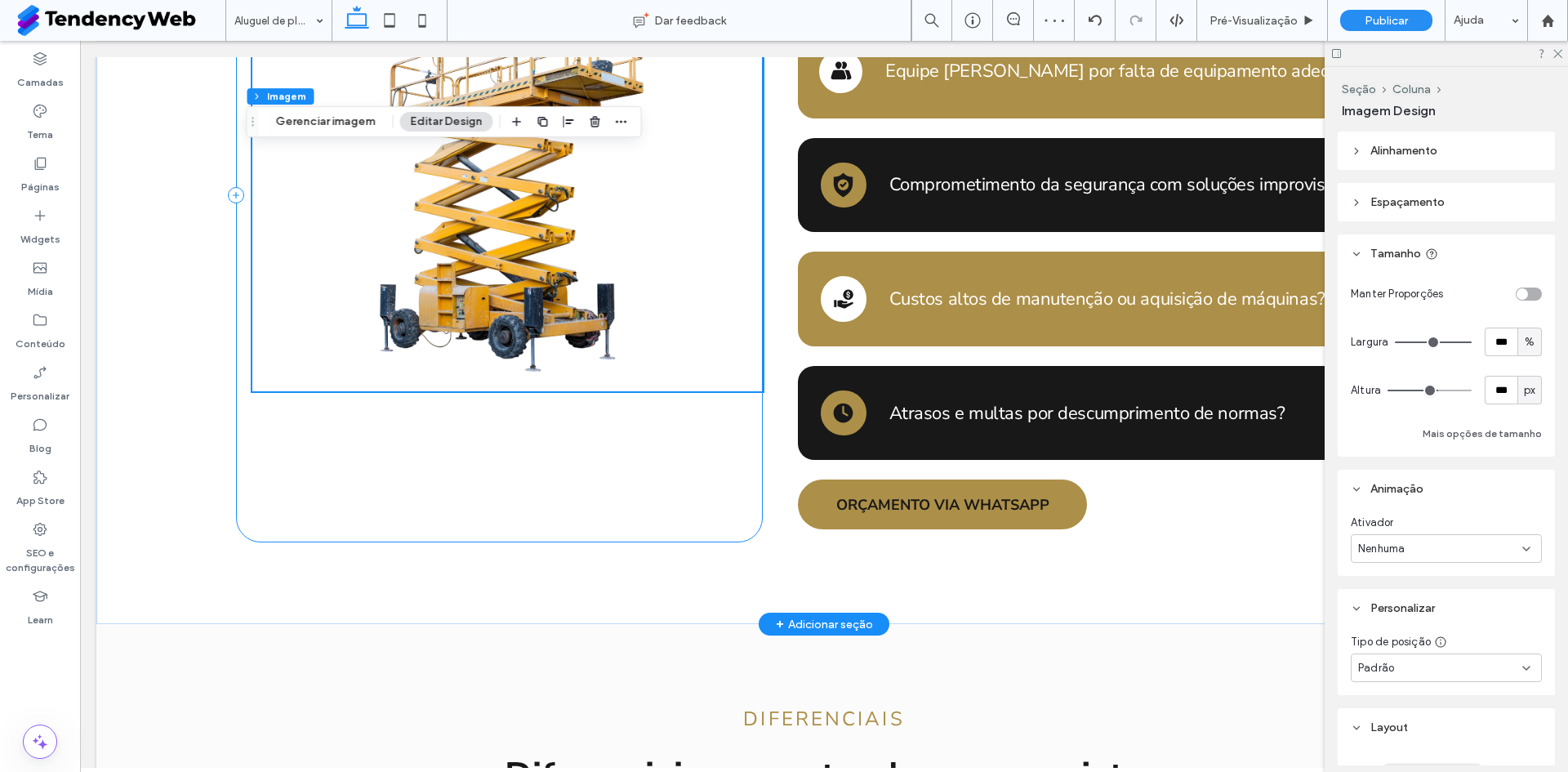 scroll, scrollTop: 545, scrollLeft: 0, axis: vertical 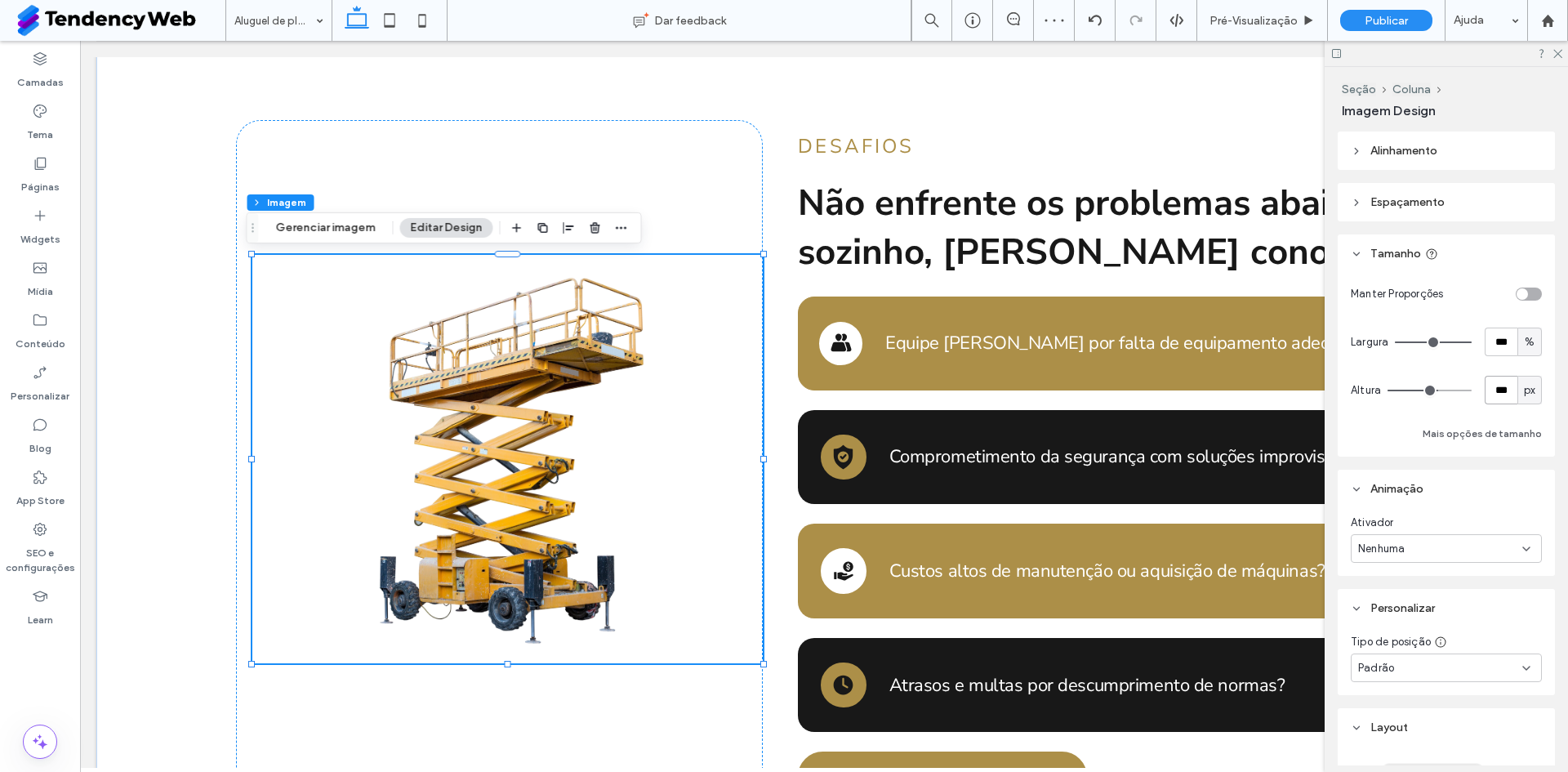 click on "***" at bounding box center [1501, 390] 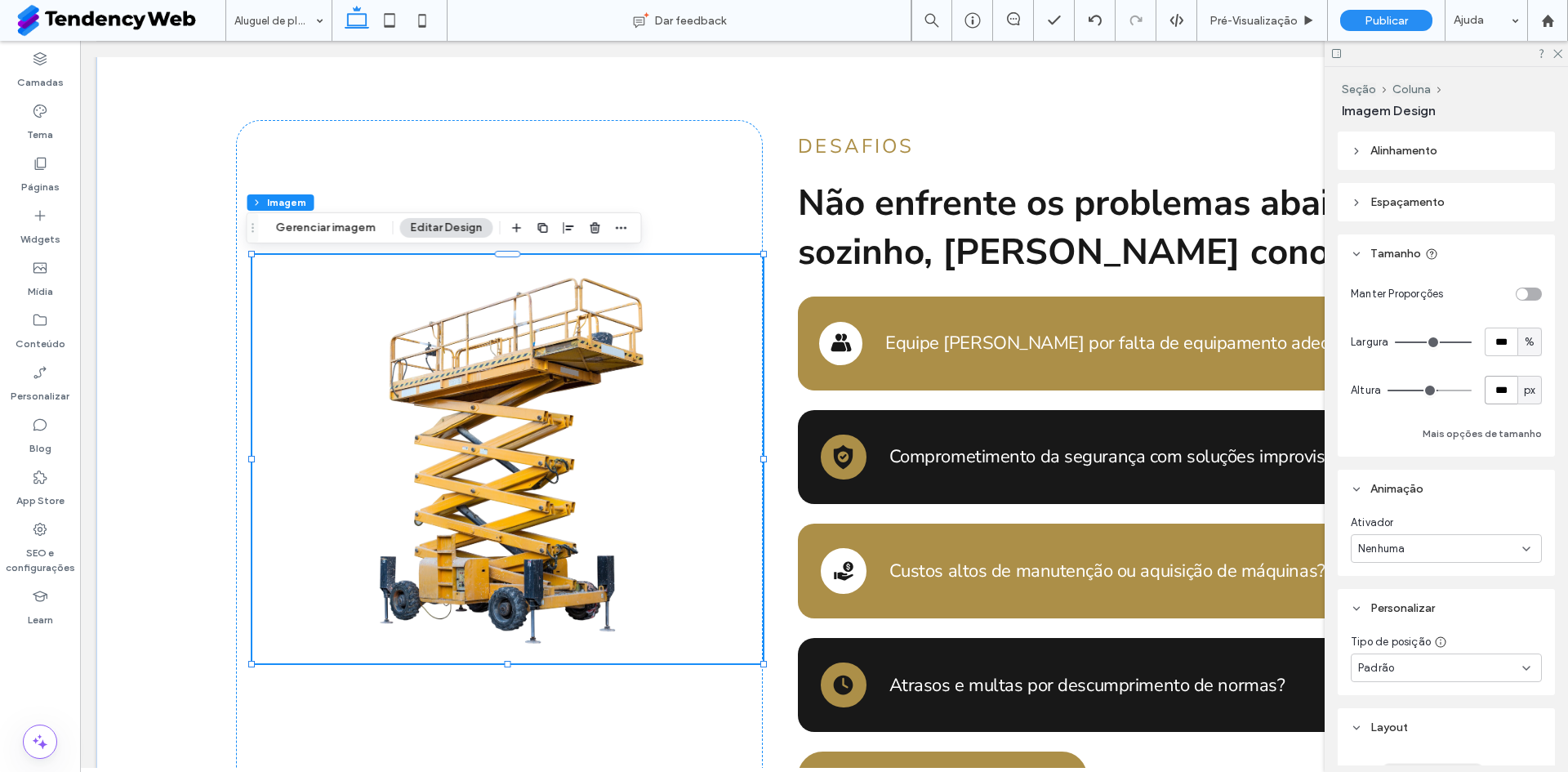 type on "***" 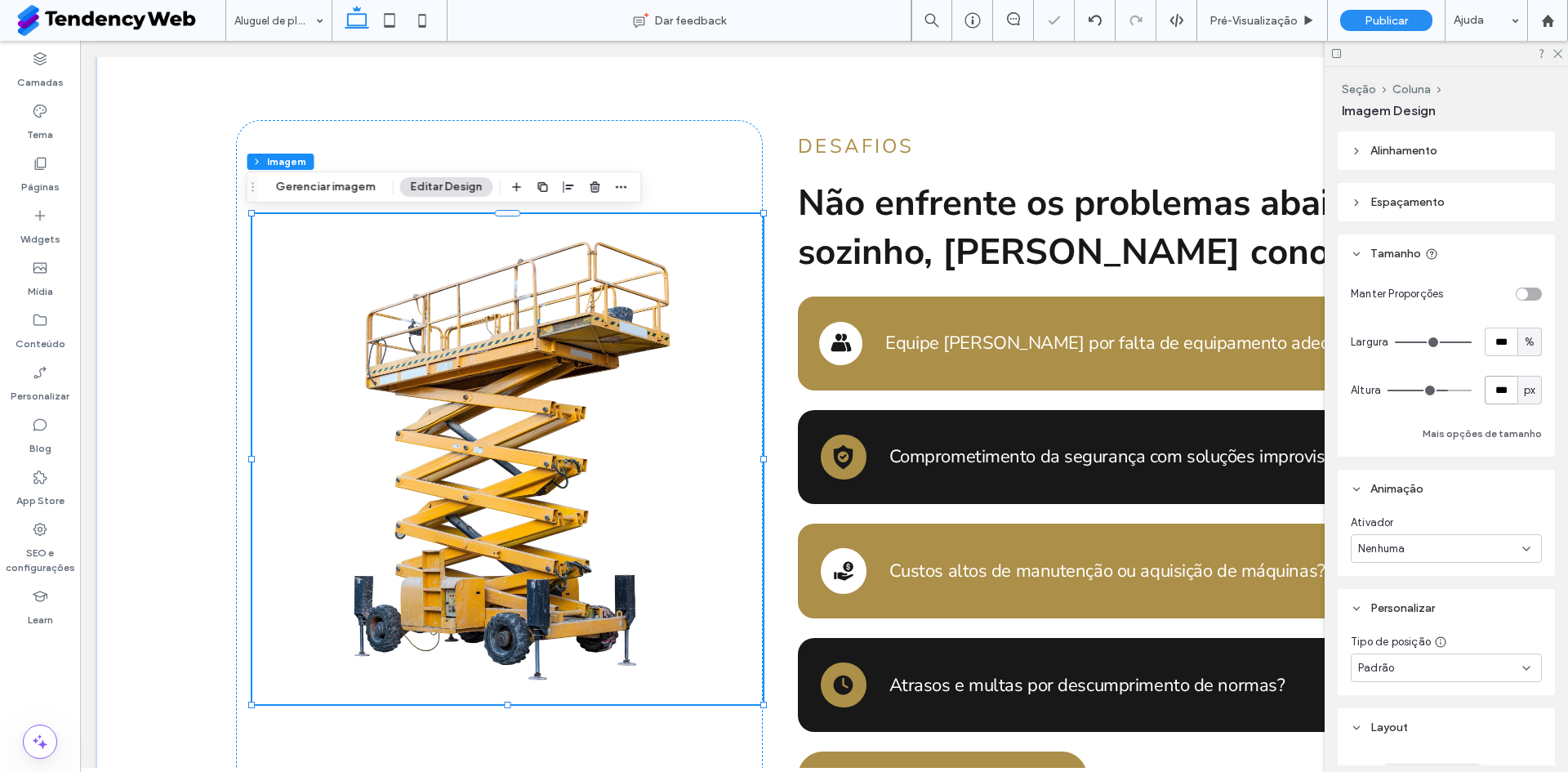click on "***" at bounding box center [1501, 390] 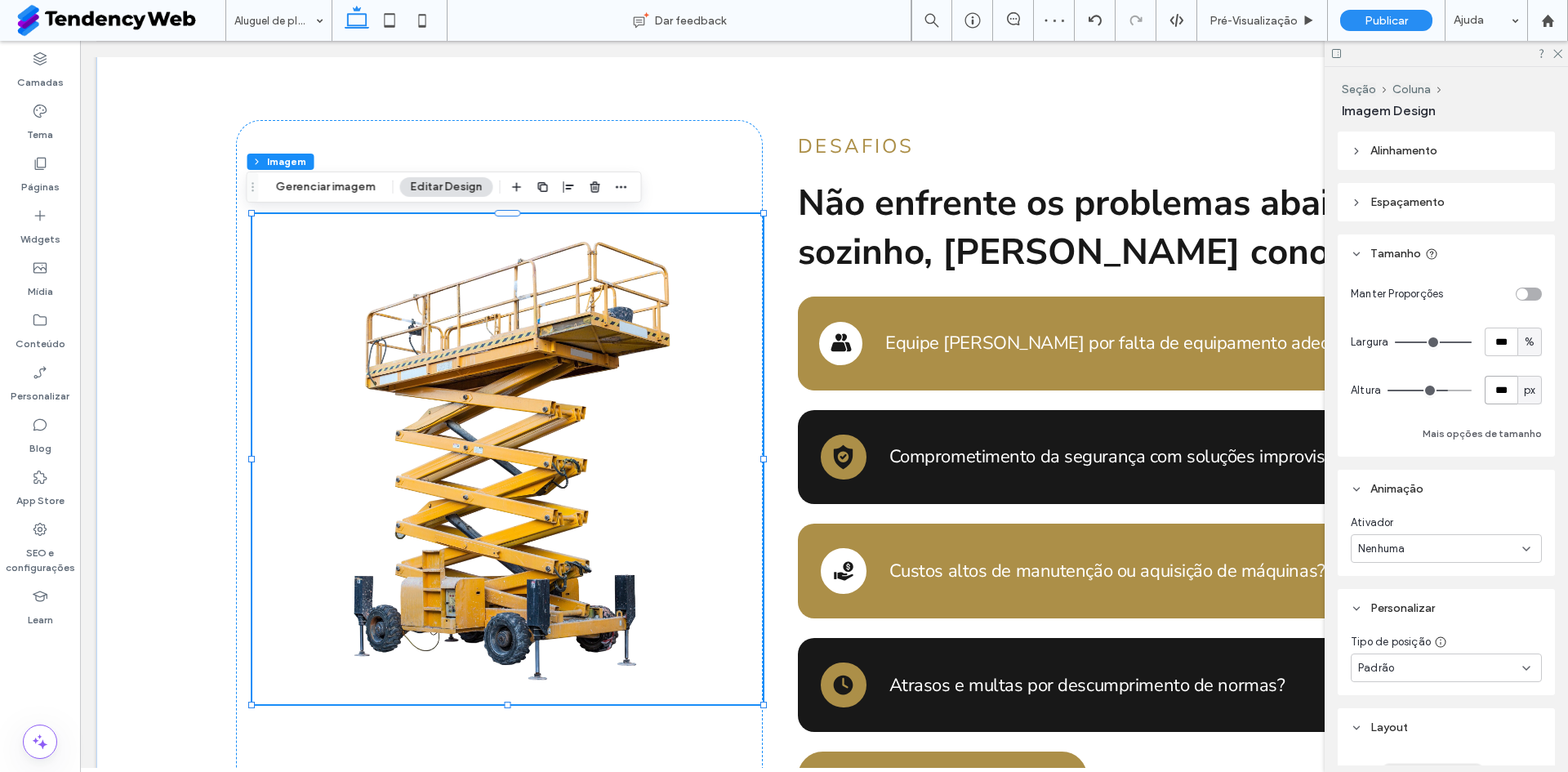 type on "***" 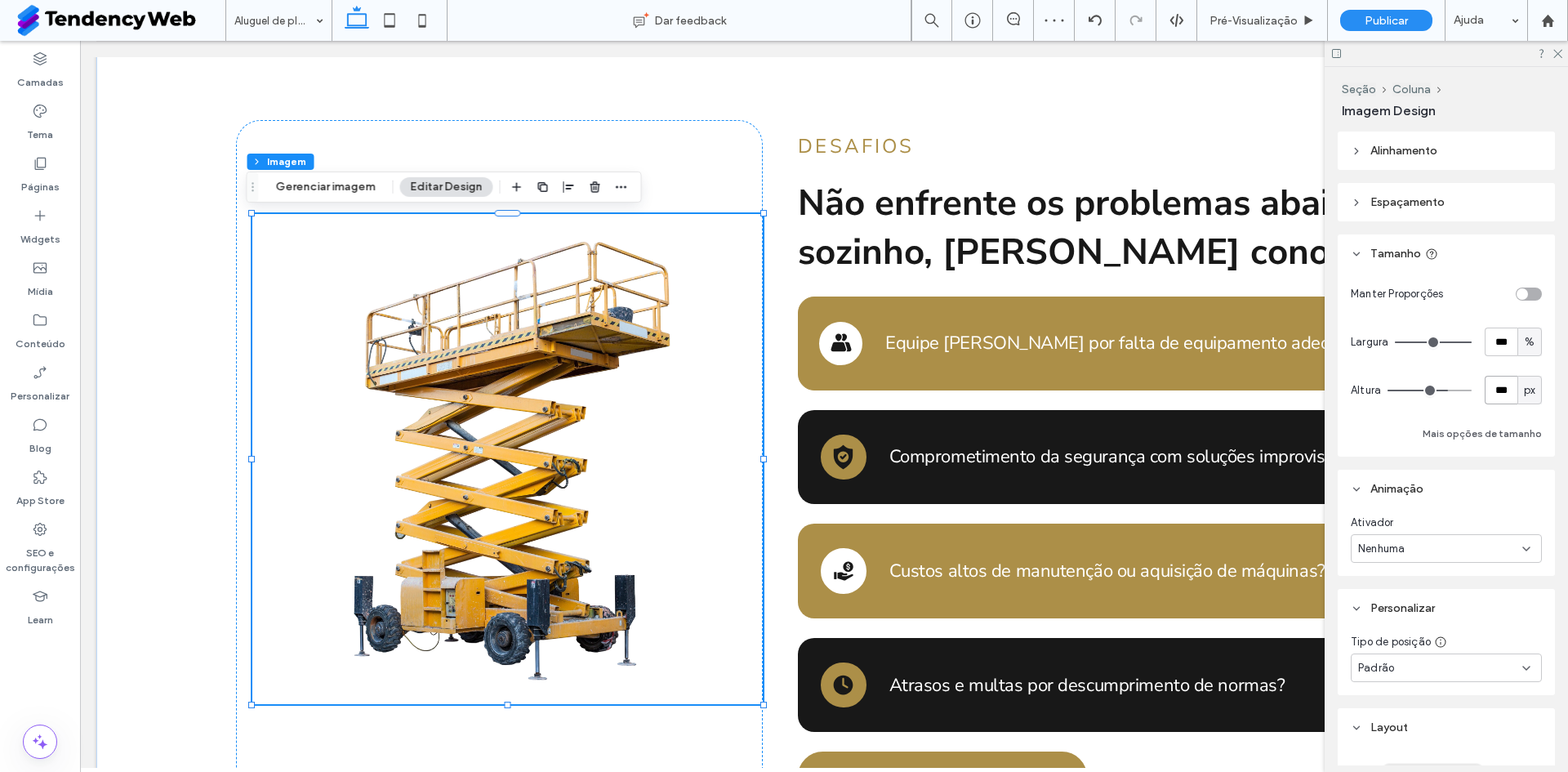 type on "***" 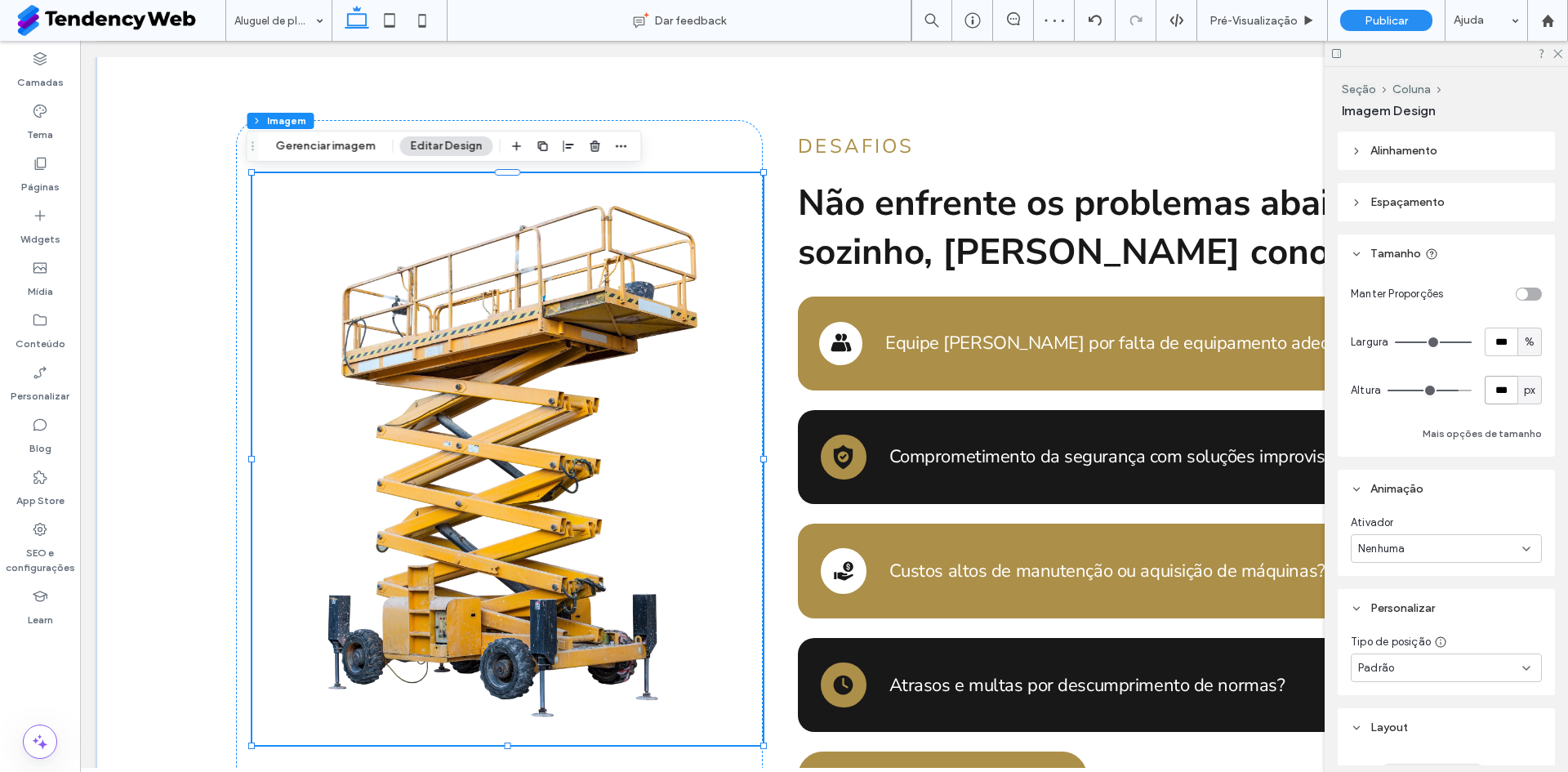 click on "***" at bounding box center (1501, 390) 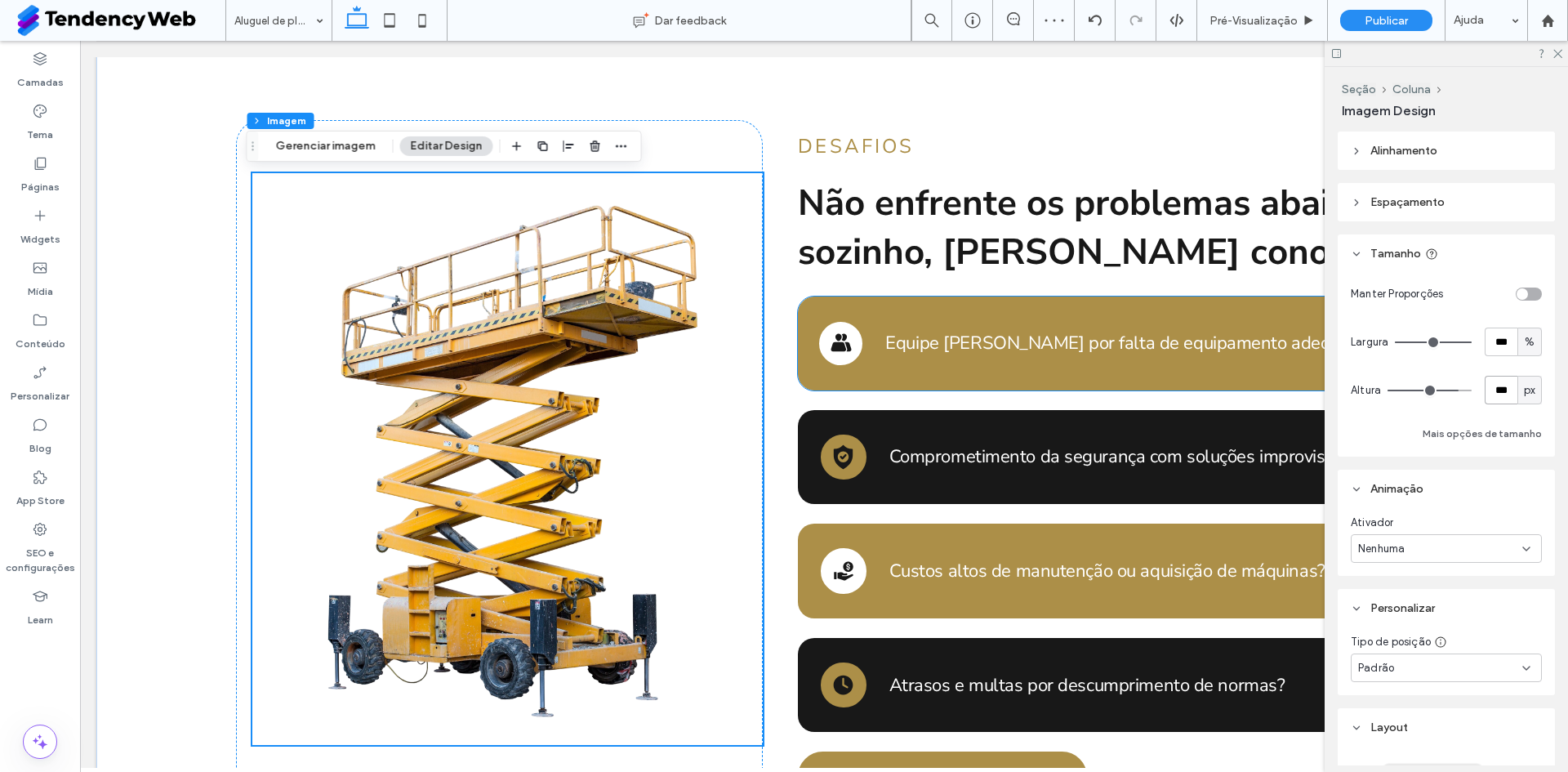 scroll, scrollTop: 681, scrollLeft: 0, axis: vertical 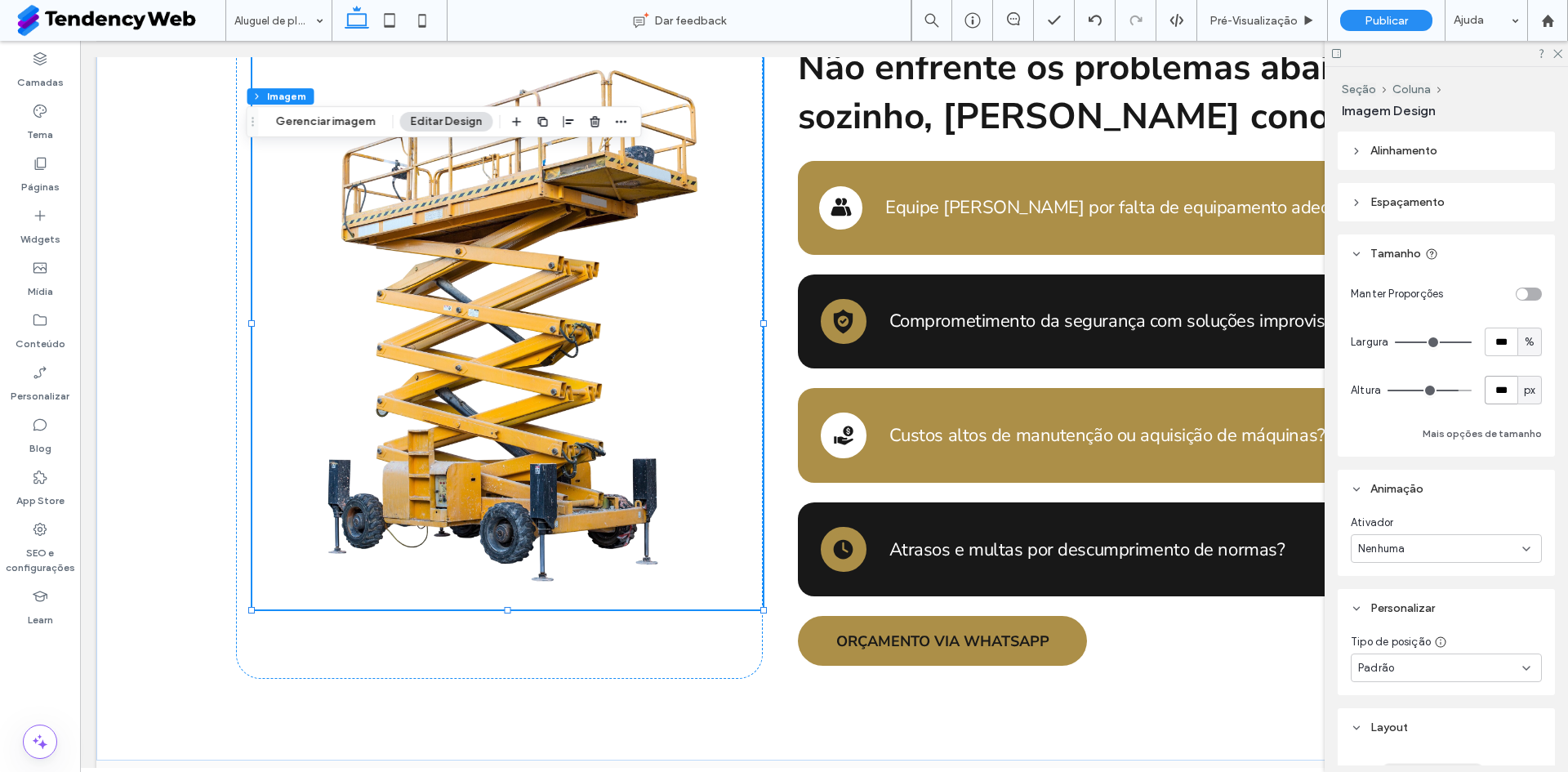 type on "***" 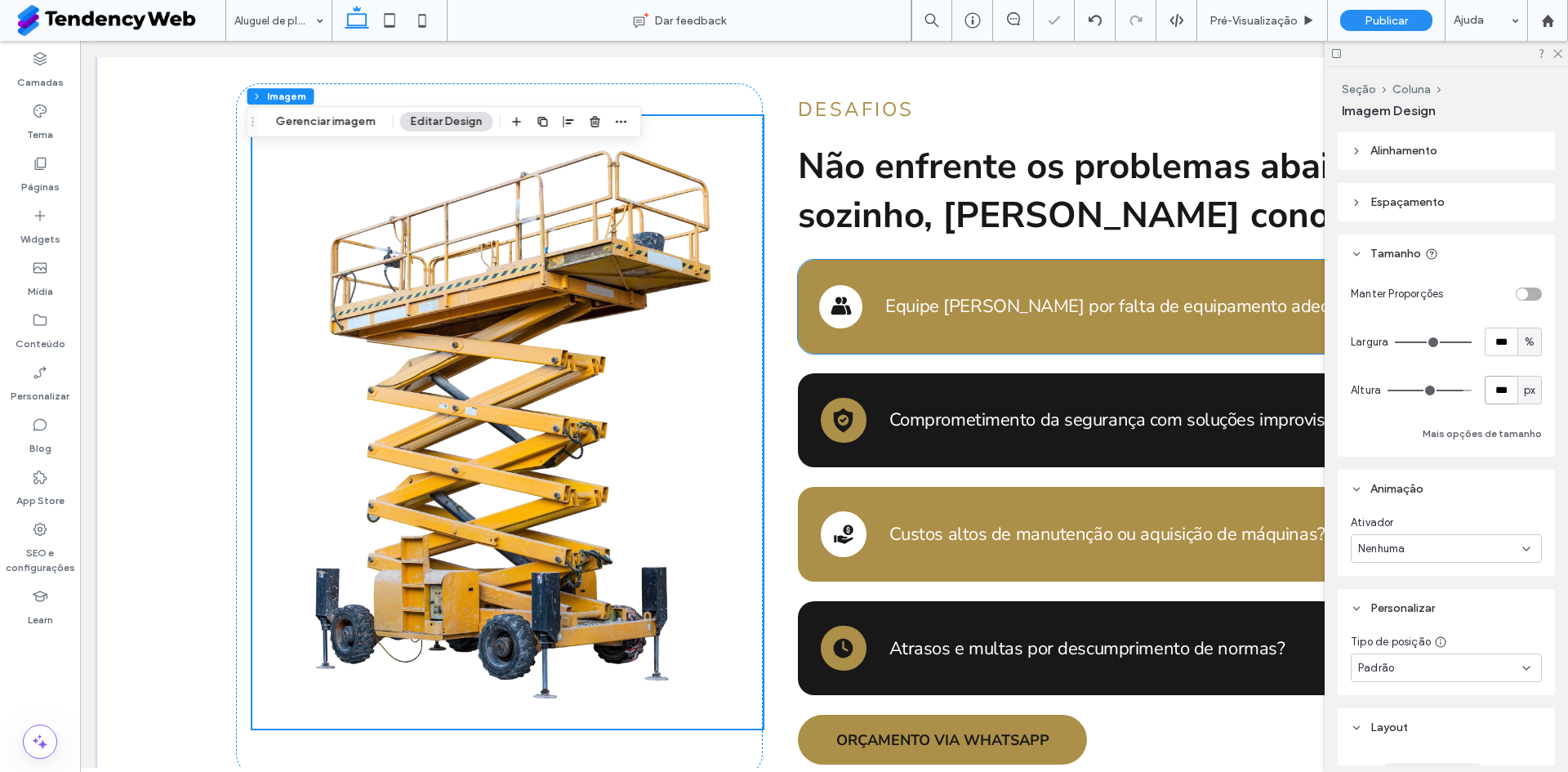 scroll, scrollTop: 545, scrollLeft: 0, axis: vertical 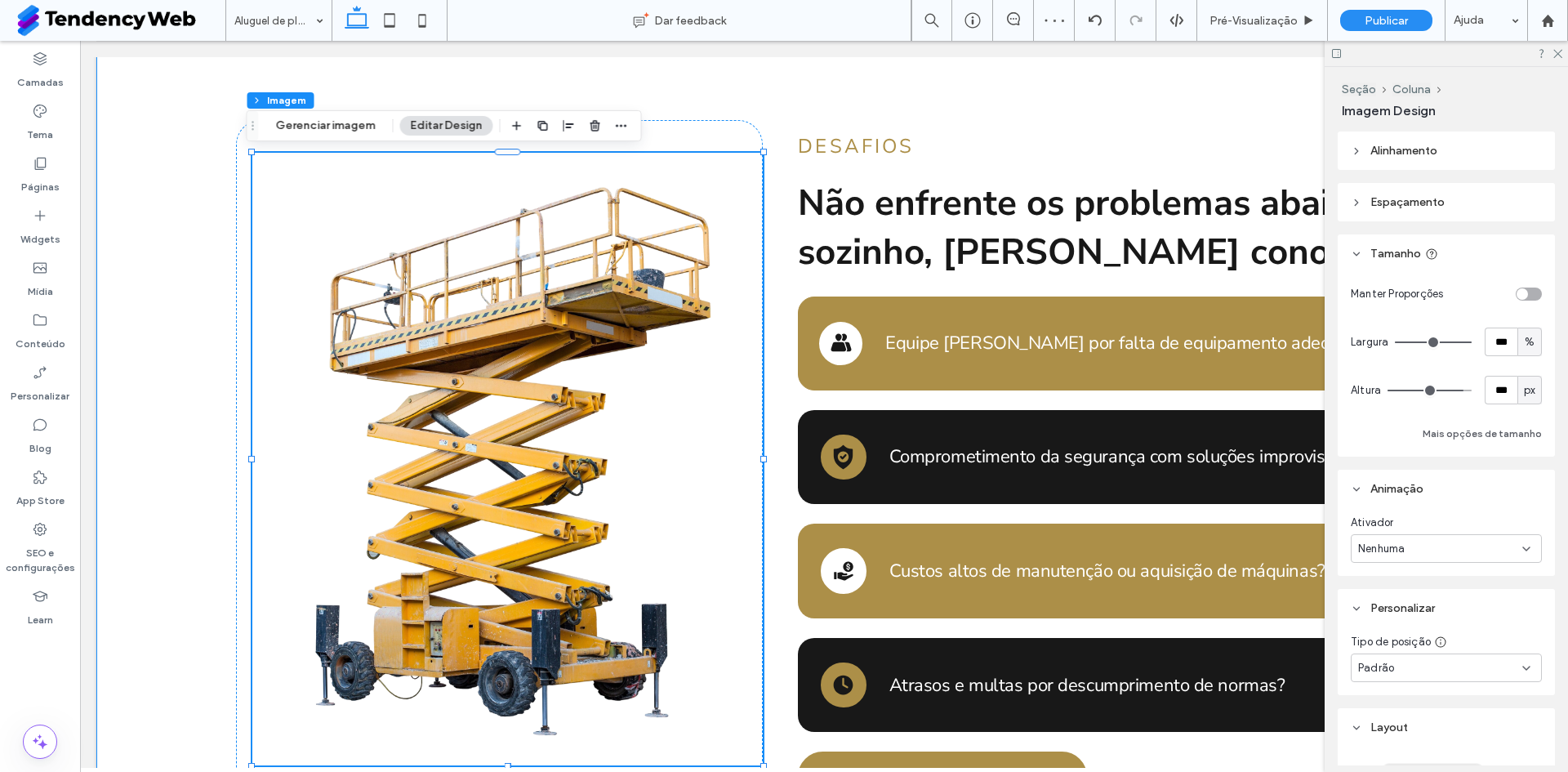 click on "Desafios
Não enfrente os problemas abaixo sozinho,
conte conosco:
Equipe parada por falta de equipamento adequado?
Comprometimento da segurança com soluções improvisadas?
Custos altos de manutenção ou aquisição de máquinas?
Atrasos e multas por descumprimento de normas?
ORÇAMENTO VIA WHATSAPP" at bounding box center [824, 459] 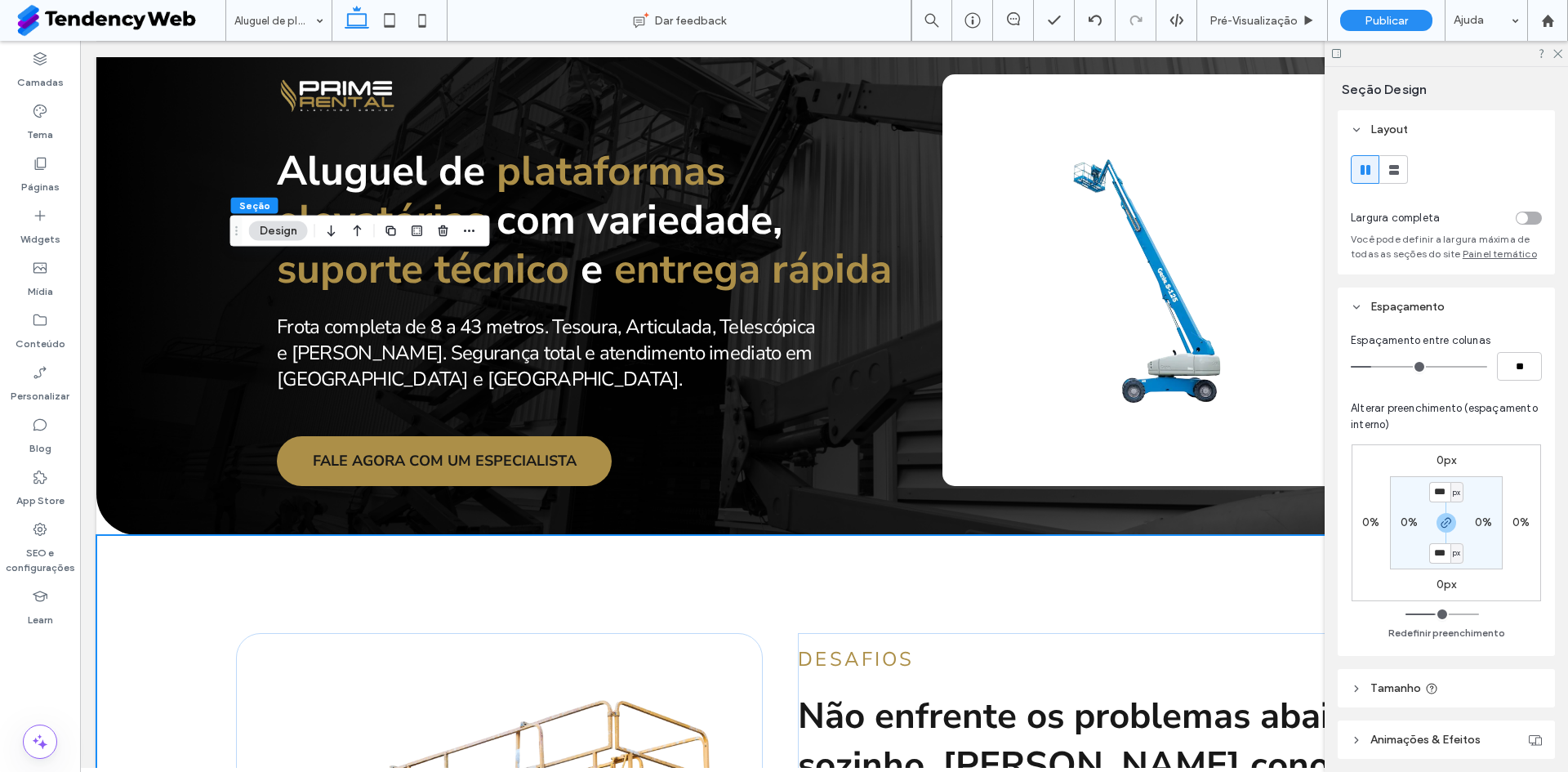 scroll, scrollTop: 0, scrollLeft: 0, axis: both 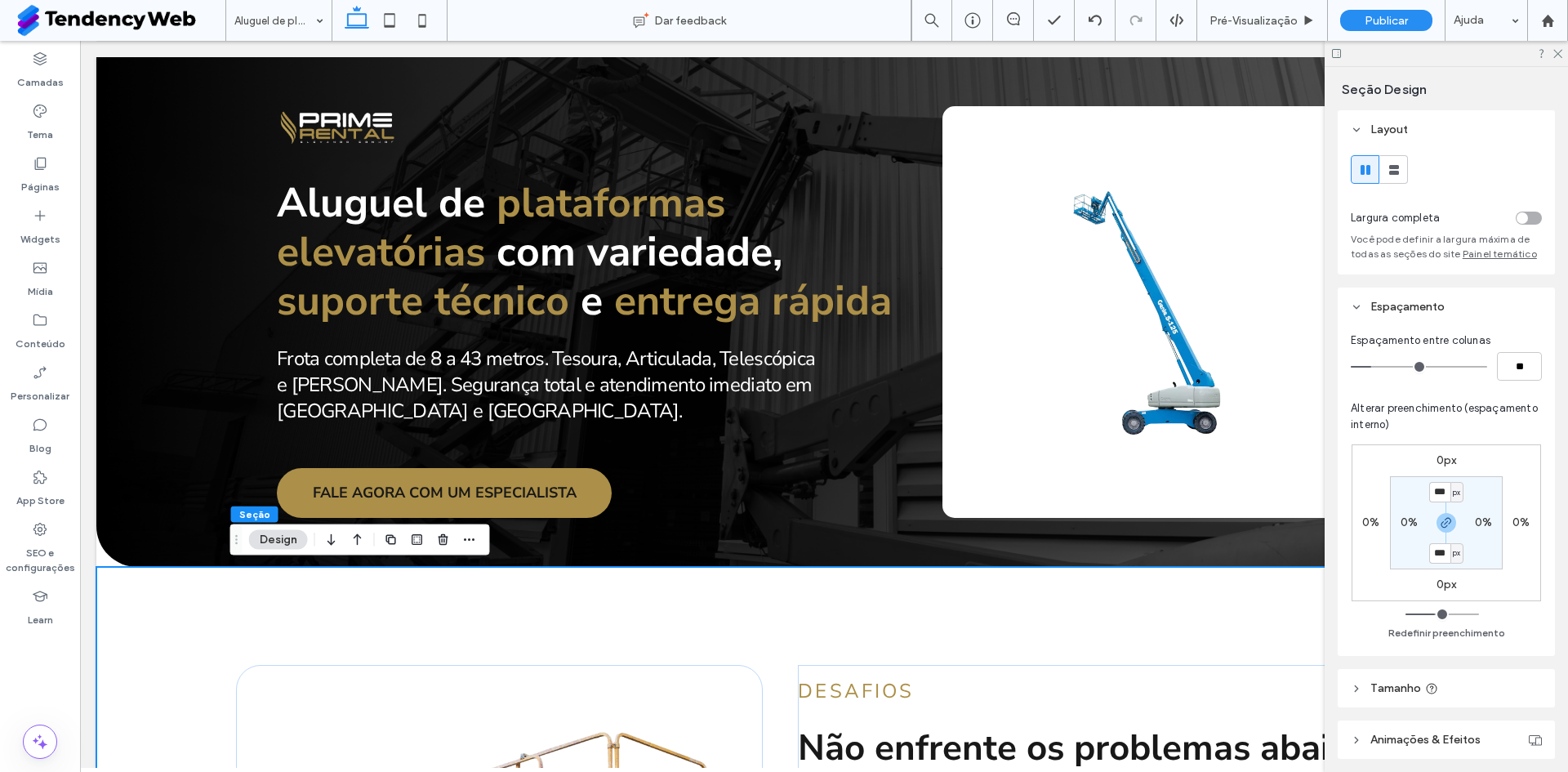 click at bounding box center [1446, 53] 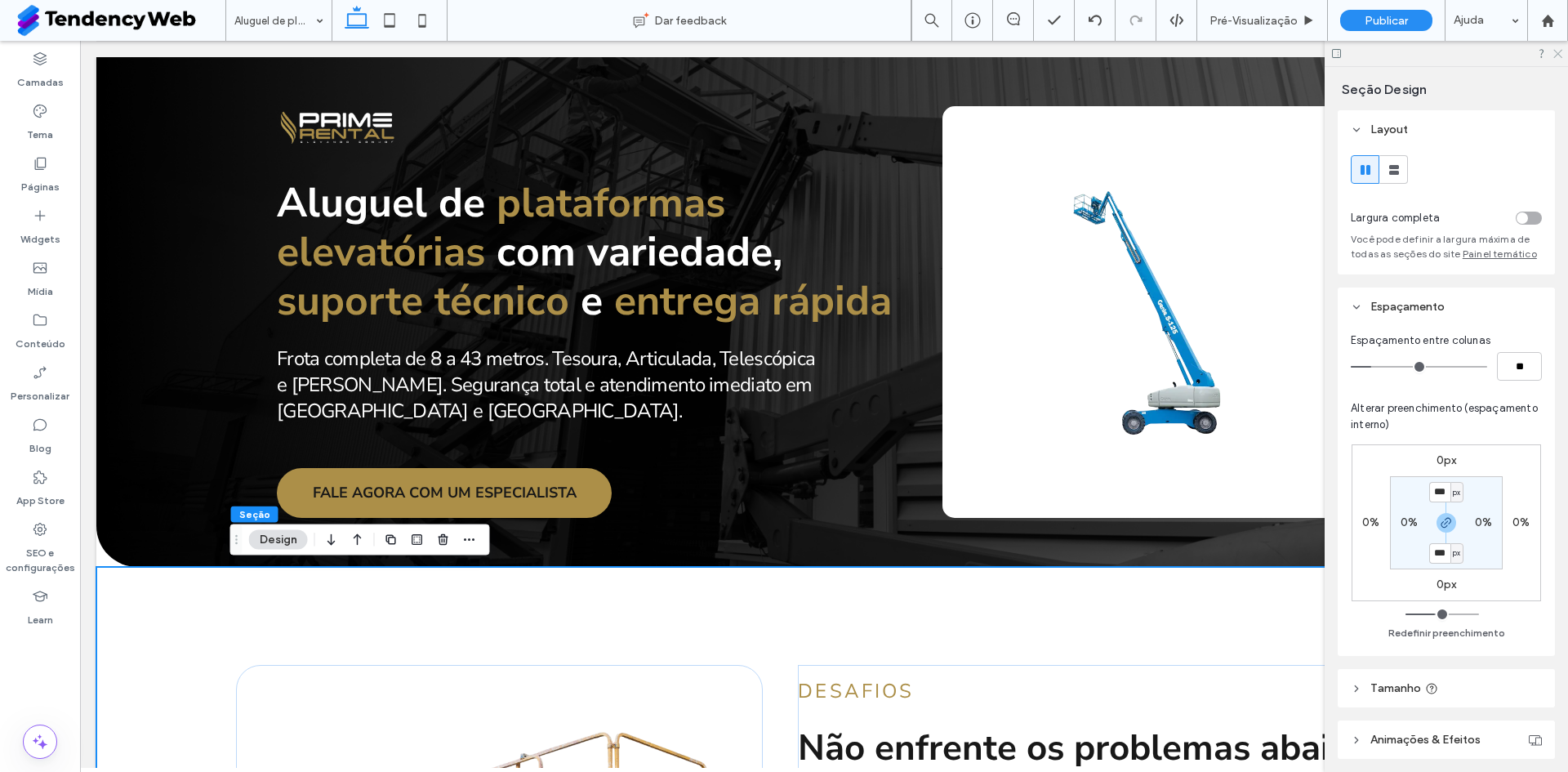 drag, startPoint x: 1558, startPoint y: 51, endPoint x: 1470, endPoint y: 58, distance: 88.27797 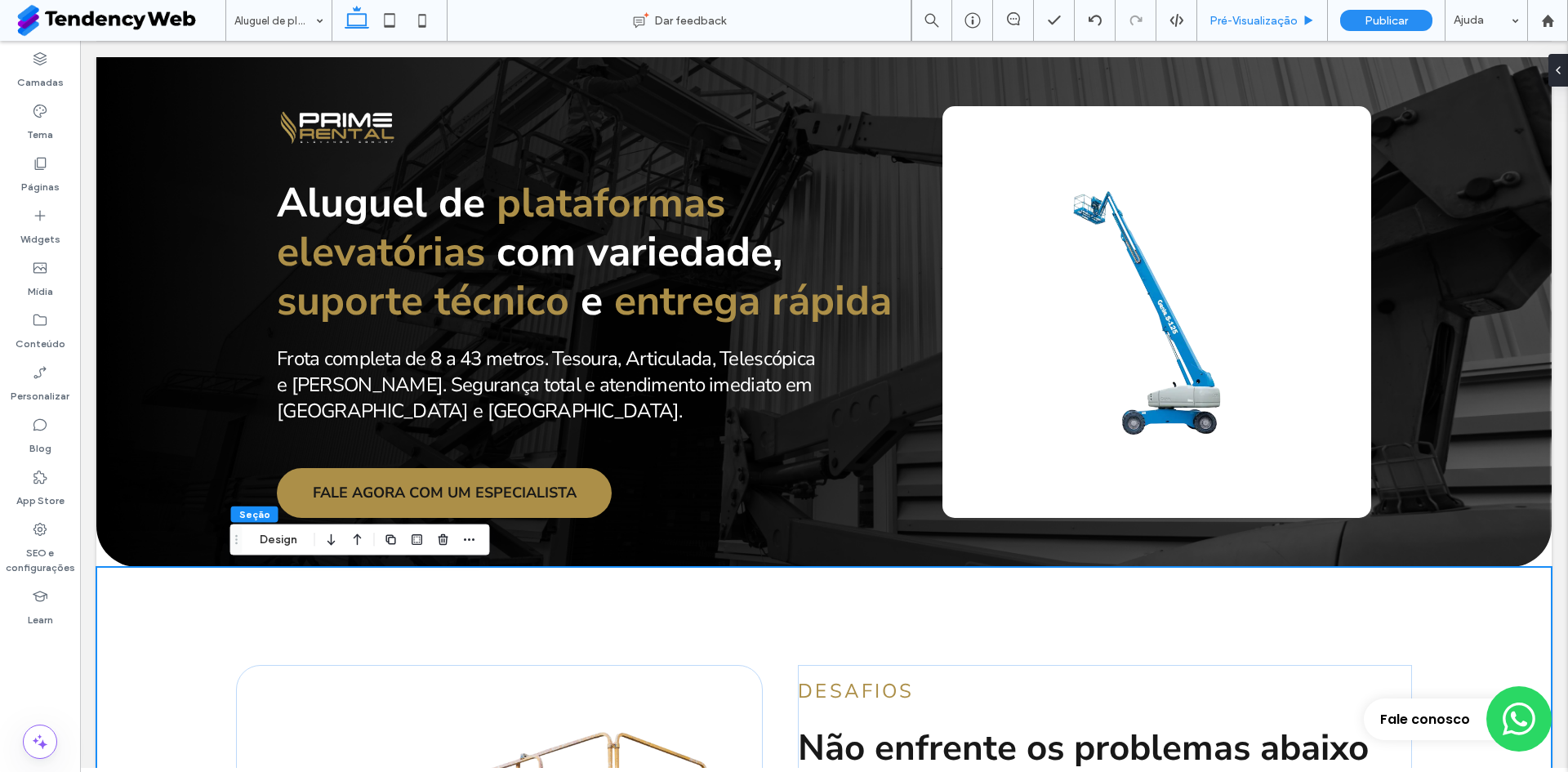 click on "Pré-Visualizaçāo" at bounding box center (1254, 20) 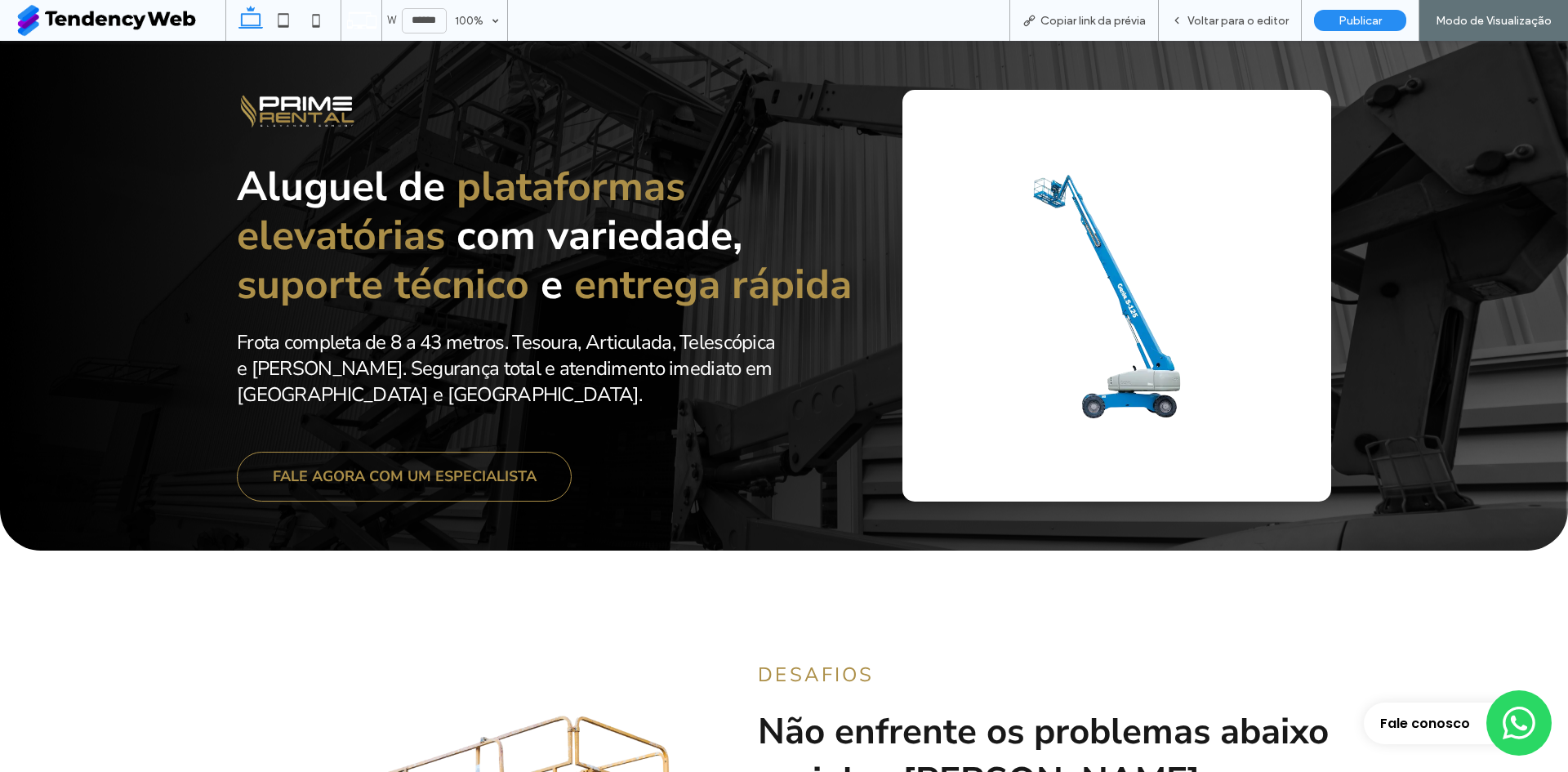 click on "FALE AGORA COM UM ESPECIALISTA" at bounding box center (404, 476) 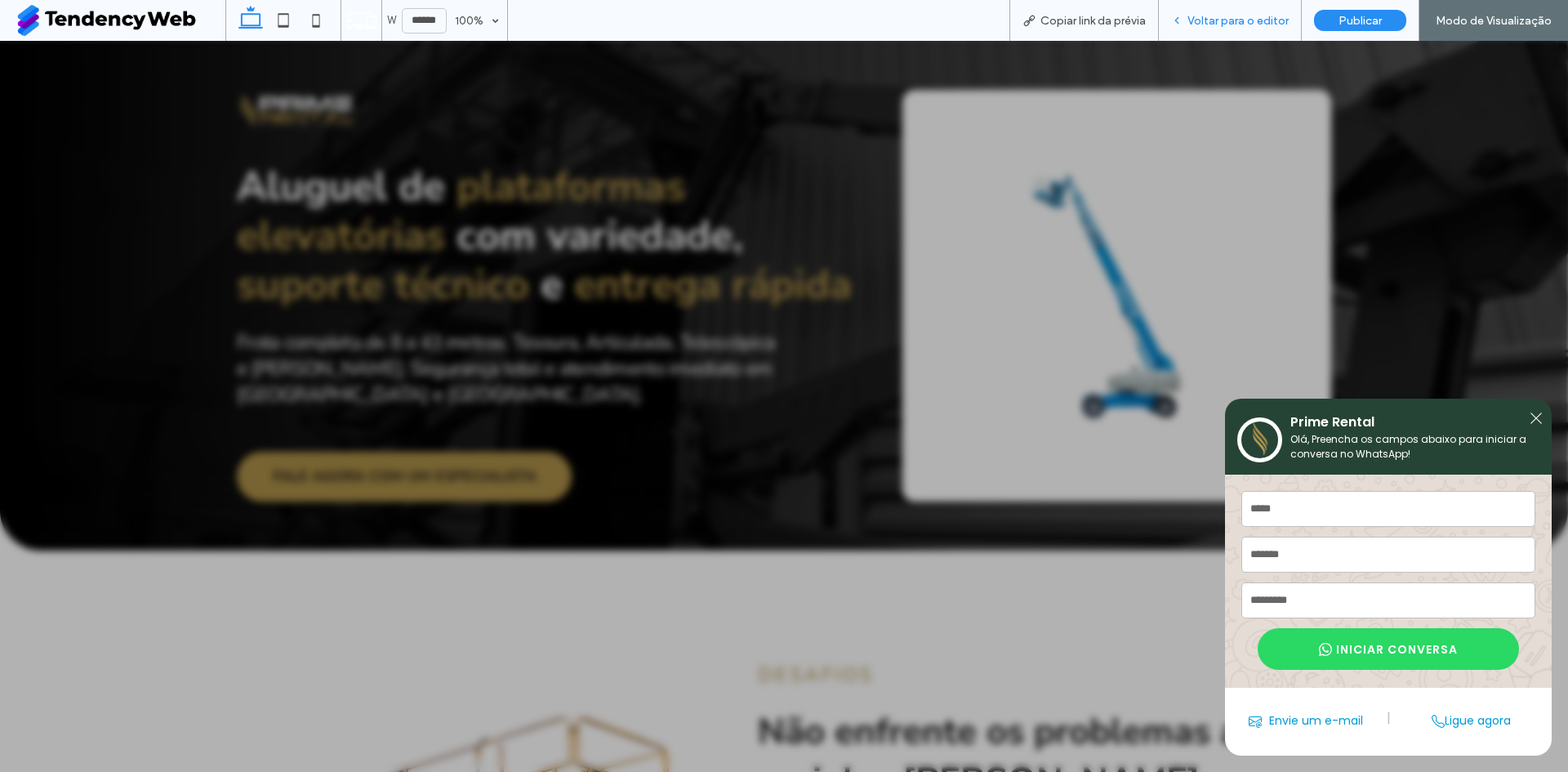 click on "Voltar para o editor" at bounding box center (1230, 20) 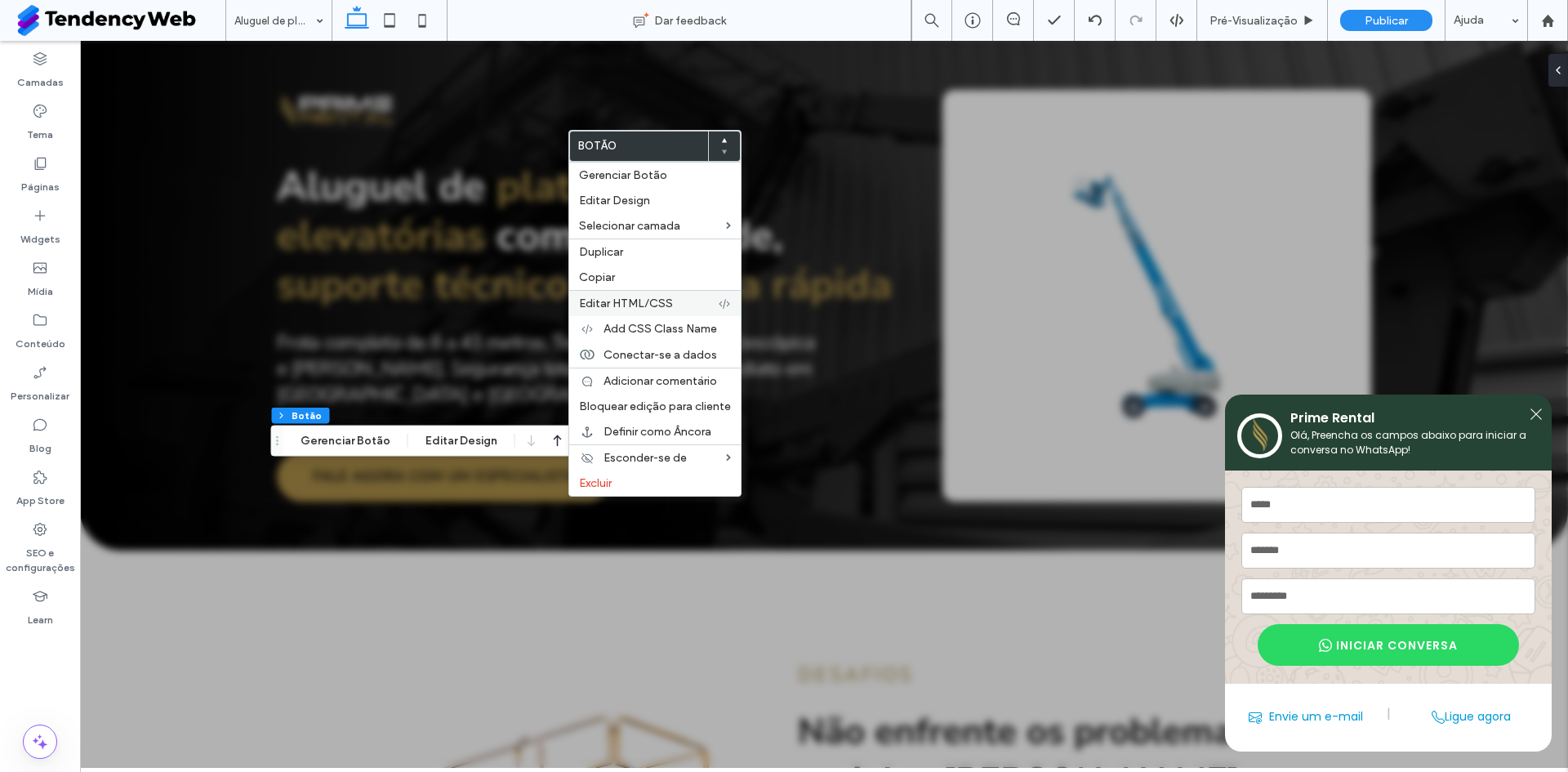 click on "Editar HTML/CSS" at bounding box center [648, 303] 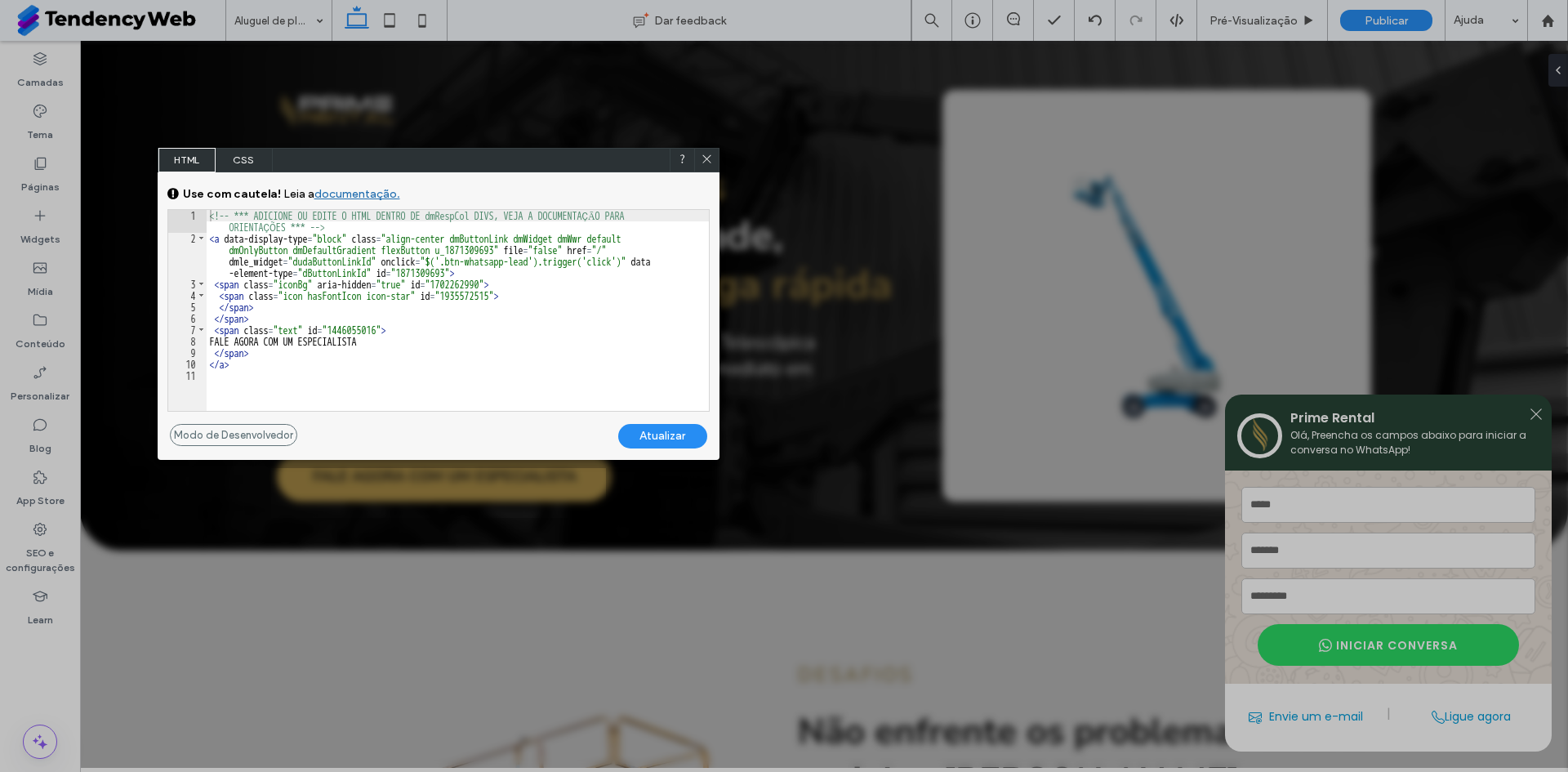 click on "CSS" at bounding box center [244, 160] 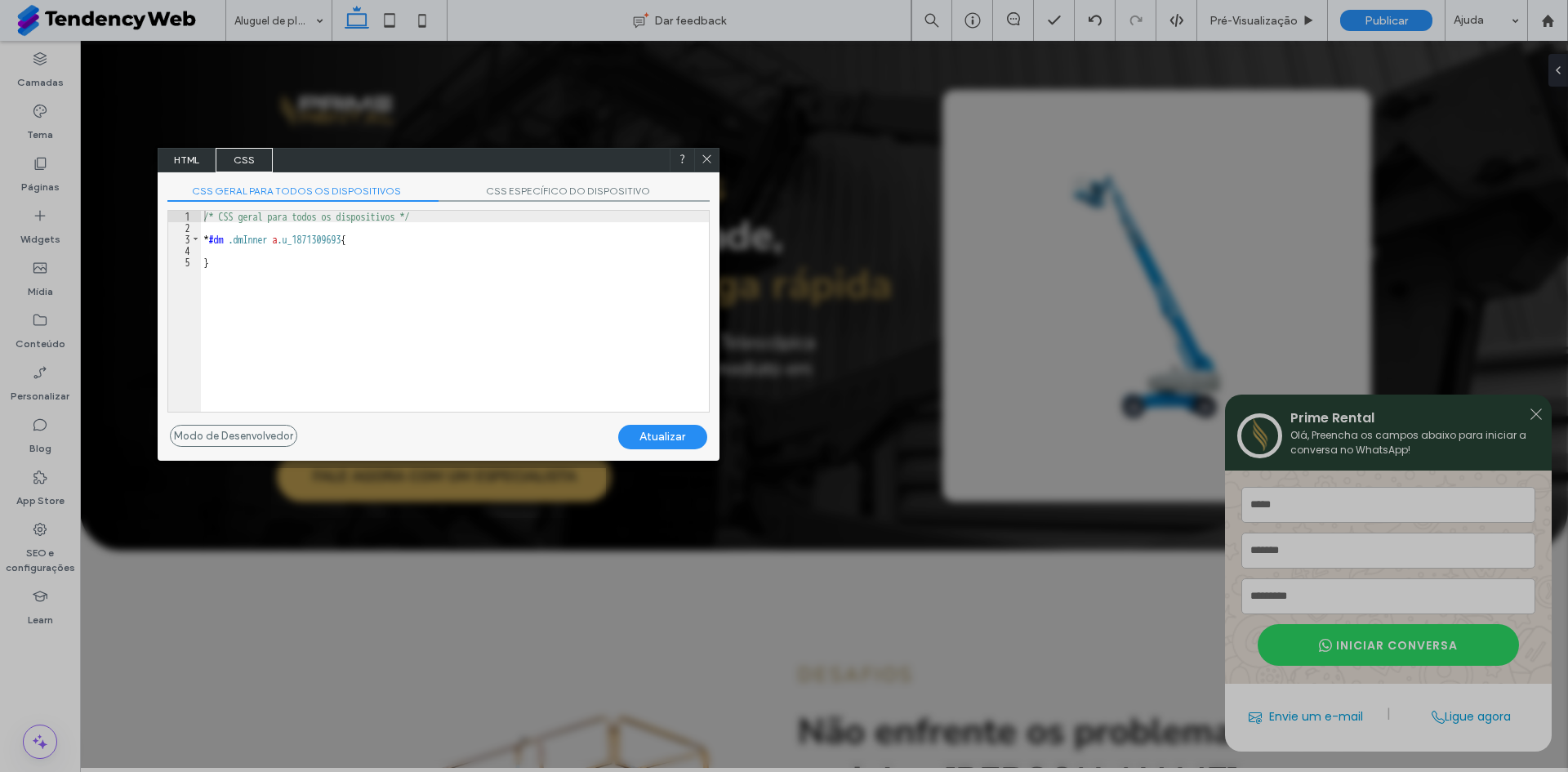 click on "HTML" at bounding box center (187, 160) 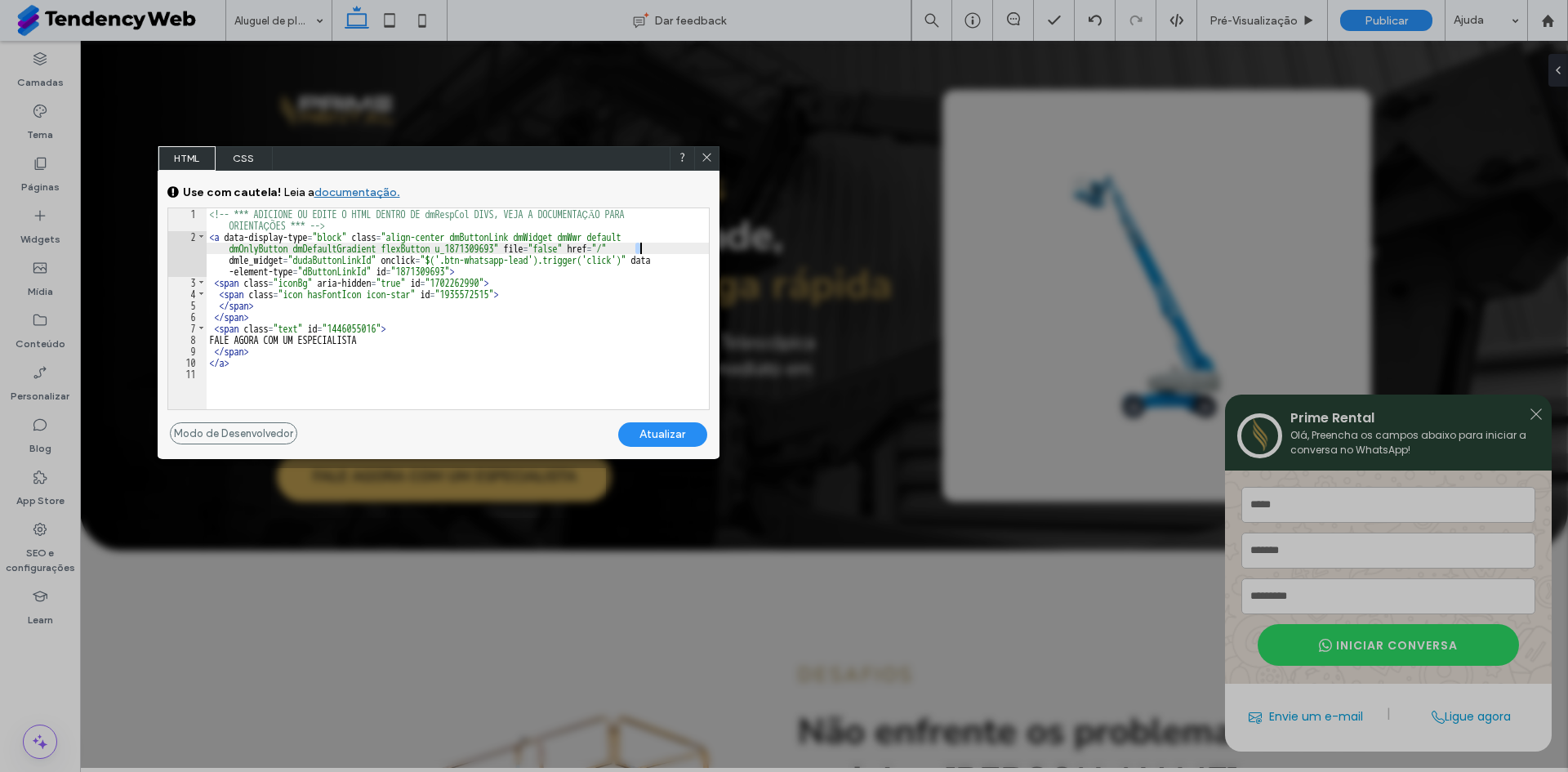 click on "<!-- *** ADICIONE OU EDITE O HTML DENTRO DE dmRespCol DIVS, VEJA A DOCUMENTAÇĀO PARA       ORIENTAÇÕES *** --> < a   data-display-type = "block"   class = "align-center dmButtonLink dmWidget dmWwr default       dmOnlyButton dmDefaultGradient flexButton u_1871309693"   file = "false"   href = "/"        dmle_widget = "dudaButtonLinkId"   onclick = "$('.btn-whatsapp-lead').trigger('click')"   data      -element-type = "dButtonLinkId"   id = "1871309693" >   < span   class = "iconBg"   aria-hidden = "true"   id = "1702262990" >    < span   class = "icon hasFontIcon icon-star"   id = "1935572515" >    </ span >   </ span >   < span   class = "text"   id = "1446055016" >   FALE AGORA COM UM ESPECIALISTA   </ span > </ a >" at bounding box center [457, 326] 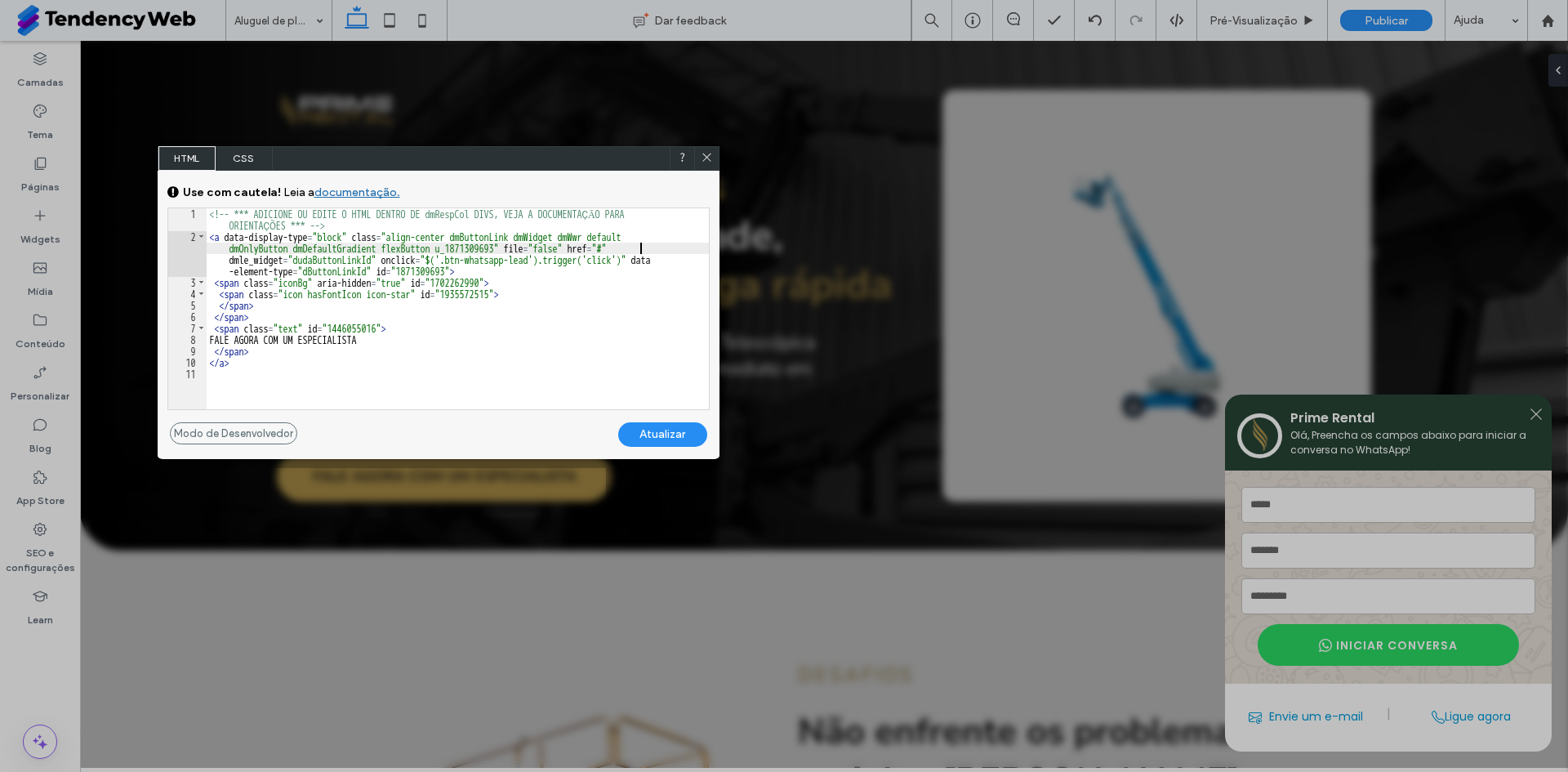 click on "Atualizar" at bounding box center (662, 435) 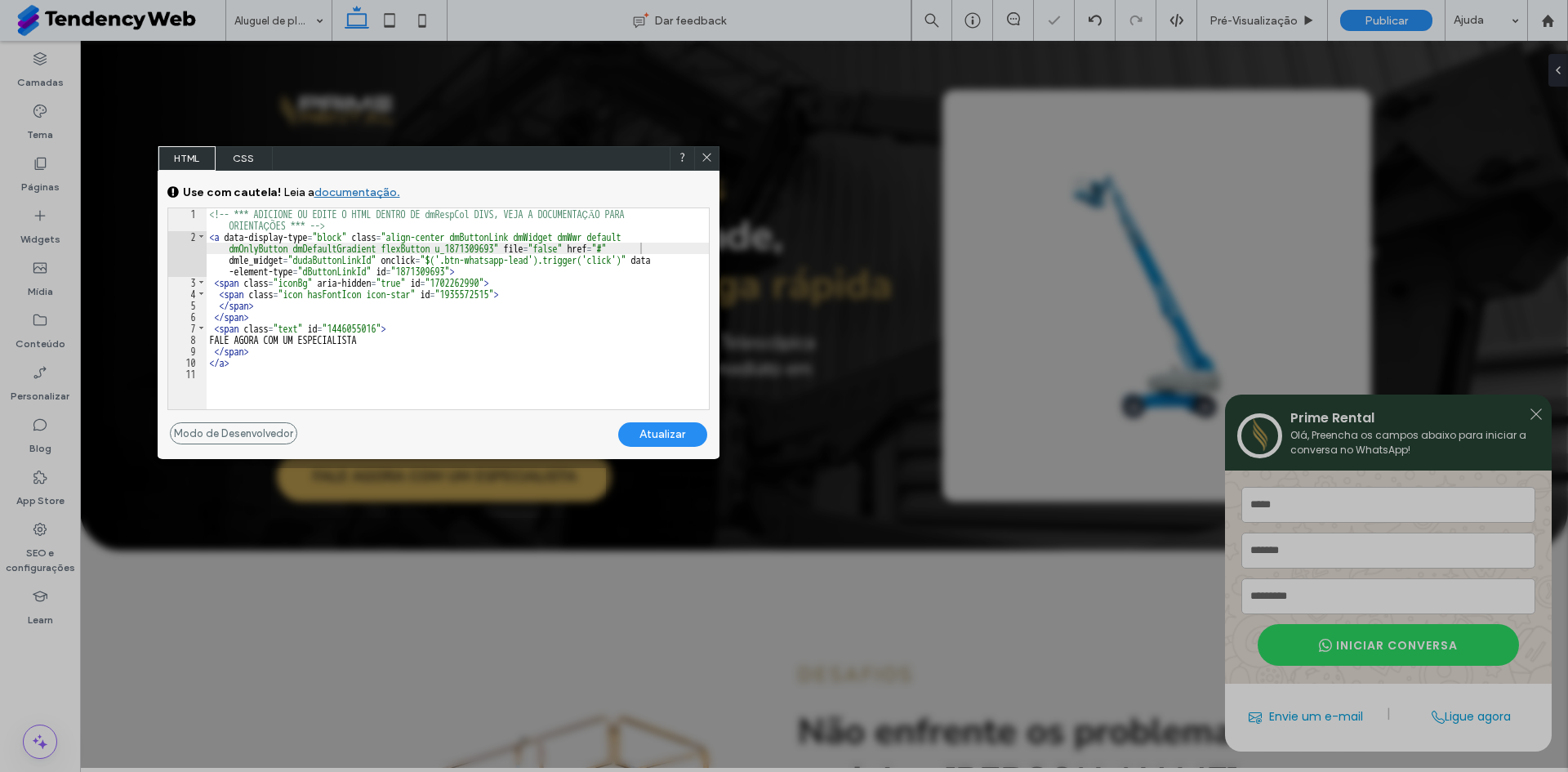 click 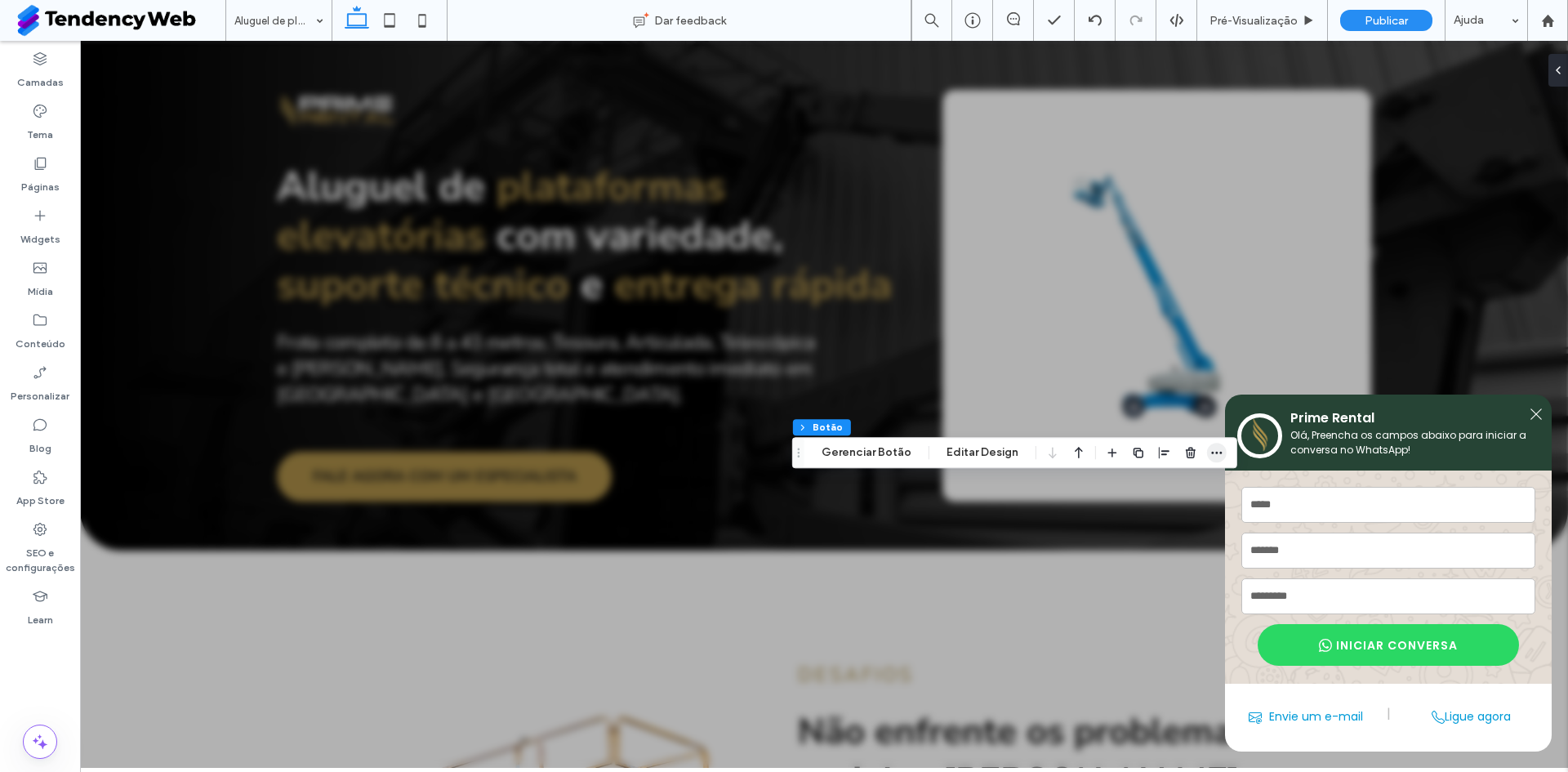 click 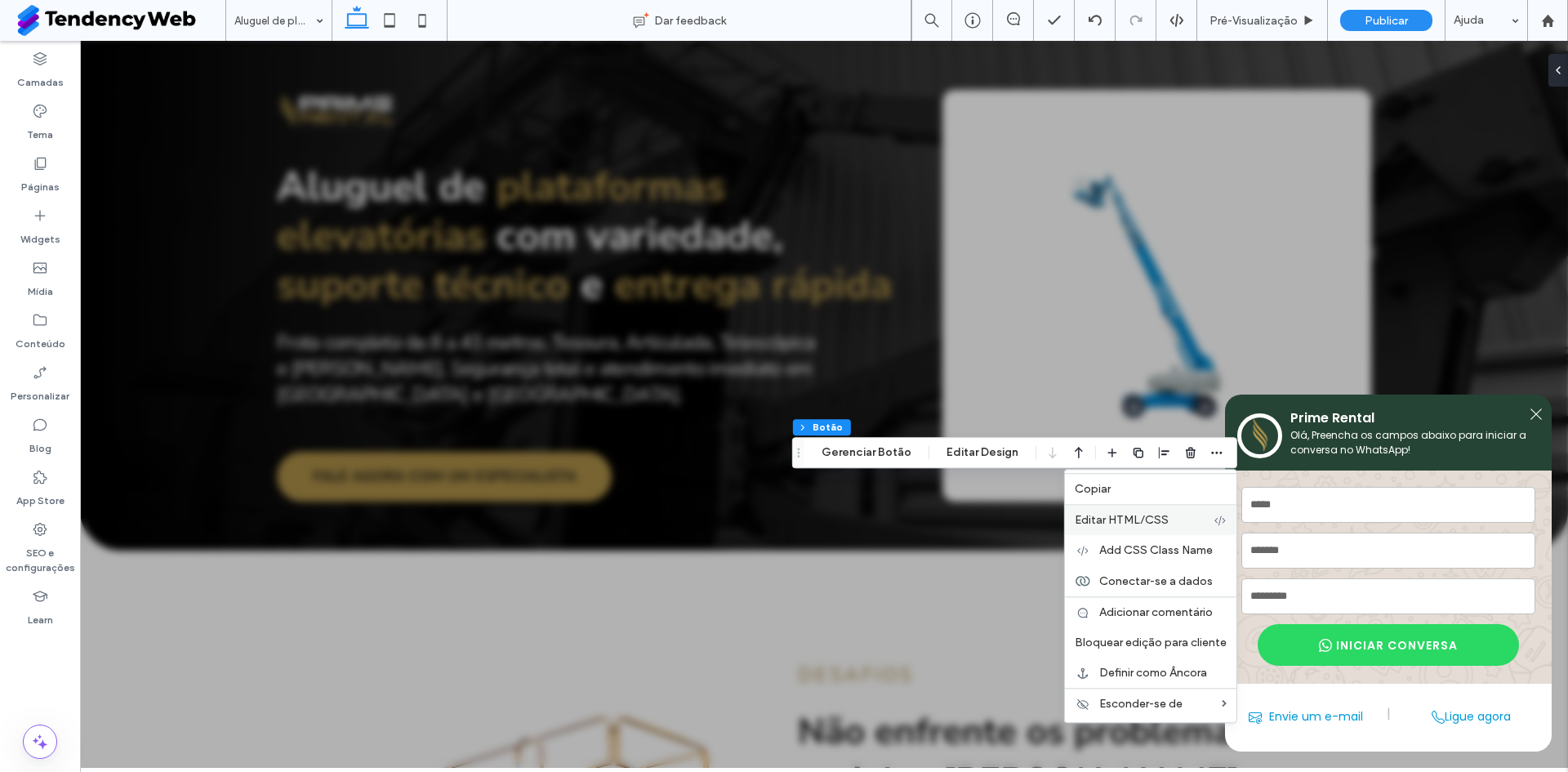 click on "Editar HTML/CSS" at bounding box center (1151, 520) 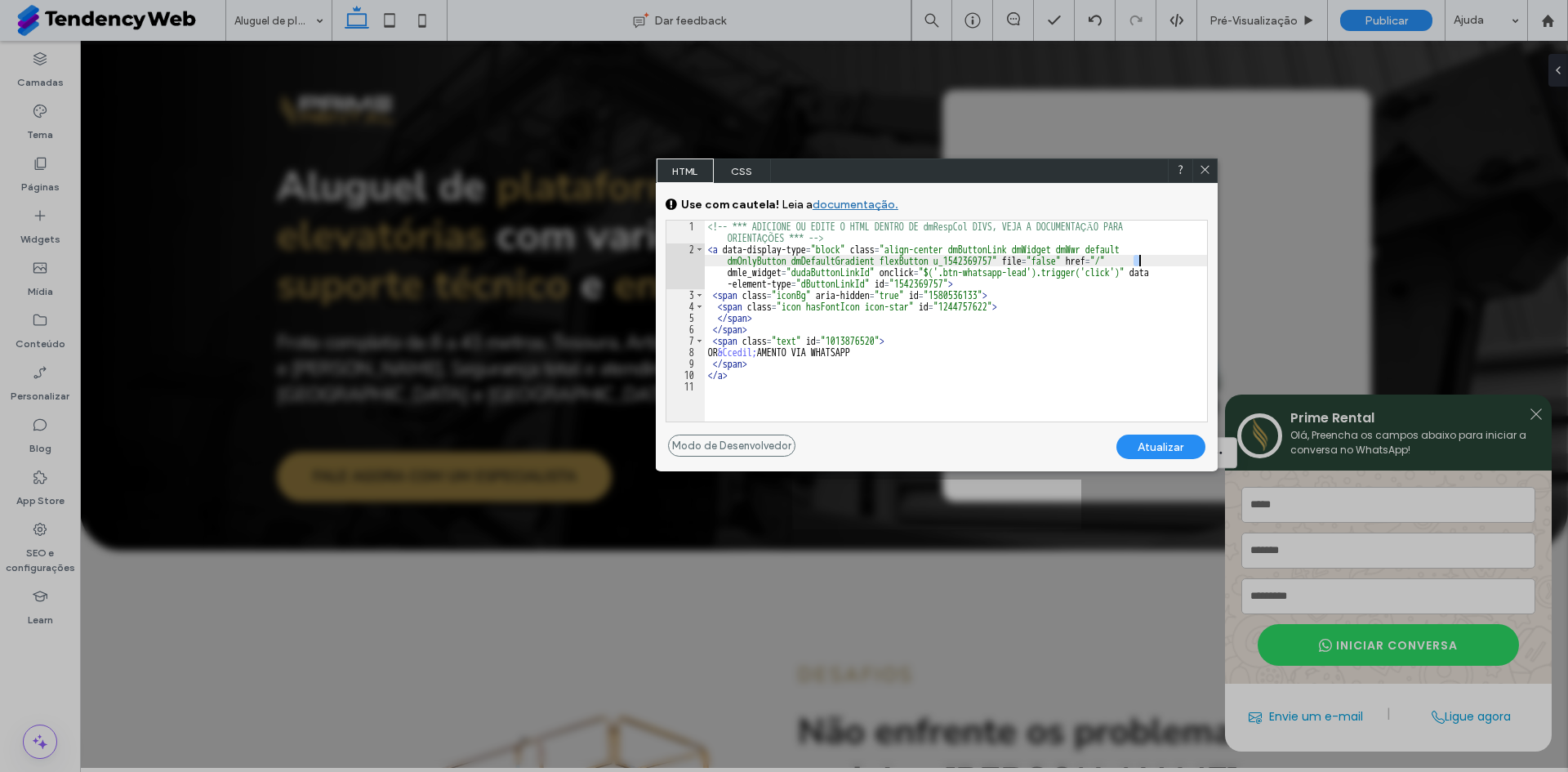 click on "<!-- *** ADICIONE OU EDITE O HTML DENTRO DE dmRespCol DIVS, VEJA A DOCUMENTAÇĀO PARA       ORIENTAÇÕES *** --> < a   data-display-type = "block"   class = "align-center dmButtonLink dmWidget dmWwr default       dmOnlyButton dmDefaultGradient flexButton u_1542369757"   file = "false"   href = "/"        dmle_widget = "dudaButtonLinkId"   onclick = "$('.btn-whatsapp-lead').trigger('click')"   data      -element-type = "dButtonLinkId"   id = "1542369757" >   < span   class = "iconBg"   aria-hidden = "true"   id = "1580536133" >    < span   class = "icon hasFontIcon icon-star"   id = "1244757622" >    </ span >   </ span >   < span   class = "text"   id = "1013876520" >   OR &Ccedil; AMENTO VIA WHATSAPP   </ span > </ a >" at bounding box center (956, 338) 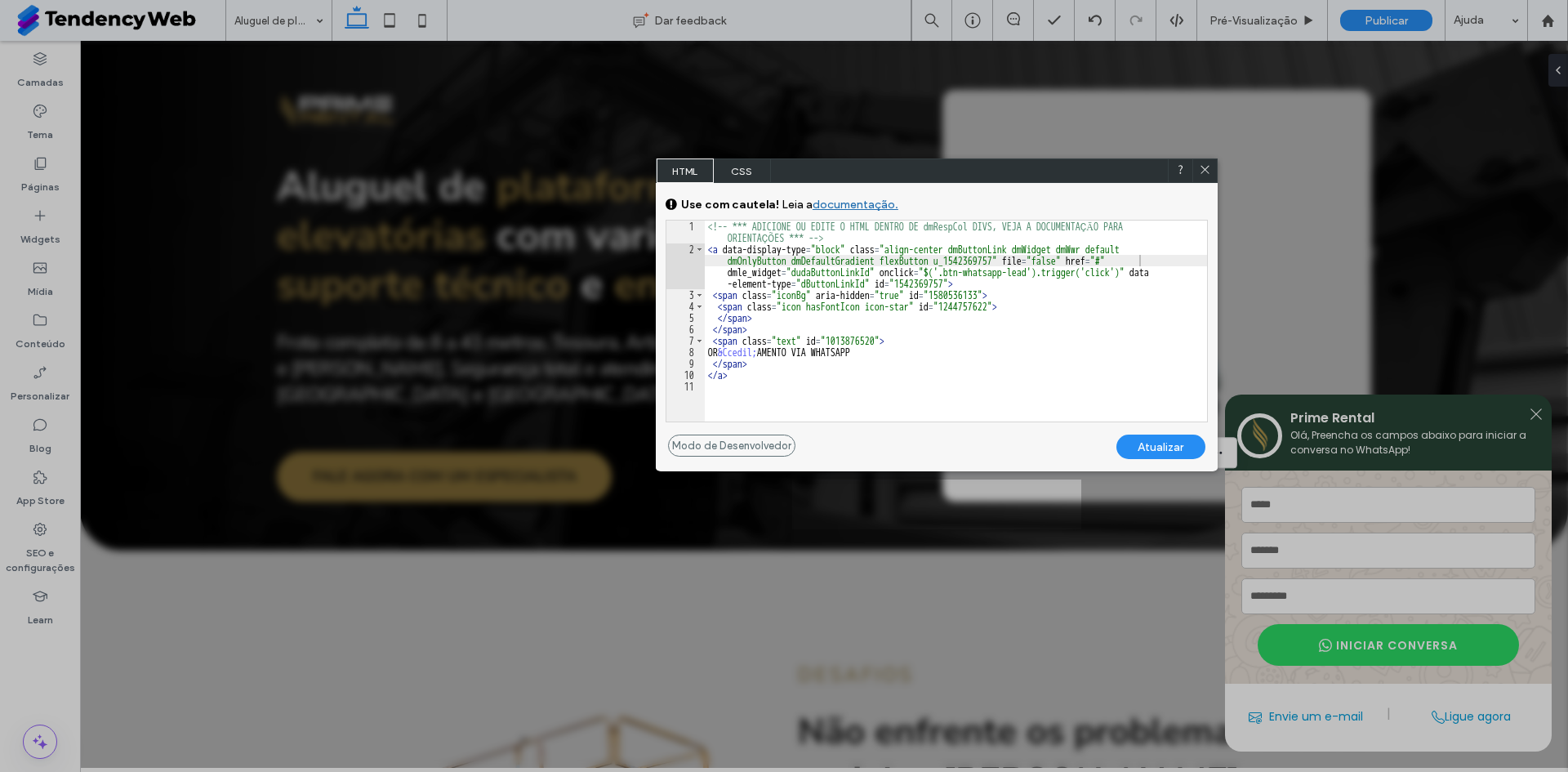 click on "Atualizar" at bounding box center [1160, 447] 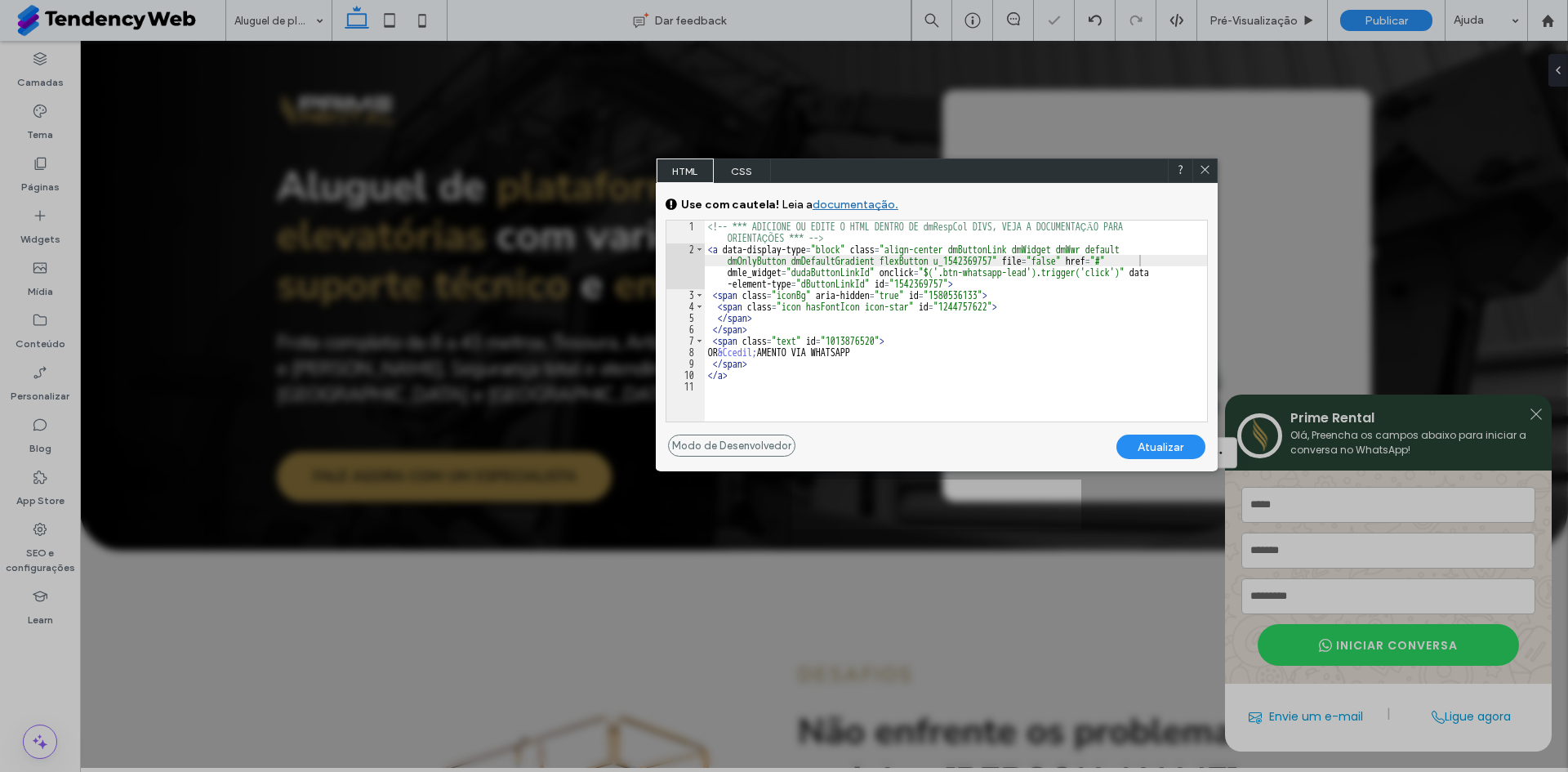 click 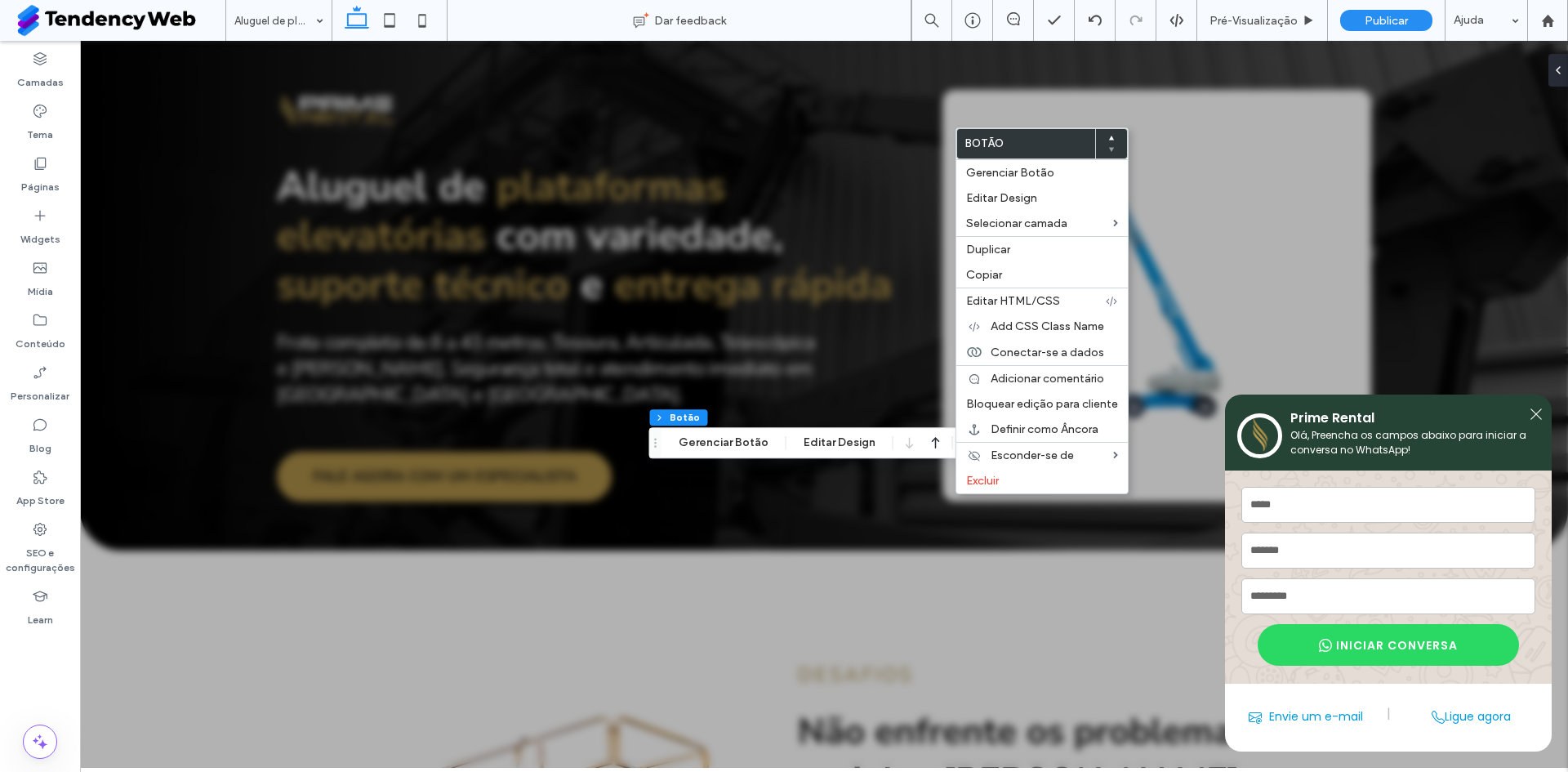 type on "**" 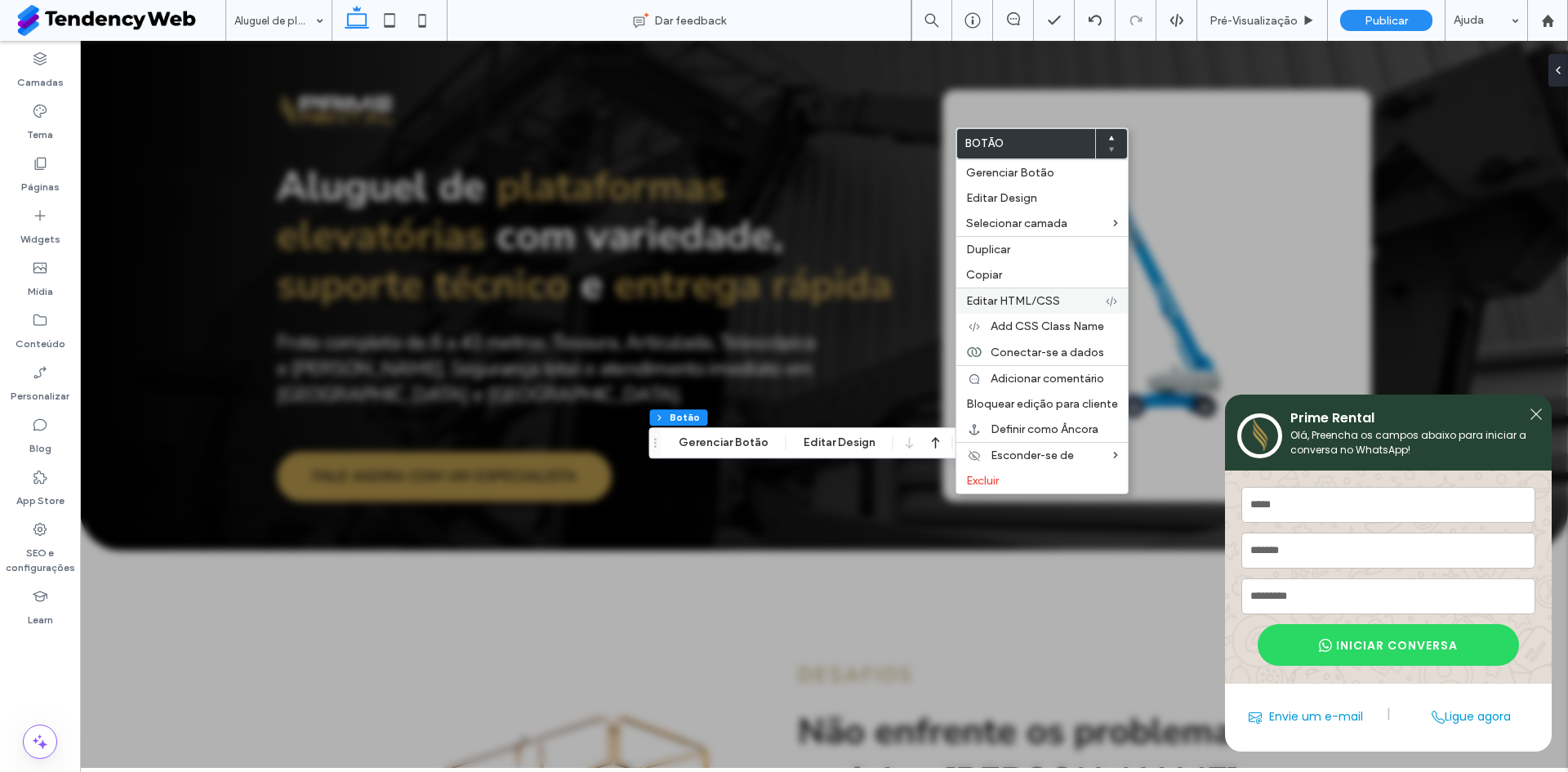 click on "Editar HTML/CSS" at bounding box center [1036, 301] 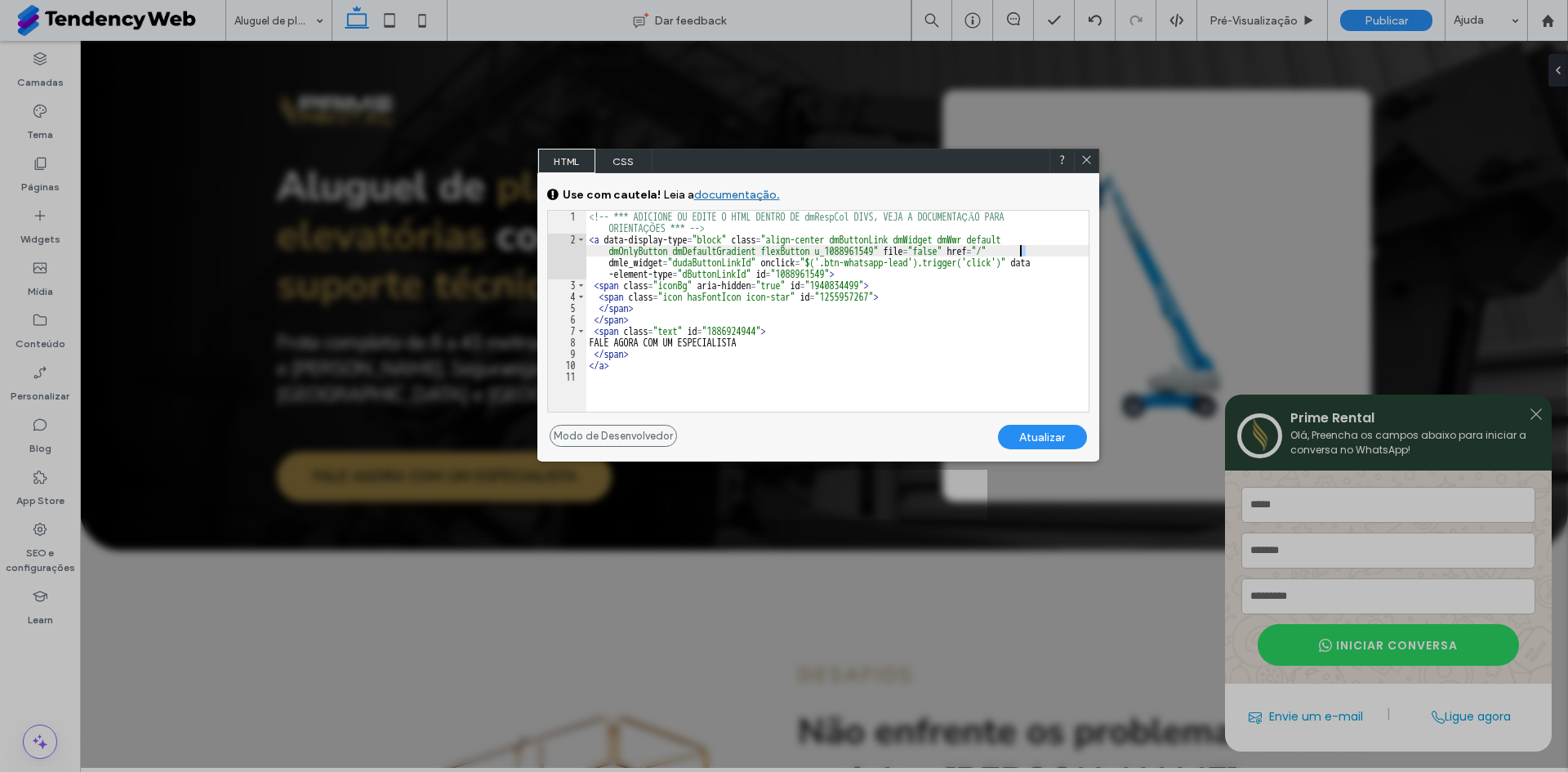 drag, startPoint x: 1024, startPoint y: 249, endPoint x: 1016, endPoint y: 250, distance: 8.062258 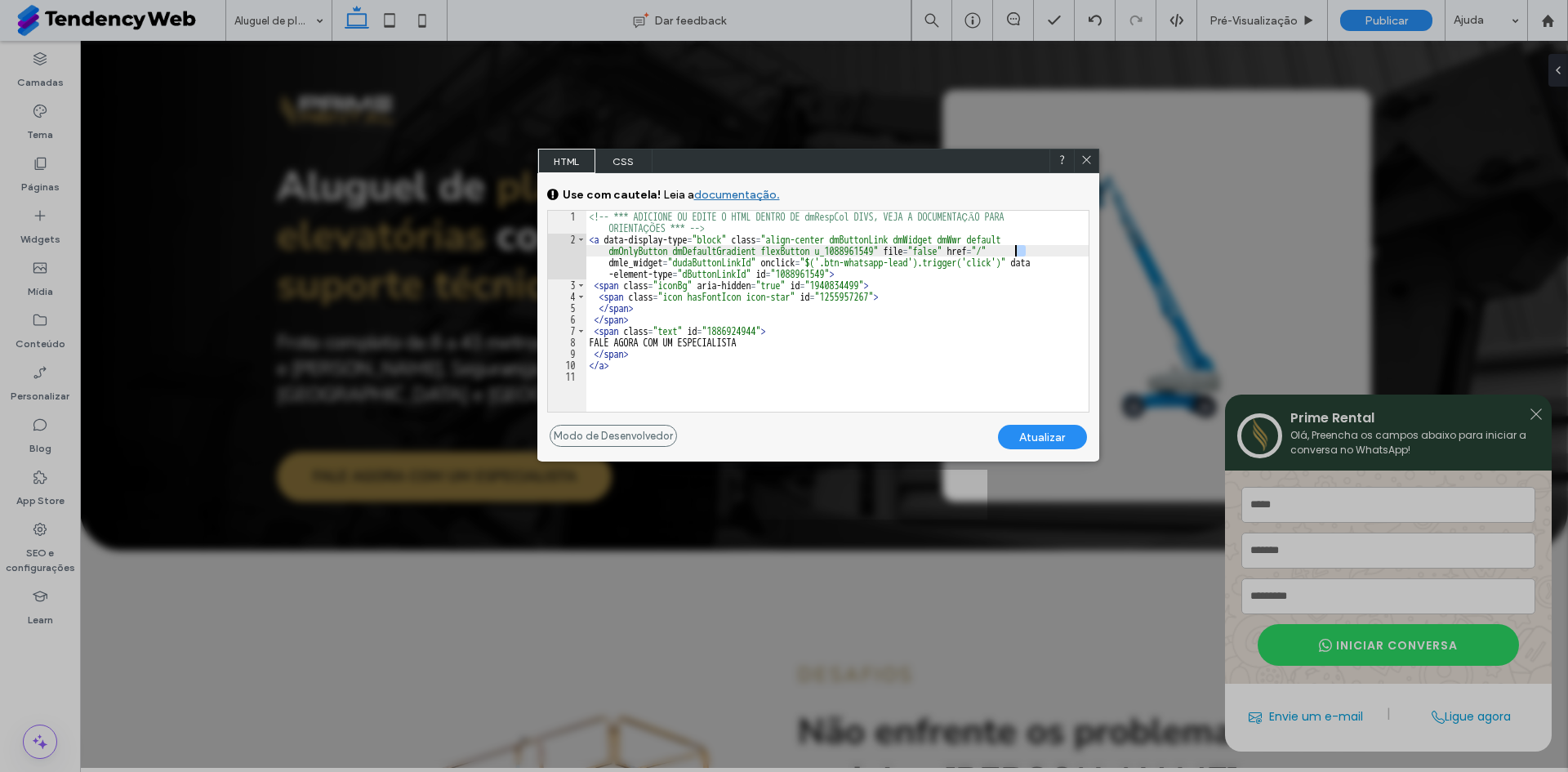 click on "<!-- *** ADICIONE OU EDITE O HTML DENTRO DE dmRespCol DIVS, VEJA A DOCUMENTAÇĀO PARA       ORIENTAÇÕES *** --> < a   data-display-type = "block"   class = "align-center dmButtonLink dmWidget dmWwr default       dmOnlyButton dmDefaultGradient flexButton u_1088961549"   file = "false"   href = "/"        dmle_widget = "dudaButtonLinkId"   onclick = "$('.btn-whatsapp-lead').trigger('click')"   data      -element-type = "dButtonLinkId"   id = "1088961549" >   < span   class = "iconBg"   aria-hidden = "true"   id = "1940834499" >    < span   class = "icon hasFontIcon icon-star"   id = "1255957267" >    </ span >   </ span >   < span   class = "text"   id = "1886924944" >   FALE AGORA COM UM ESPECIALISTA   </ span > </ a >" at bounding box center [837, 311] 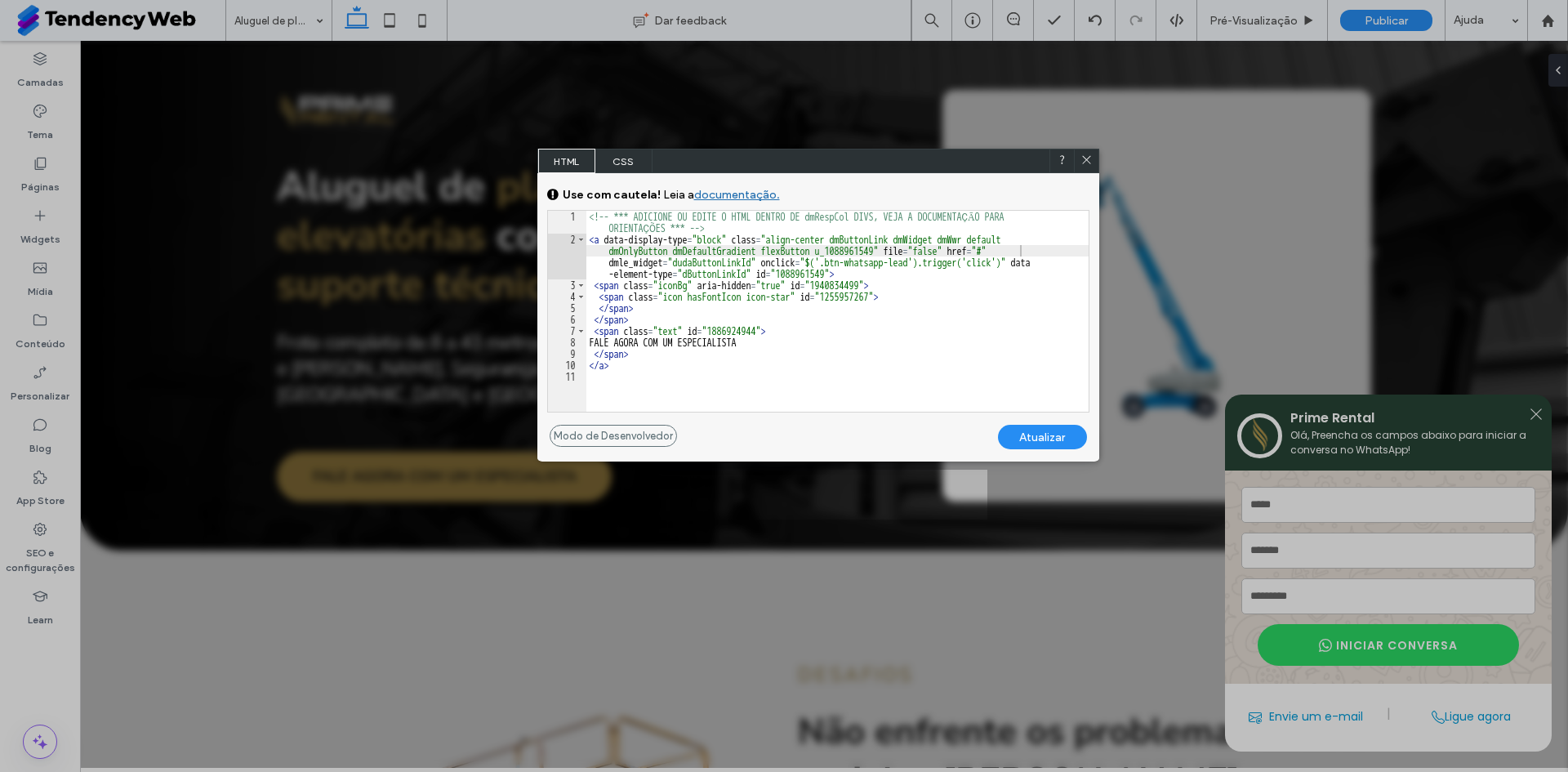 click on "Atualizar" at bounding box center [1042, 437] 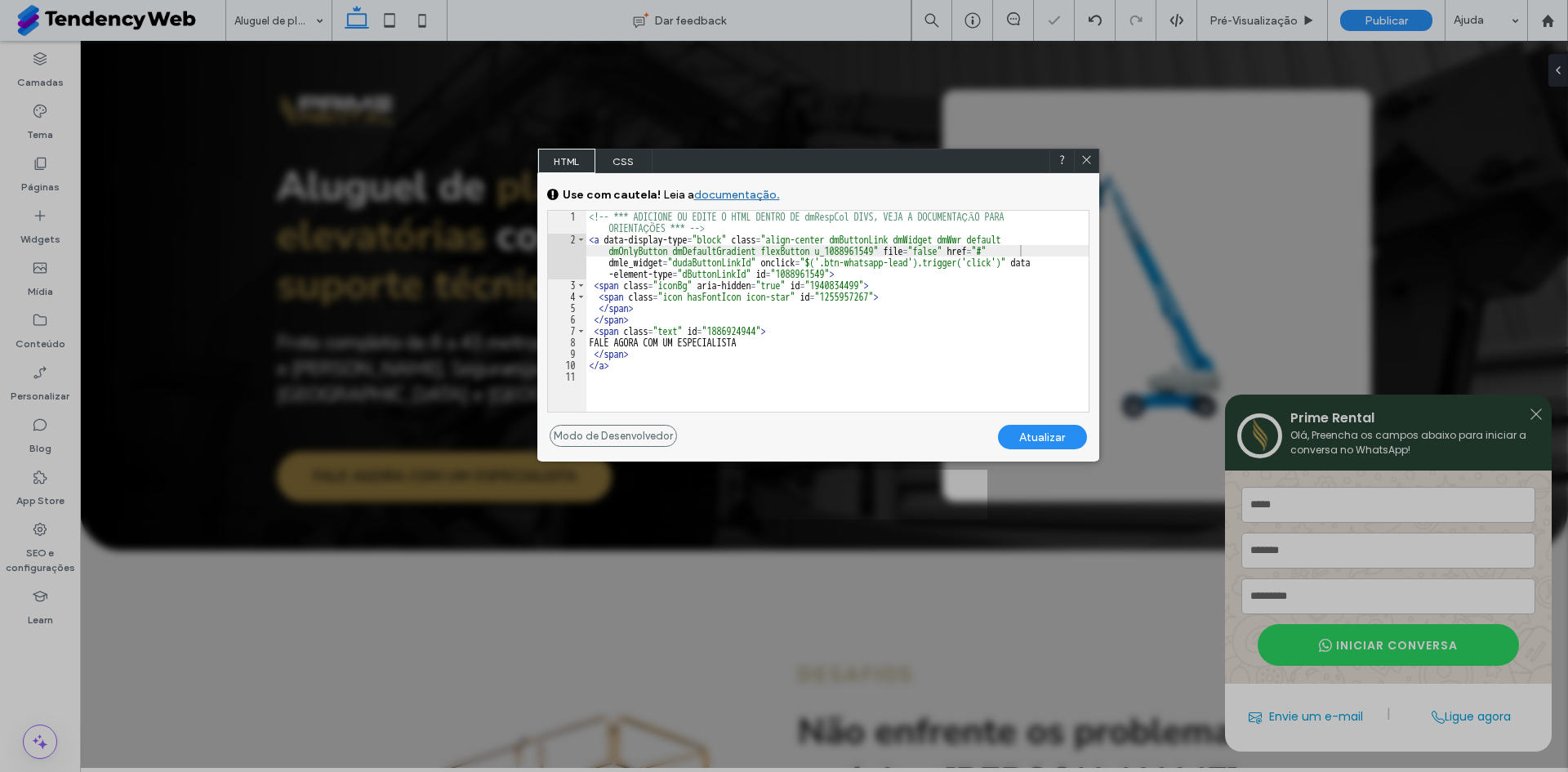 click at bounding box center (1086, 161) 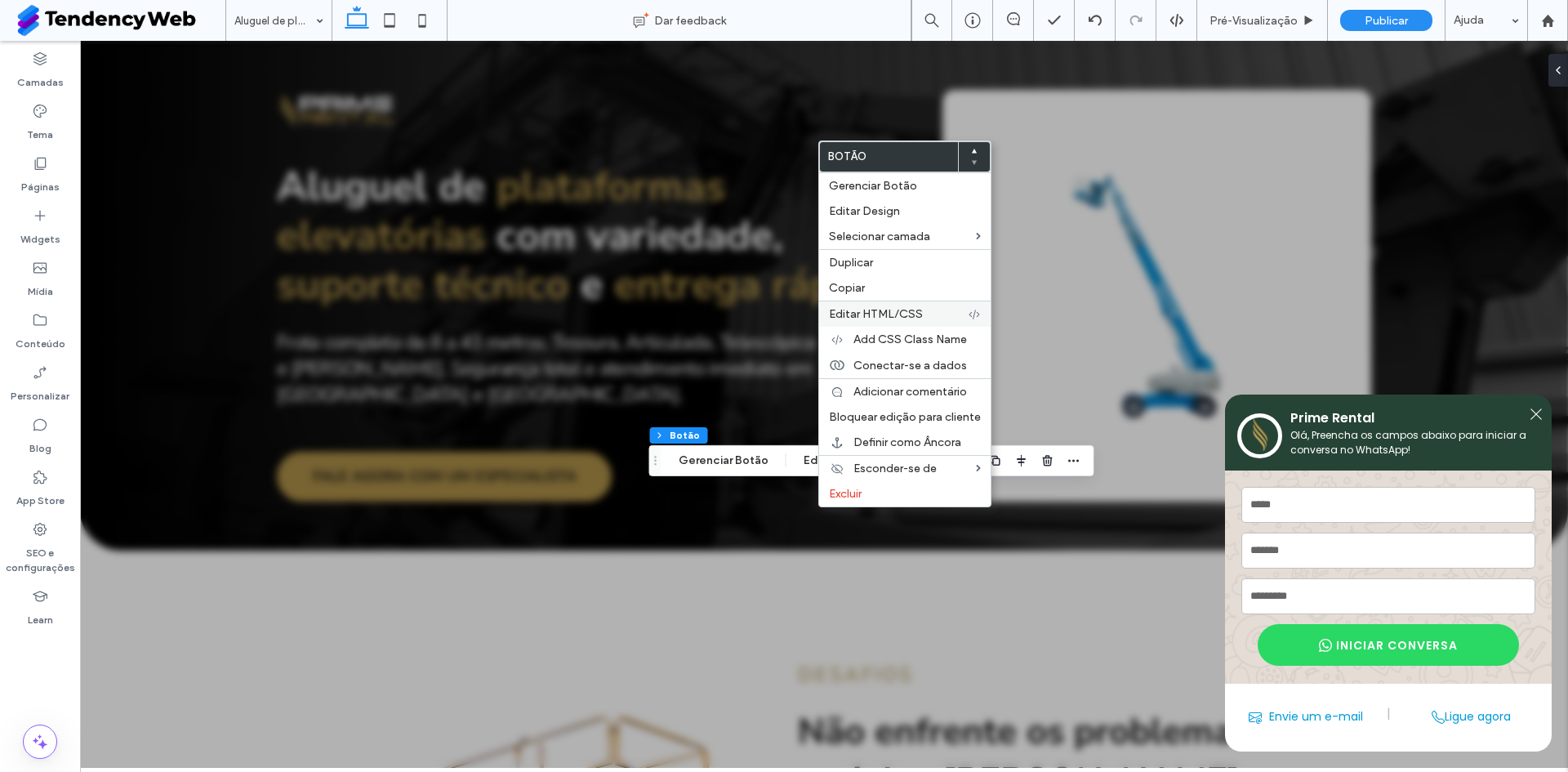 click on "Editar HTML/CSS" at bounding box center [898, 314] 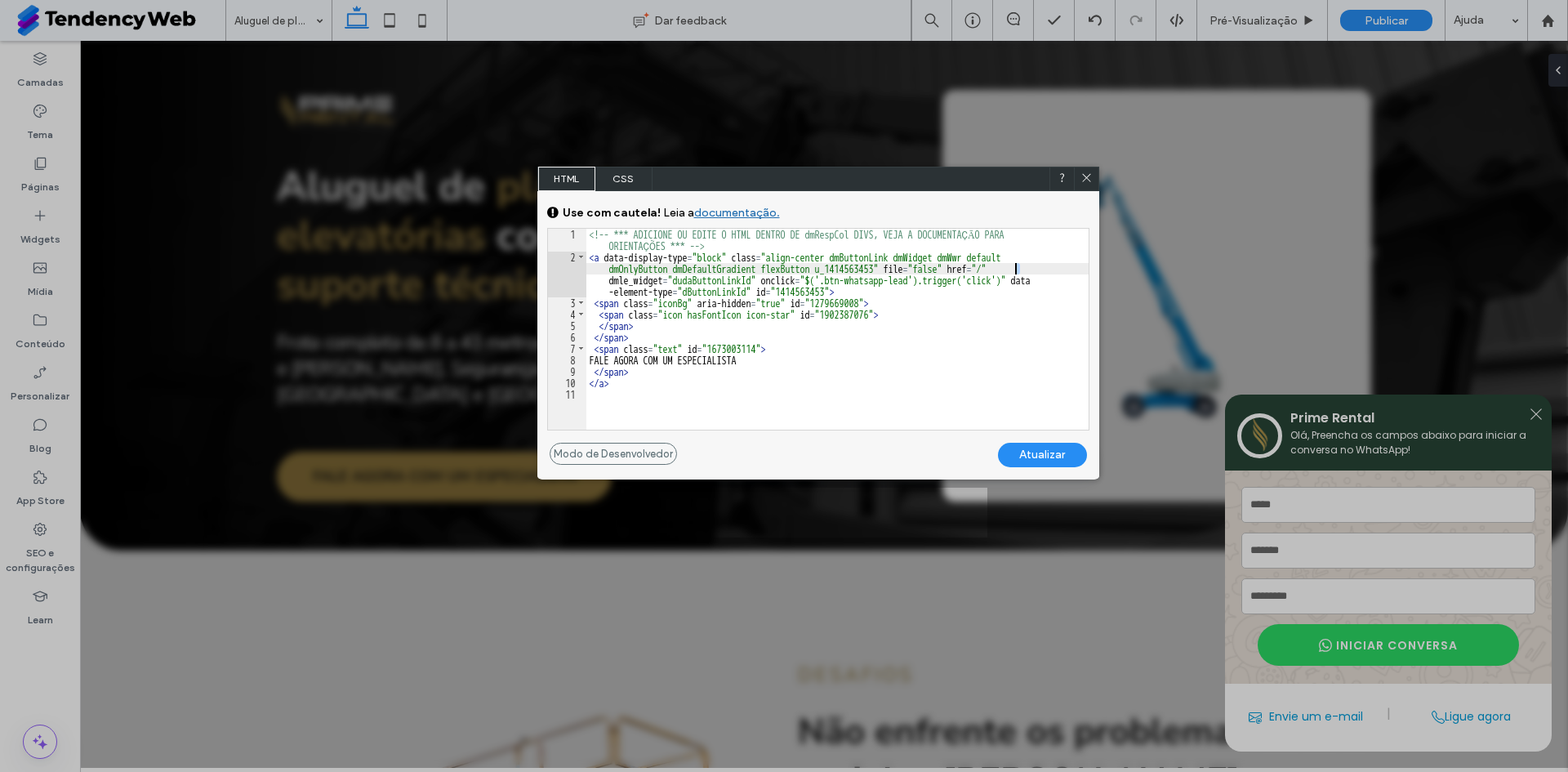 click on "<!-- *** ADICIONE OU EDITE O HTML DENTRO DE dmRespCol DIVS, VEJA A DOCUMENTAÇĀO PARA       ORIENTAÇÕES *** --> < a   data-display-type = "block"   class = "align-center dmButtonLink dmWidget dmWwr default       dmOnlyButton dmDefaultGradient flexButton u_1414563453"   file = "false"   href = "/"        dmle_widget = "dudaButtonLinkId"   onclick = "$('.btn-whatsapp-lead').trigger('click')"   data      -element-type = "dButtonLinkId"   id = "1414563453" >   < span   class = "iconBg"   aria-hidden = "true"   id = "1279669008" >    < span   class = "icon hasFontIcon icon-star"   id = "1902387076" >    </ span >   </ span >   < span   class = "text"   id = "1673003114" >   FALE AGORA COM UM ESPECIALISTA   </ span > </ a >" at bounding box center [837, 346] 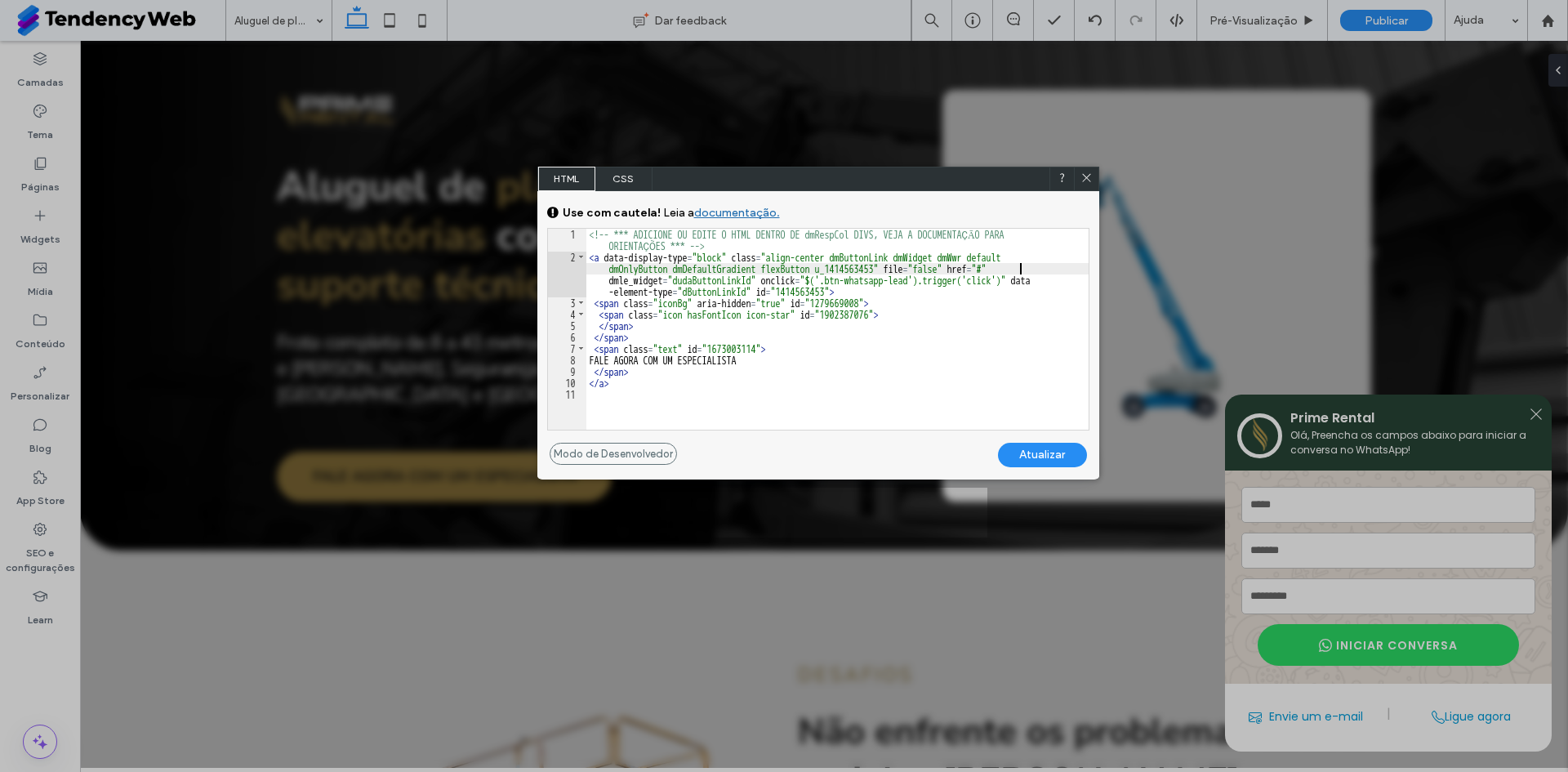 click on "Atualizar" at bounding box center (1042, 455) 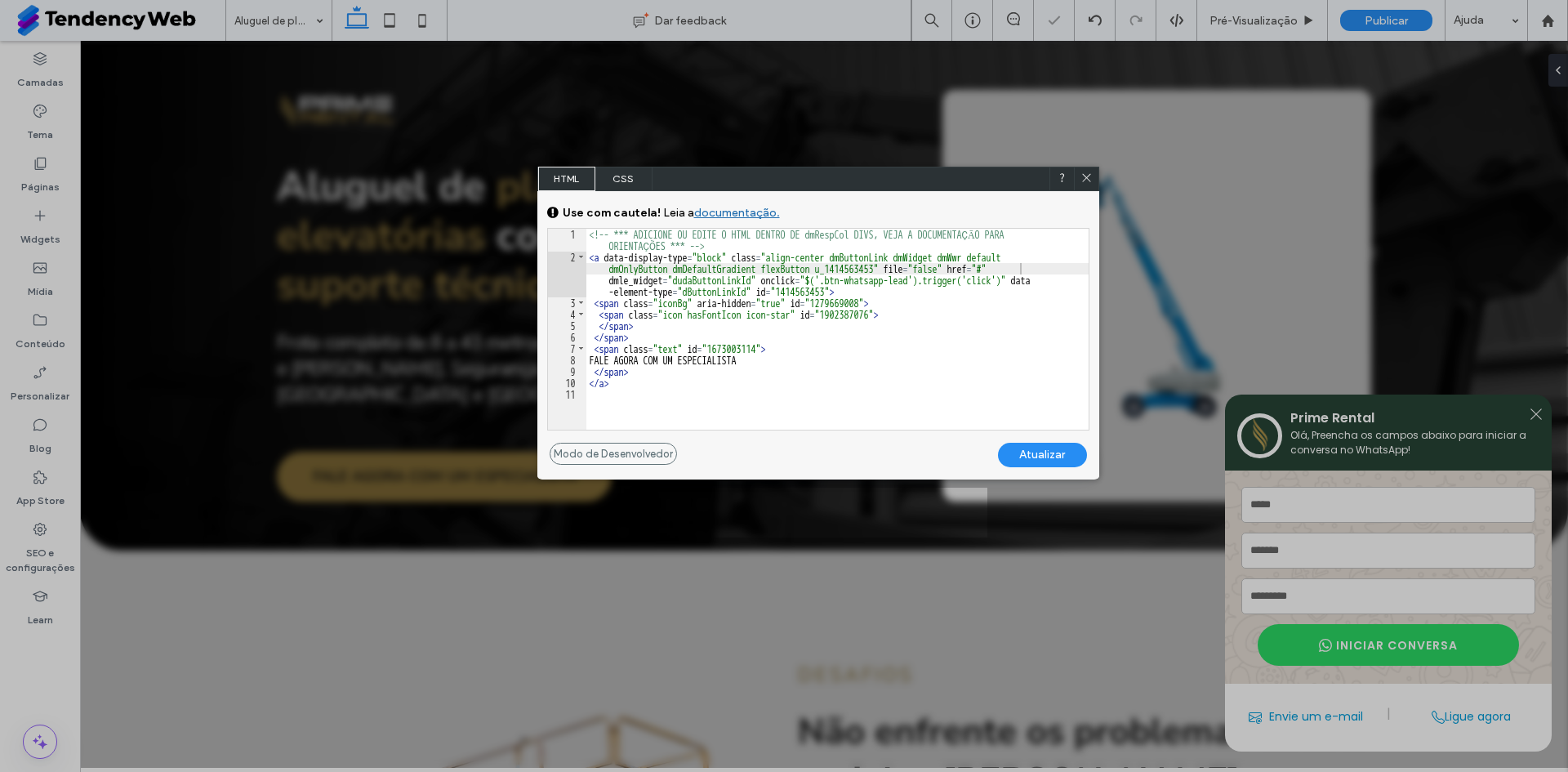 click 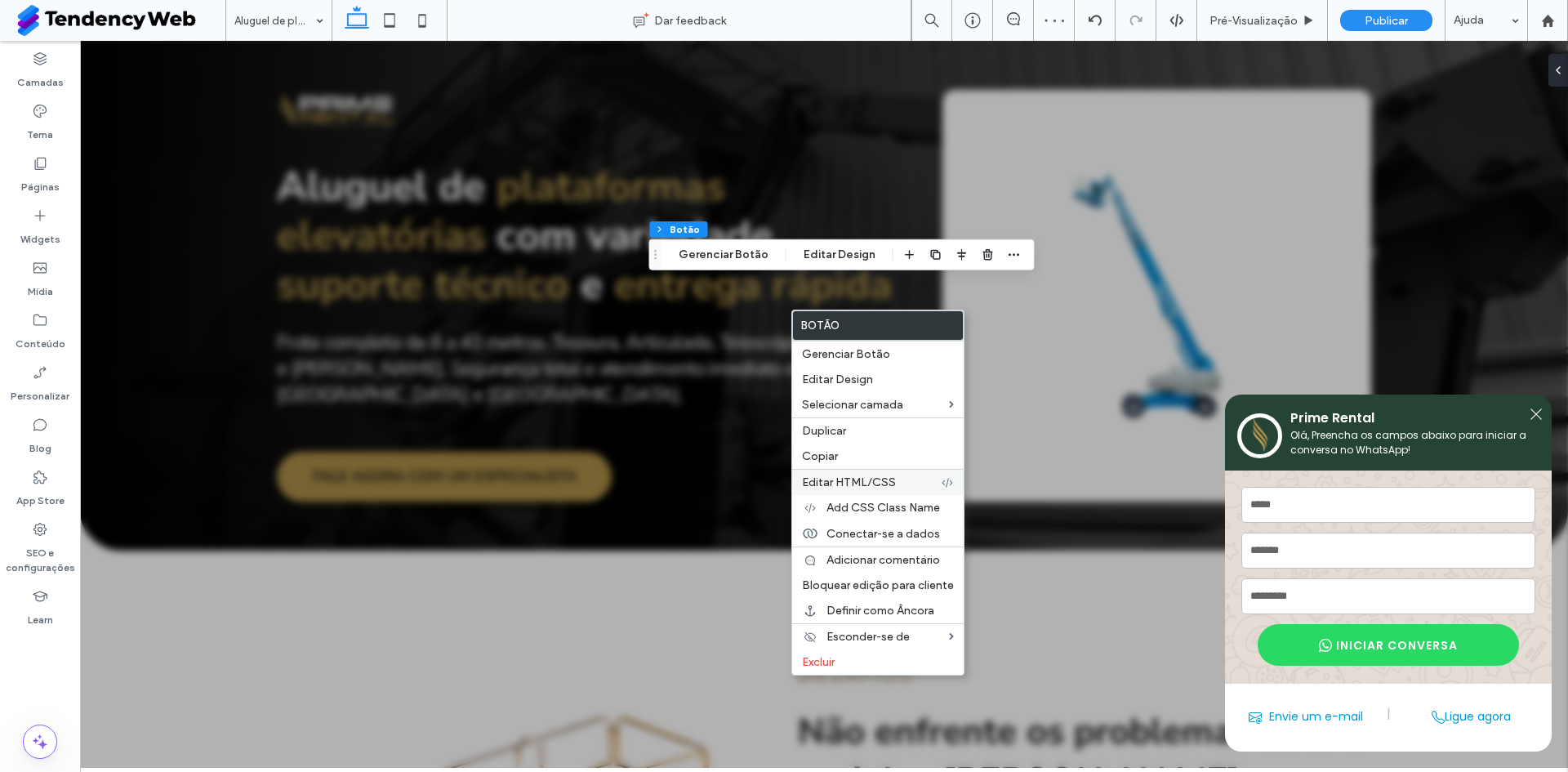 click on "Editar HTML/CSS" at bounding box center (849, 482) 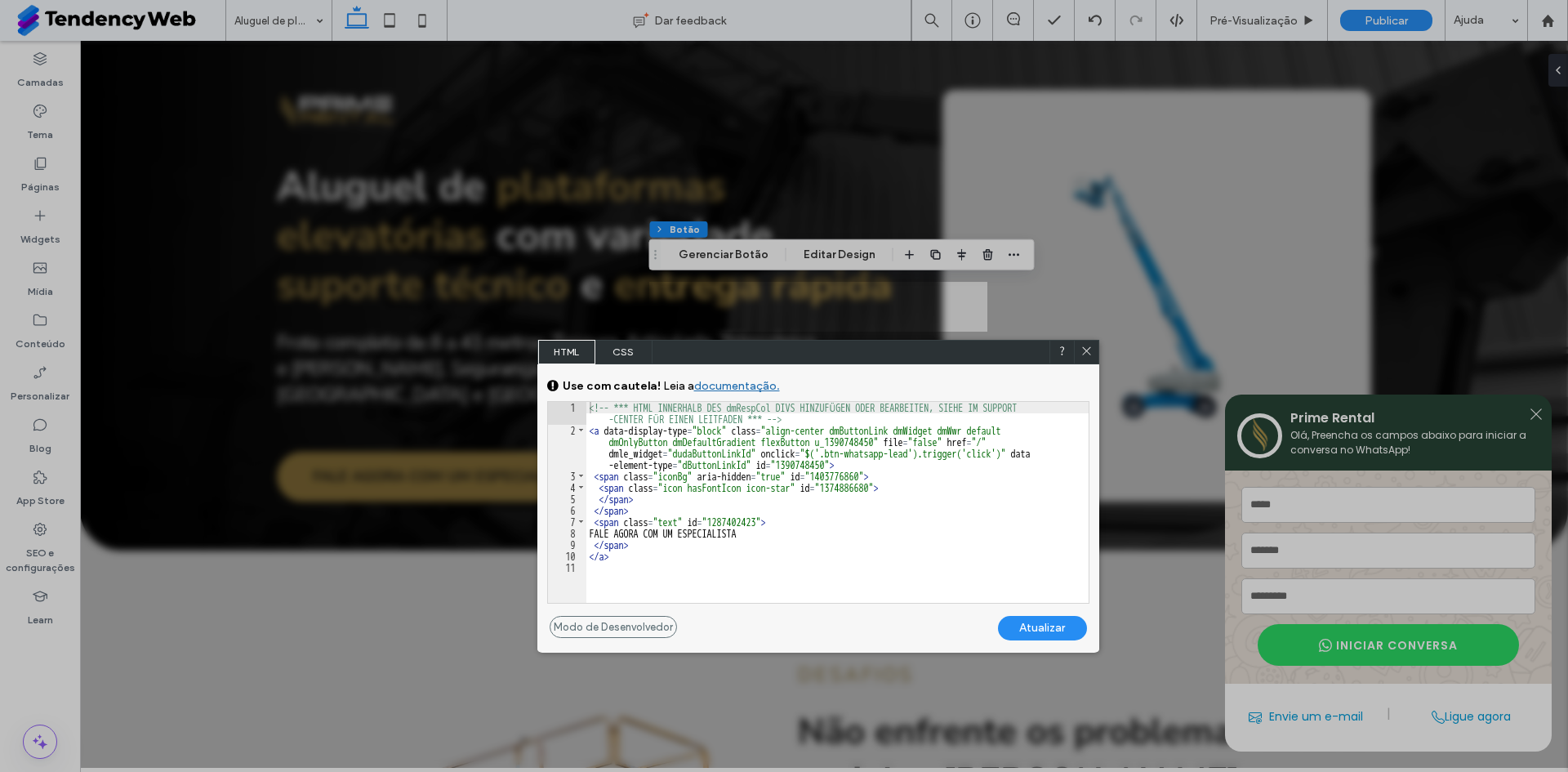 click on "<!-- *** HTML INNERHALB DES dmRespCol DIVS HINZUFÜGEN ODER BEARBEITEN, SIEHE IM SUPPORT      -CENTER FÜR EINEN LEITFADEN *** --> < a   data-display-type = "block"   class = "align-center dmButtonLink dmWidget dmWwr default       dmOnlyButton dmDefaultGradient flexButton u_1390748450"   file = "false"   href = "/"        dmle_widget = "dudaButtonLinkId"   onclick = "$('.btn-whatsapp-lead').trigger('click')"   data      -element-type = "dButtonLinkId"   id = "1390748450" >   < span   class = "iconBg"   aria-hidden = "true"   id = "1403776860" >    < span   class = "icon hasFontIcon icon-star"   id = "1374886680" >    </ span >   </ span >   < span   class = "text"   id = "1287402423" >   FALE AGORA COM UM ESPECIALISTA   </ span > </ a >" at bounding box center (837, 520) 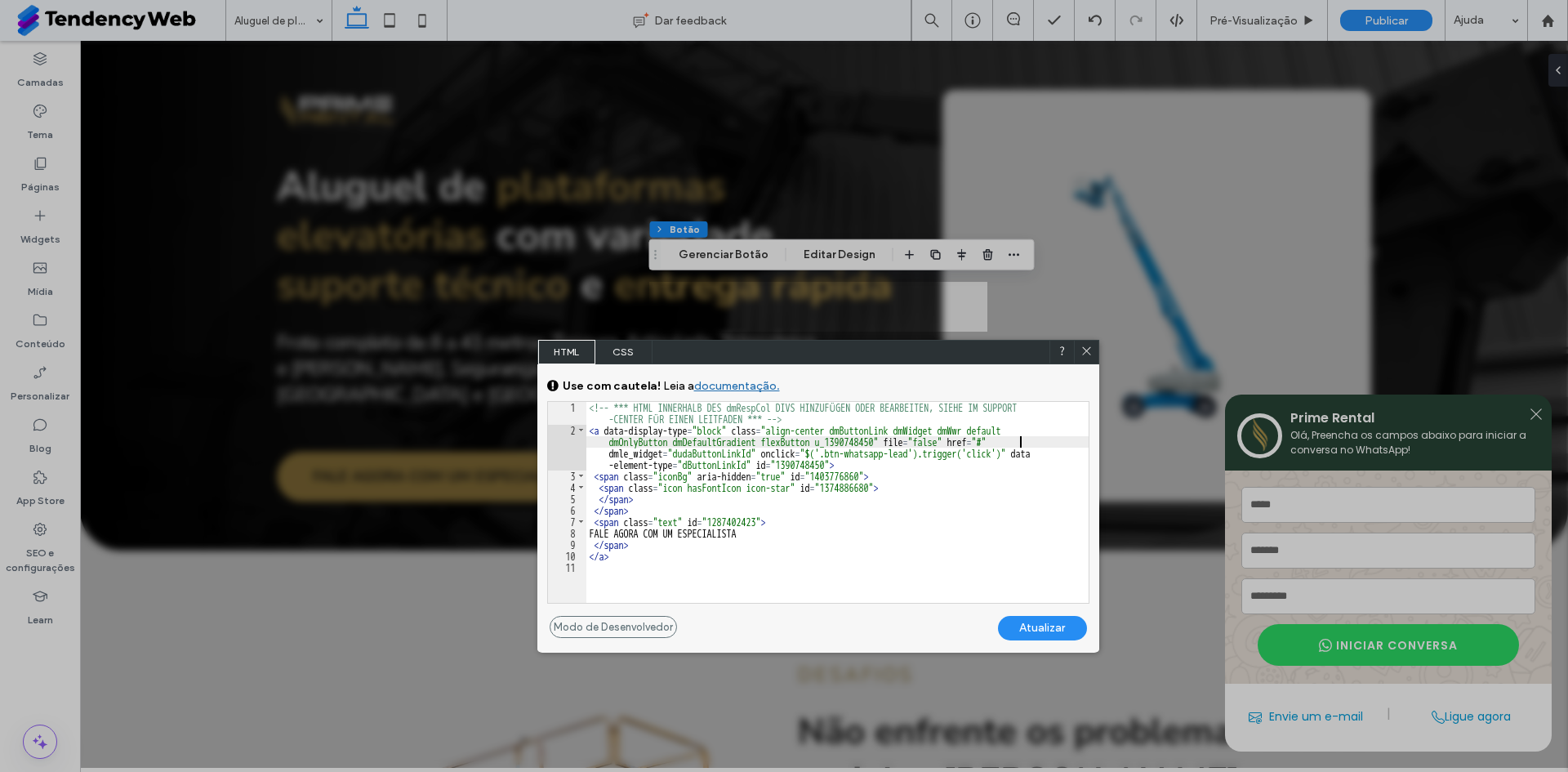 click on "Atualizar" at bounding box center (1042, 628) 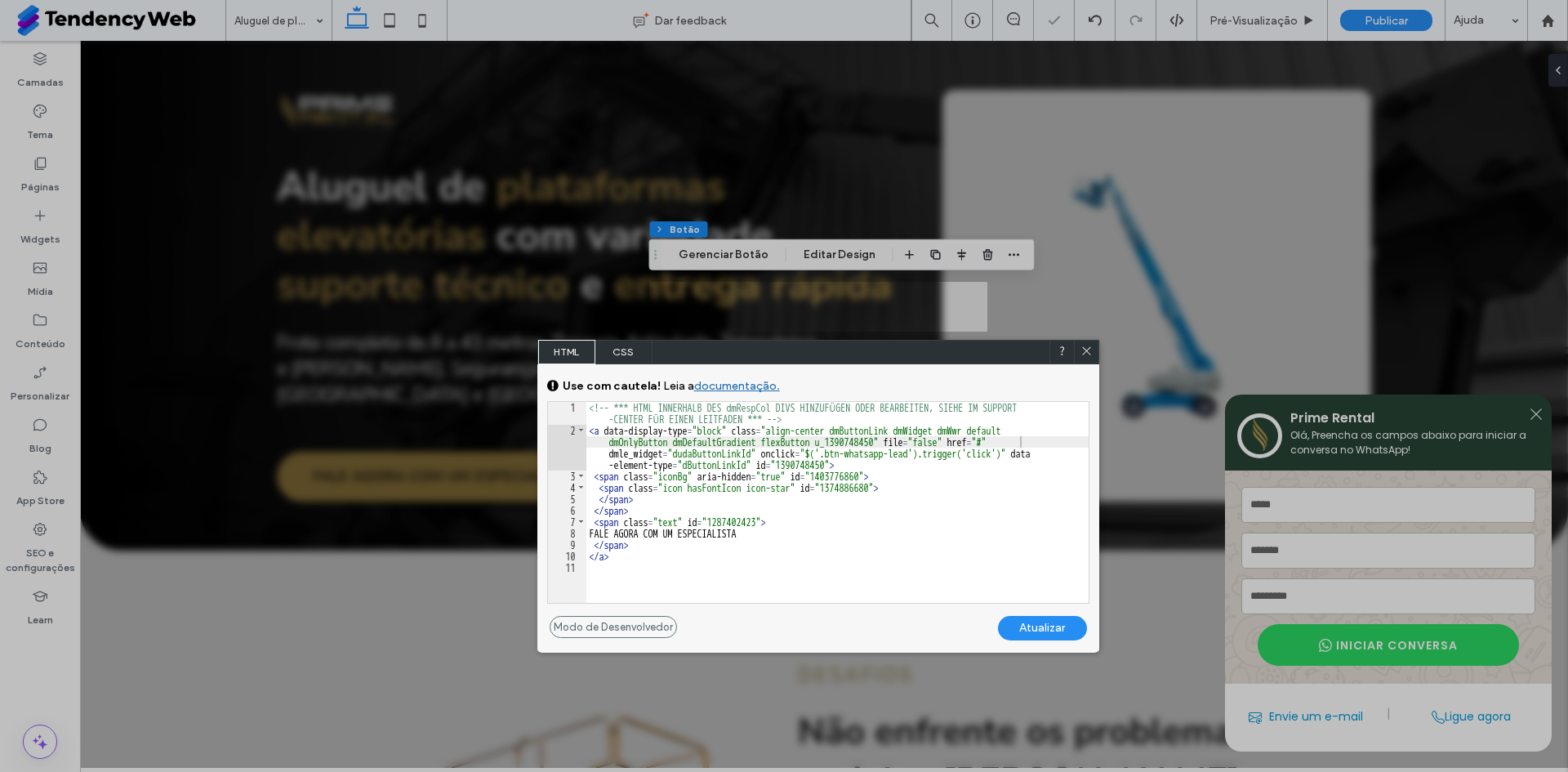 click 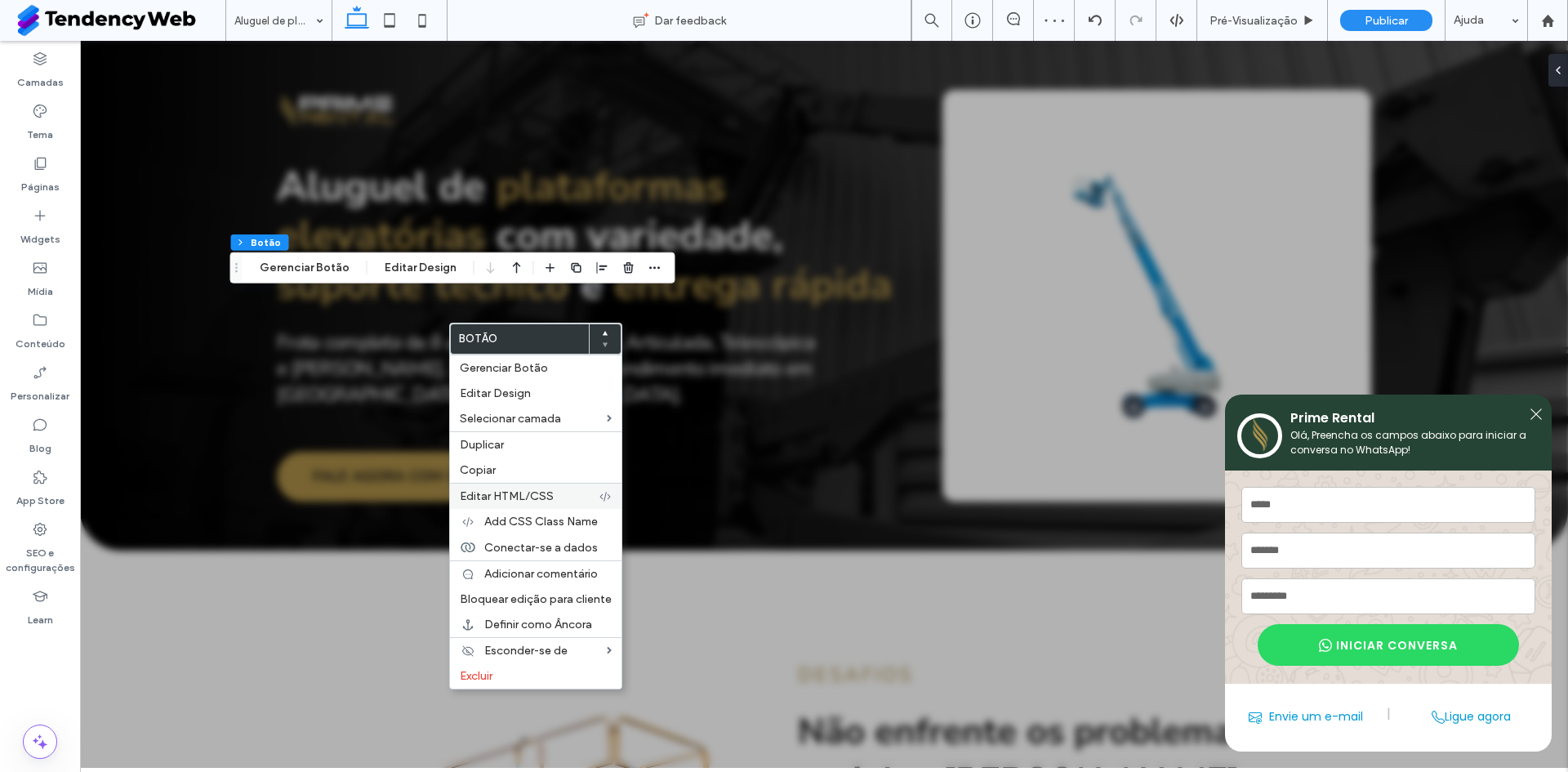 click on "Editar HTML/CSS" at bounding box center [536, 496] 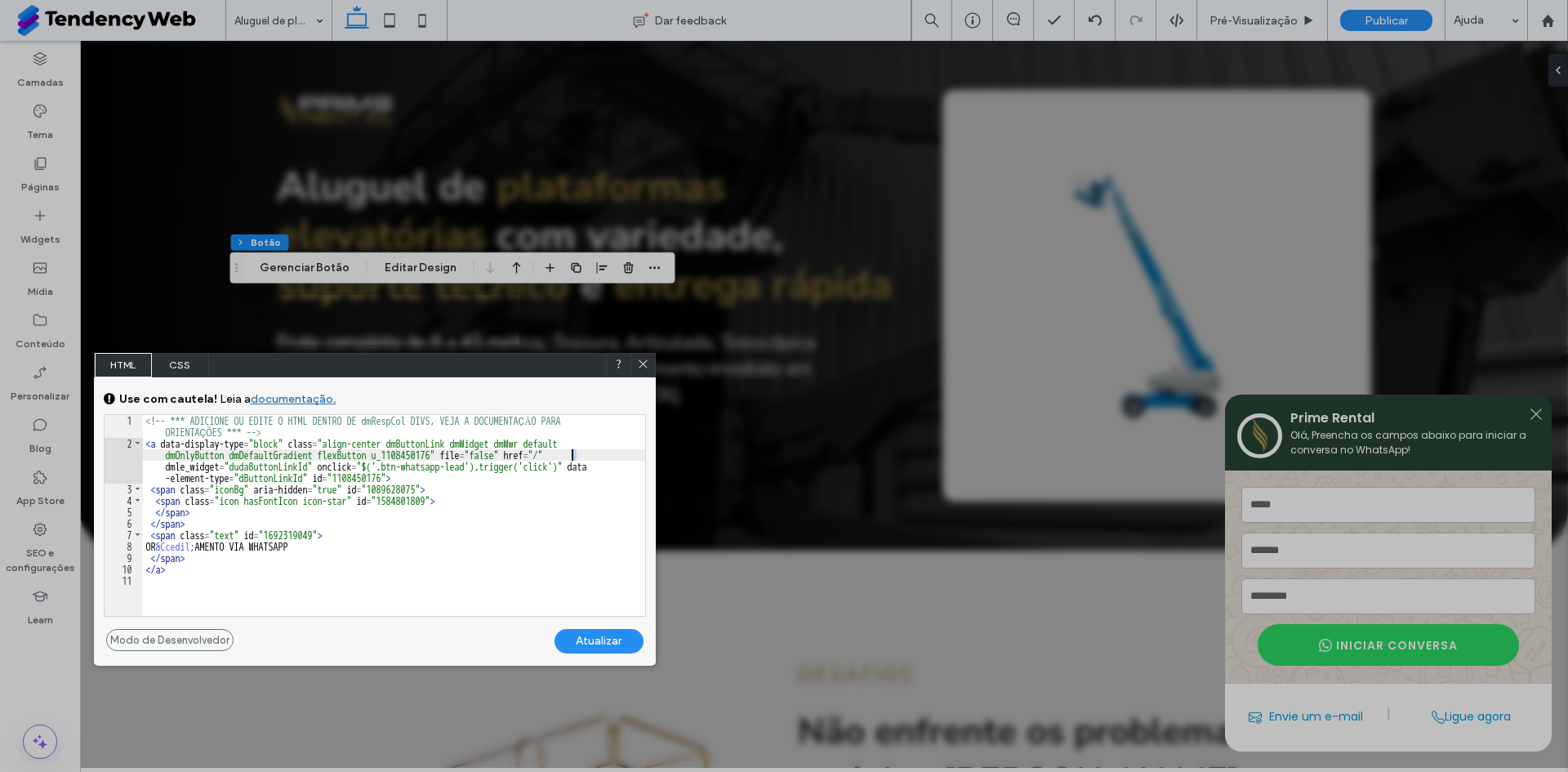 click on "<!-- *** ADICIONE OU EDITE O HTML DENTRO DE dmRespCol DIVS, VEJA A DOCUMENTAÇĀO PARA       ORIENTAÇÕES *** --> < a   data-display-type = "block"   class = "align-center dmButtonLink dmWidget dmWwr default       dmOnlyButton dmDefaultGradient flexButton u_1108450176"   file = "false"   href = "/"        dmle_widget = "dudaButtonLinkId"   onclick = "$('.btn-whatsapp-lead').trigger('click')"   data      -element-type = "dButtonLinkId"   id = "1108450176" >   < span   class = "iconBg"   aria-hidden = "true"   id = "1089628075" >    < span   class = "icon hasFontIcon icon-star"   id = "1584801809" >    </ span >   </ span >   < span   class = "text"   id = "1692319049" >   OR &Ccedil; AMENTO VIA WHATSAPP   </ span > </ a >" at bounding box center [394, 533] 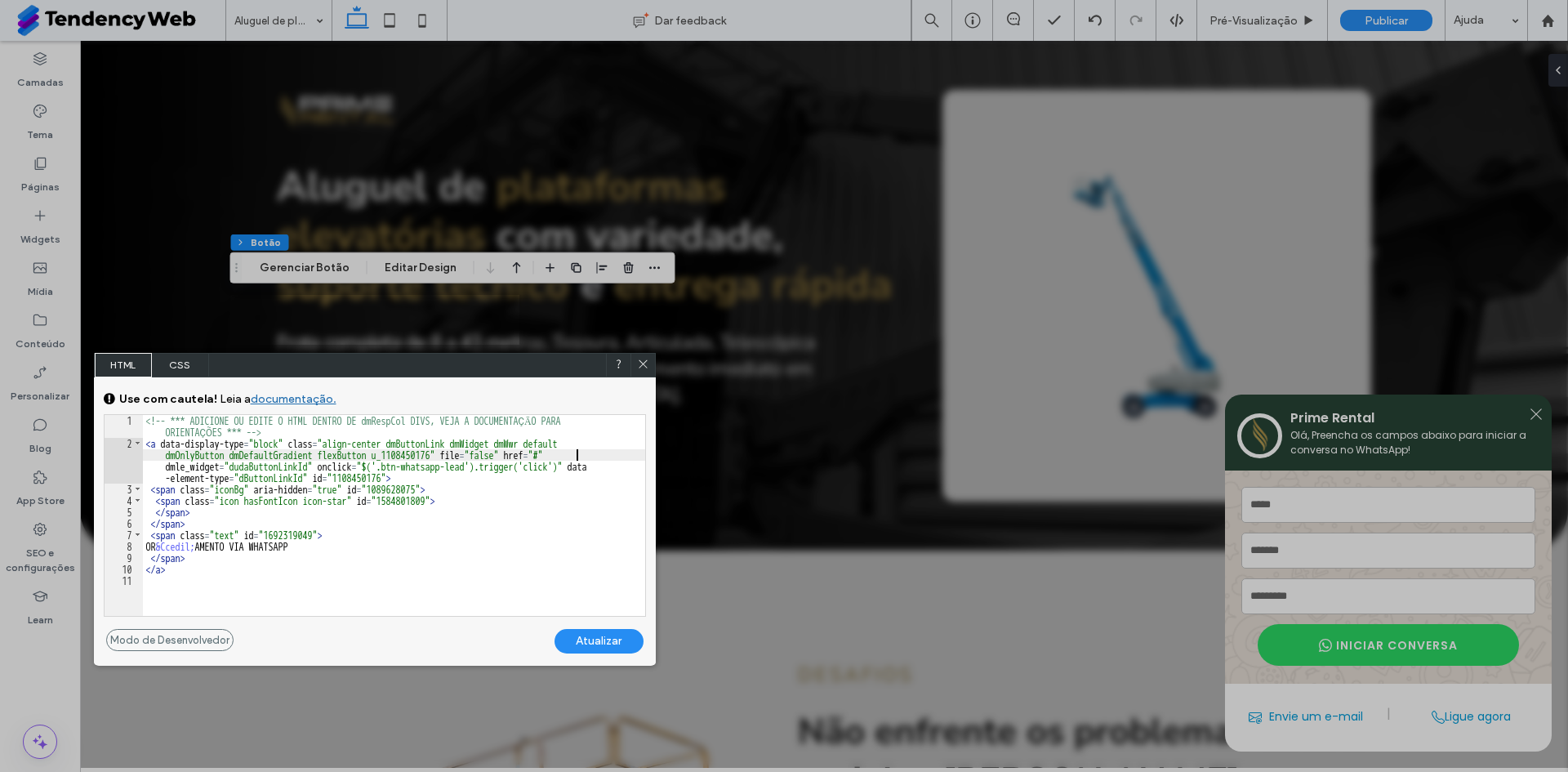 click on "Atualizar" at bounding box center [599, 641] 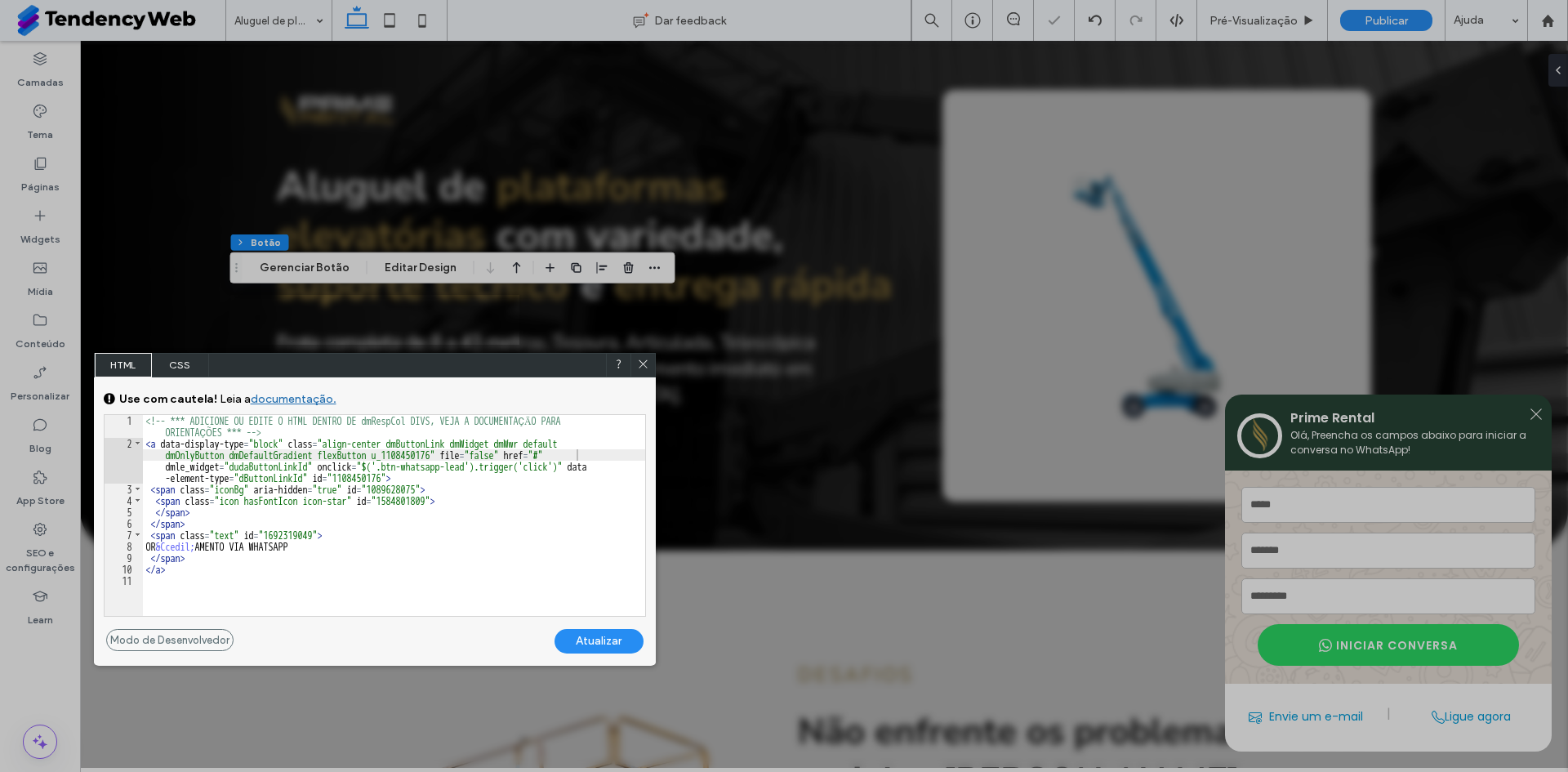 click at bounding box center [643, 365] 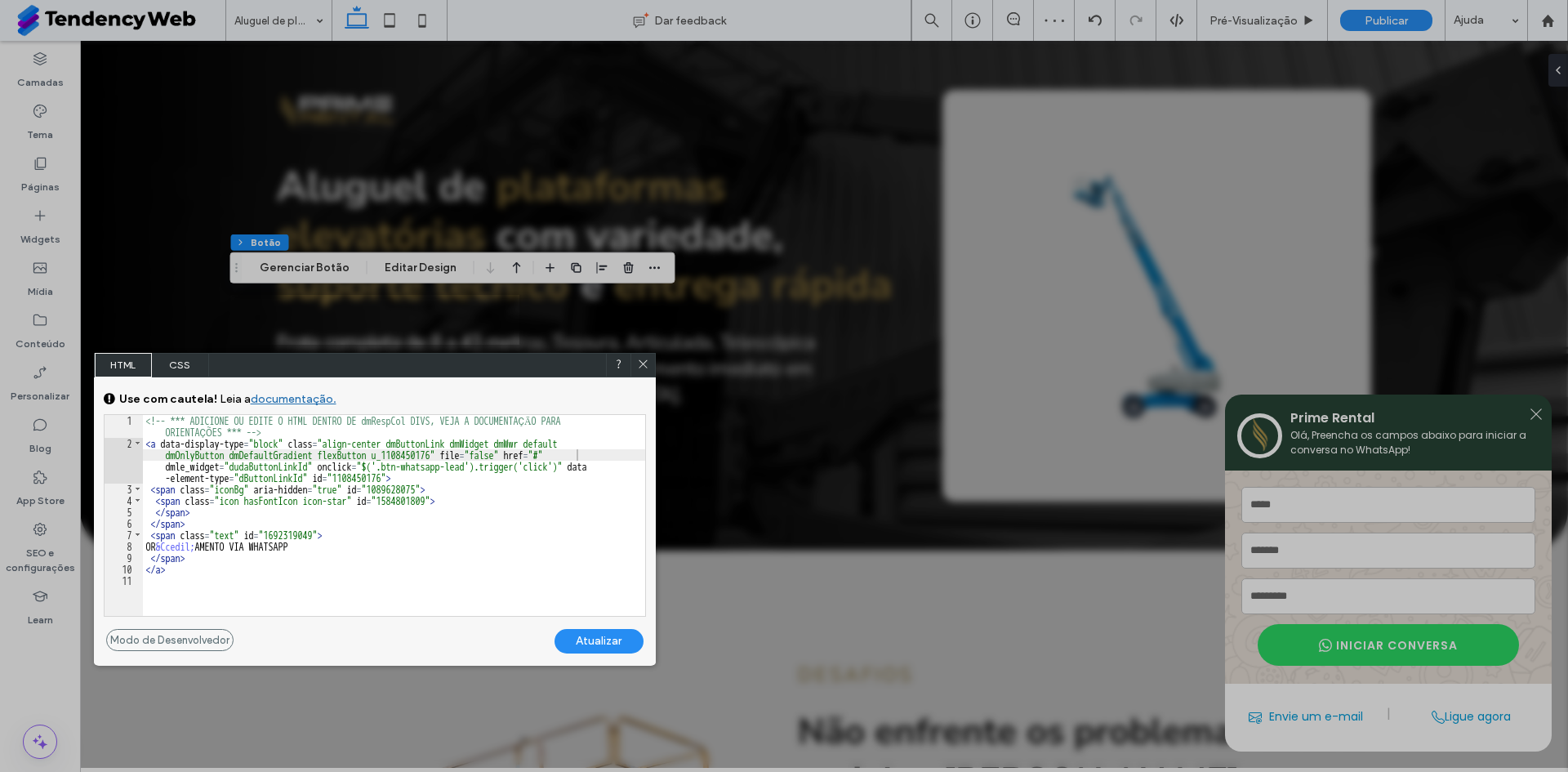 click 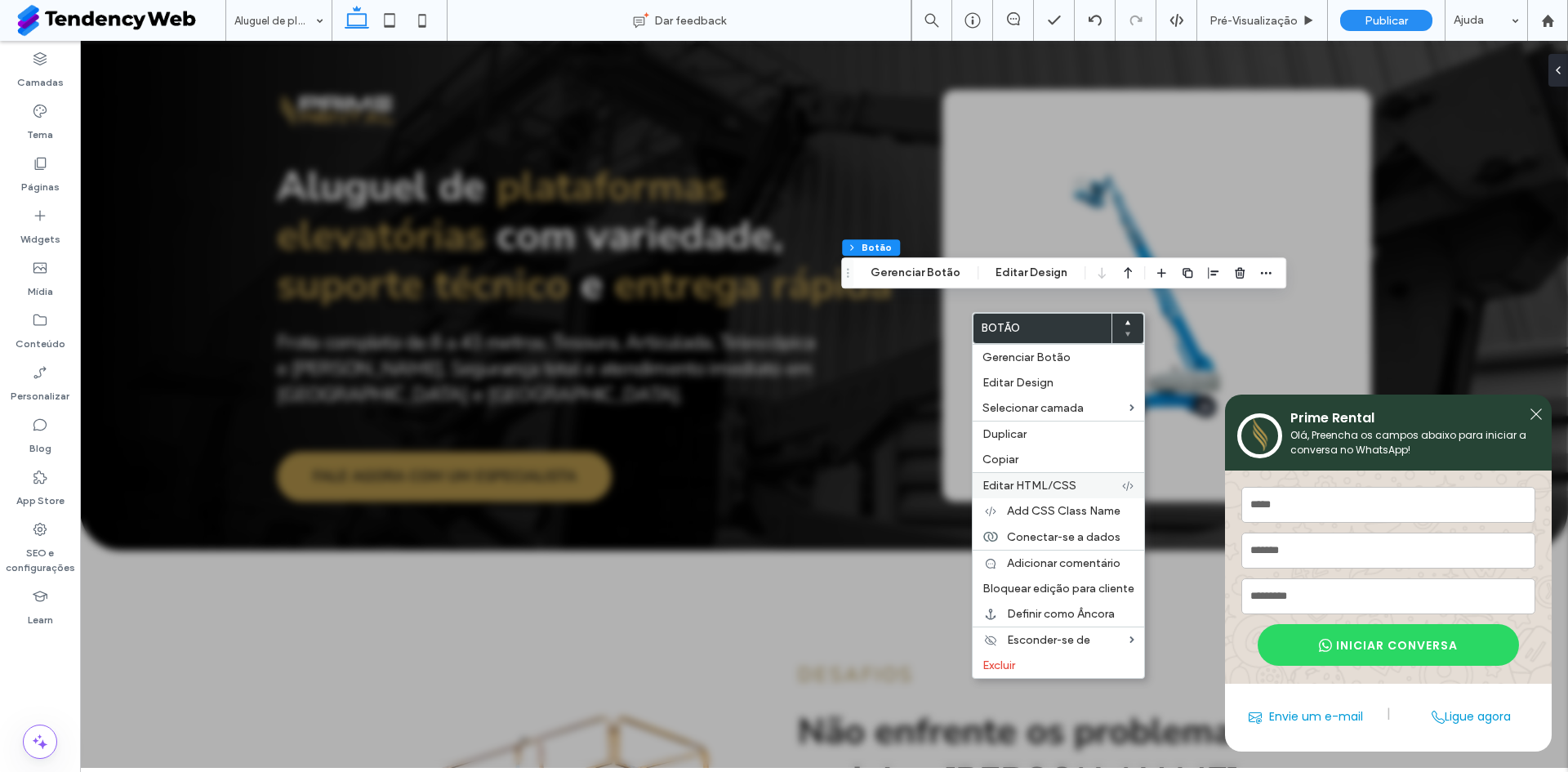click on "Editar HTML/CSS" at bounding box center [1029, 485] 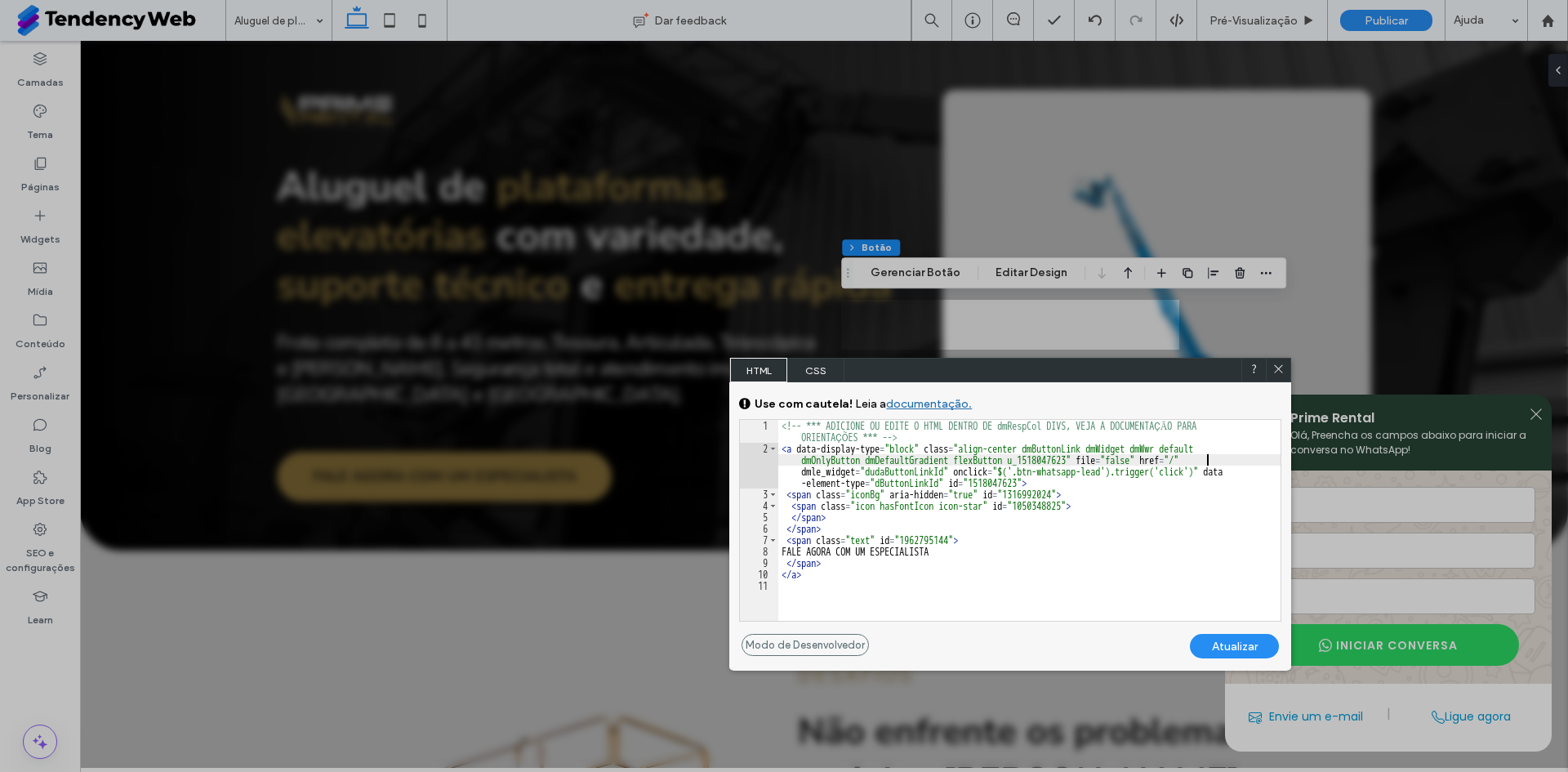 click on "<!-- *** ADICIONE OU EDITE O HTML DENTRO DE dmRespCol DIVS, VEJA A DOCUMENTAÇĀO PARA       ORIENTAÇÕES *** --> < a   data-display-type = "block"   class = "align-center dmButtonLink dmWidget dmWwr default       dmOnlyButton dmDefaultGradient flexButton u_1518047623"   file = "false"   href = "/"        dmle_widget = "dudaButtonLinkId"   onclick = "$('.btn-whatsapp-lead').trigger('click')"   data      -element-type = "dButtonLinkId"   id = "1518047623" >   < span   class = "iconBg"   aria-hidden = "true"   id = "1316992024" >    < span   class = "icon hasFontIcon icon-star"   id = "1050348825" >    </ span >   </ span >   < span   class = "text"   id = "1962795144" >   FALE AGORA COM UM ESPECIALISTA   </ span > </ a >" at bounding box center (1029, 538) 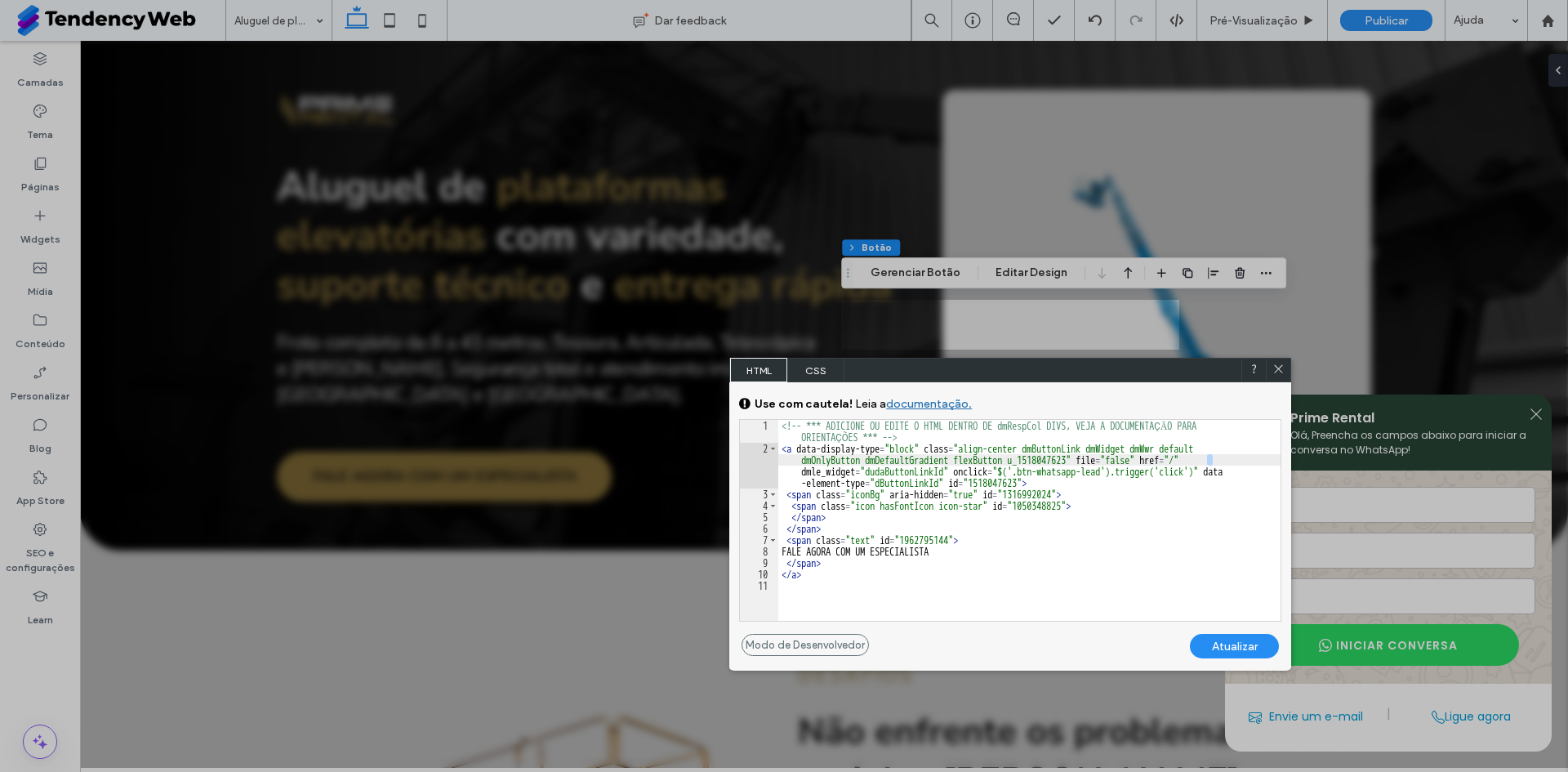 type on "**" 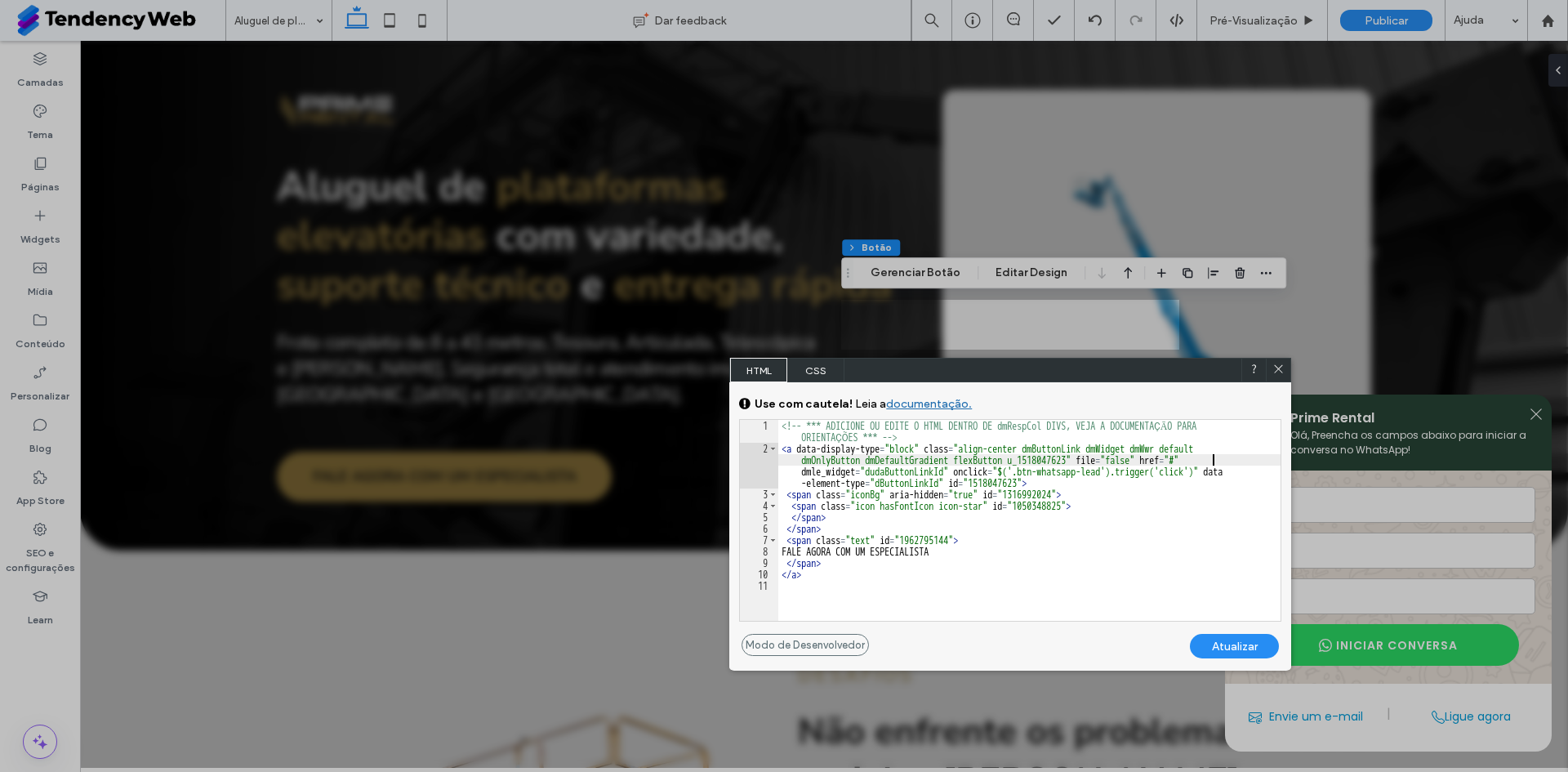 click on "Atualizar" at bounding box center [1234, 646] 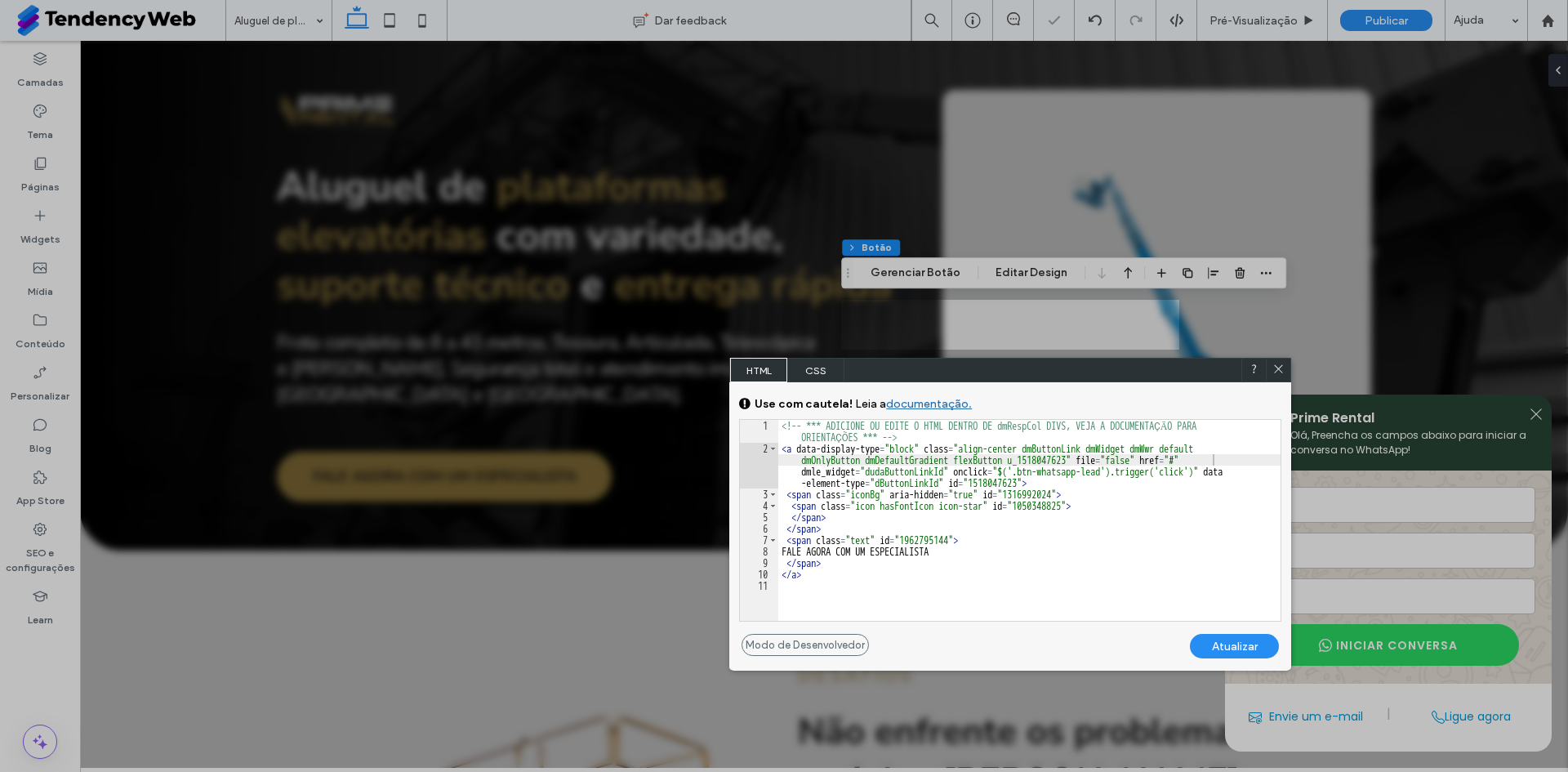 click on "CSS geral para todos os dispositivos
CSS ESPECÍFICO DO DISPOSITIVO
Use com cautela!
Leia a documentação.
Leave feedback
For HTML compliance, the text HTML only supports
specific tags .
We recommend that you add styling to the CSS; unsupported tags will be removed.
** 1 2 3 4 5 6 7 8 9 10 11 <!-- *** ADICIONE OU EDITE O HTML DENTRO DE dmRespCol DIVS, VEJA A DOCUMENTAÇĀO PARA       ORIENTAÇÕES *** --> < a   data-display-type = "block"   class = "align-center dmButtonLink dmWidget dmWwr default       dmOnlyButton dmDefaultGradient flexButton u_1518047623"   file = "false"   href = "#"        dmle_widget = "dudaButtonLinkId"   onclick = "$('.btn-whatsapp-lead').trigger('click')"   data      -element-type = "dButtonLinkId"   id = "1518047623" >   < span   class = "iconBg"   aria-hidden = "true"   id = "1316992024" >    < span   class =   id = "1050348825" >    >" at bounding box center [1010, 508] 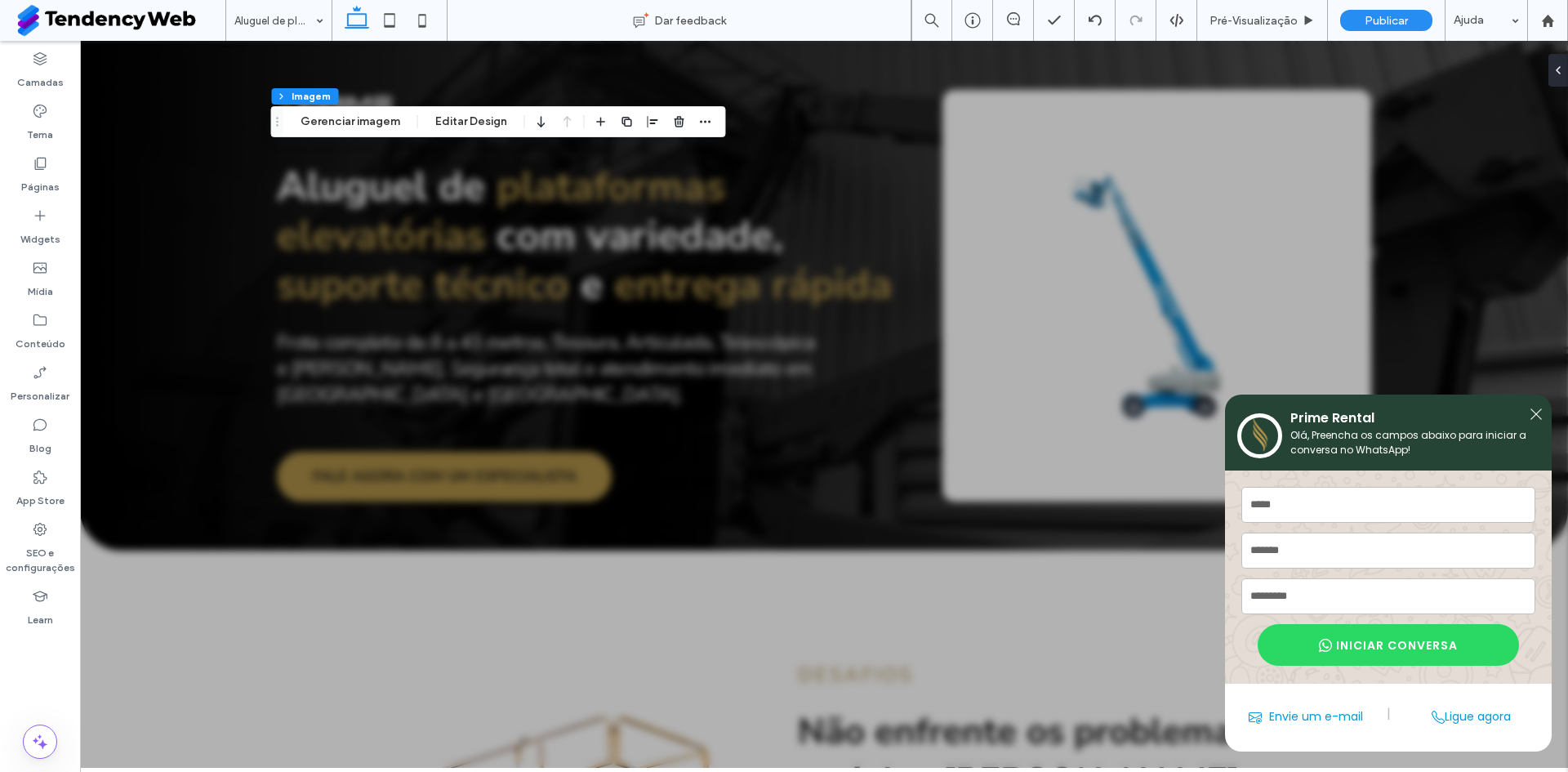 type on "**" 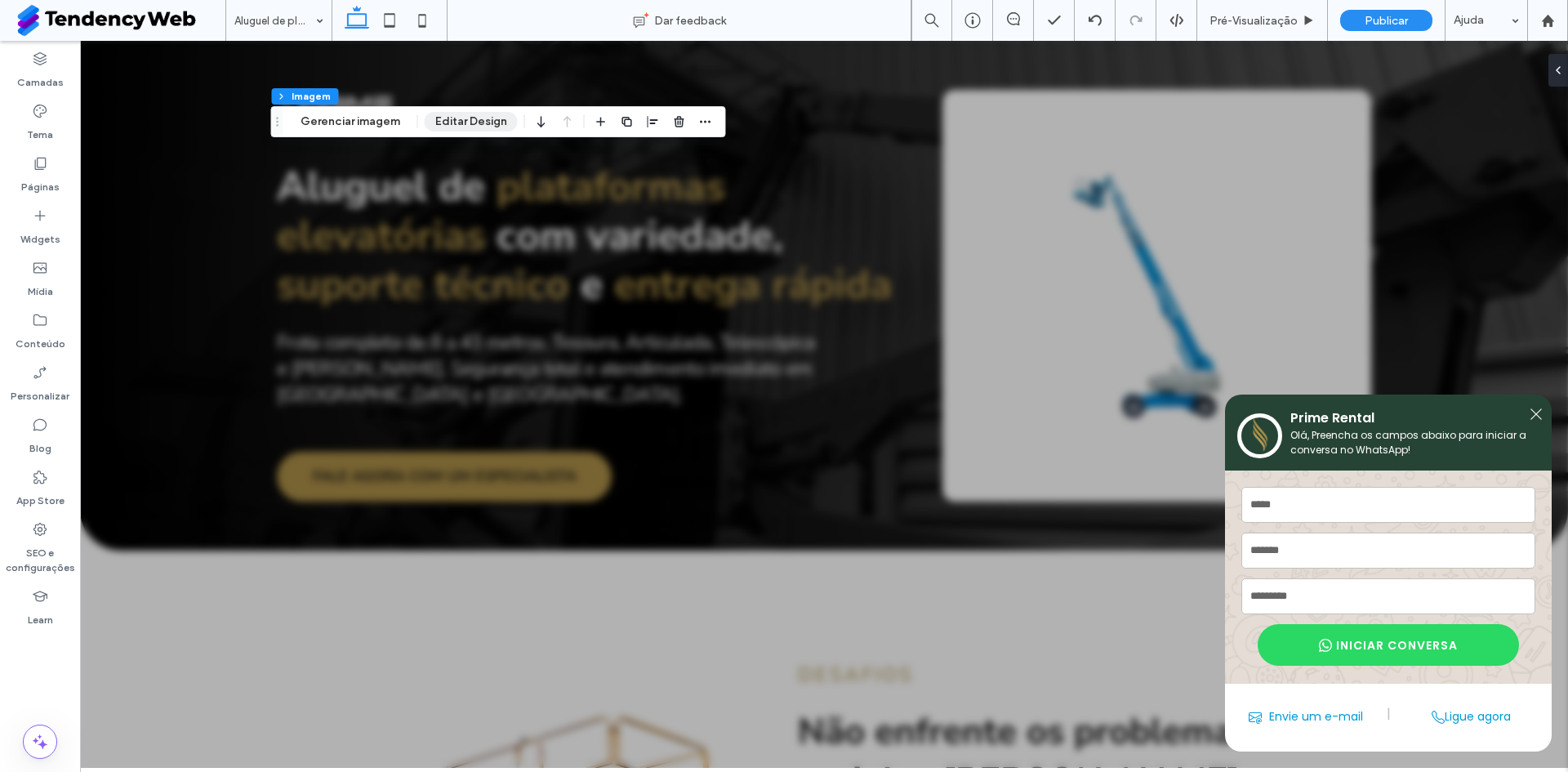 click on "Editar Design" at bounding box center [471, 122] 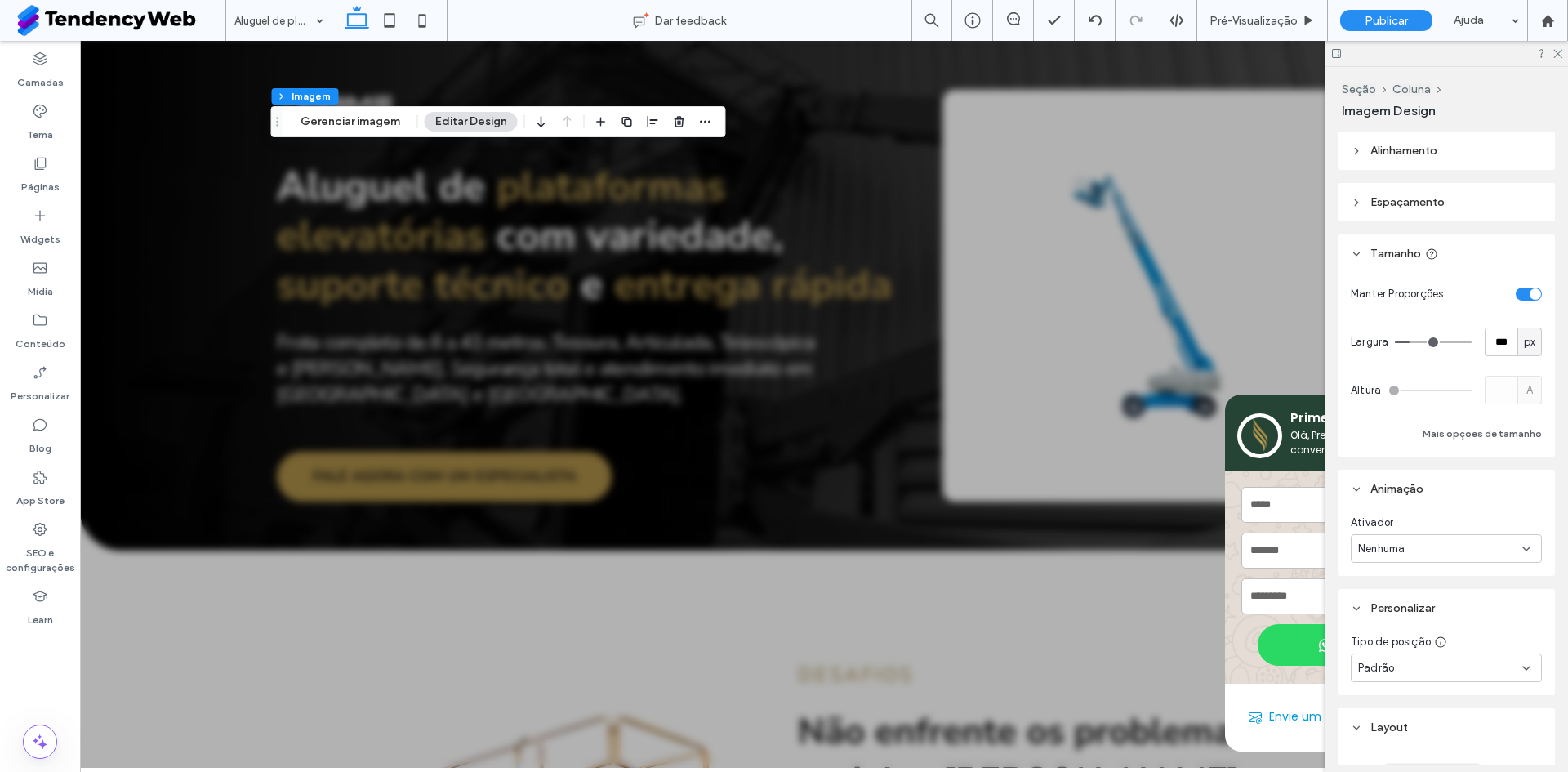 click at bounding box center (1446, 53) 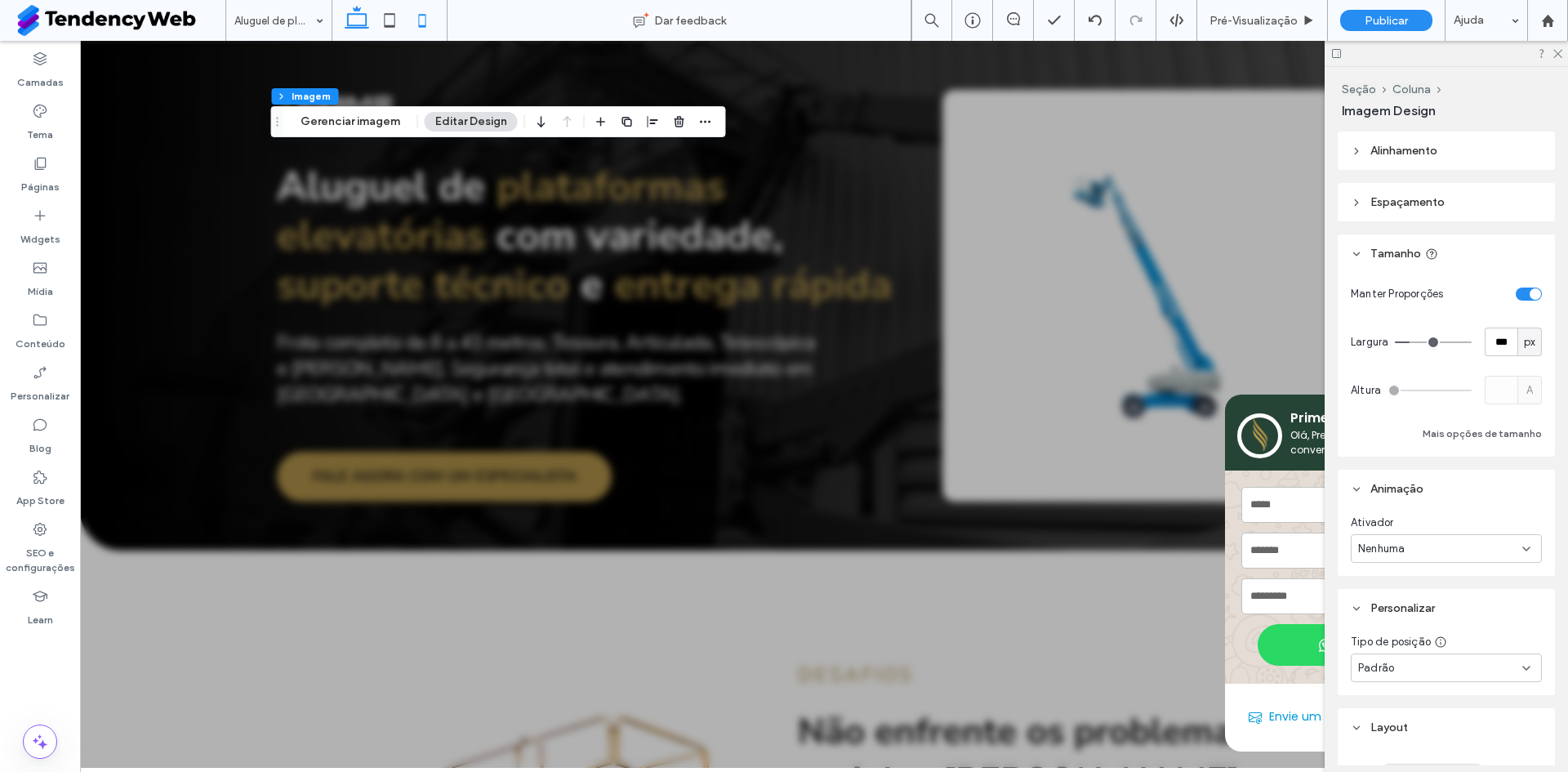 click 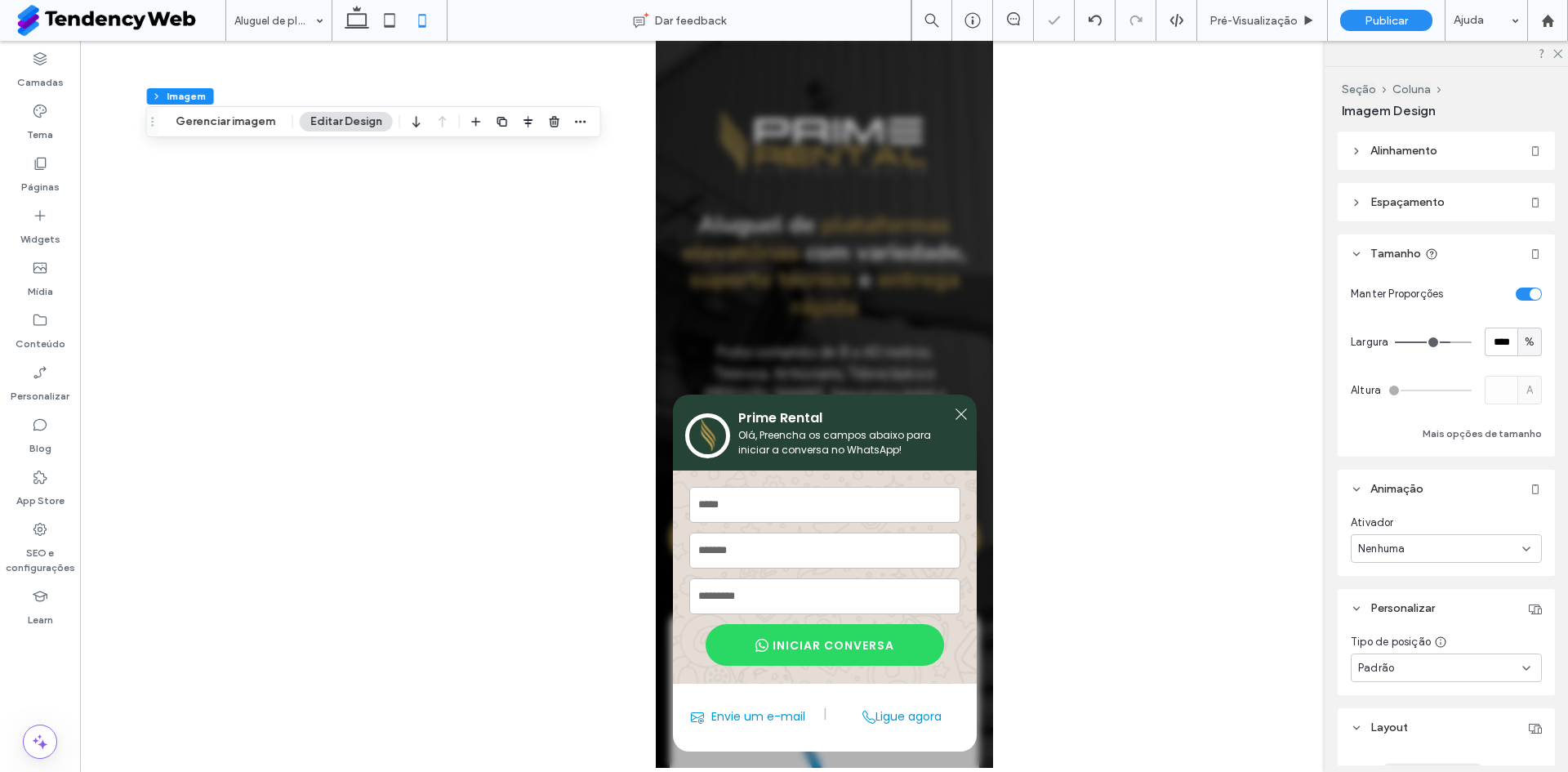 type on "**" 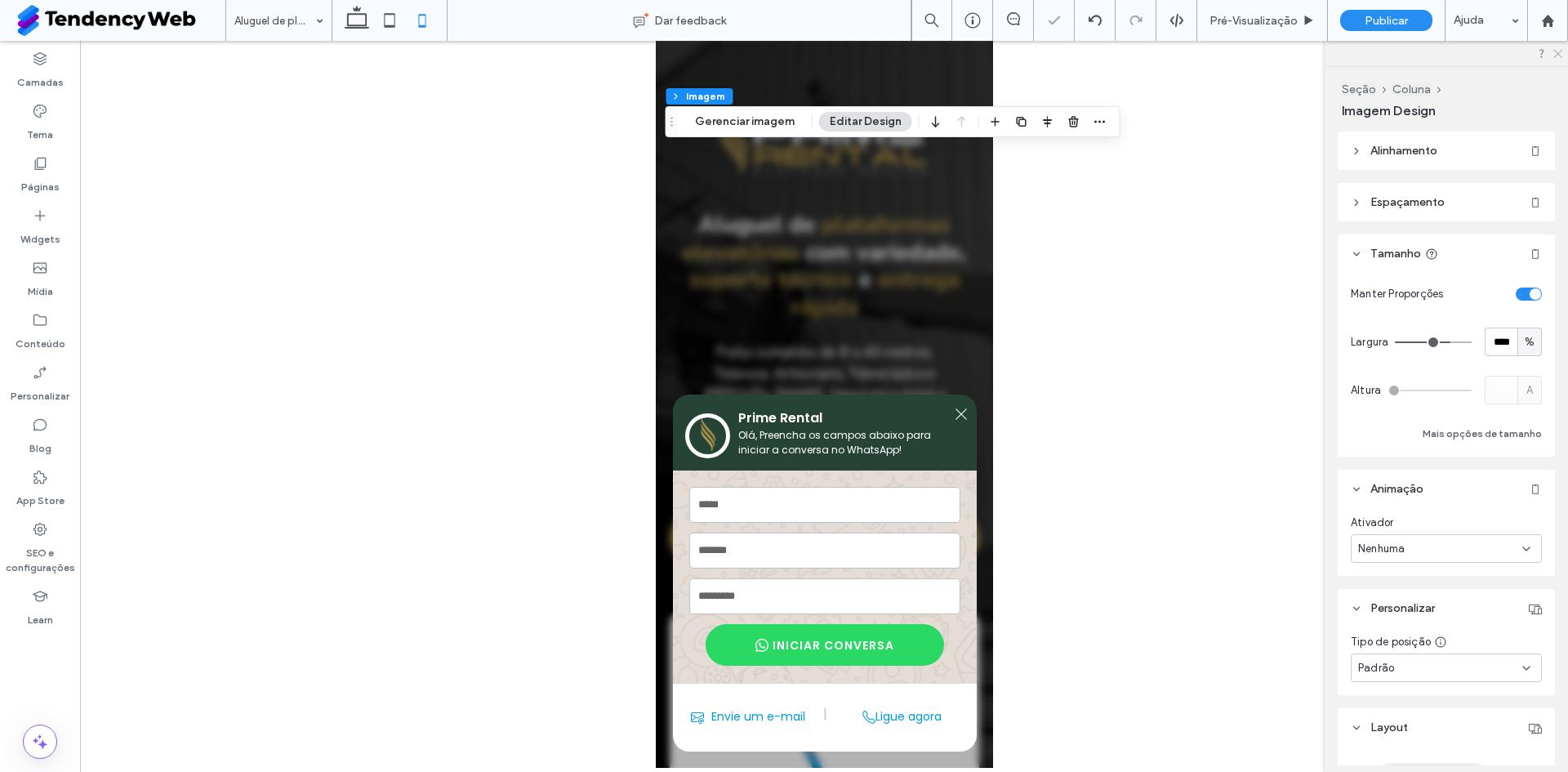 click 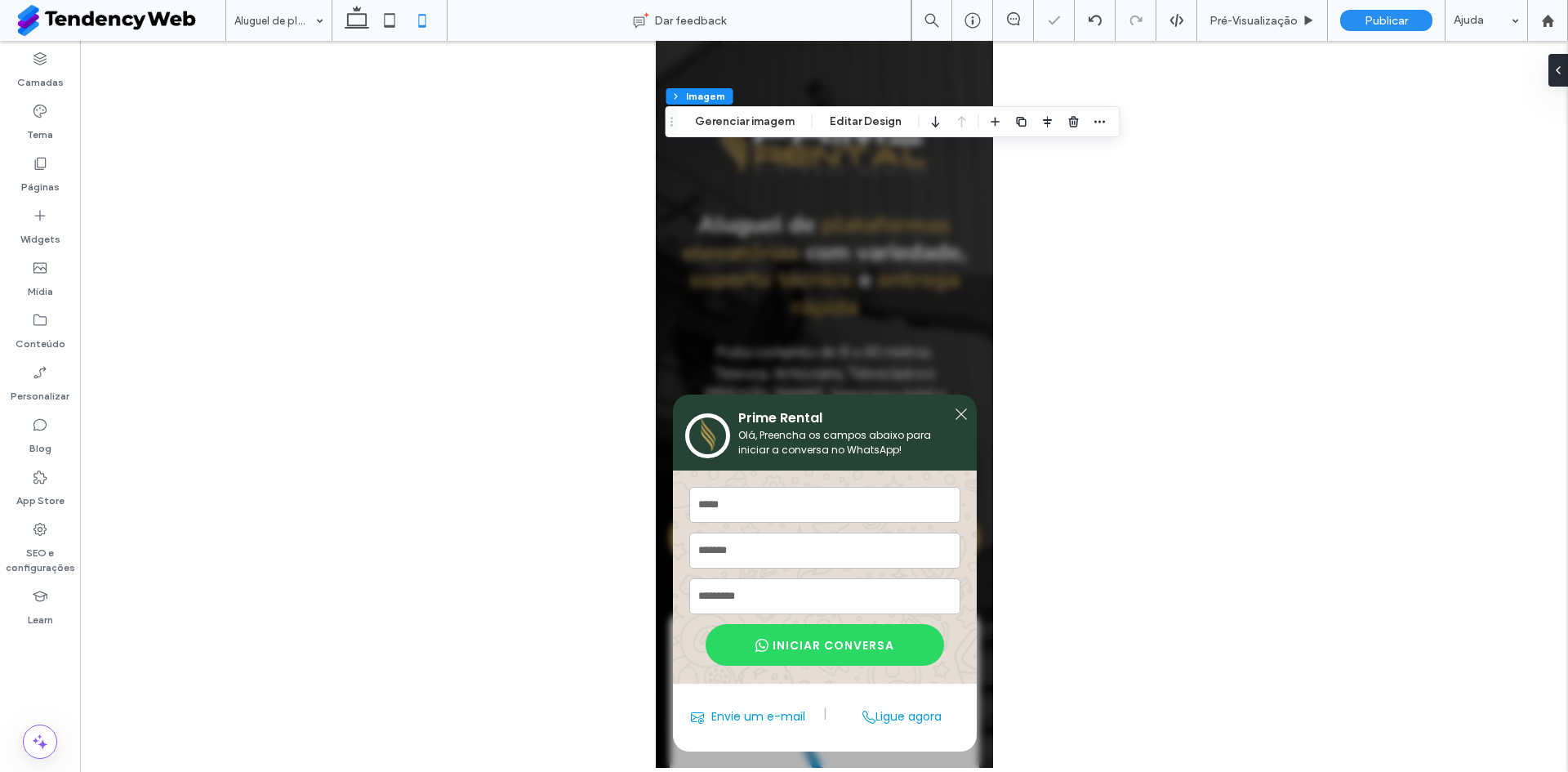 click at bounding box center [824, 404] 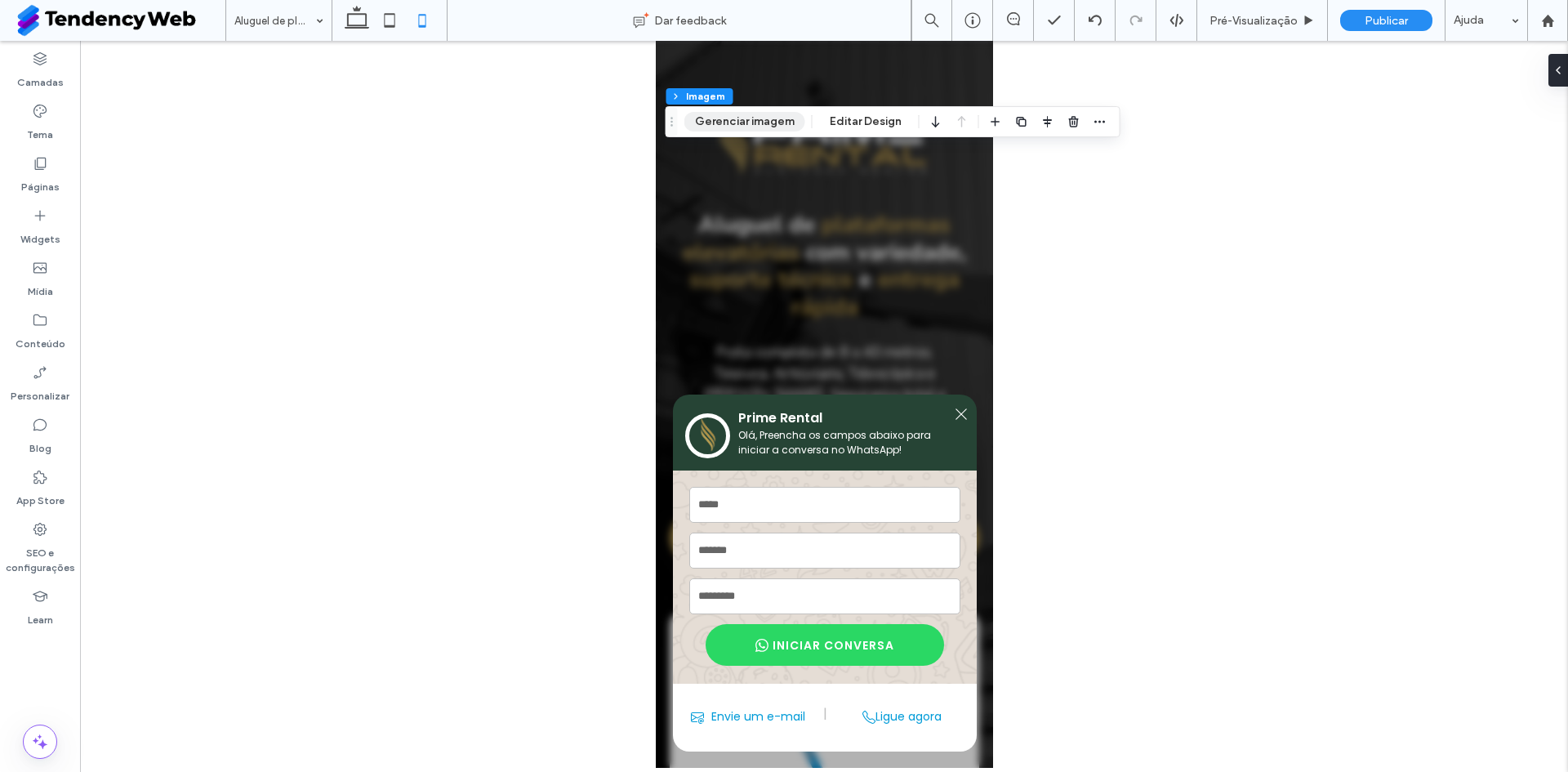 click on "Gerenciar imagem" at bounding box center [745, 122] 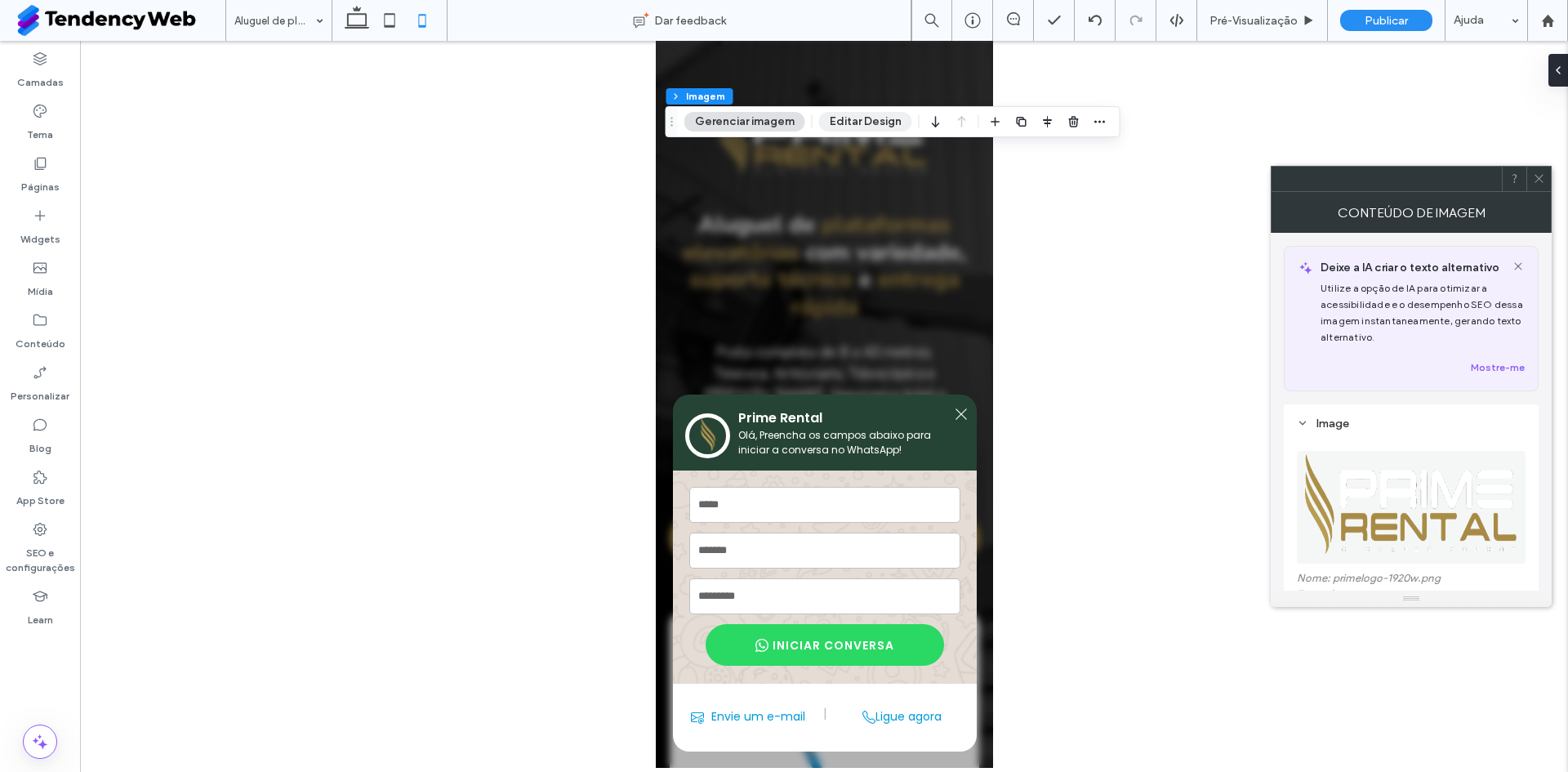 click on "Editar Design" at bounding box center [866, 122] 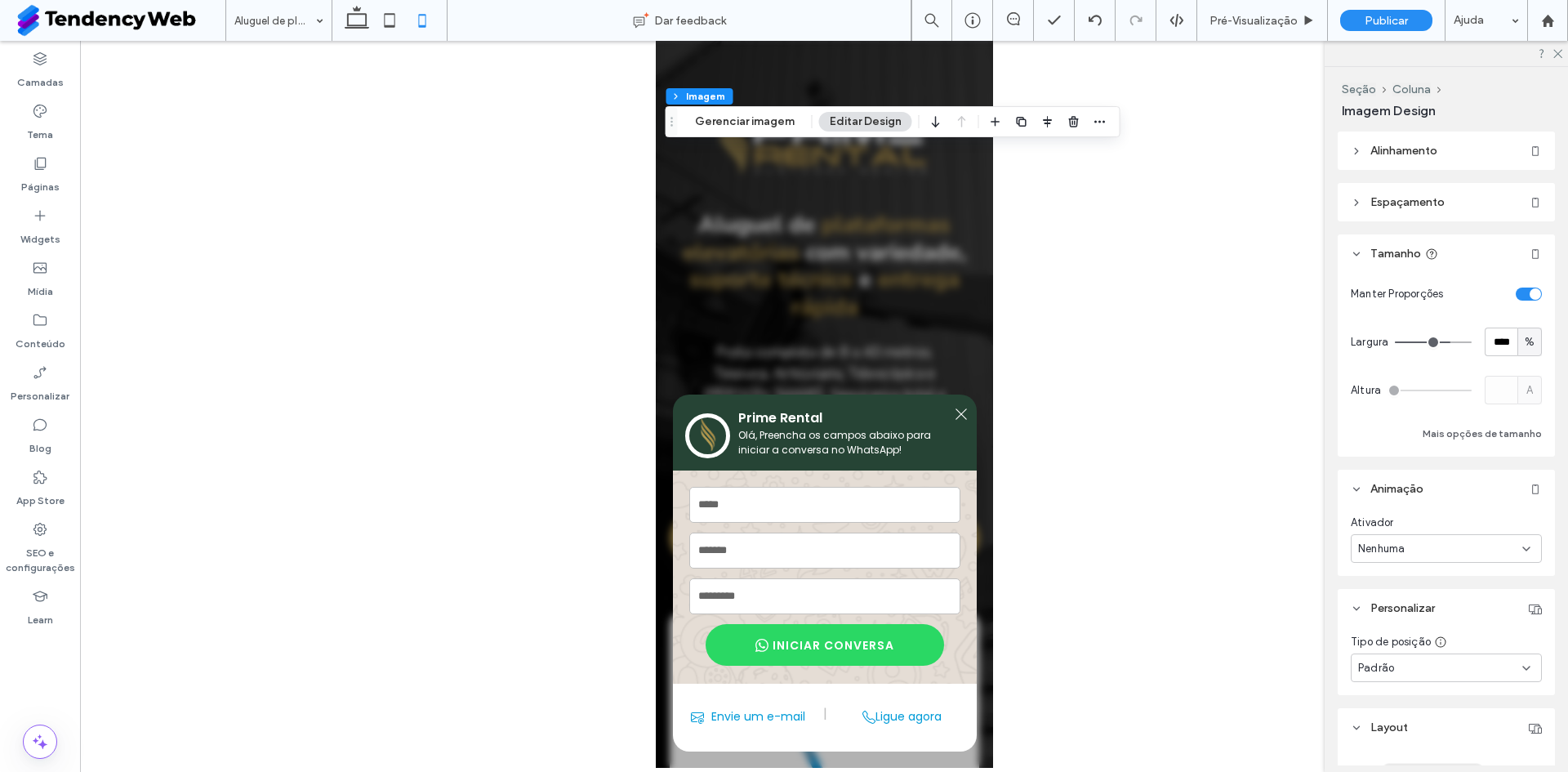 click on "%" at bounding box center [1530, 342] 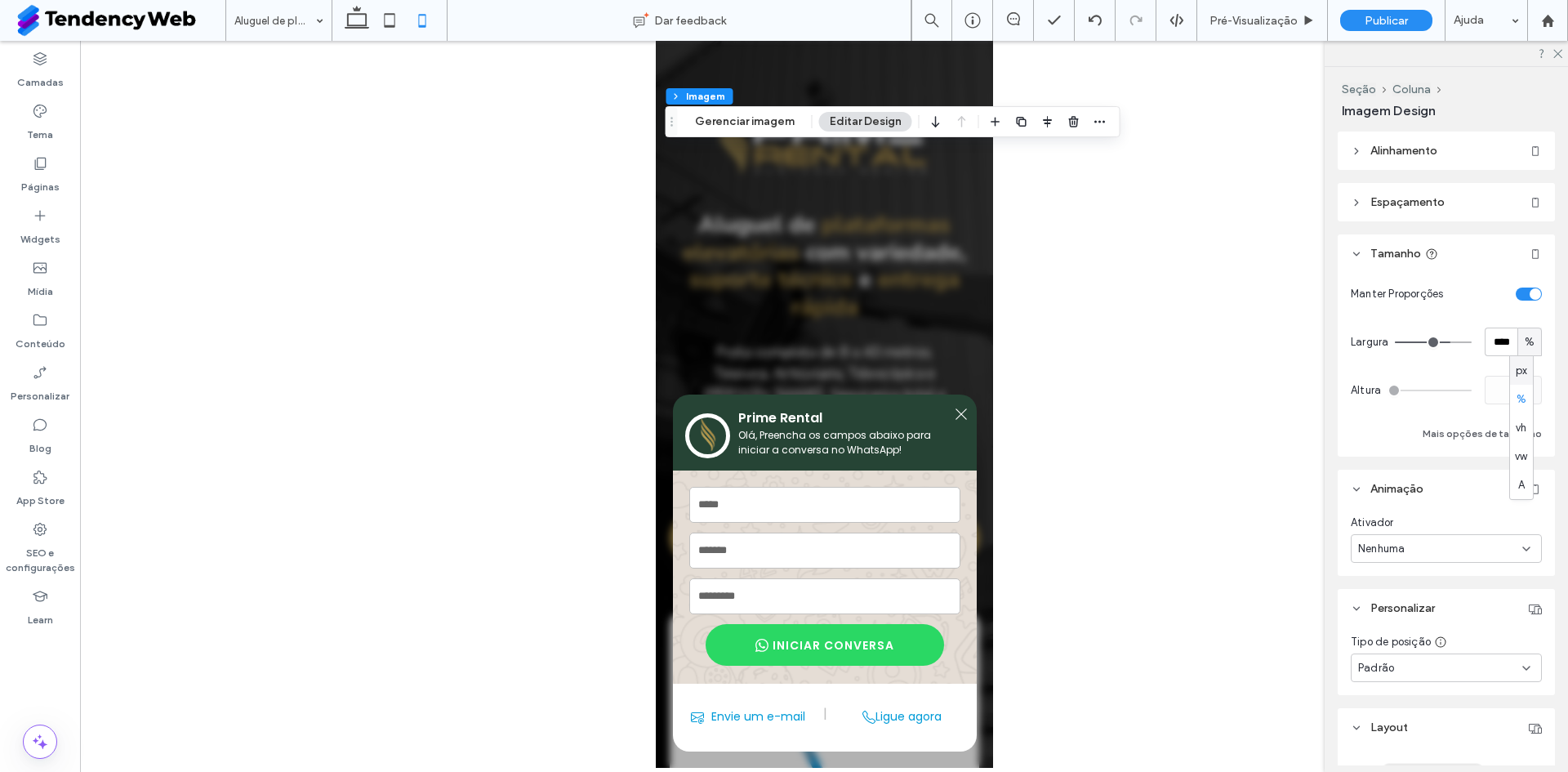 drag, startPoint x: 1521, startPoint y: 369, endPoint x: 1510, endPoint y: 377, distance: 13.60147 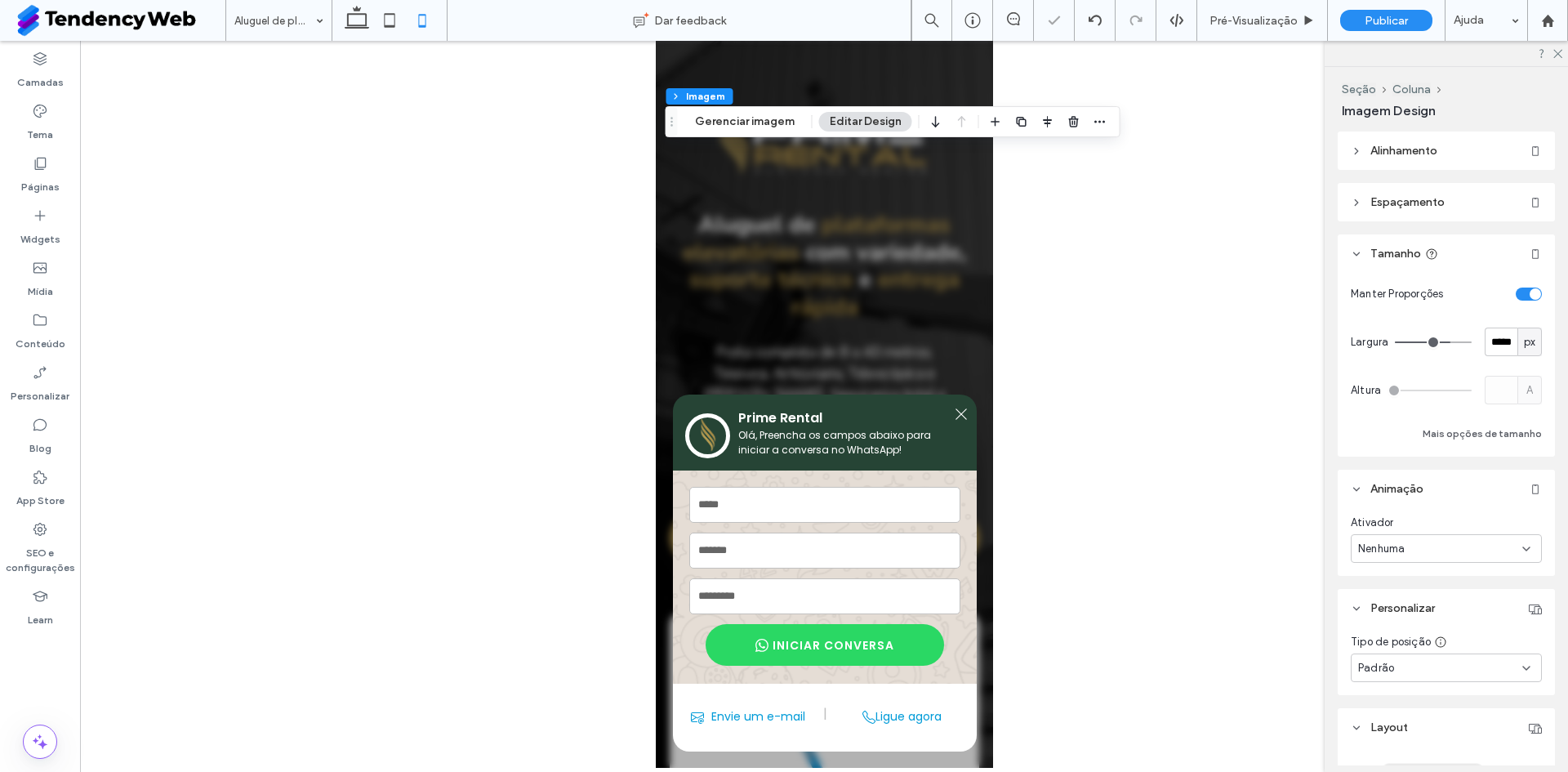 click at bounding box center [824, 404] 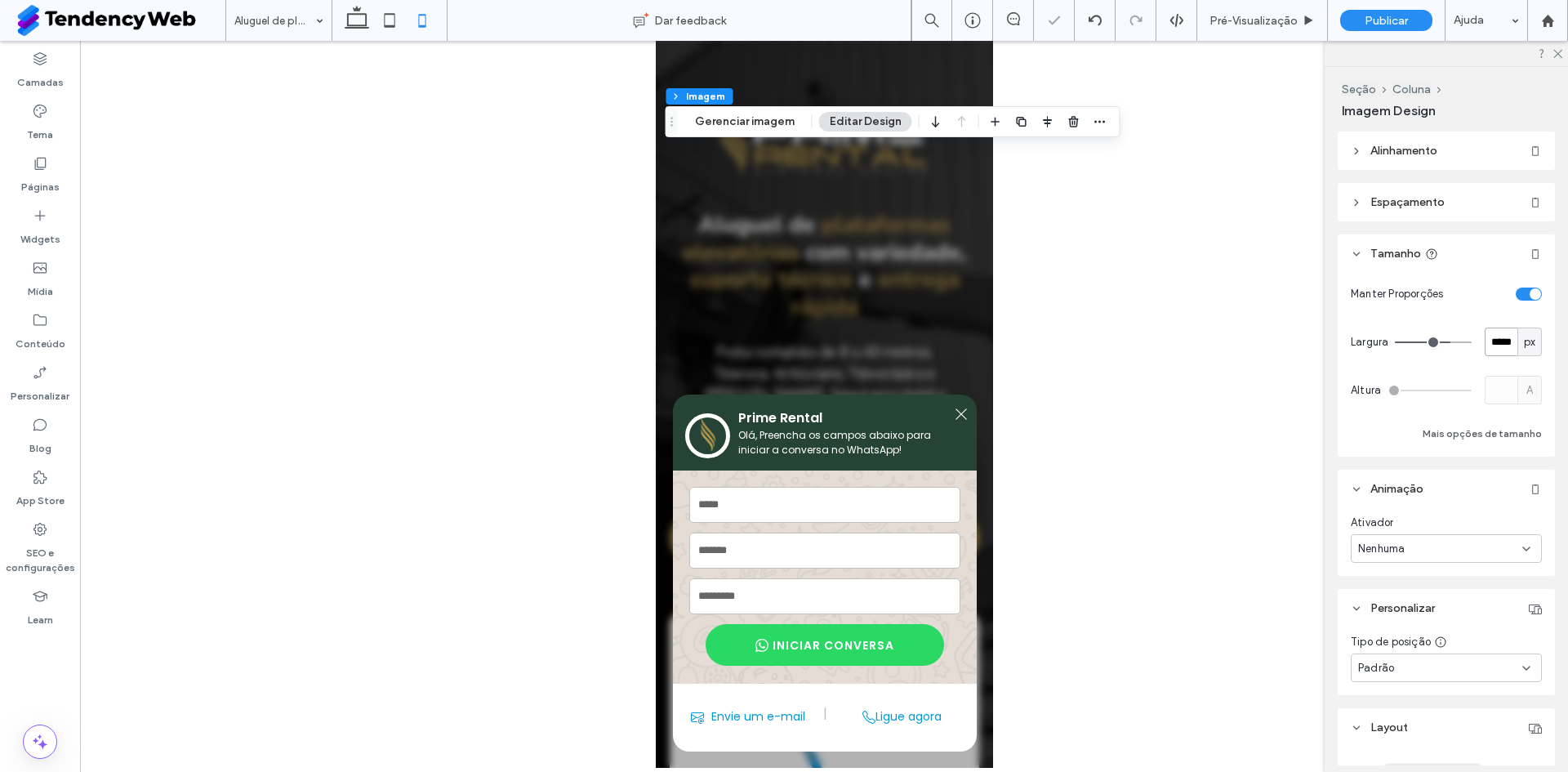 click on "*****" at bounding box center [1501, 341] 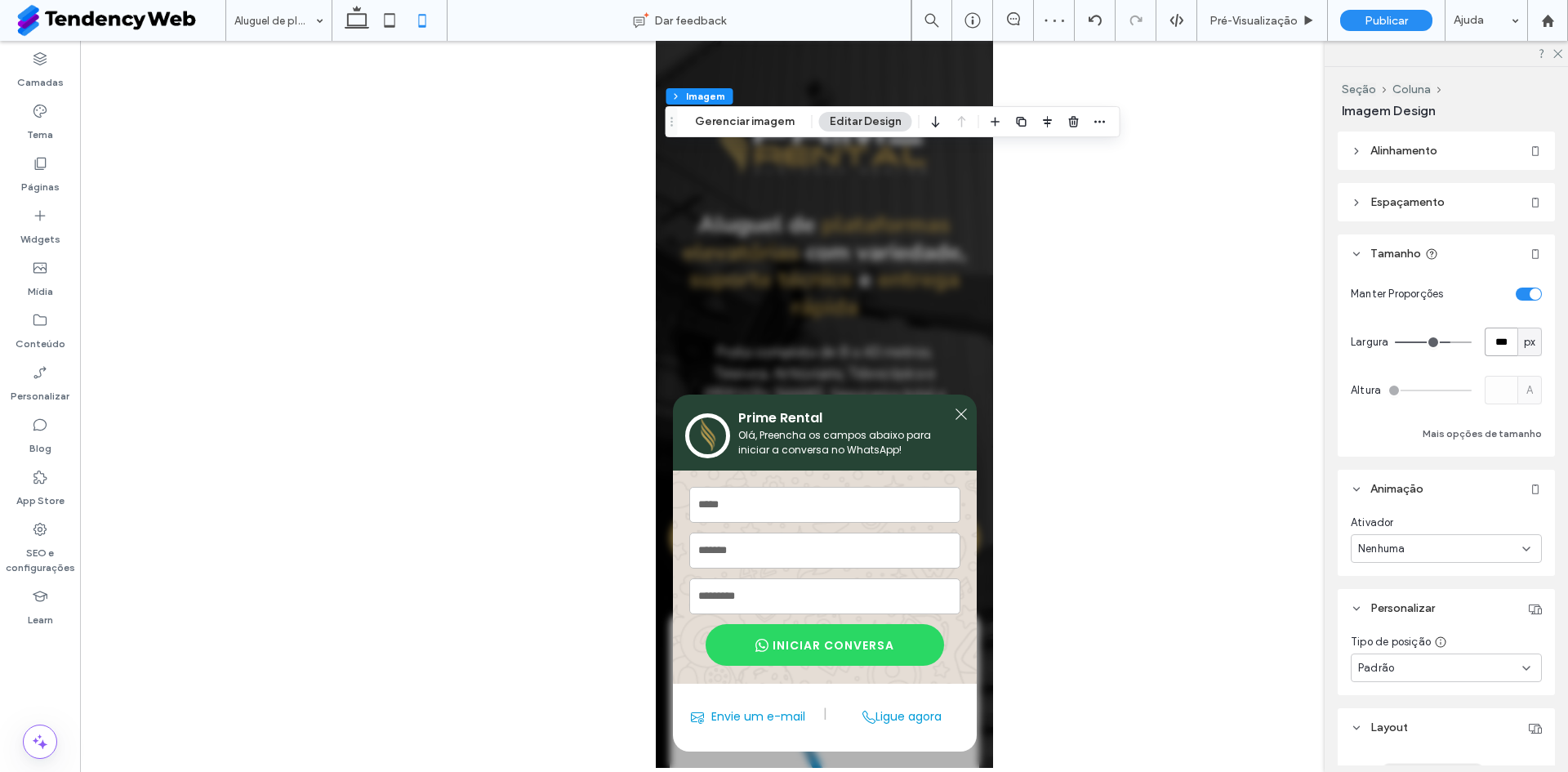 type on "***" 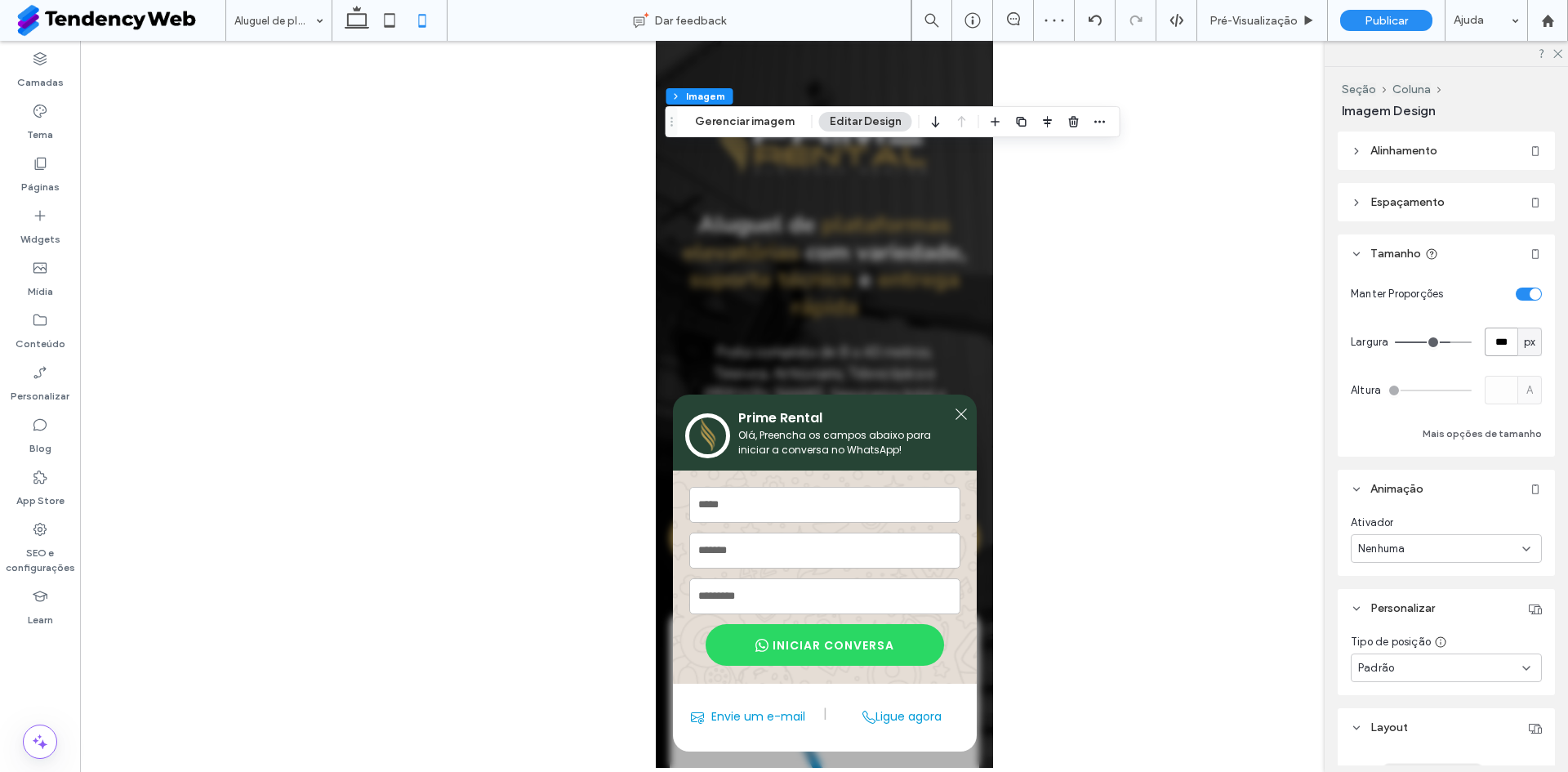 type on "***" 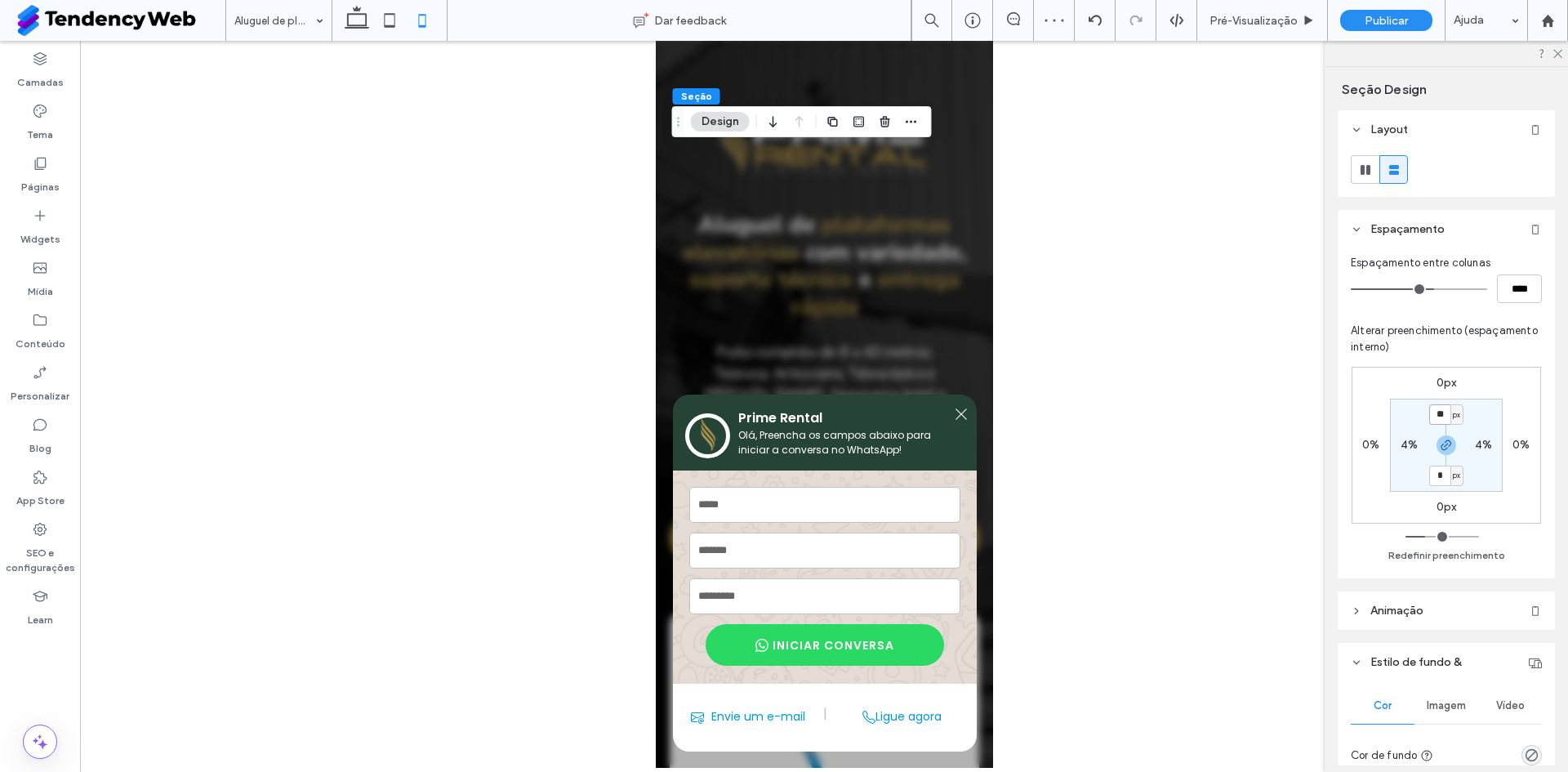 click on "**" at bounding box center [1440, 414] 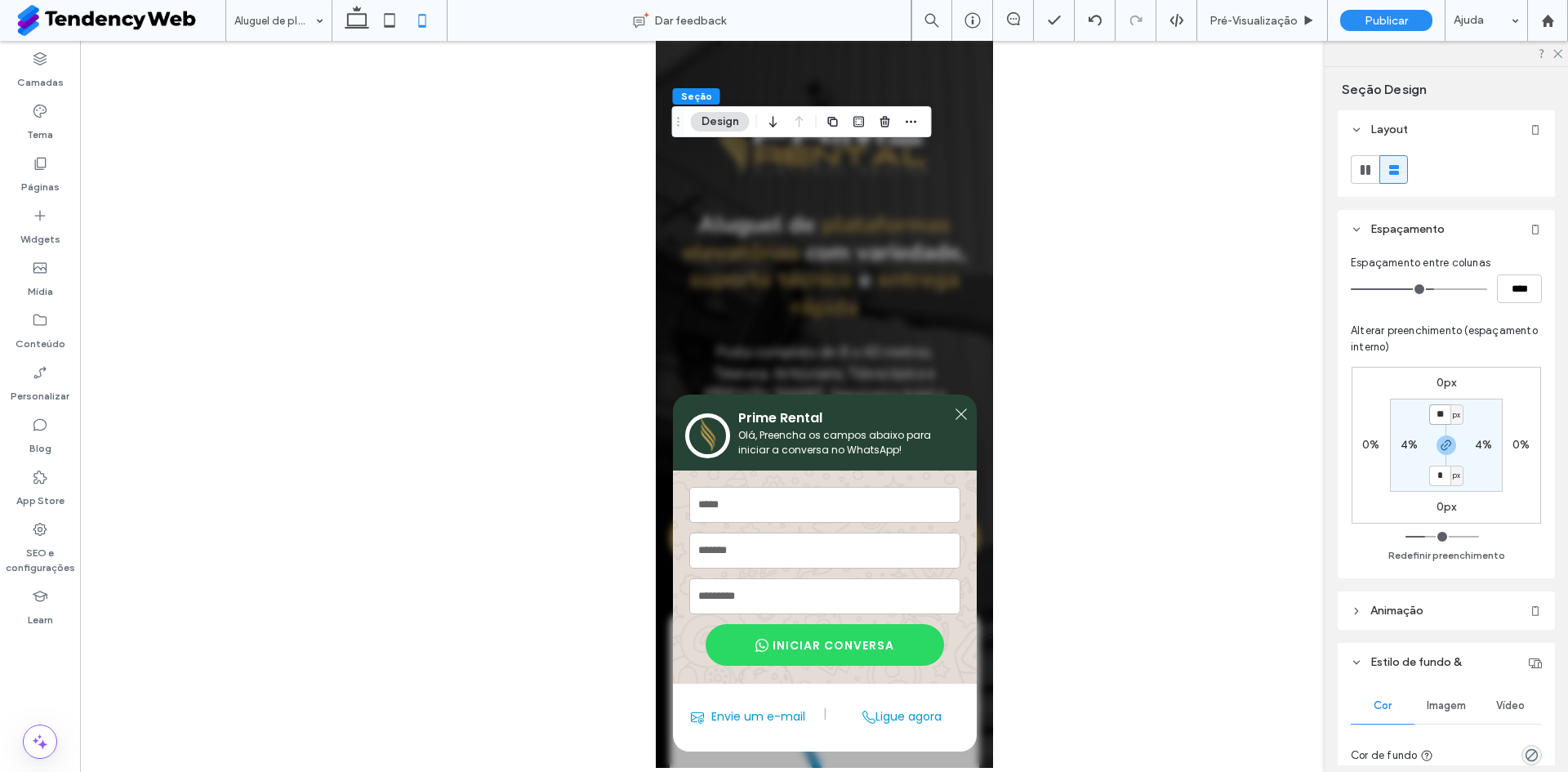 type on "**" 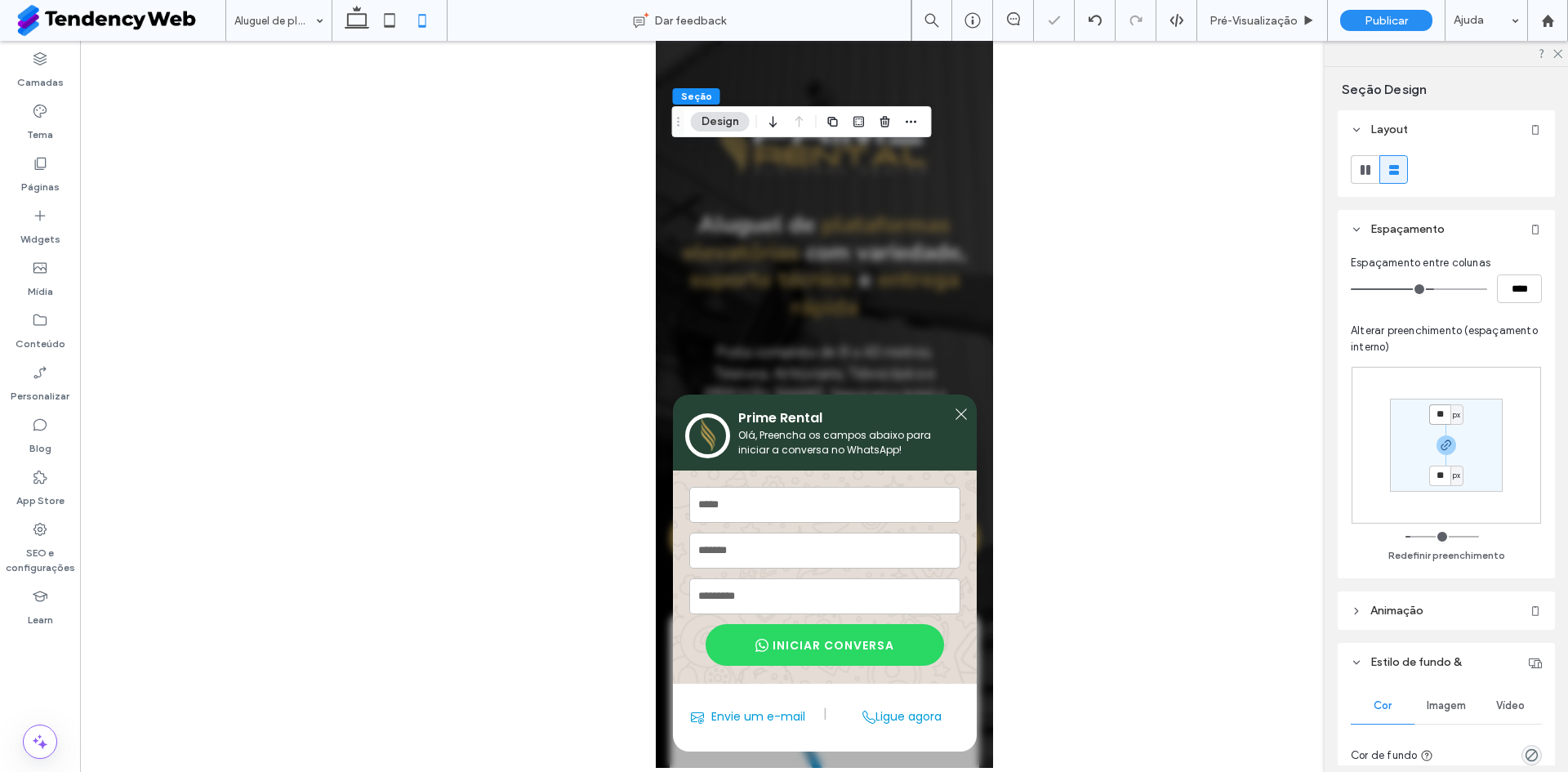 click on "**" at bounding box center (1440, 414) 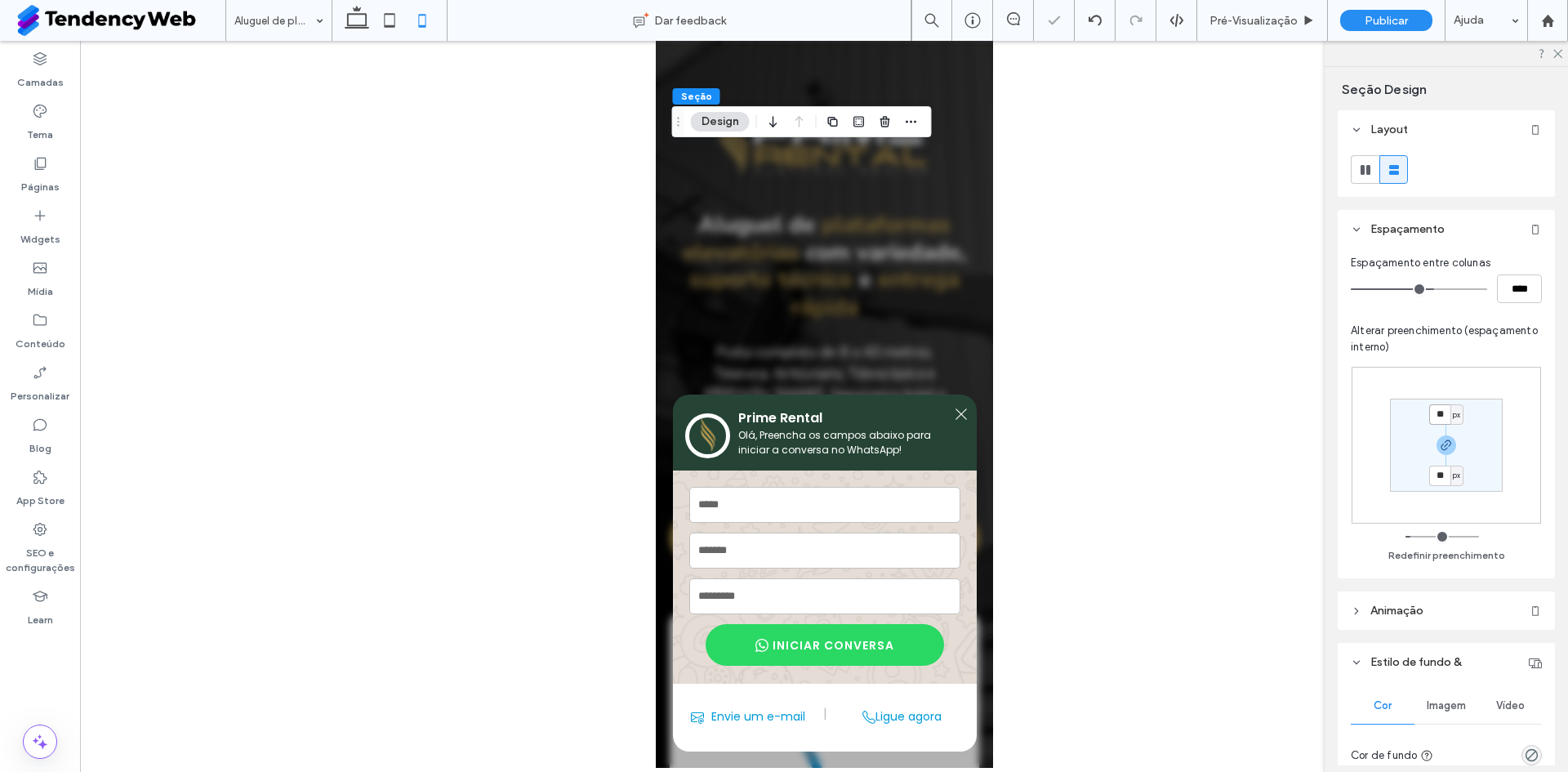 type on "**" 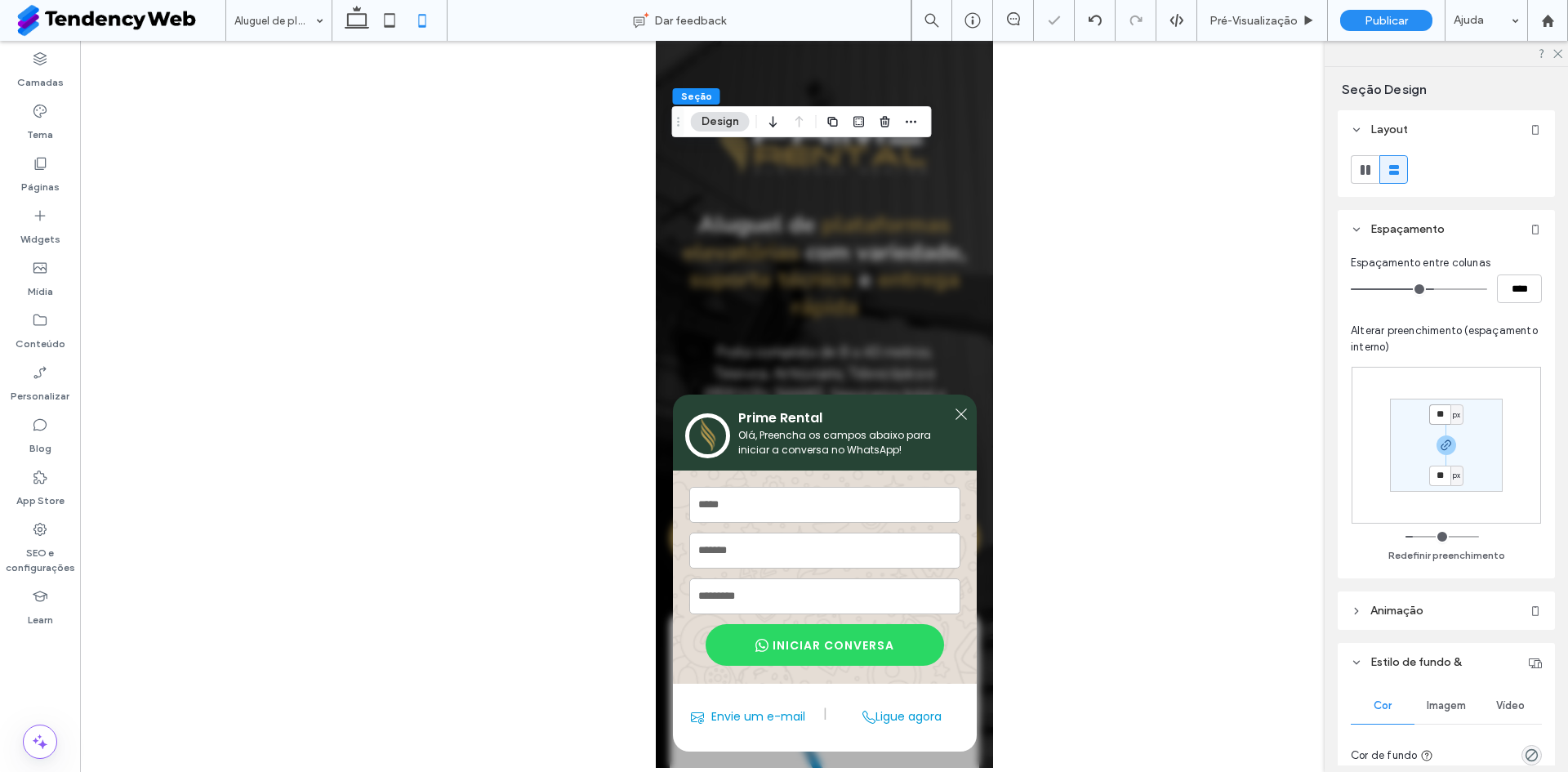 type on "**" 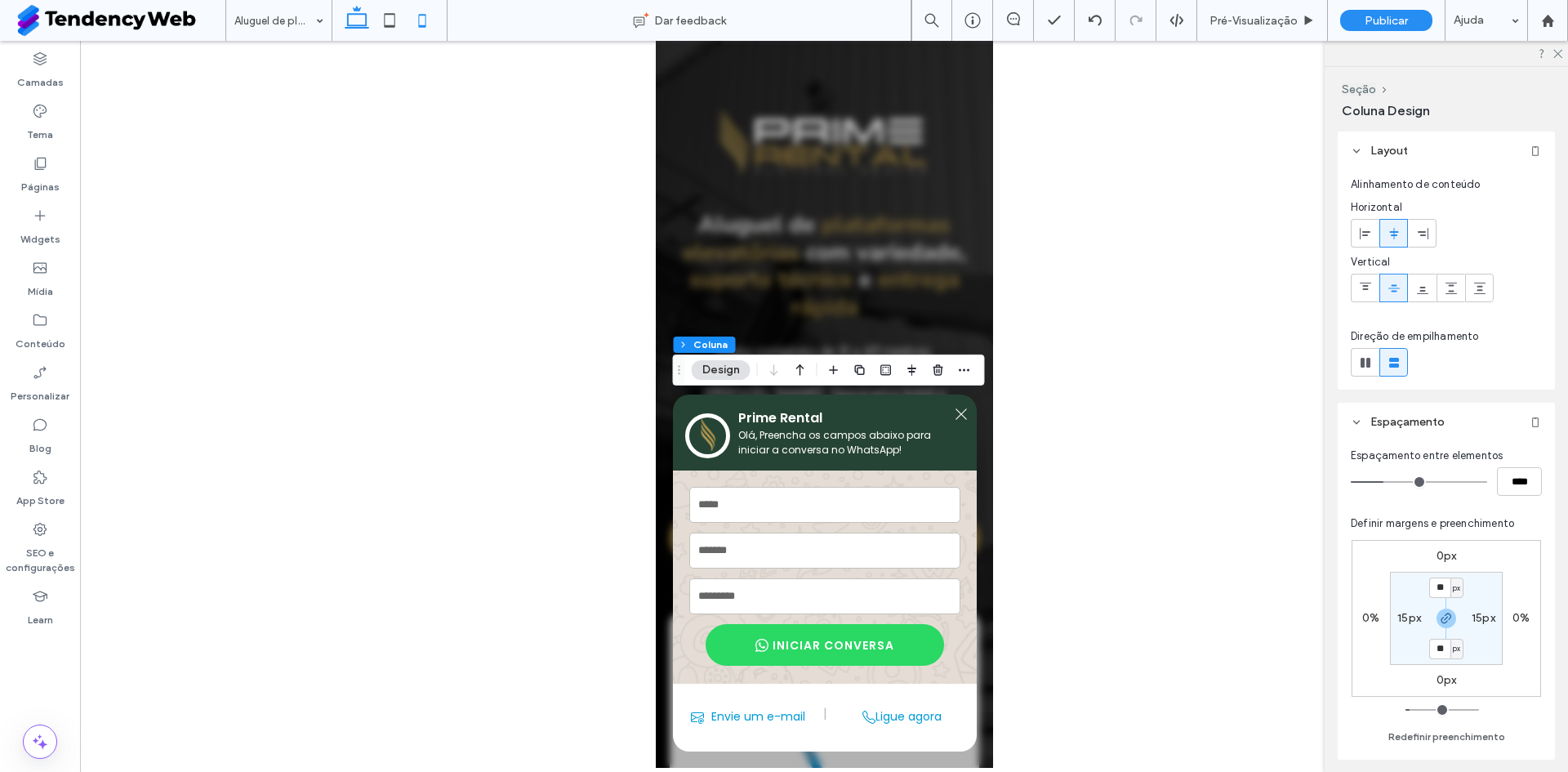 click 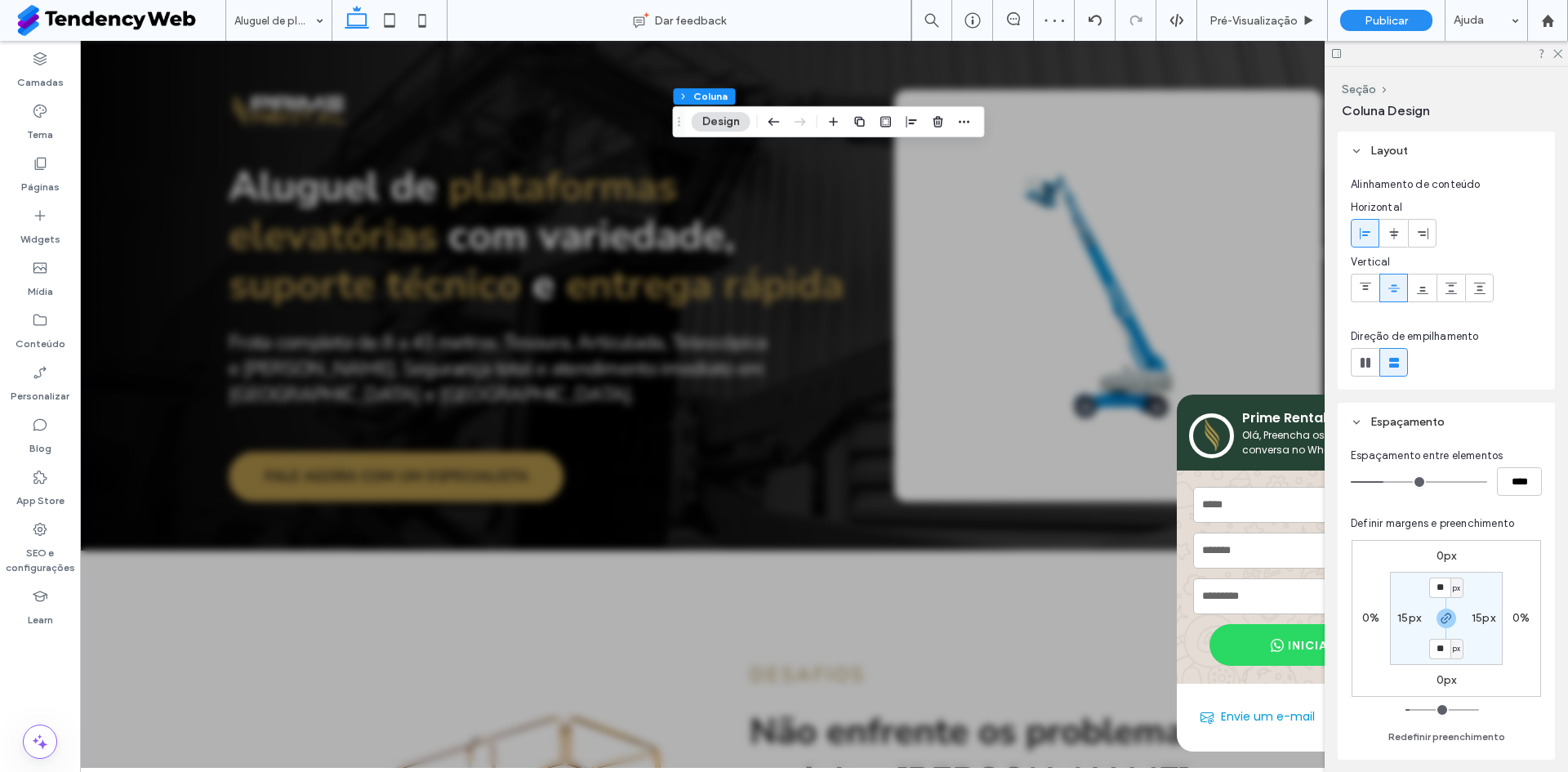 scroll, scrollTop: 0, scrollLeft: 243, axis: horizontal 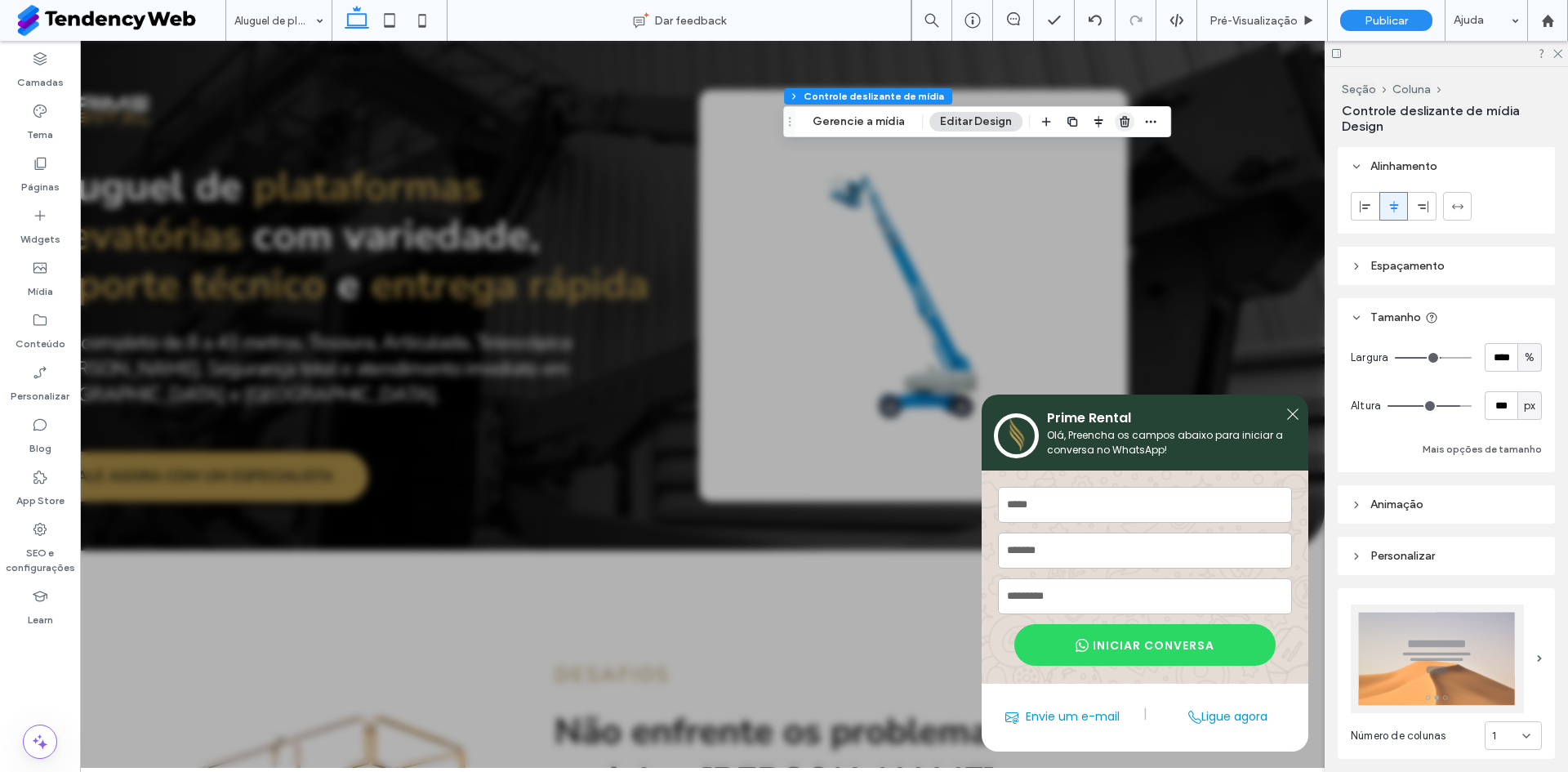 click 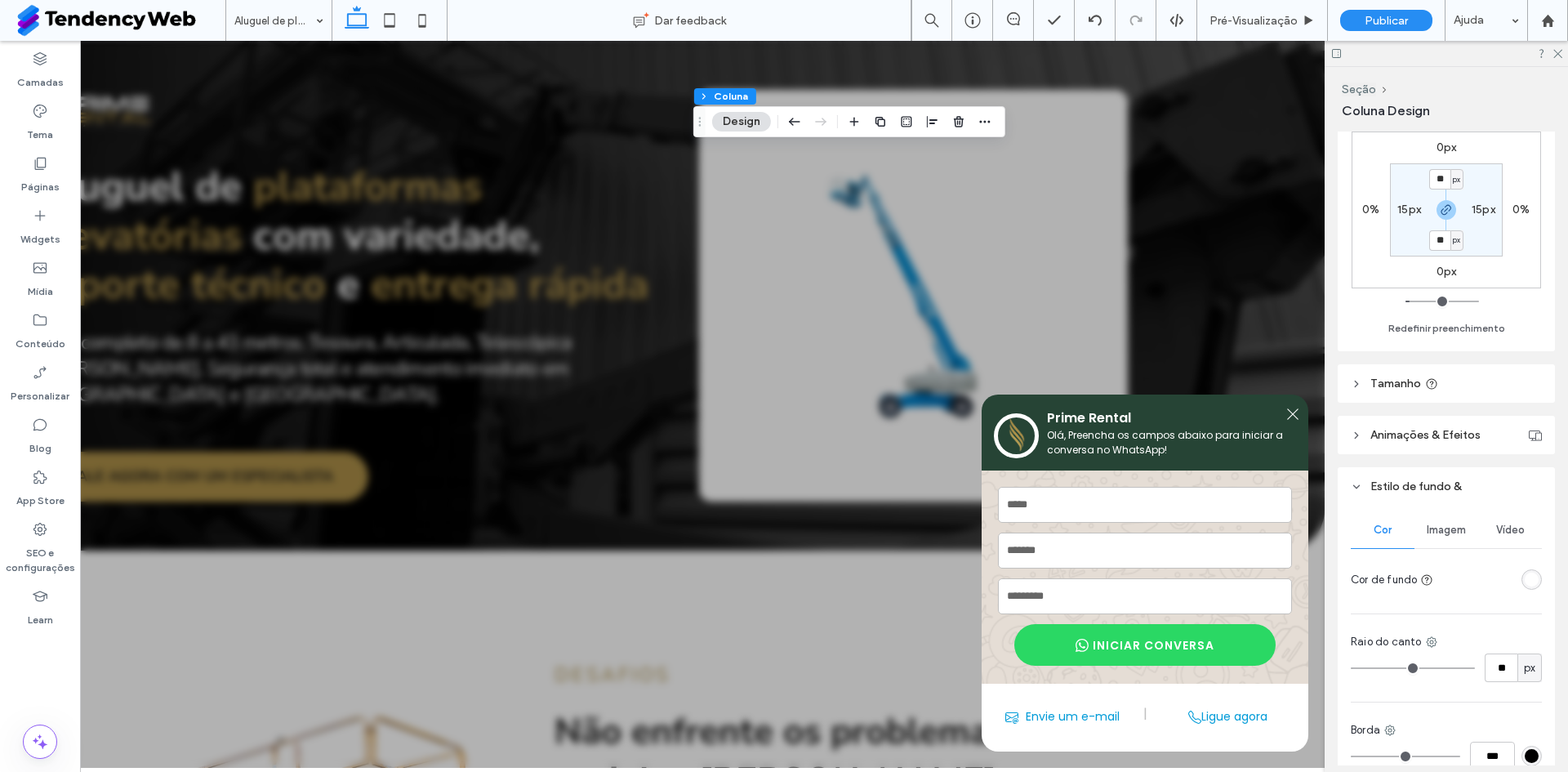 scroll, scrollTop: 545, scrollLeft: 0, axis: vertical 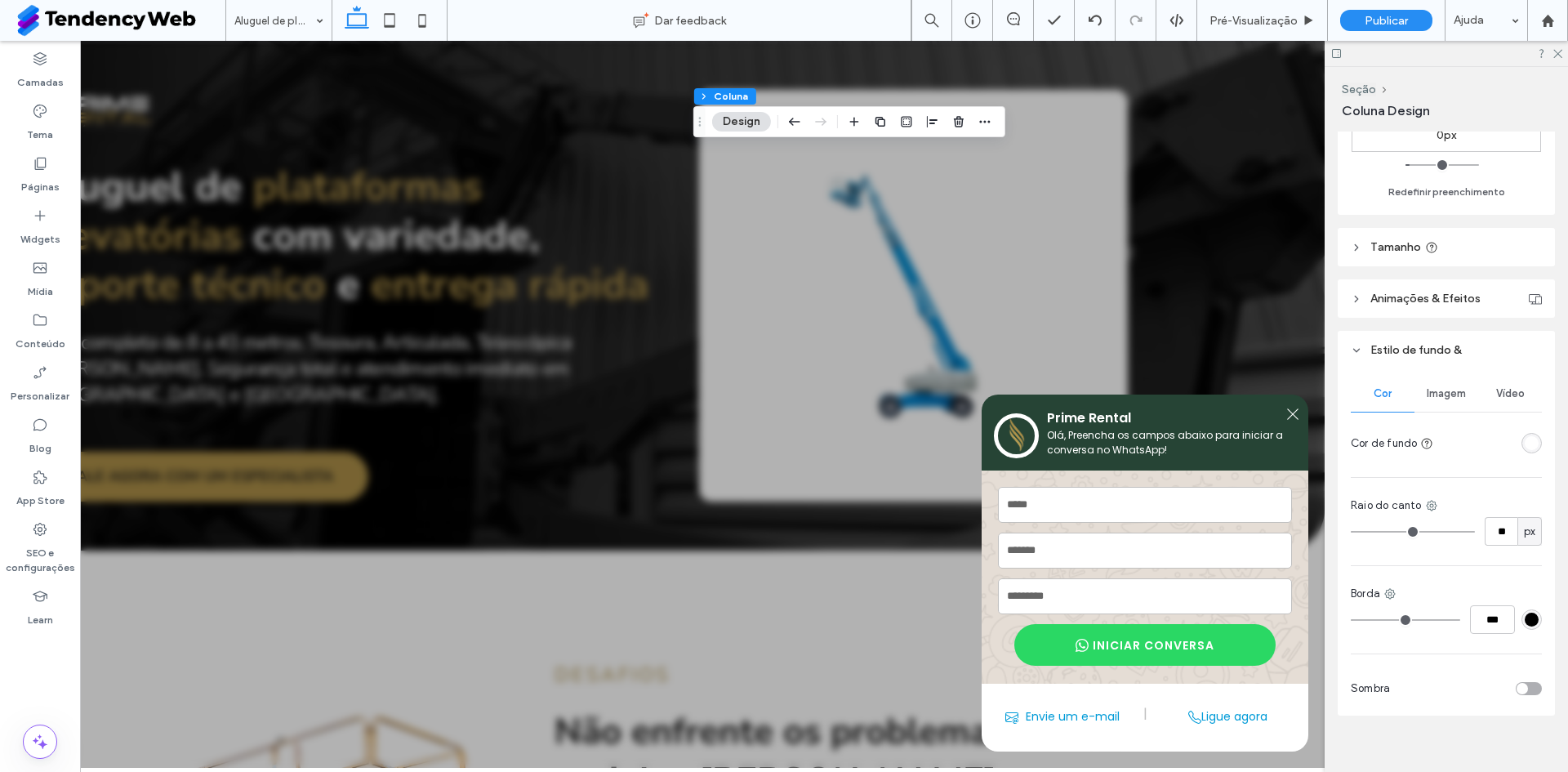 click at bounding box center [1531, 443] 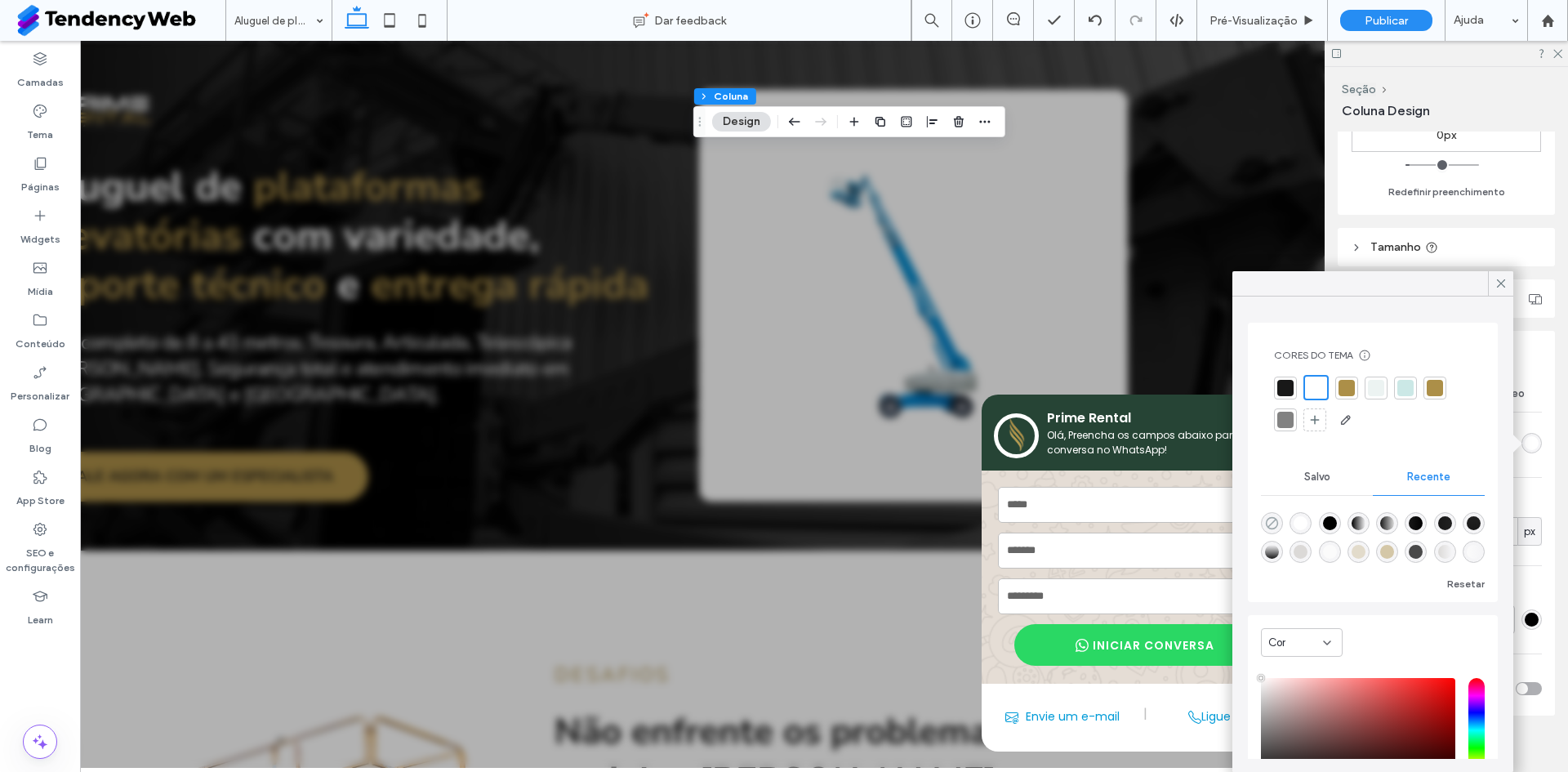 click at bounding box center (1272, 523) 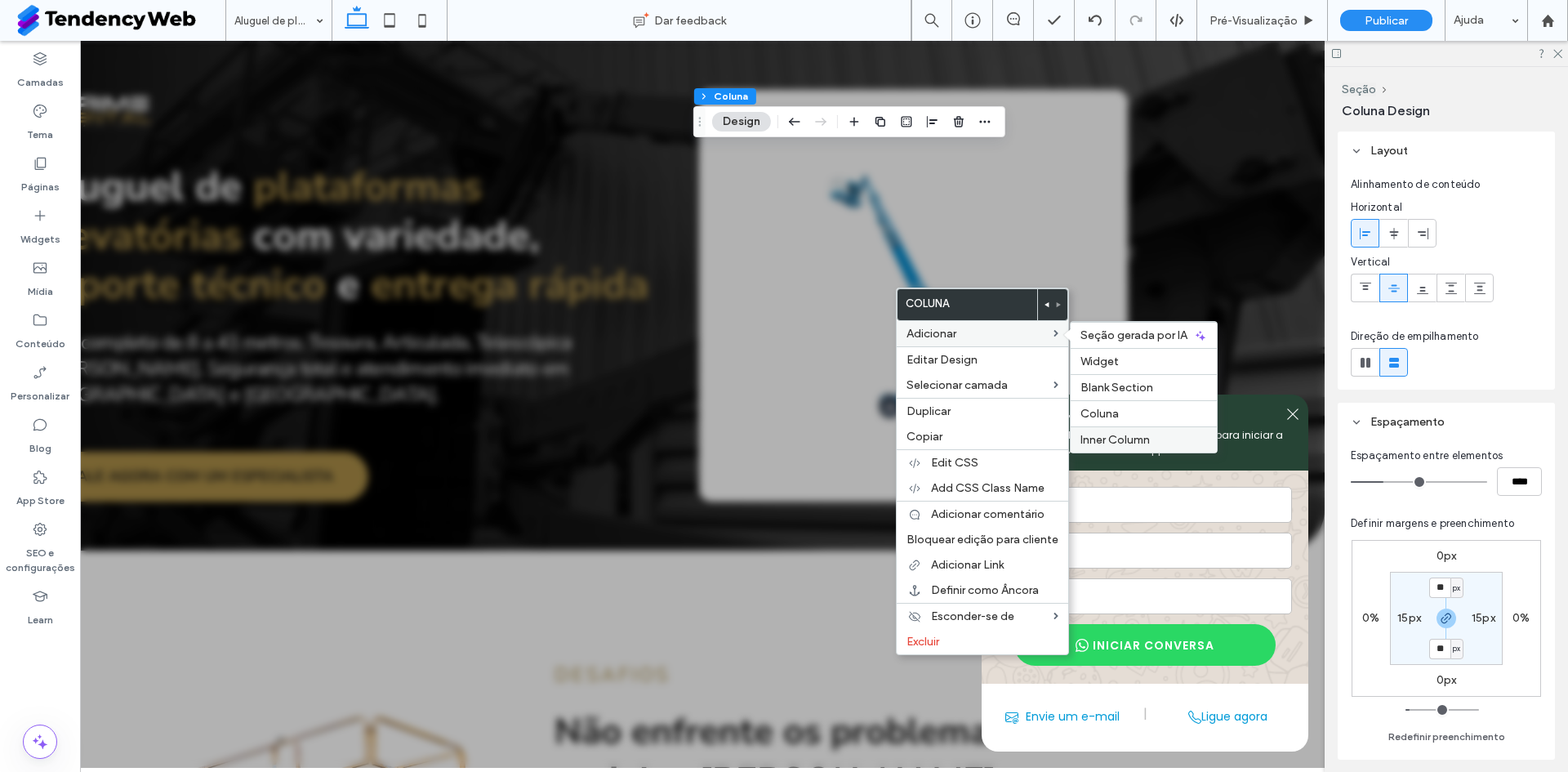 click on "Inner Column" at bounding box center [1115, 440] 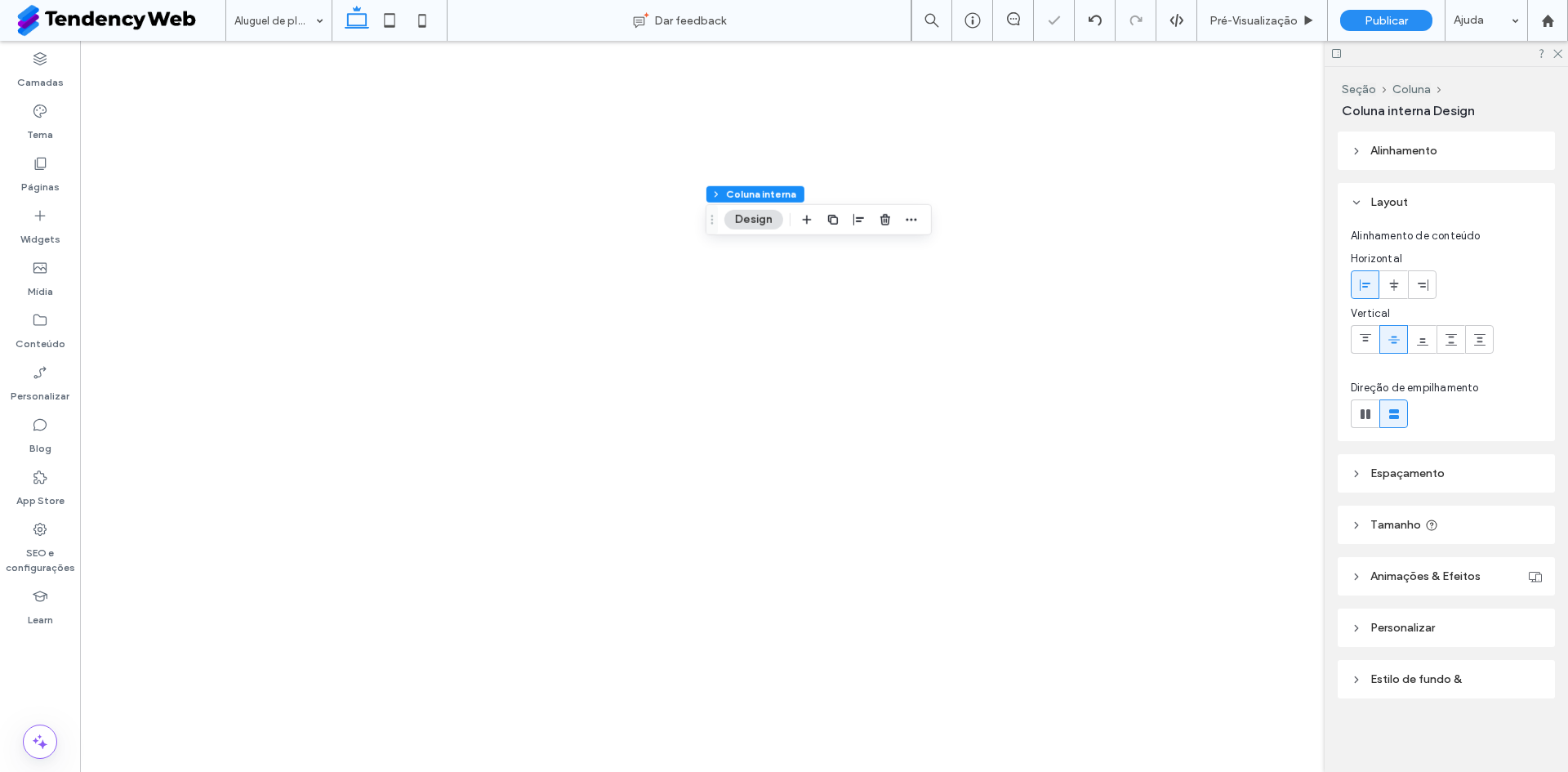 scroll, scrollTop: 0, scrollLeft: 0, axis: both 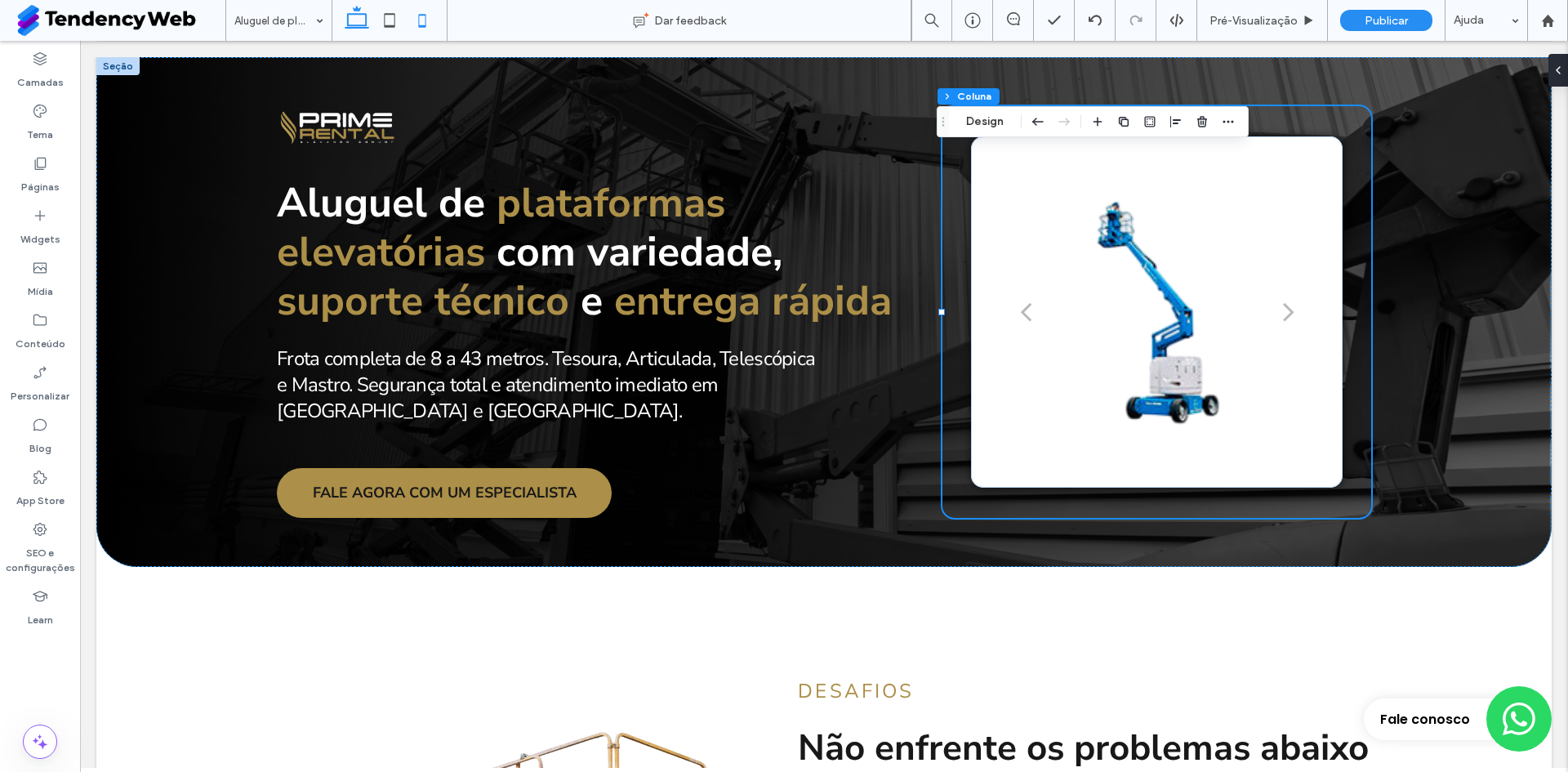 click 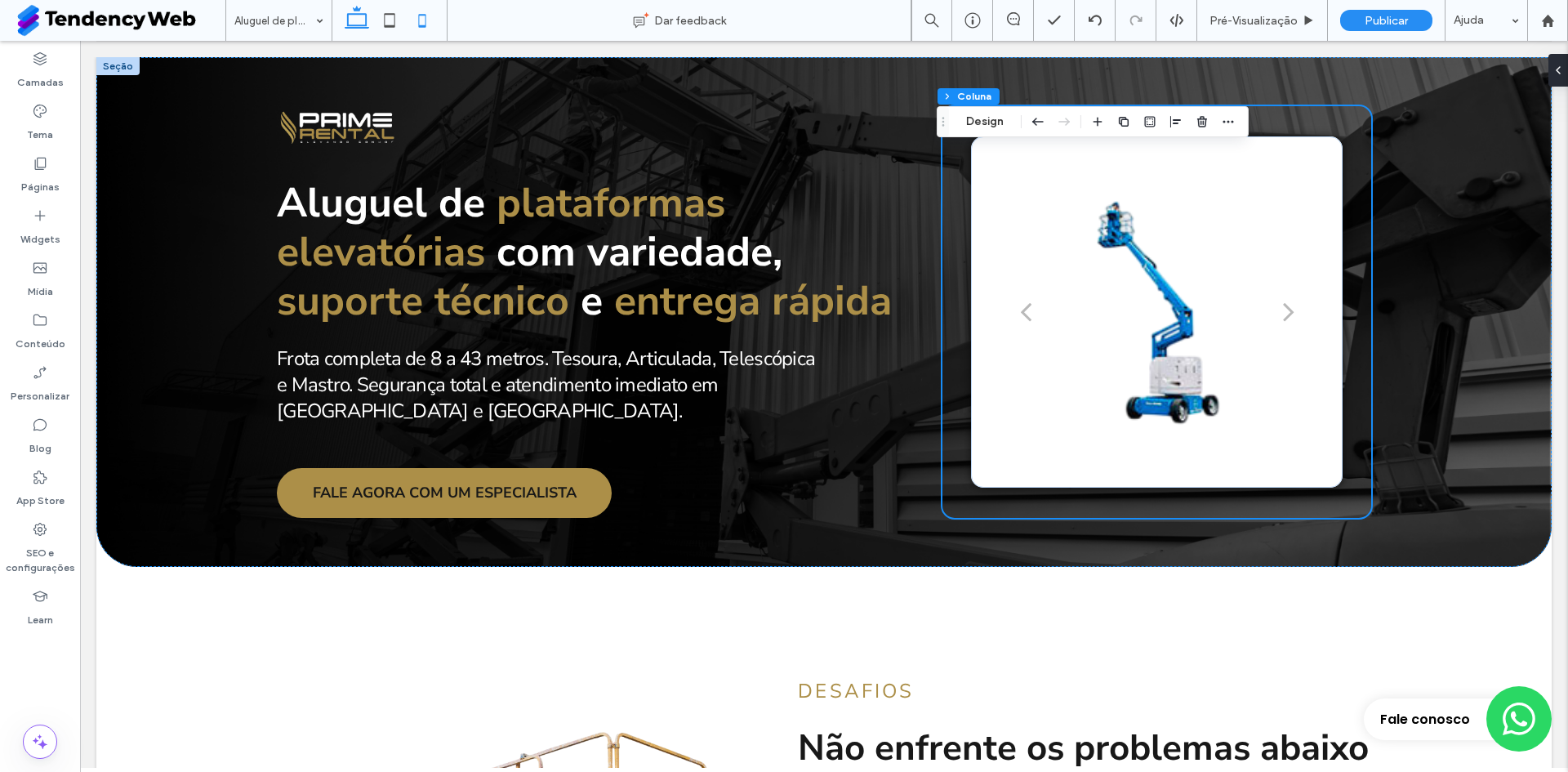 type on "***" 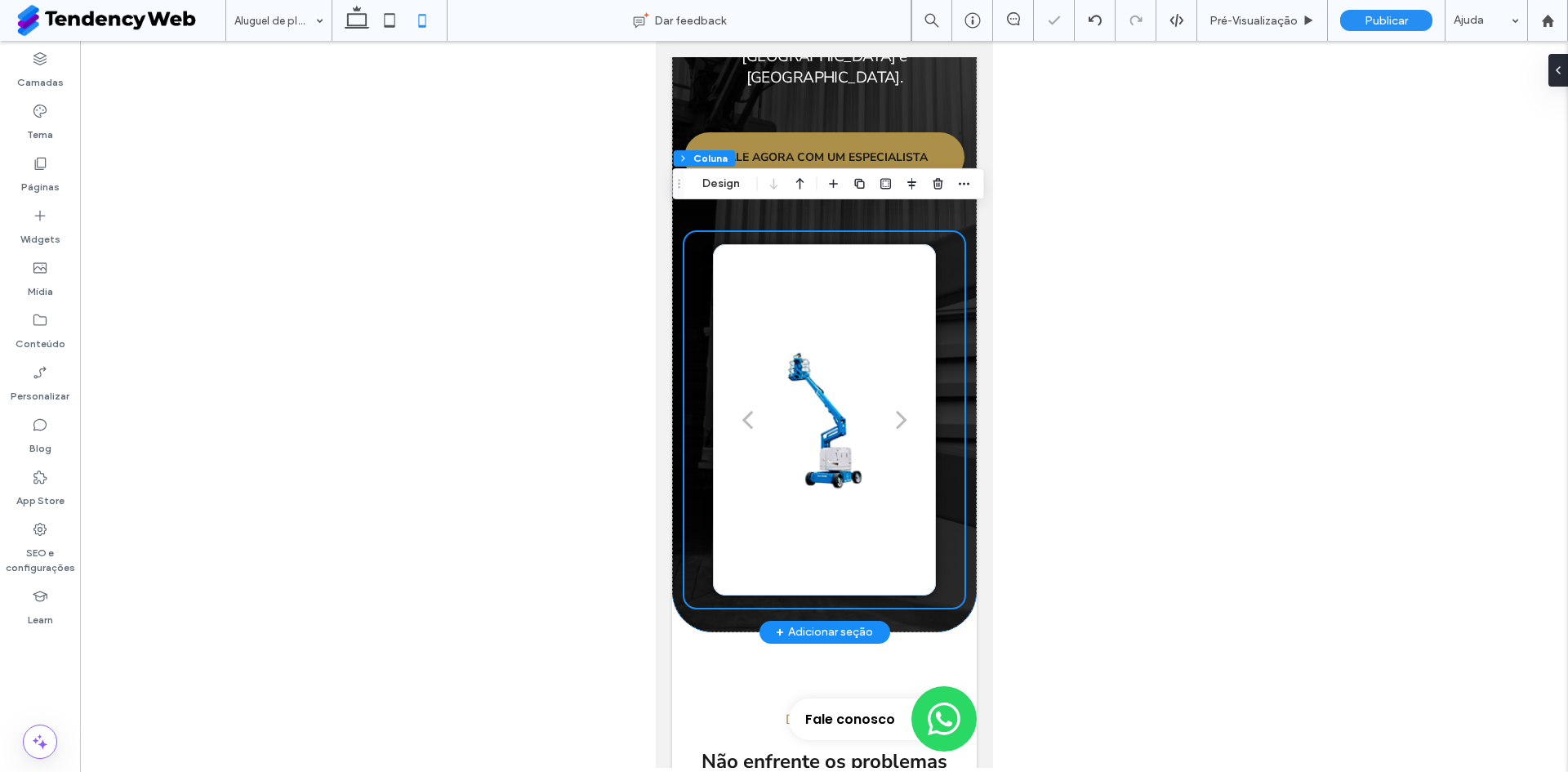scroll, scrollTop: 51, scrollLeft: 0, axis: vertical 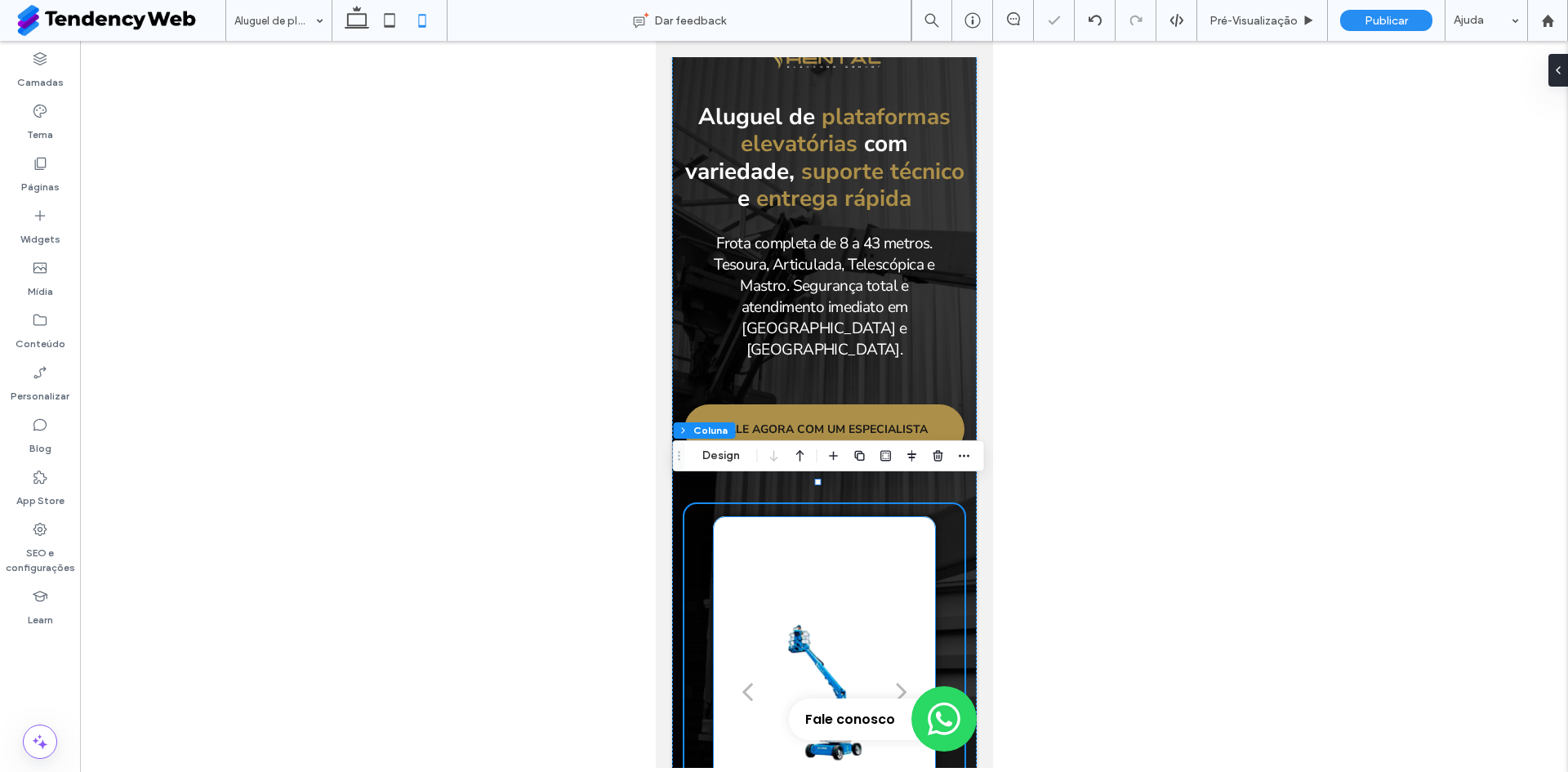 click at bounding box center [823, 677] 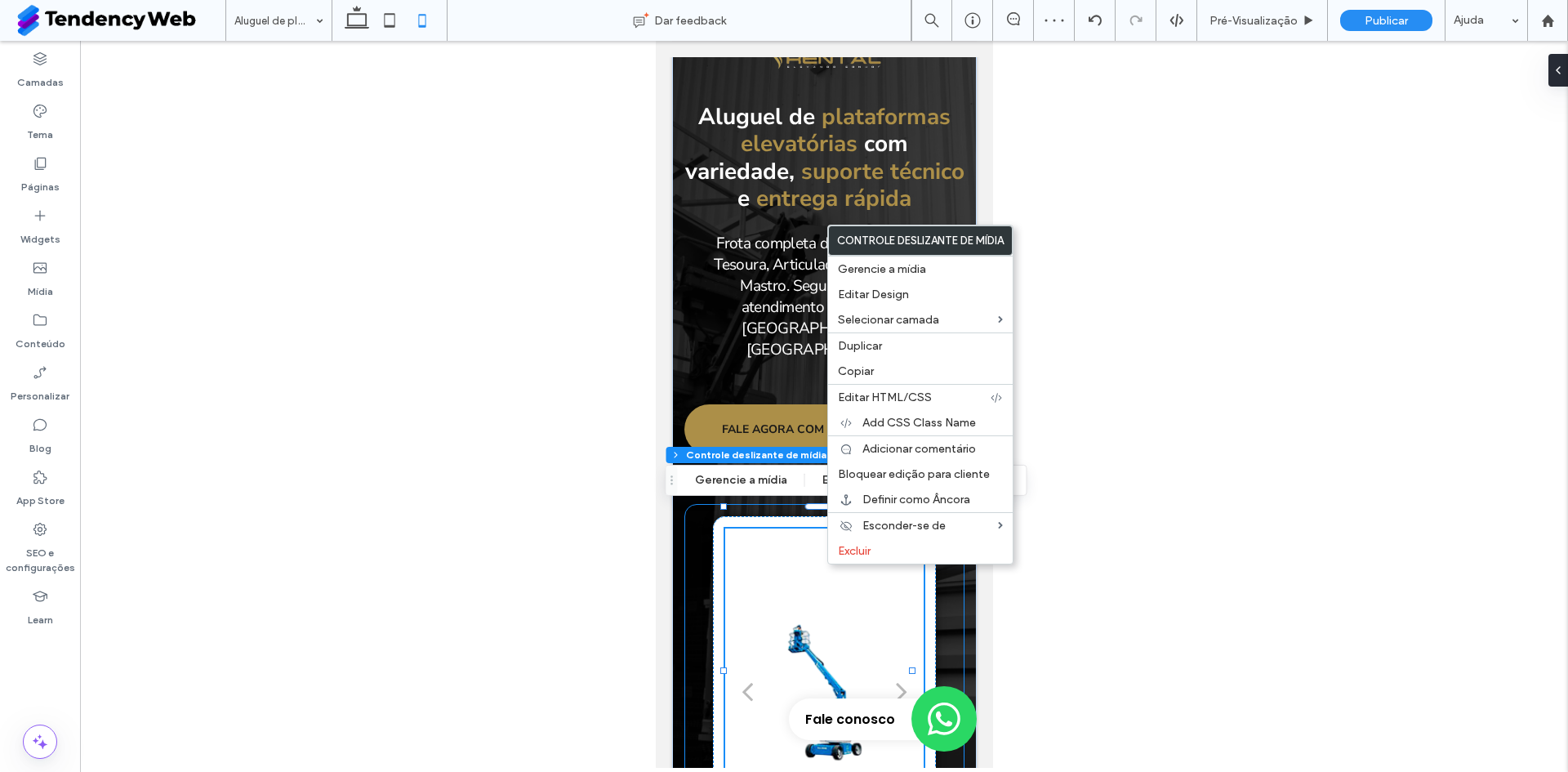 click at bounding box center (723, 506) 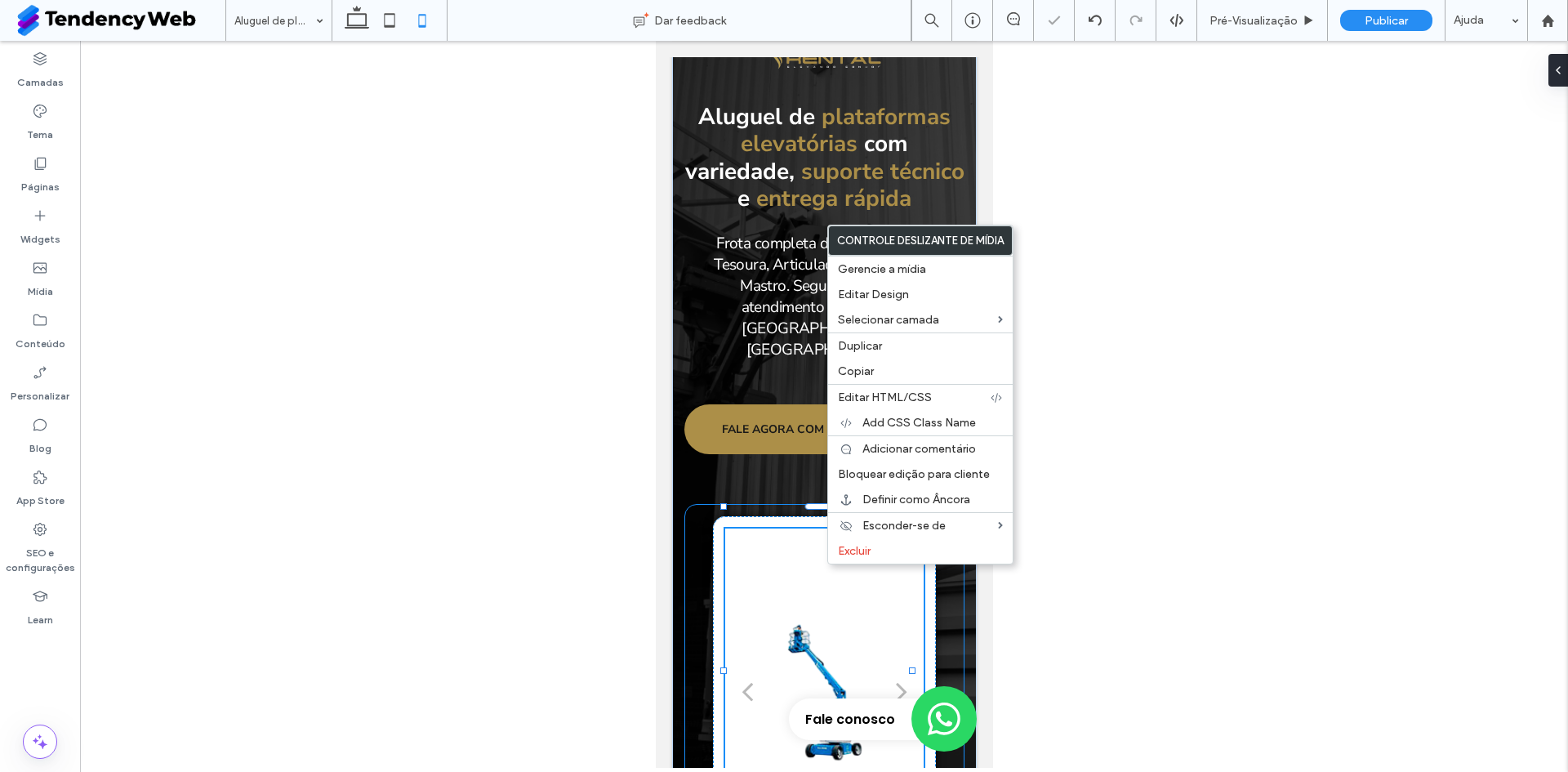 type on "***" 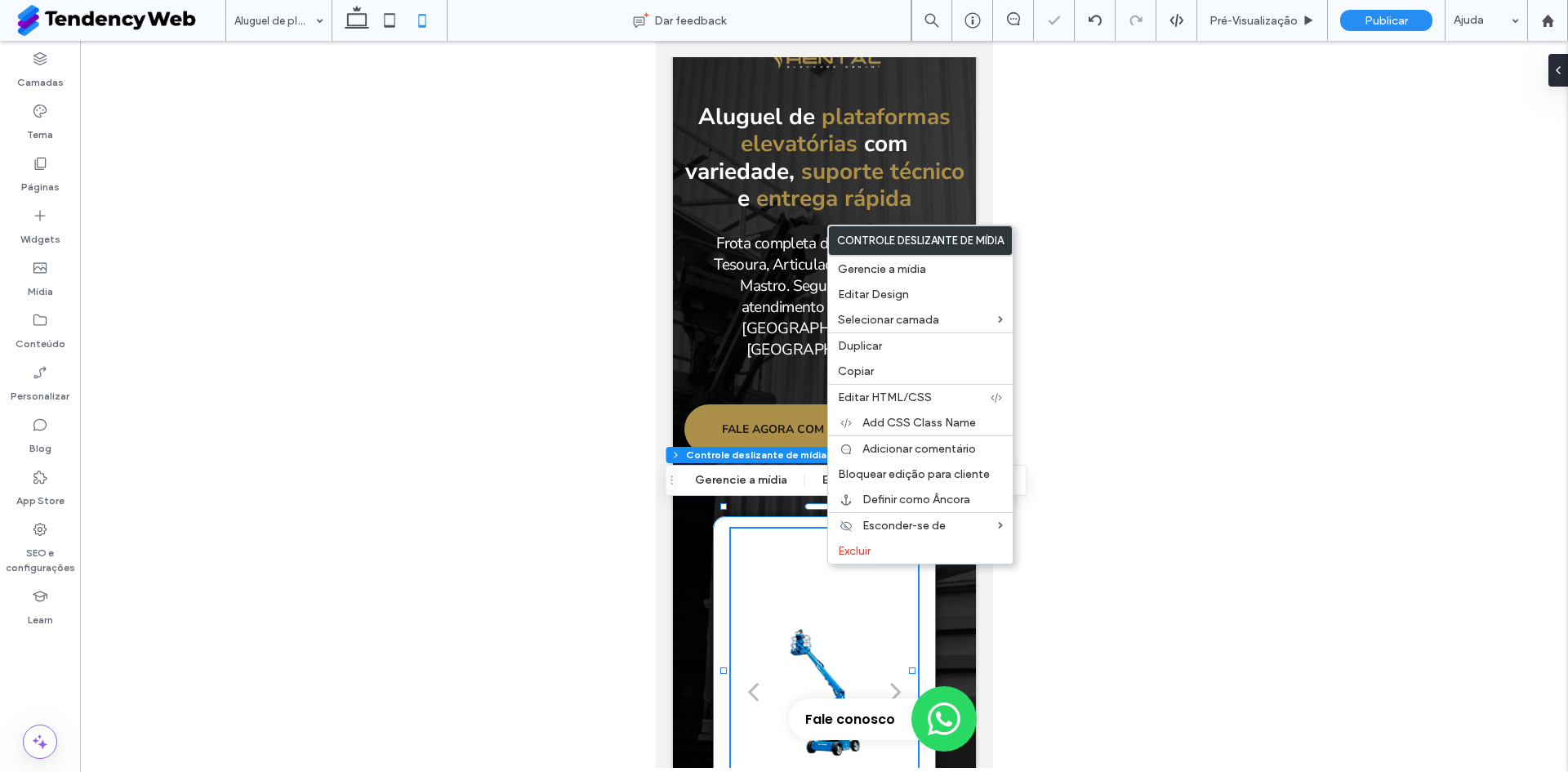 click on "a a a a" at bounding box center (823, 692) 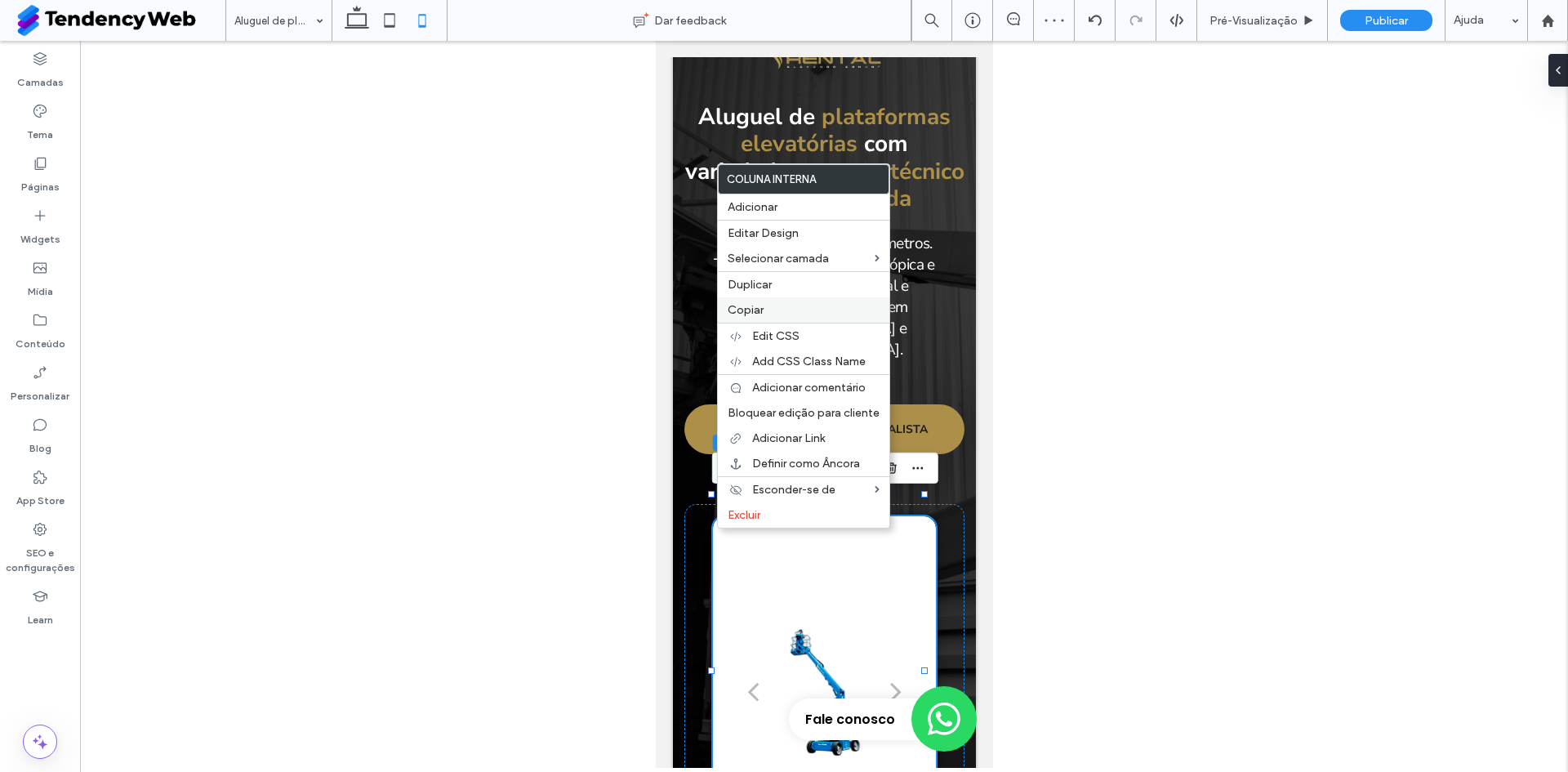 click on "Copiar" at bounding box center [804, 310] 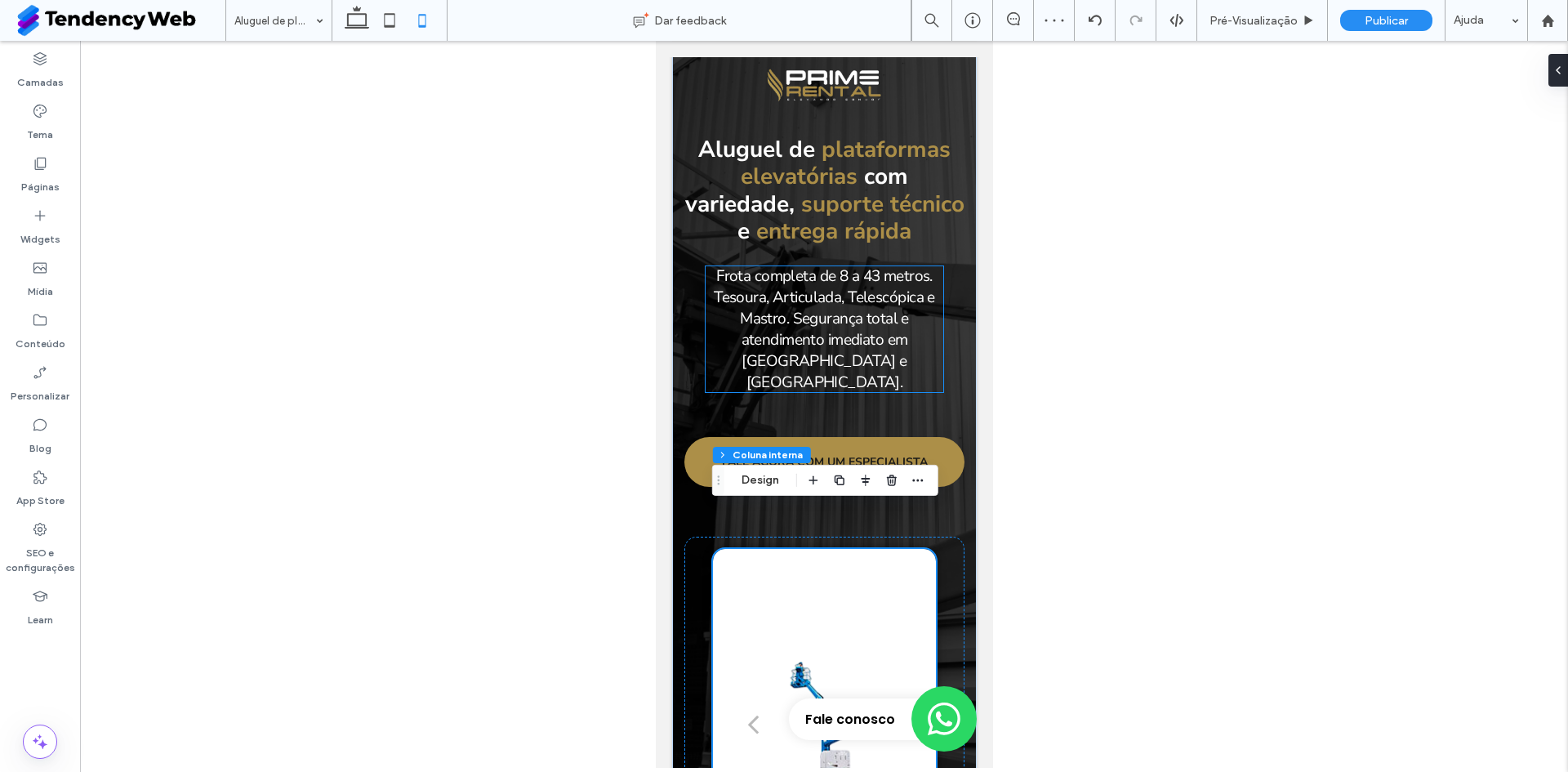 scroll, scrollTop: 0, scrollLeft: 0, axis: both 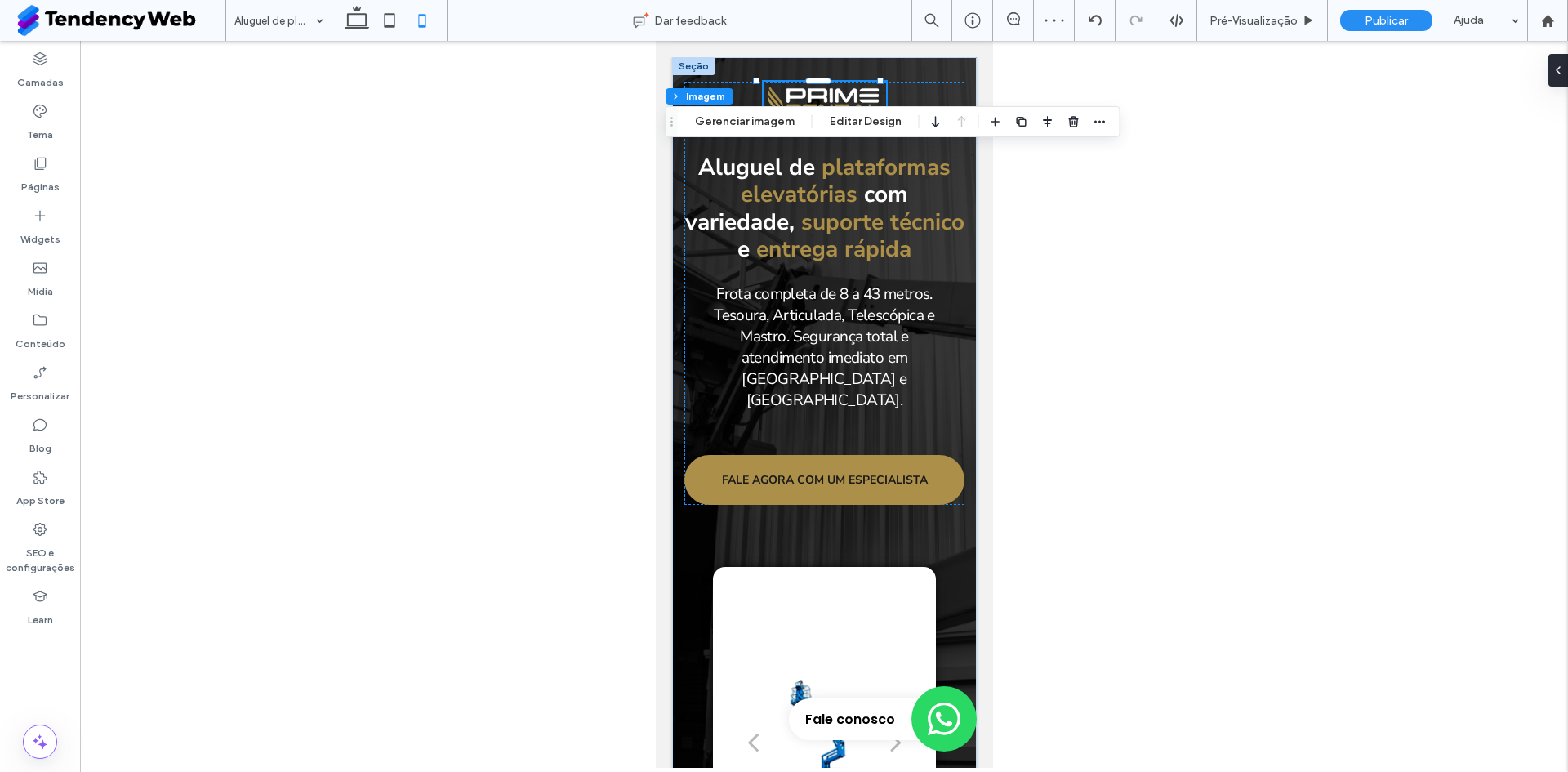 type on "**" 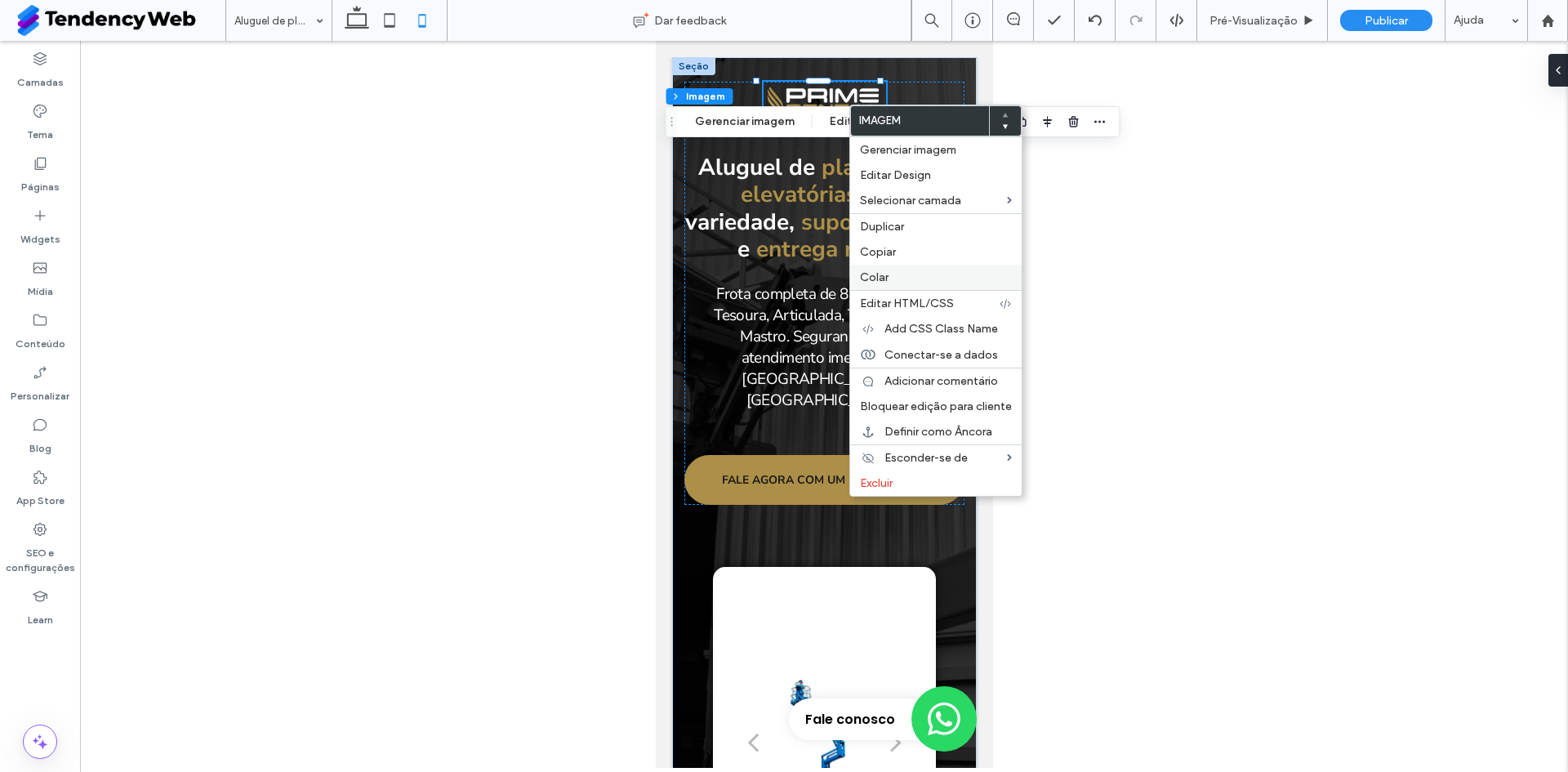 click on "Colar" at bounding box center [936, 277] 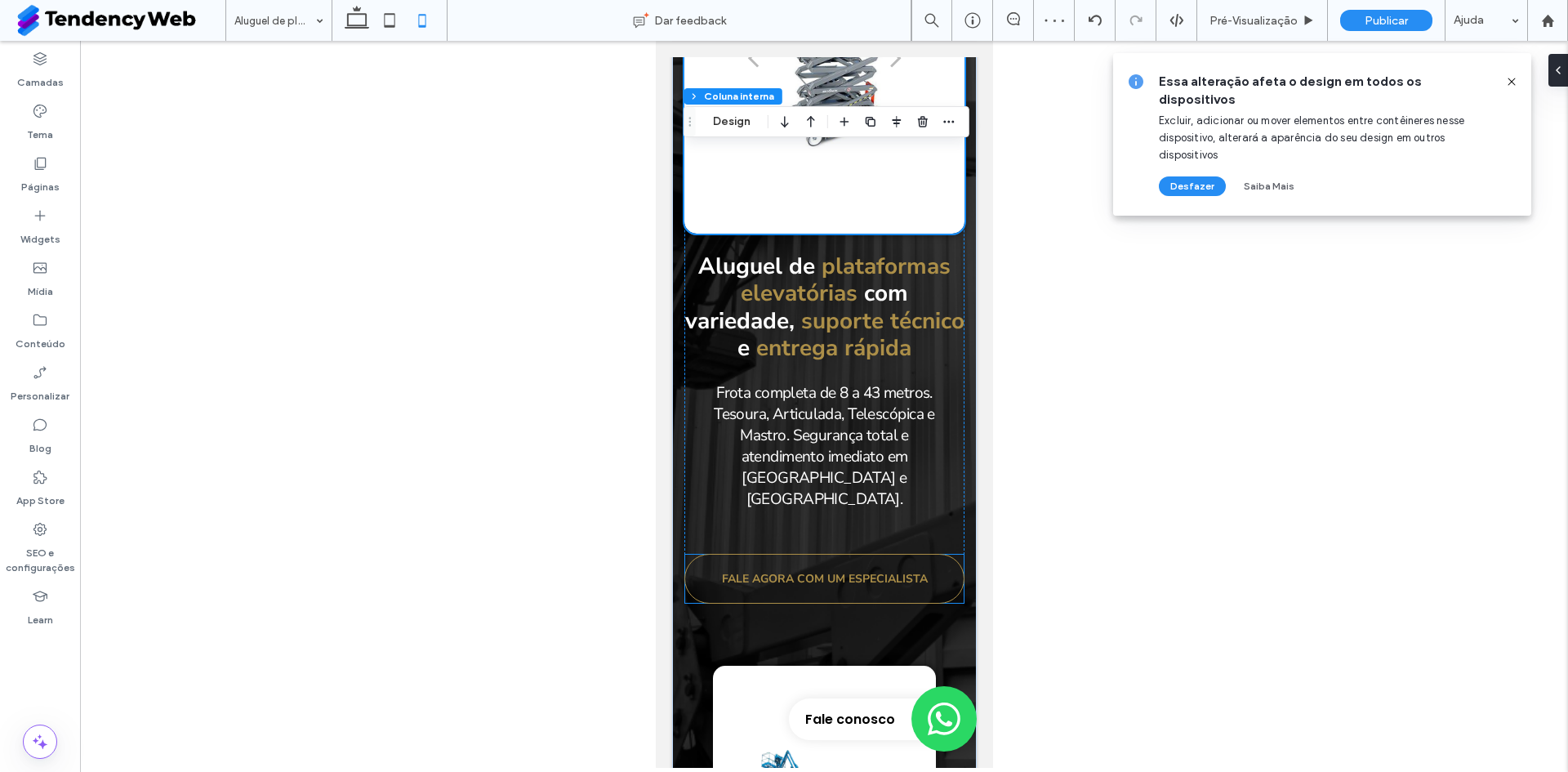 scroll, scrollTop: 545, scrollLeft: 0, axis: vertical 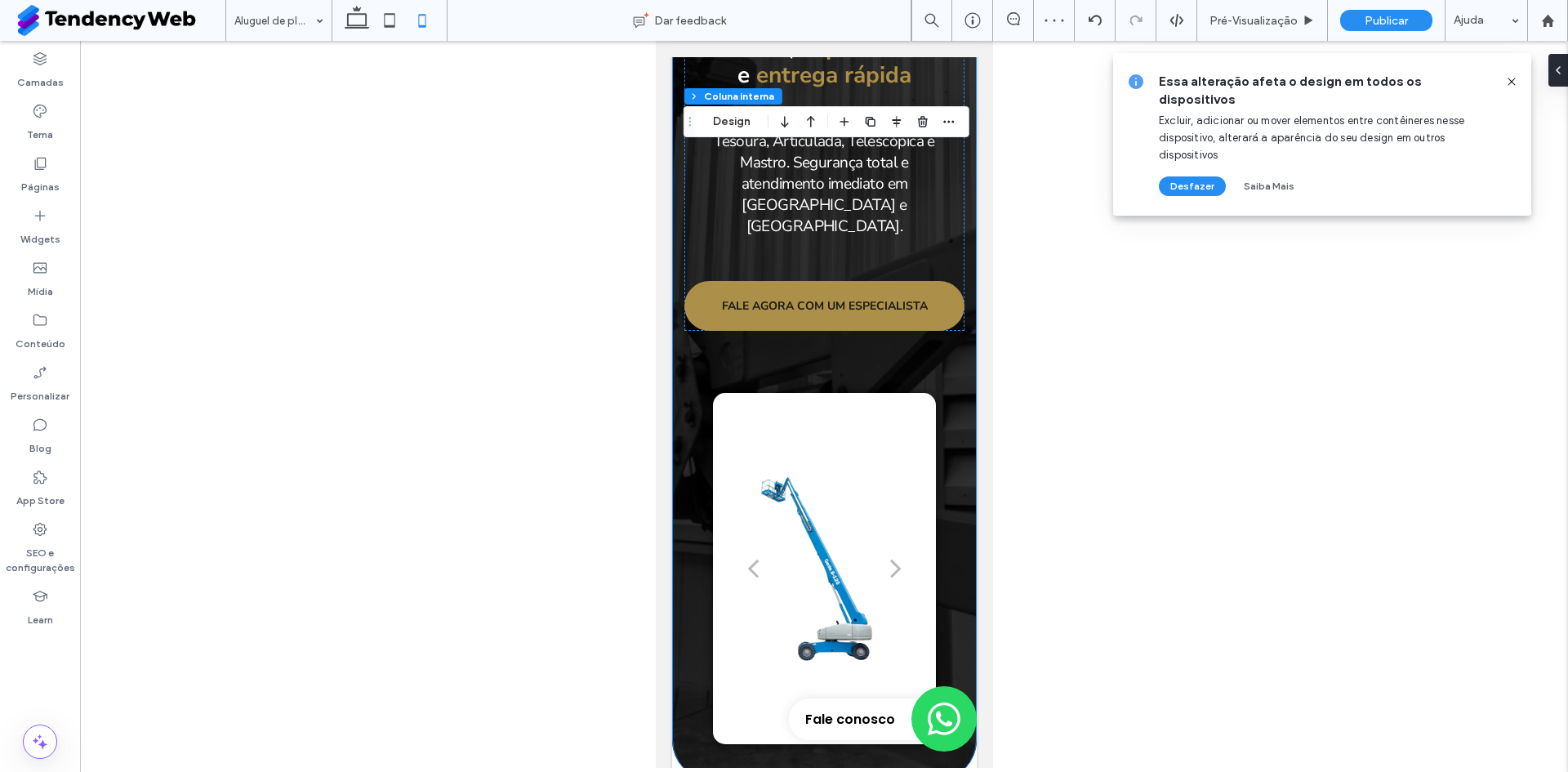 click on "a a a a
Aluguel de
plataformas elevatórias
com variedade,
suporte técnico
e
entrega rápida
Frota completa de 8 a 43 metros. Tesoura, Articulada, Telescópica e Mastro. Segurança total e atendimento imediato em [GEOGRAPHIC_DATA] e [GEOGRAPHIC_DATA].
FALE AGORA COM UM ESPECIALISTA
a a a a" at bounding box center [823, 146] 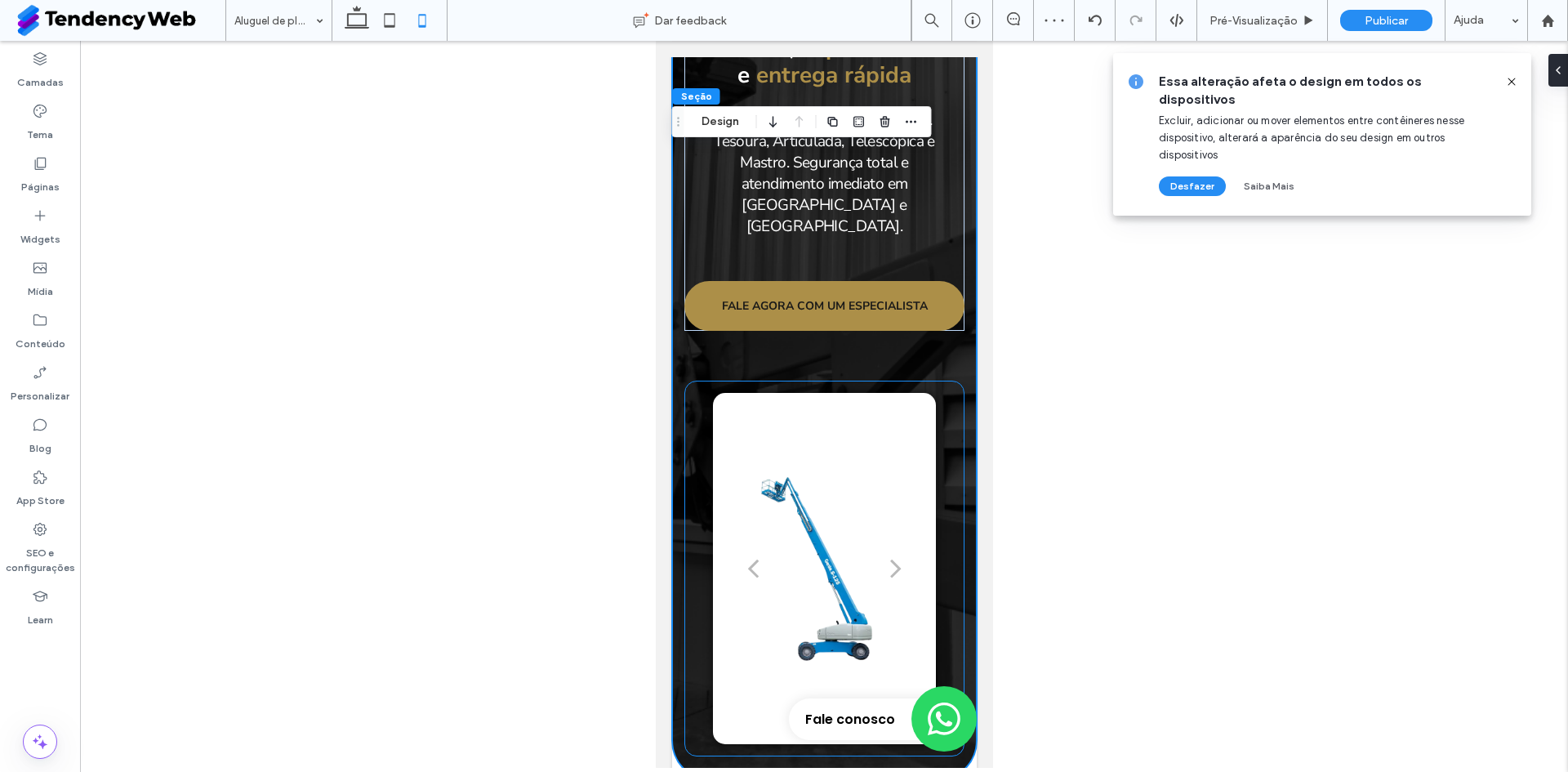 click on "a a a a" at bounding box center (823, 569) 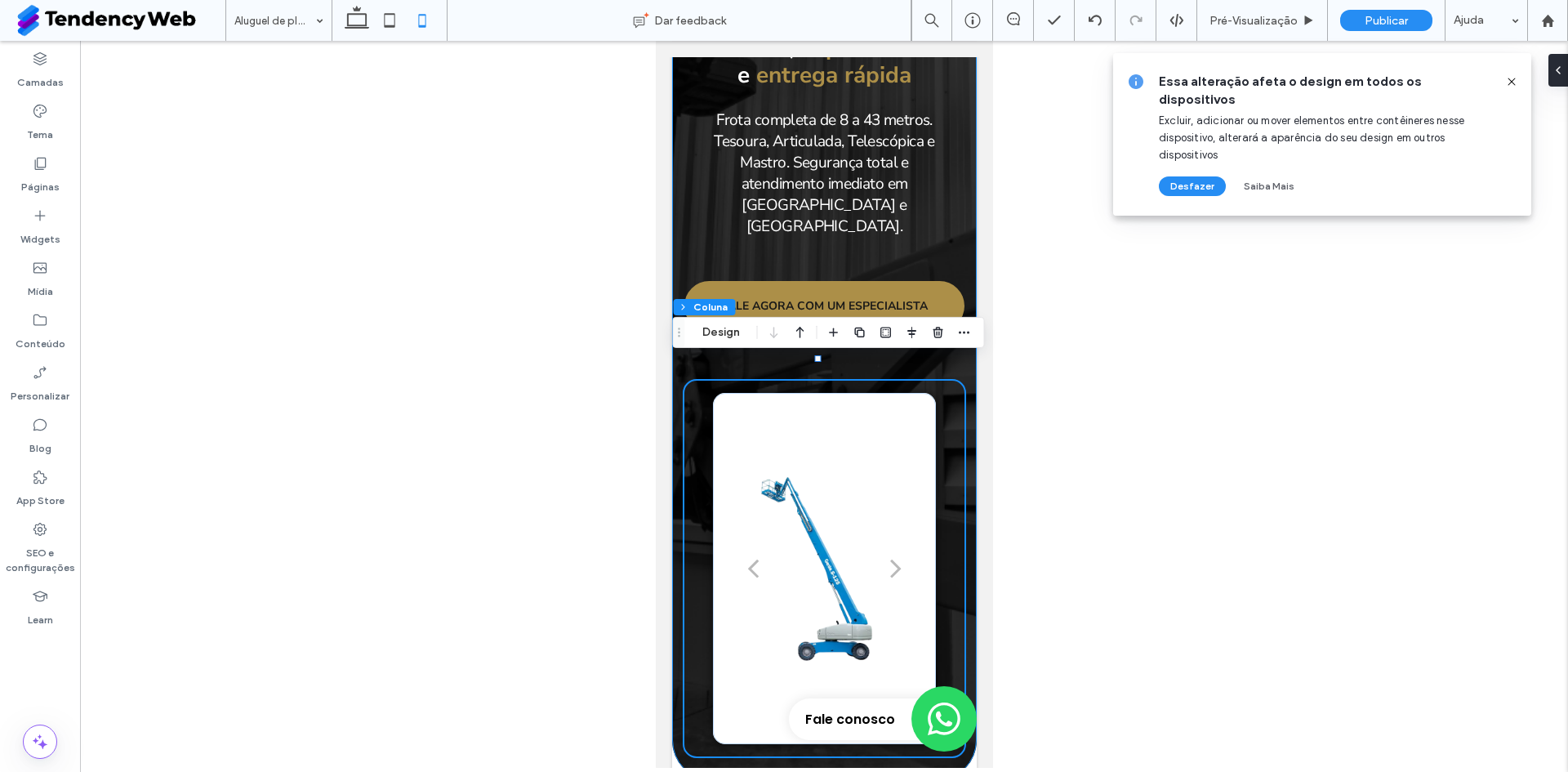 click on "a a a a     Aluguel de
plataformas elevatórias
com variedade,
suporte técnico
e
entrega rápida
Frota completa de 8 a 43 metros. Tesoura, Articulada, Telescópica e Mastro. Segurança total e atendimento imediato em [GEOGRAPHIC_DATA] e [GEOGRAPHIC_DATA].
FALE AGORA COM UM ESPECIALISTA
a a a a" at bounding box center (823, 146) 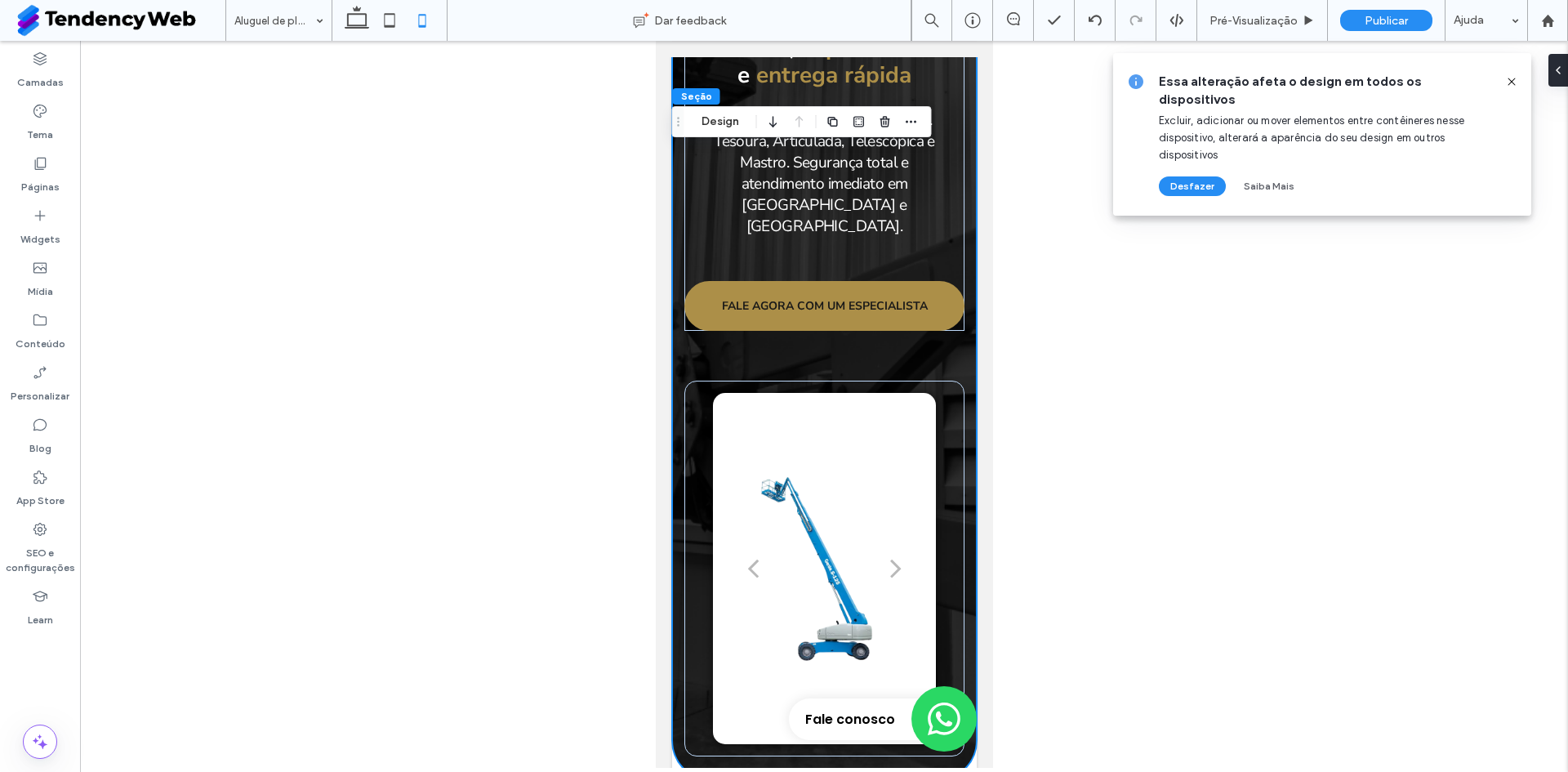 click on "a a a a     Aluguel de
plataformas elevatórias
com variedade,
suporte técnico
e
entrega rápida
Frota completa de 8 a 43 metros. Tesoura, Articulada, Telescópica e Mastro. Segurança total e atendimento imediato em [GEOGRAPHIC_DATA] e [GEOGRAPHIC_DATA].
FALE AGORA COM UM ESPECIALISTA
a a a a" at bounding box center [823, 146] 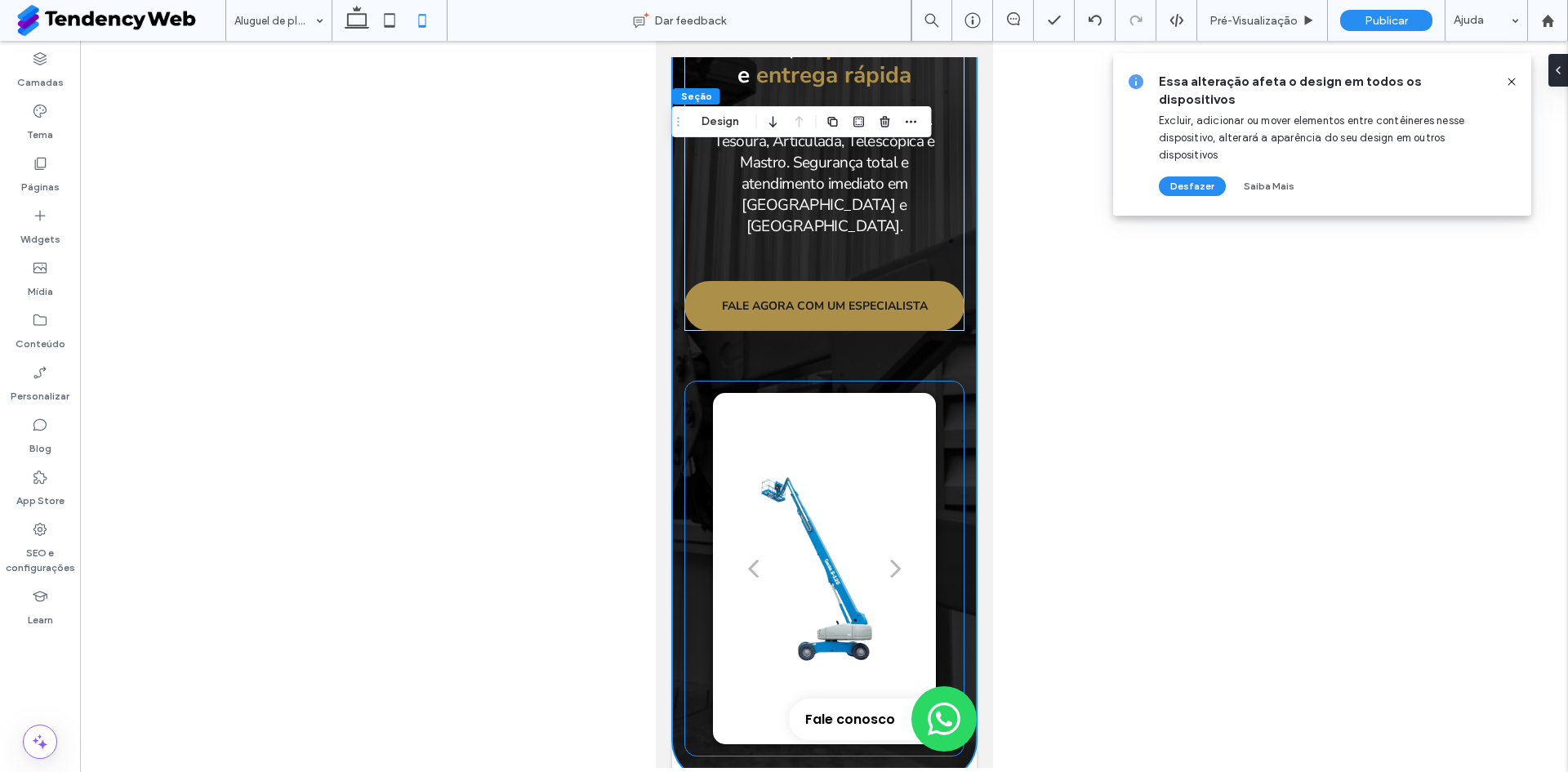 click on "a a a a" at bounding box center (823, 569) 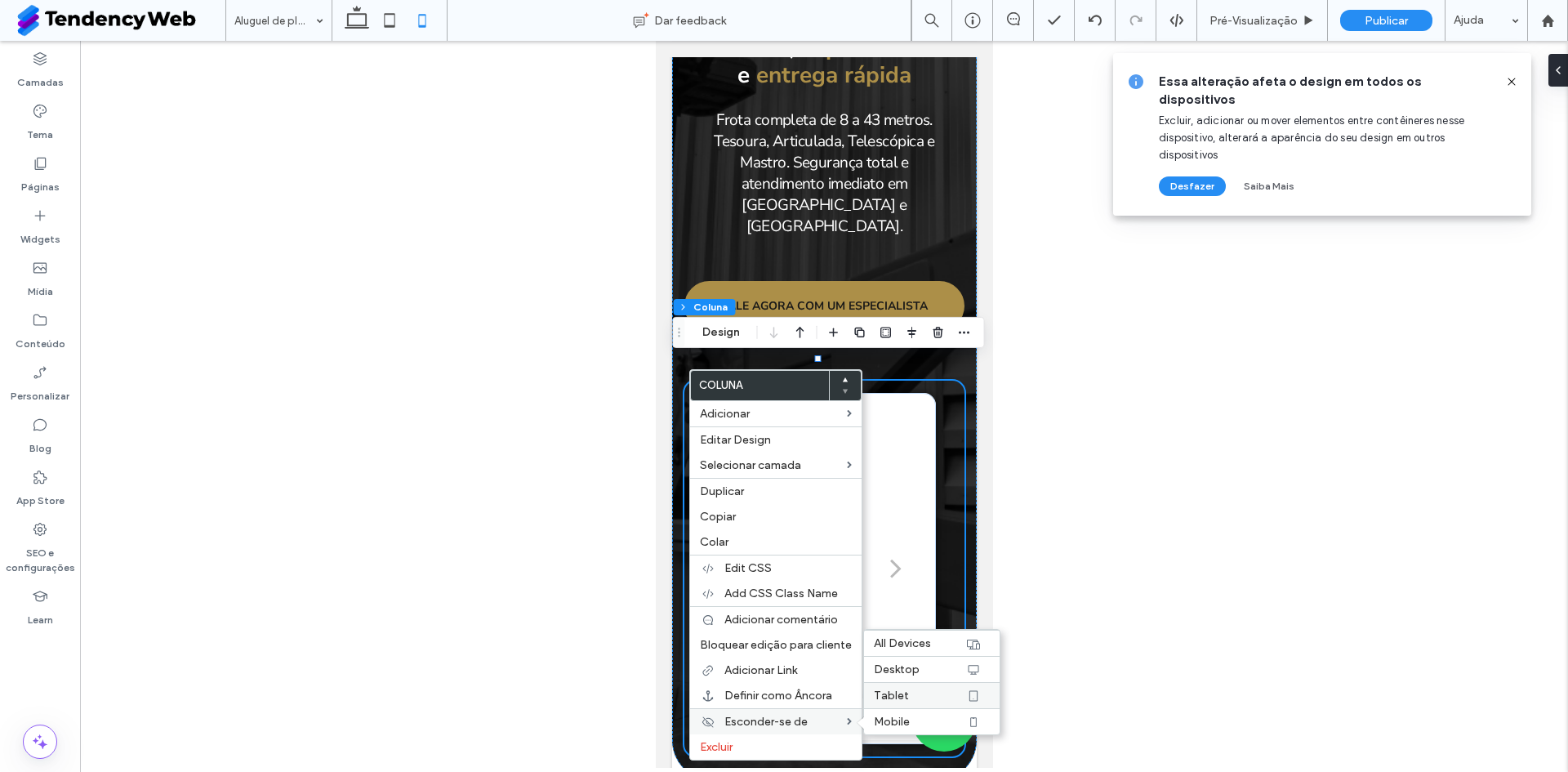 click on "Tablet" at bounding box center [920, 695] 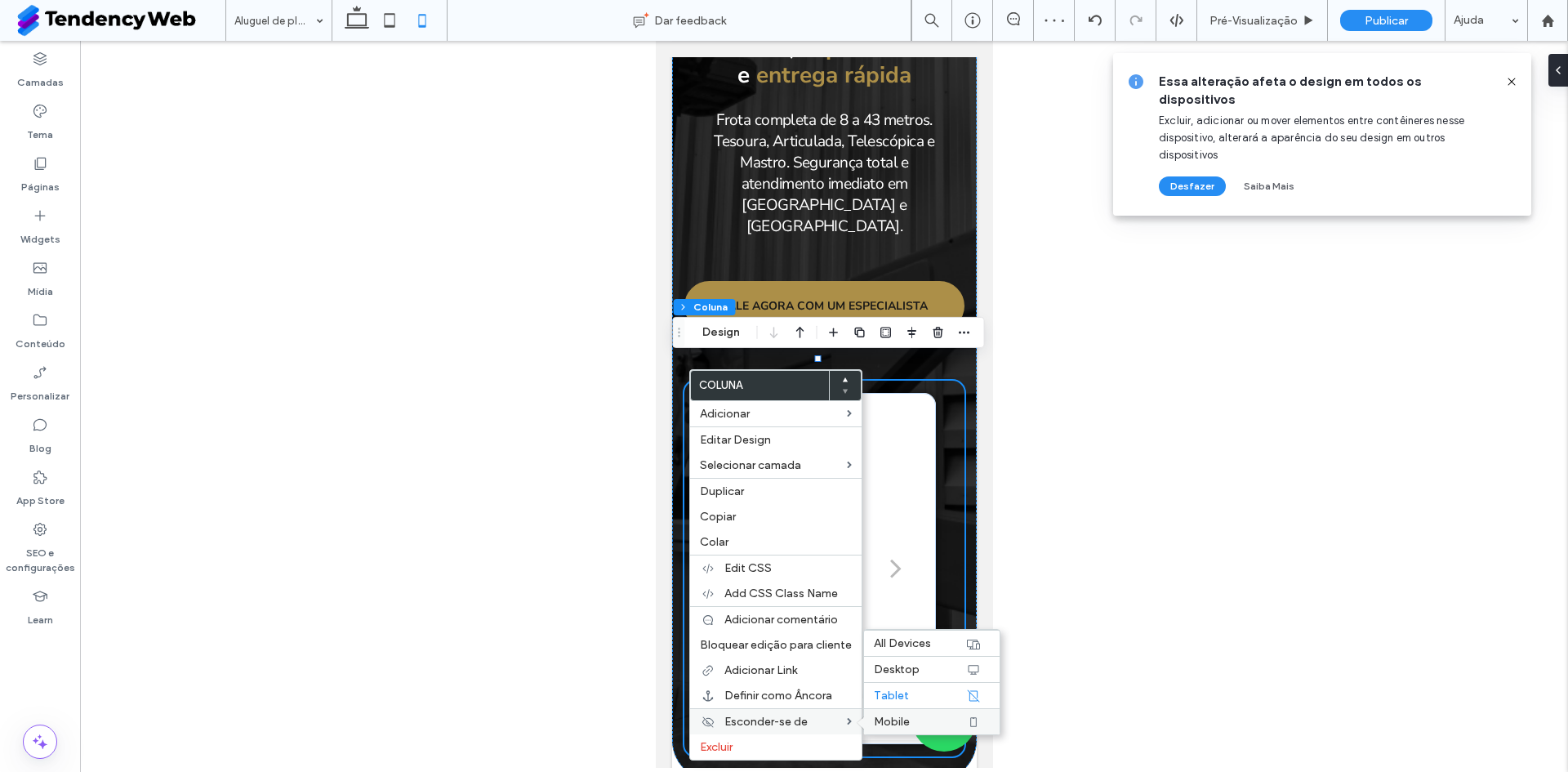 click on "Mobile" at bounding box center (920, 721) 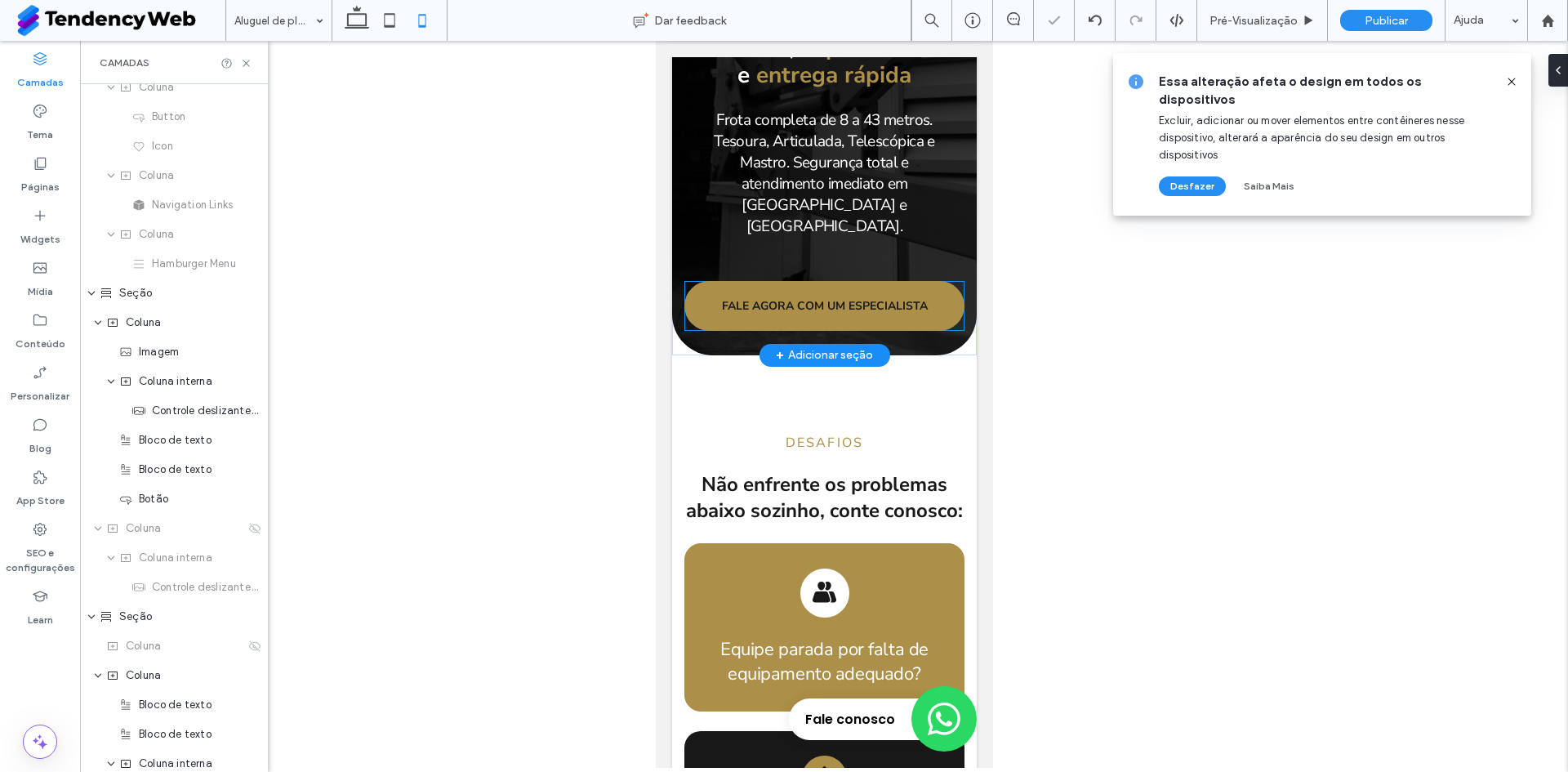 scroll, scrollTop: 191, scrollLeft: 0, axis: vertical 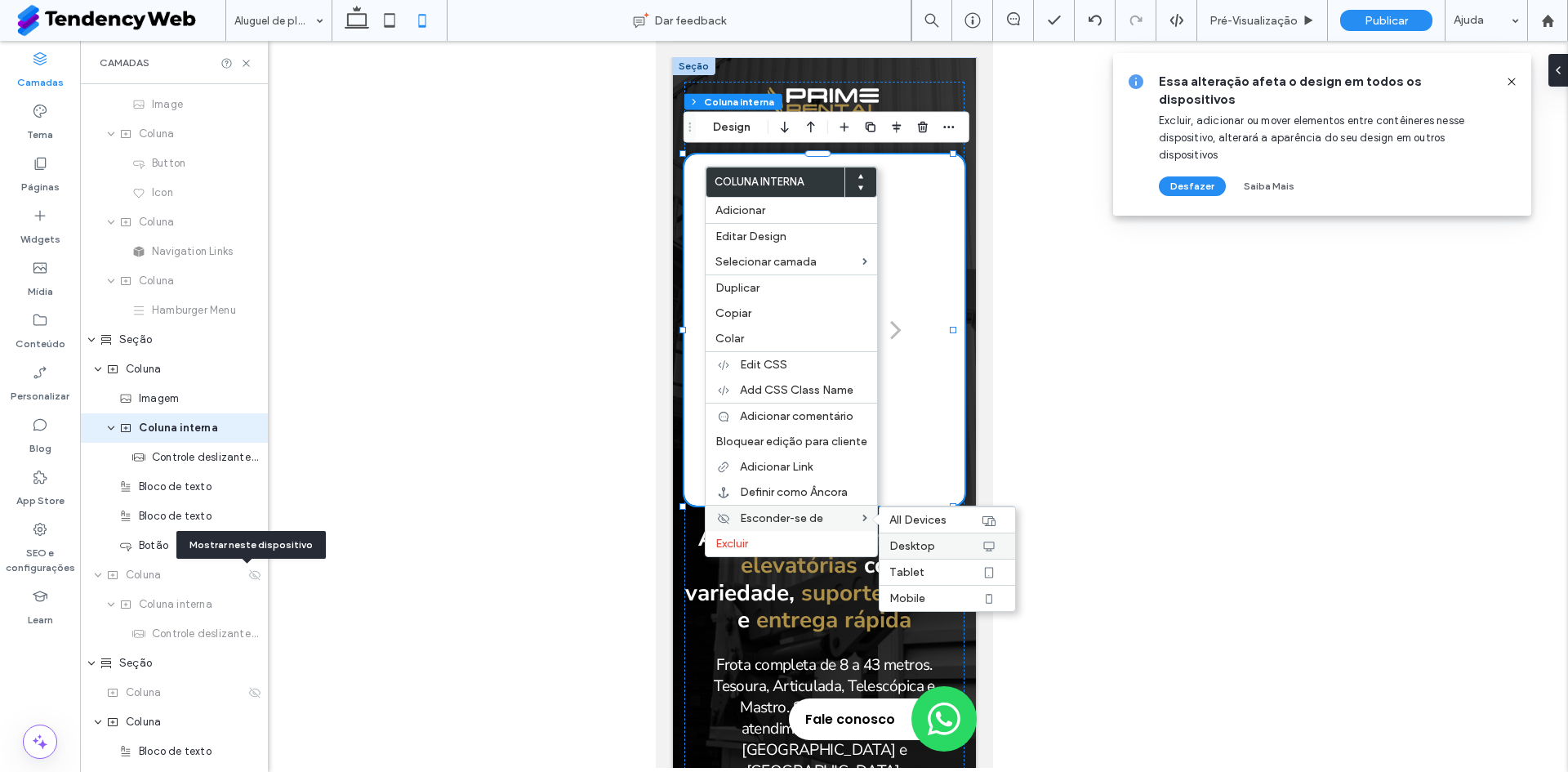 click on "Desktop" at bounding box center [912, 546] 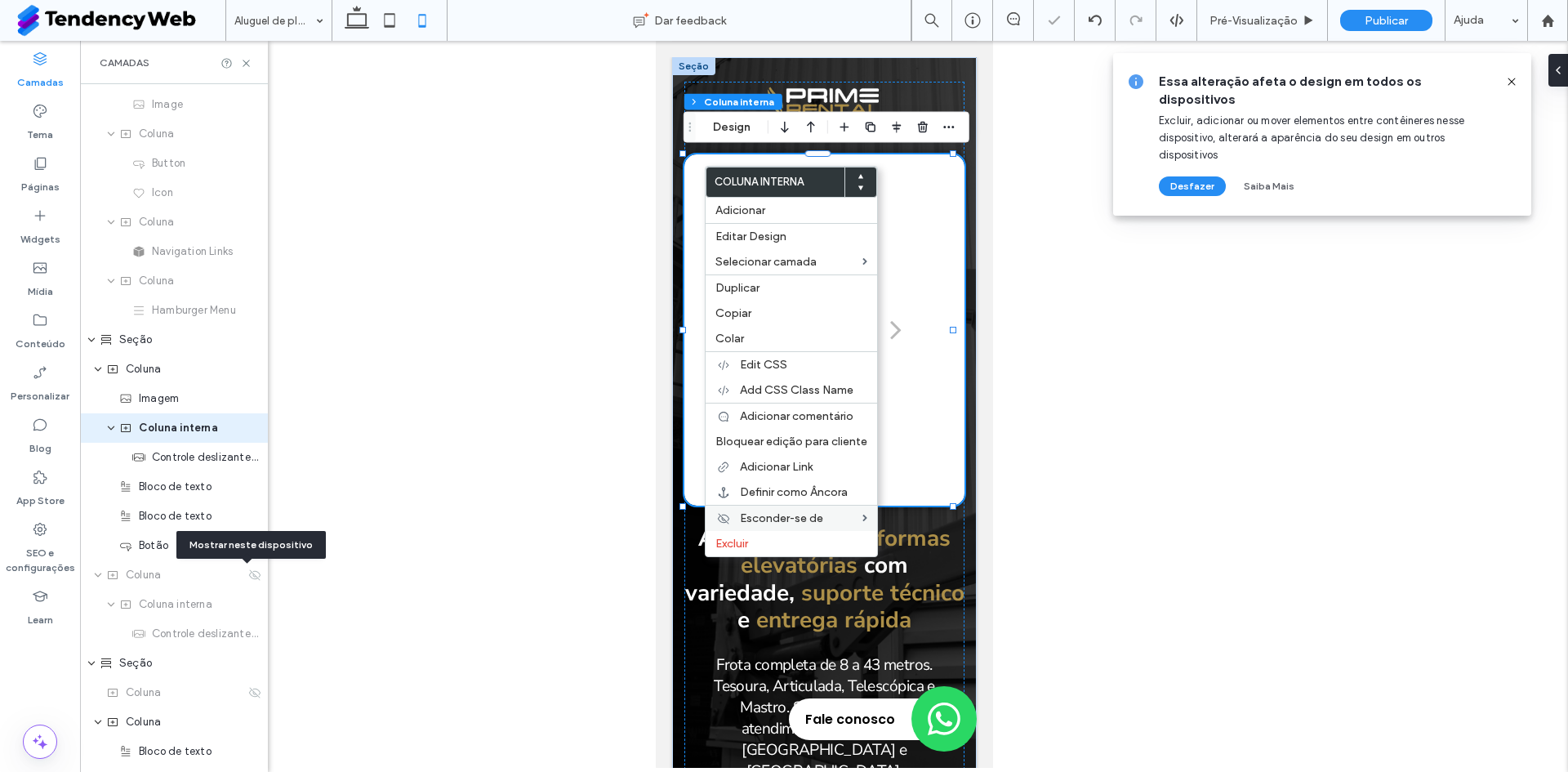 click at bounding box center [824, 404] 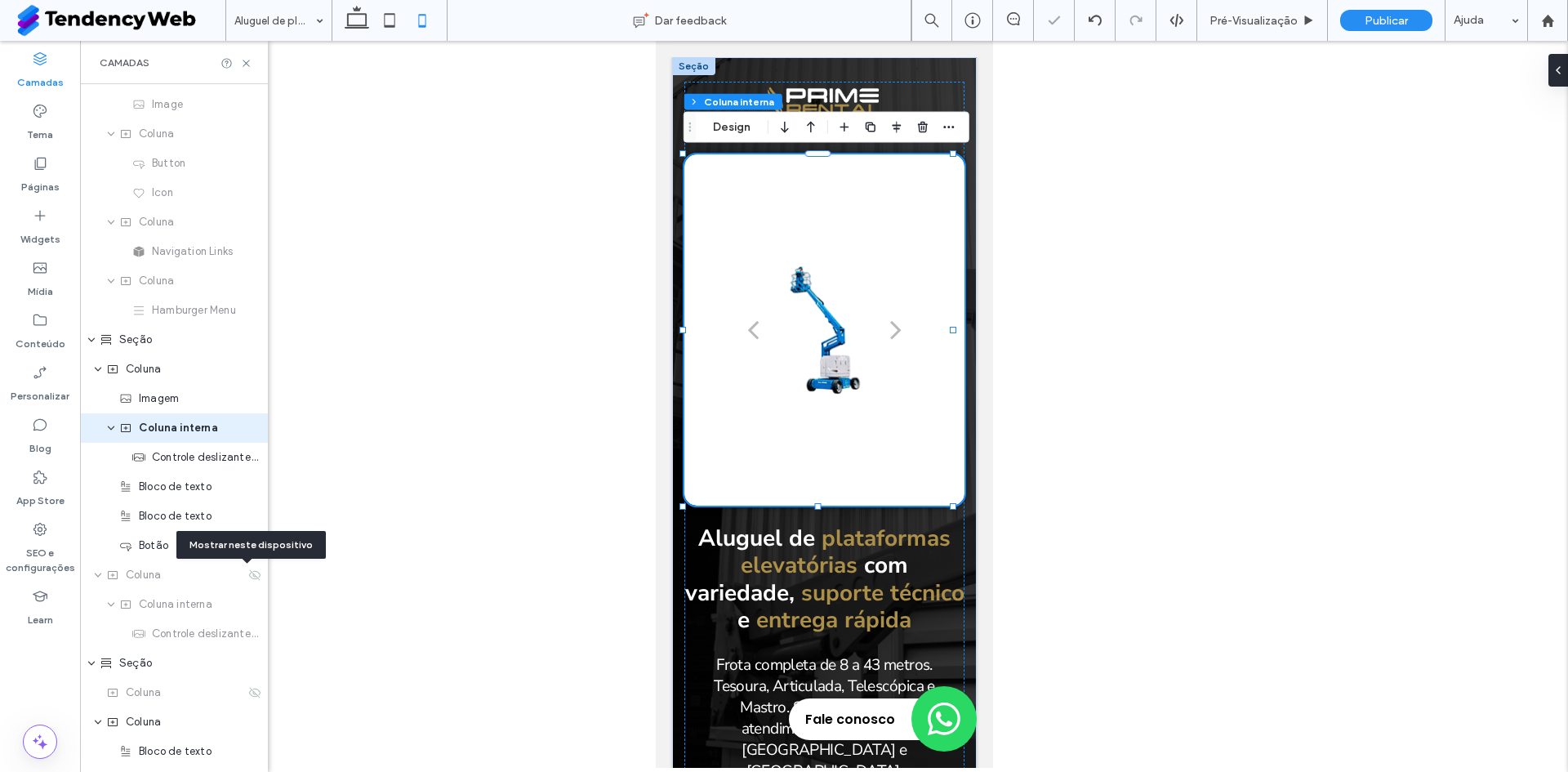 click at bounding box center [824, 404] 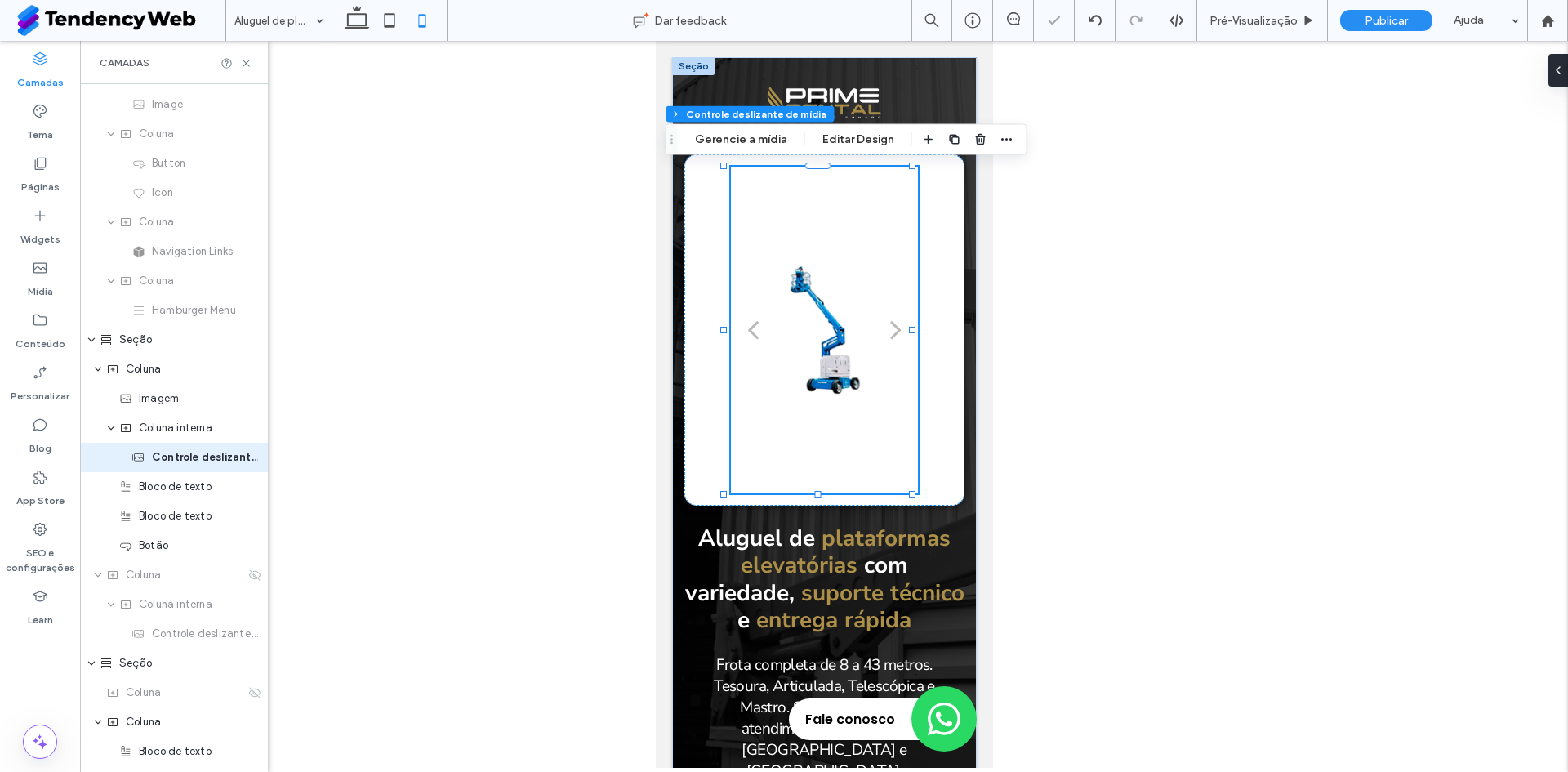 scroll, scrollTop: 112, scrollLeft: 0, axis: vertical 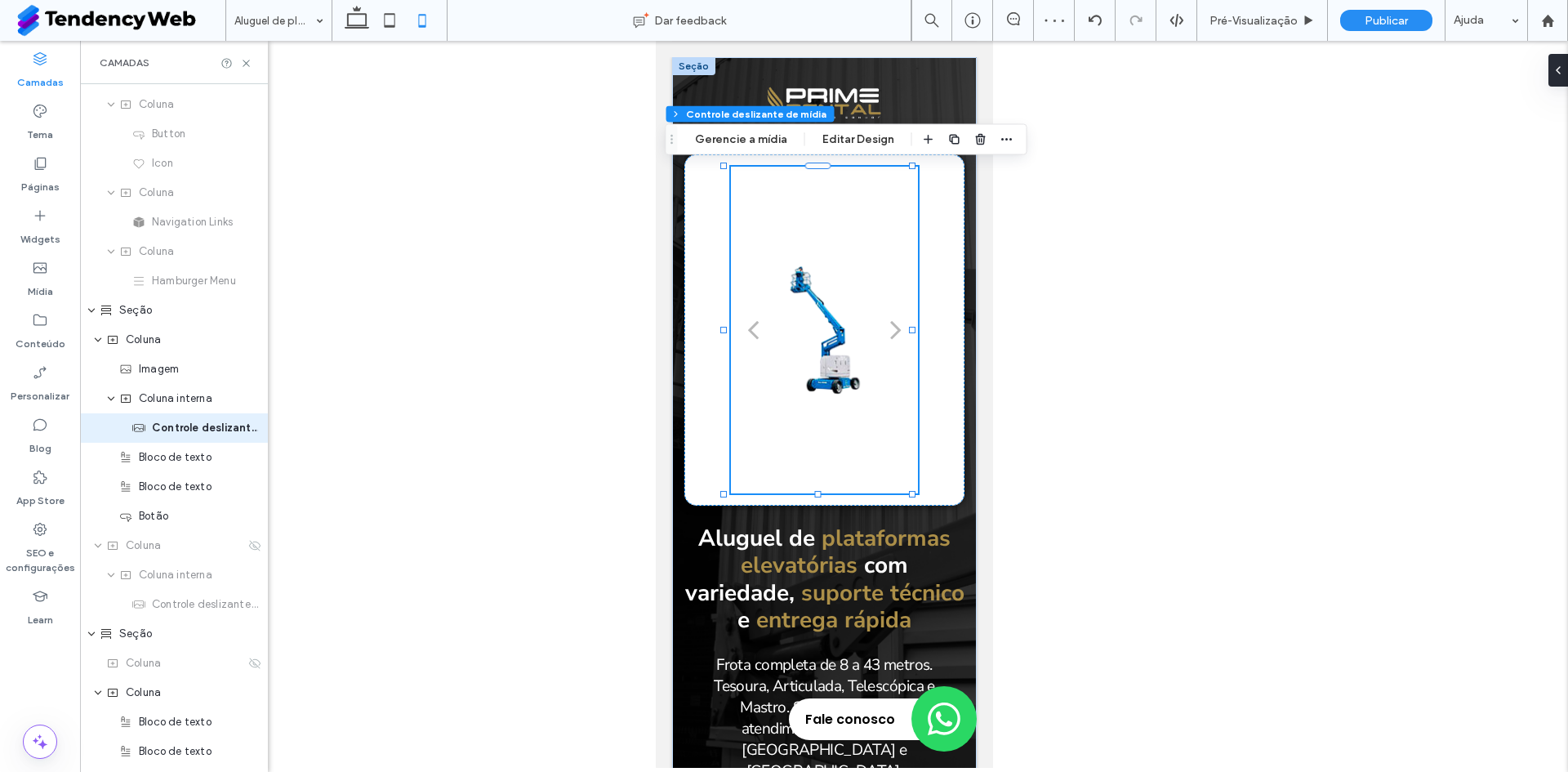 click at bounding box center (823, 315) 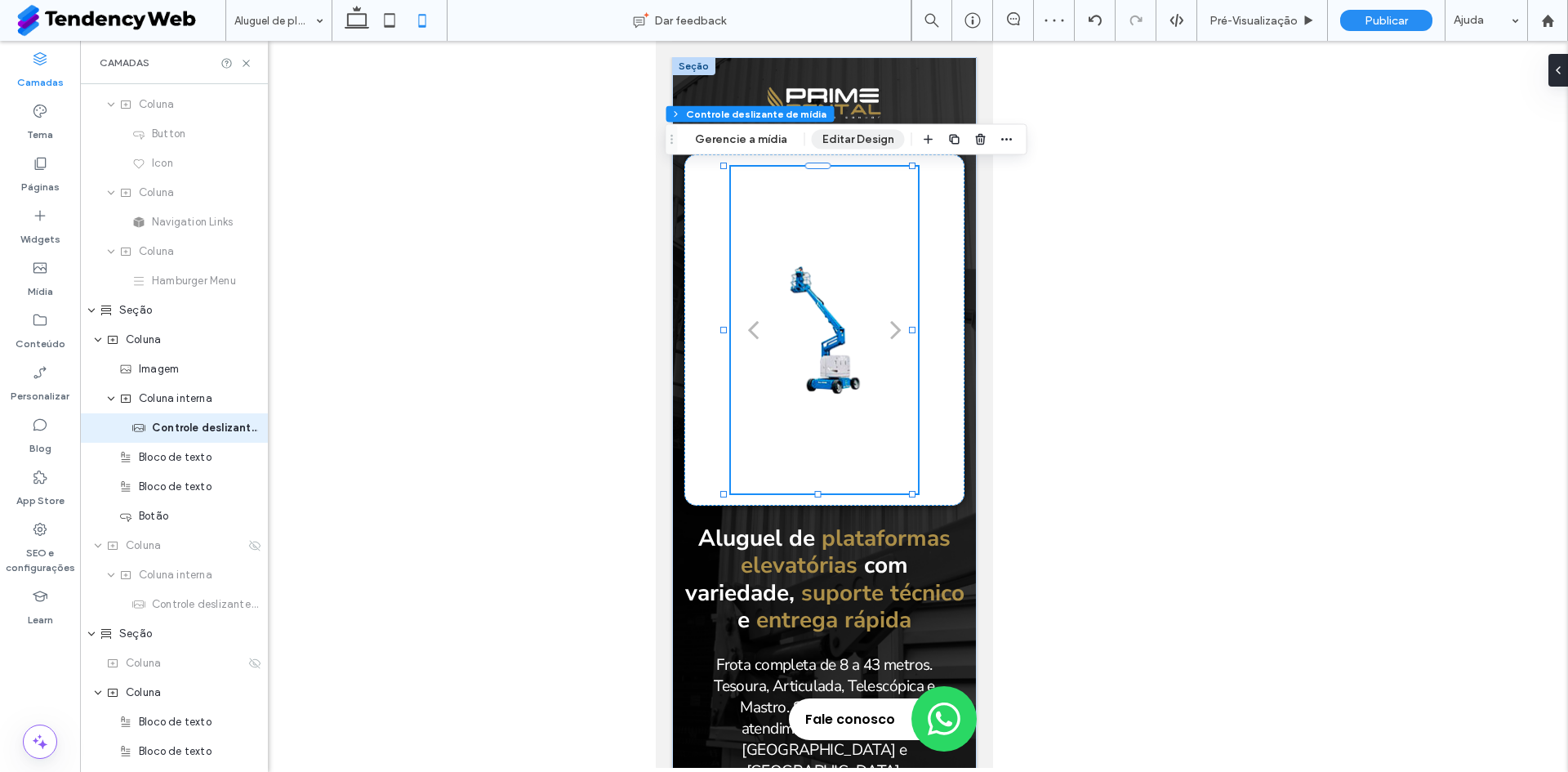 click on "Editar Design" at bounding box center (858, 140) 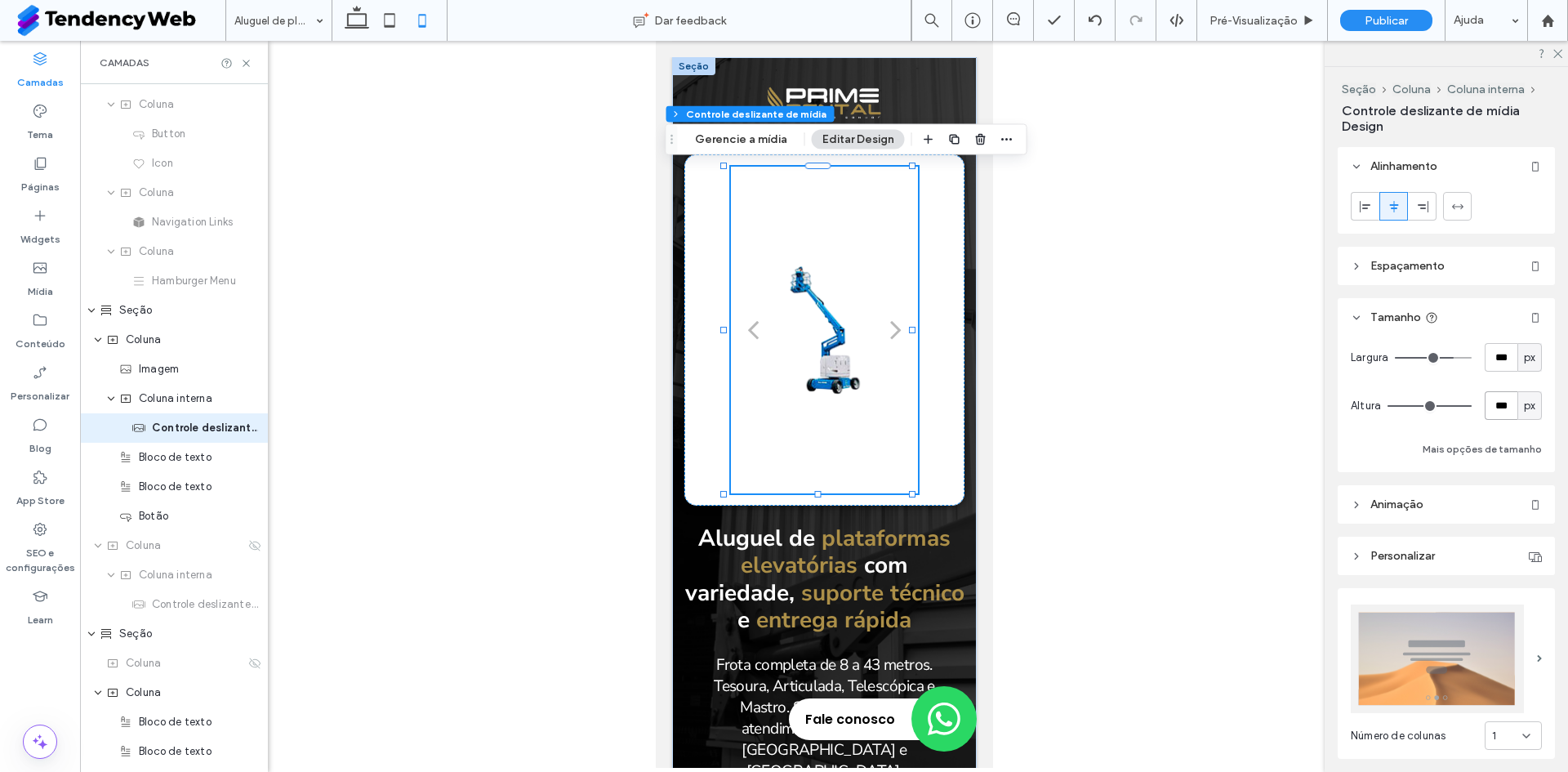 drag, startPoint x: 1491, startPoint y: 410, endPoint x: 1468, endPoint y: 411, distance: 23.021729 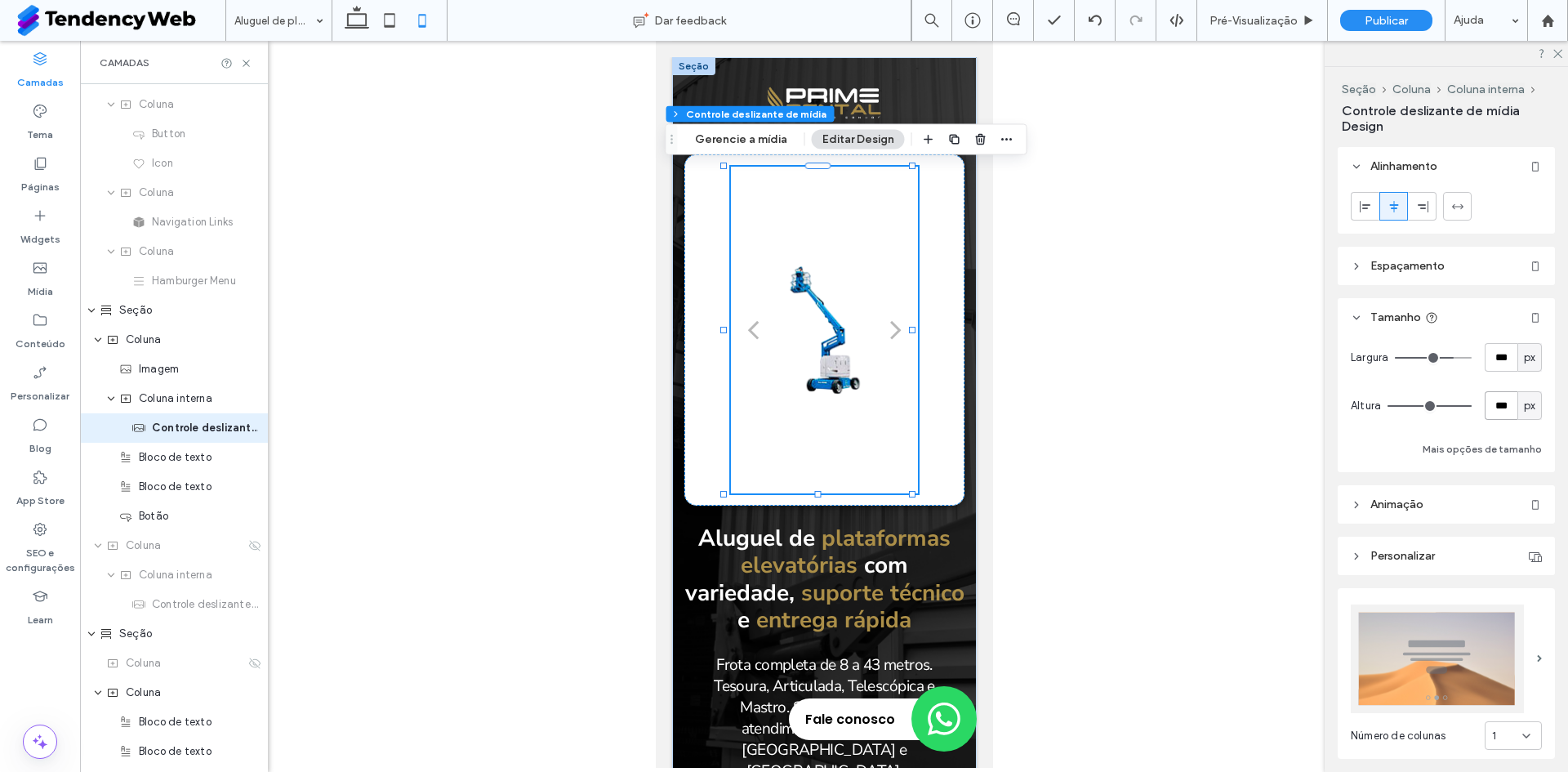 type on "***" 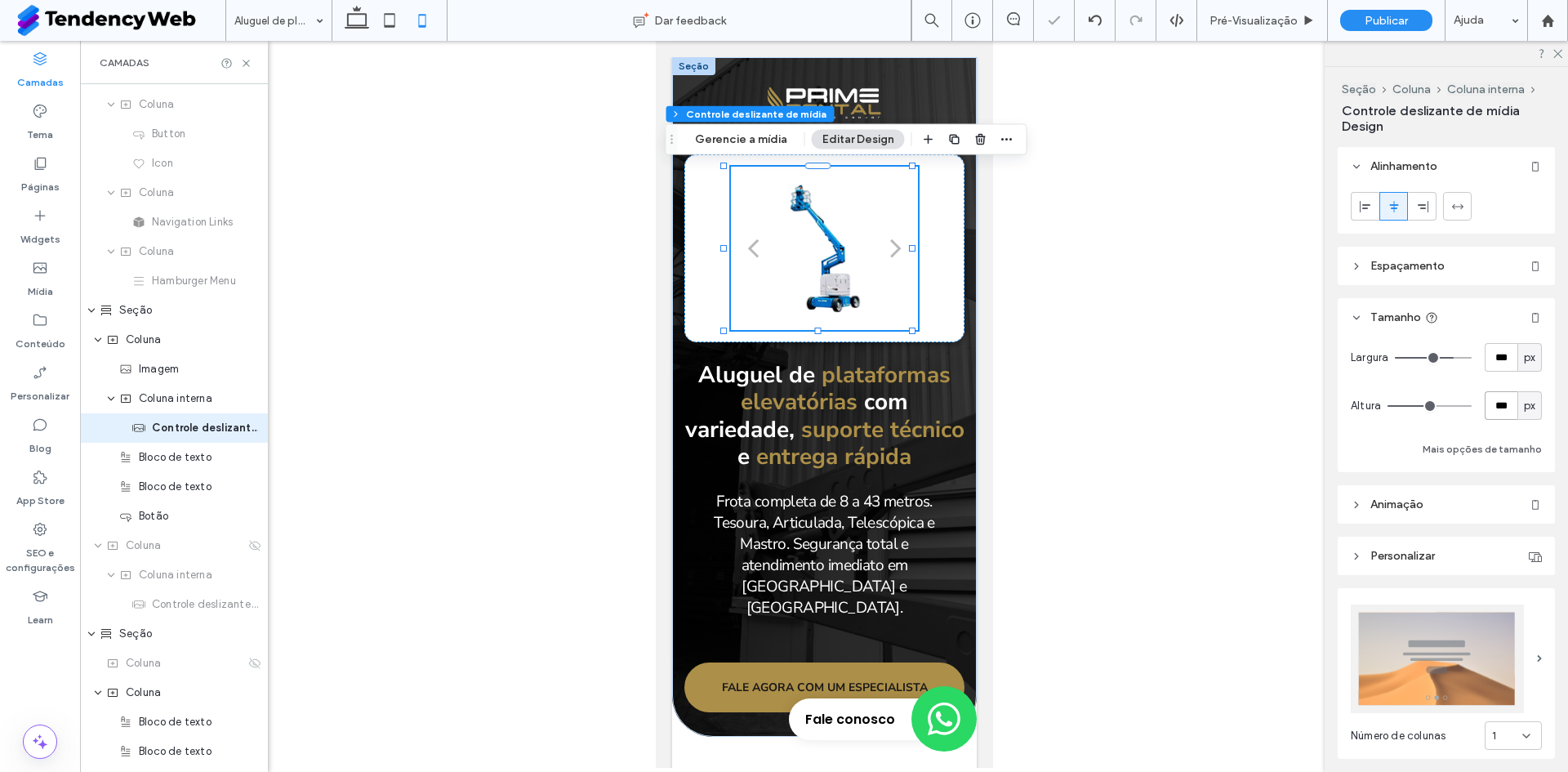 type on "***" 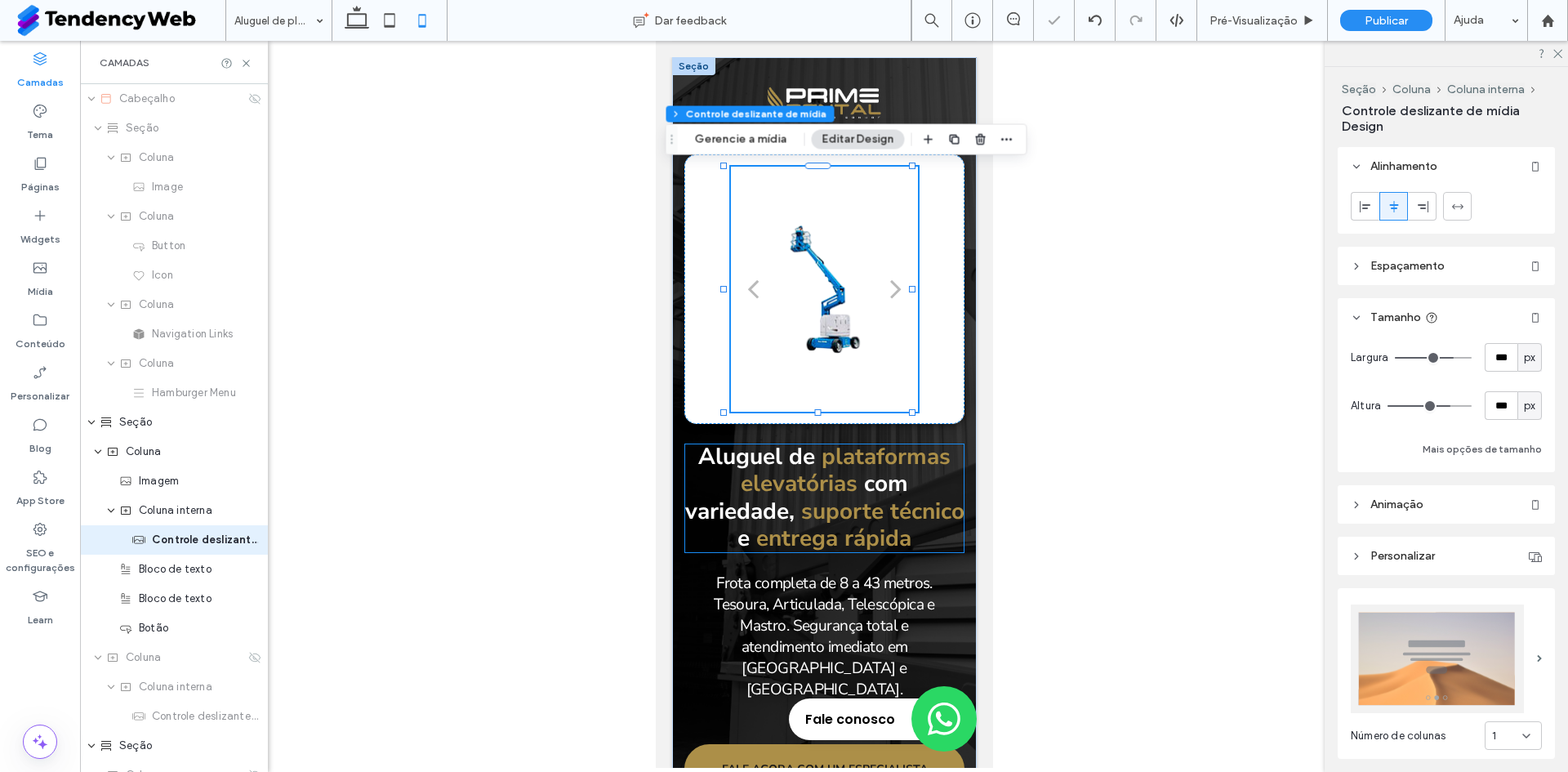 scroll, scrollTop: 0, scrollLeft: 0, axis: both 